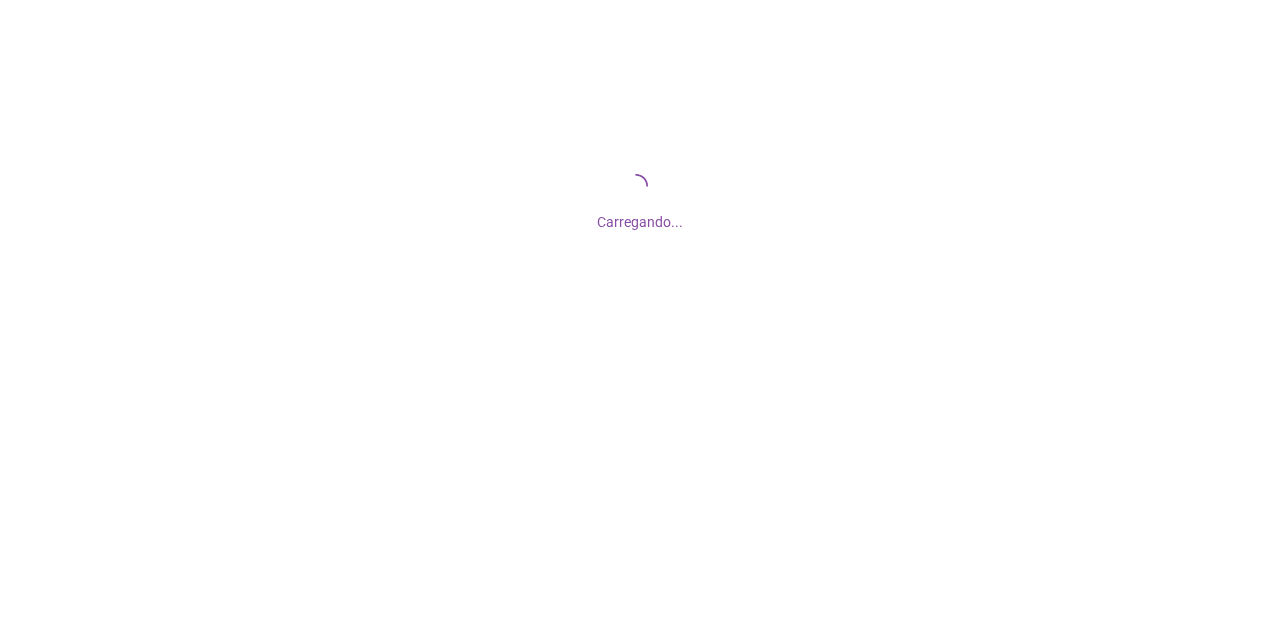 scroll, scrollTop: 0, scrollLeft: 0, axis: both 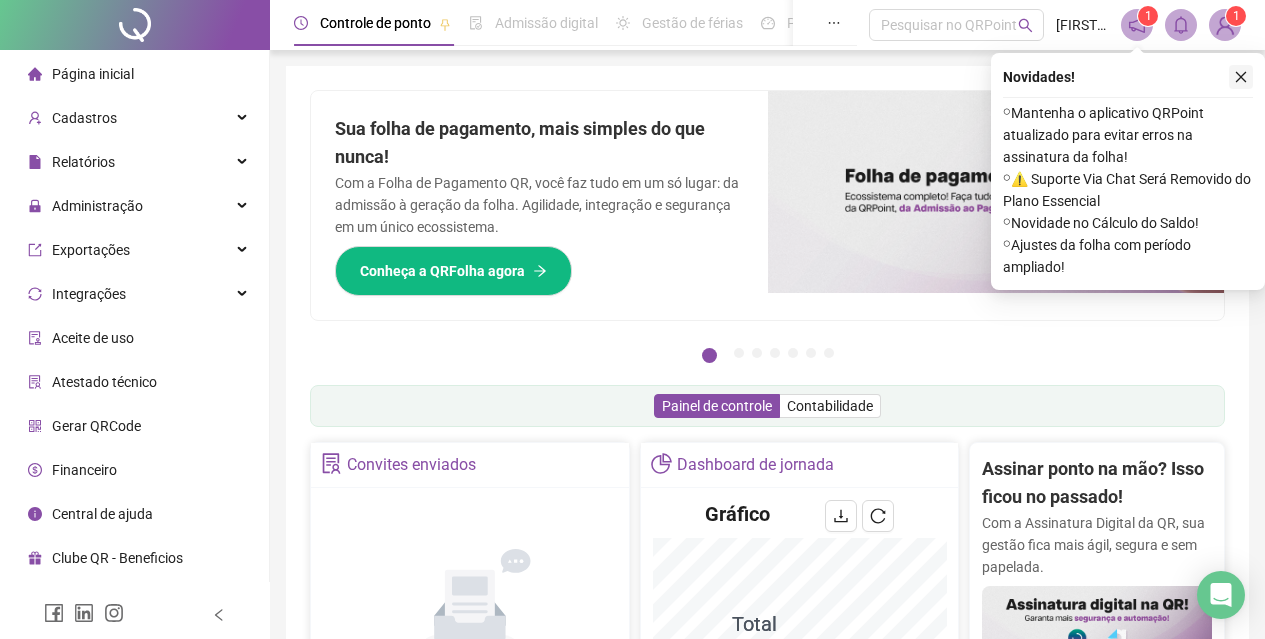 click 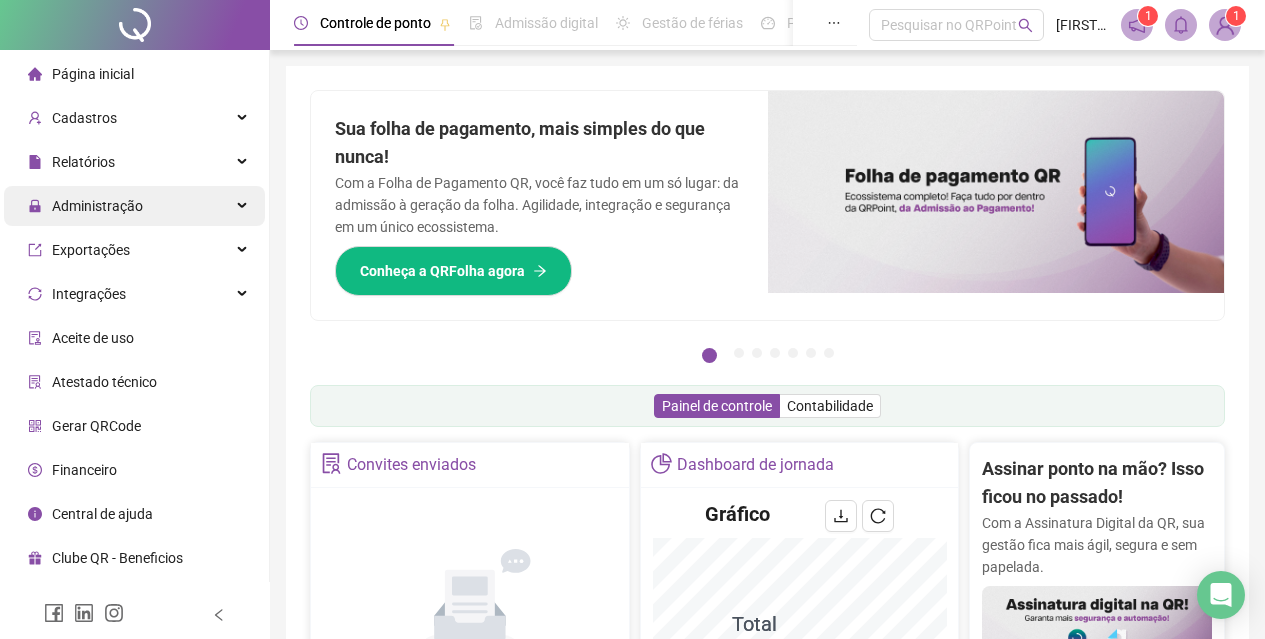 click on "Administração" at bounding box center [134, 206] 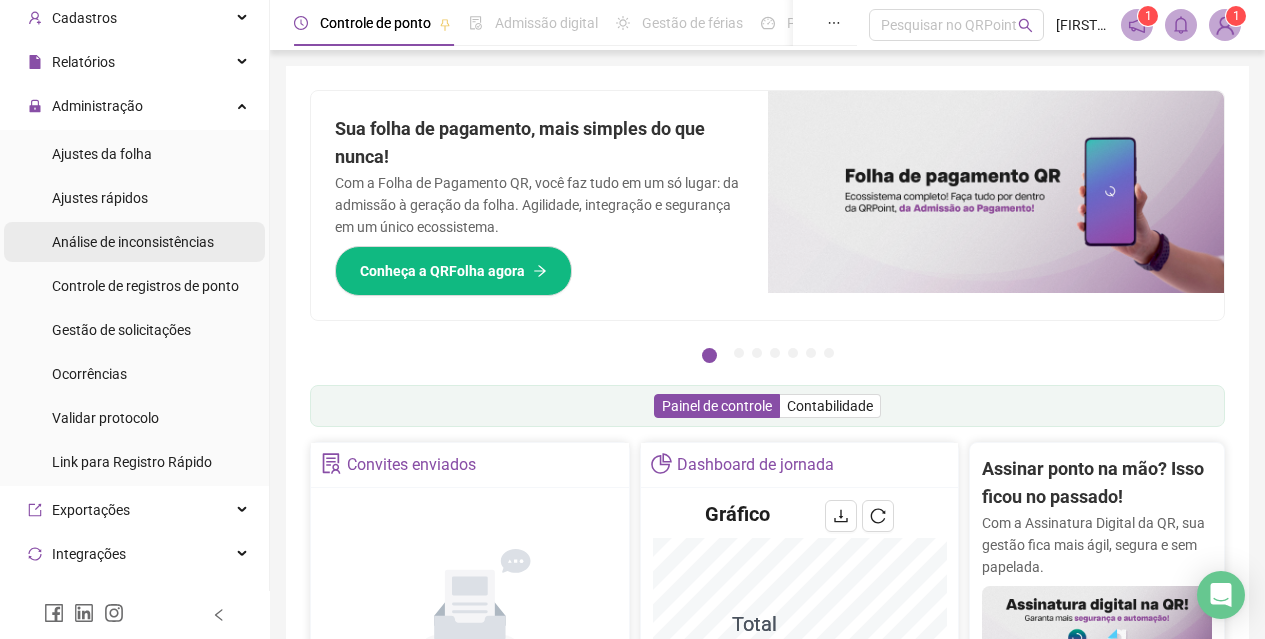 scroll, scrollTop: 0, scrollLeft: 0, axis: both 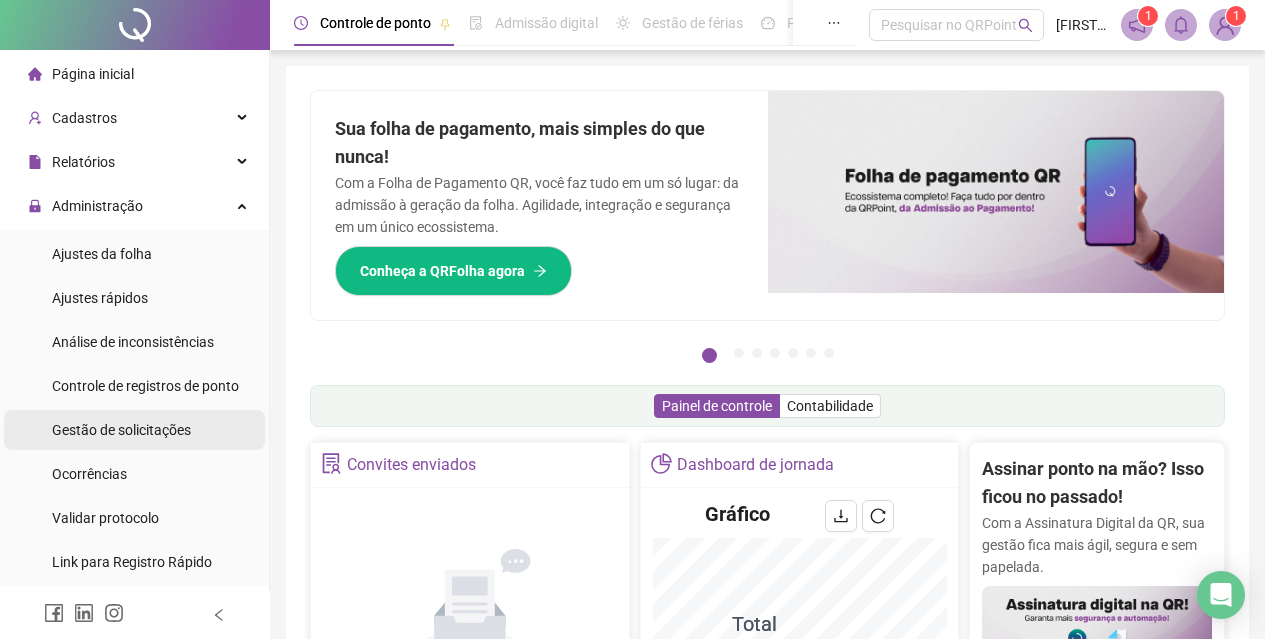 click on "Gestão de solicitações" at bounding box center [121, 430] 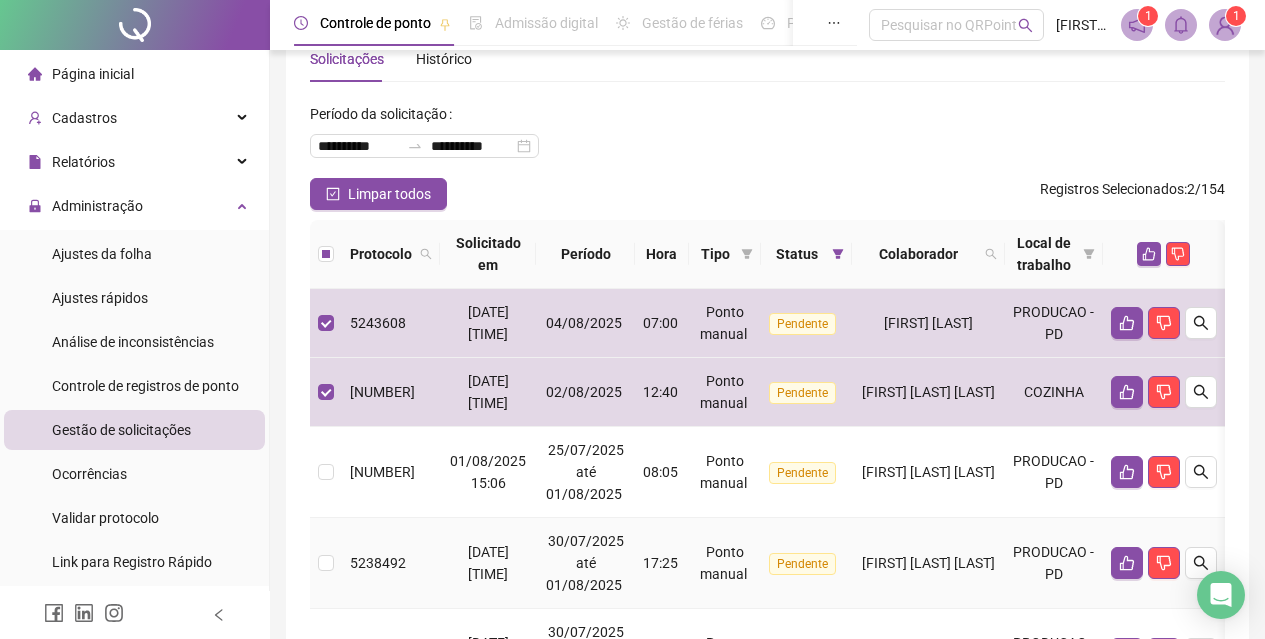 scroll, scrollTop: 100, scrollLeft: 0, axis: vertical 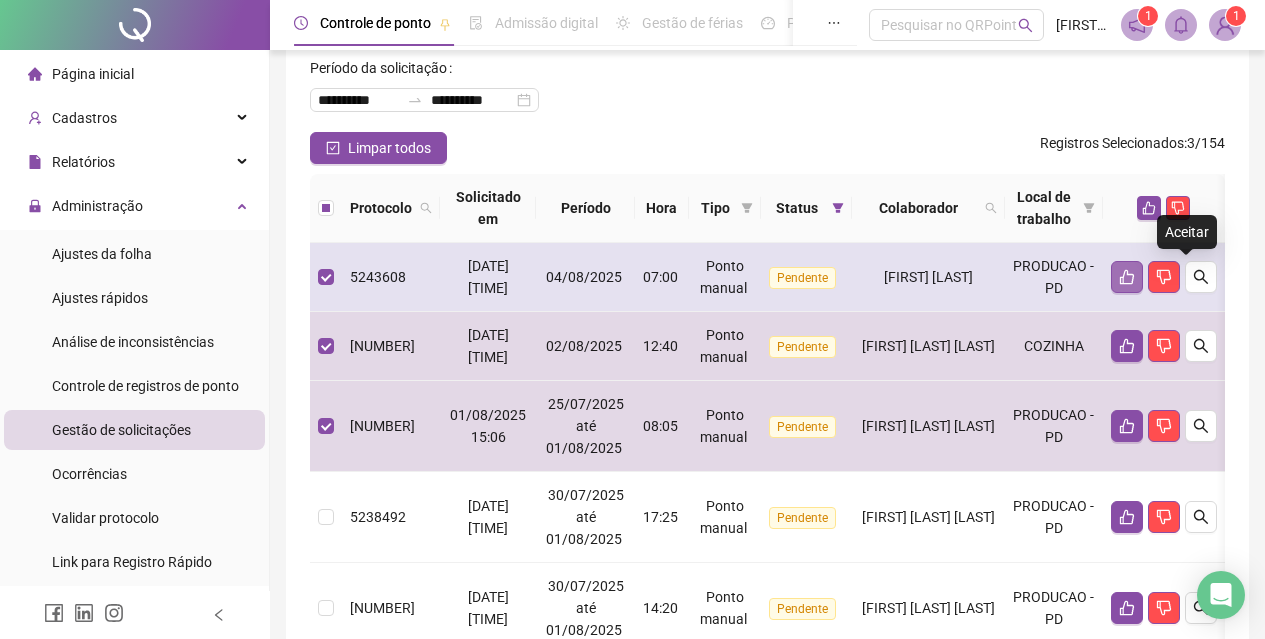 click 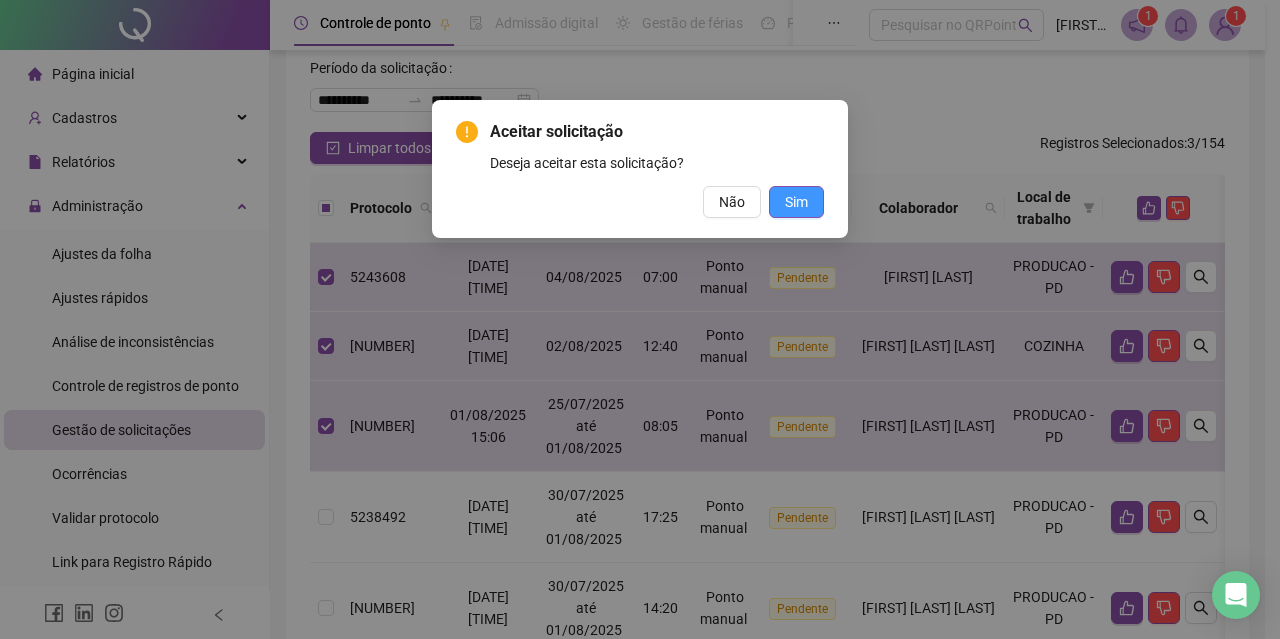 click on "Sim" at bounding box center [796, 202] 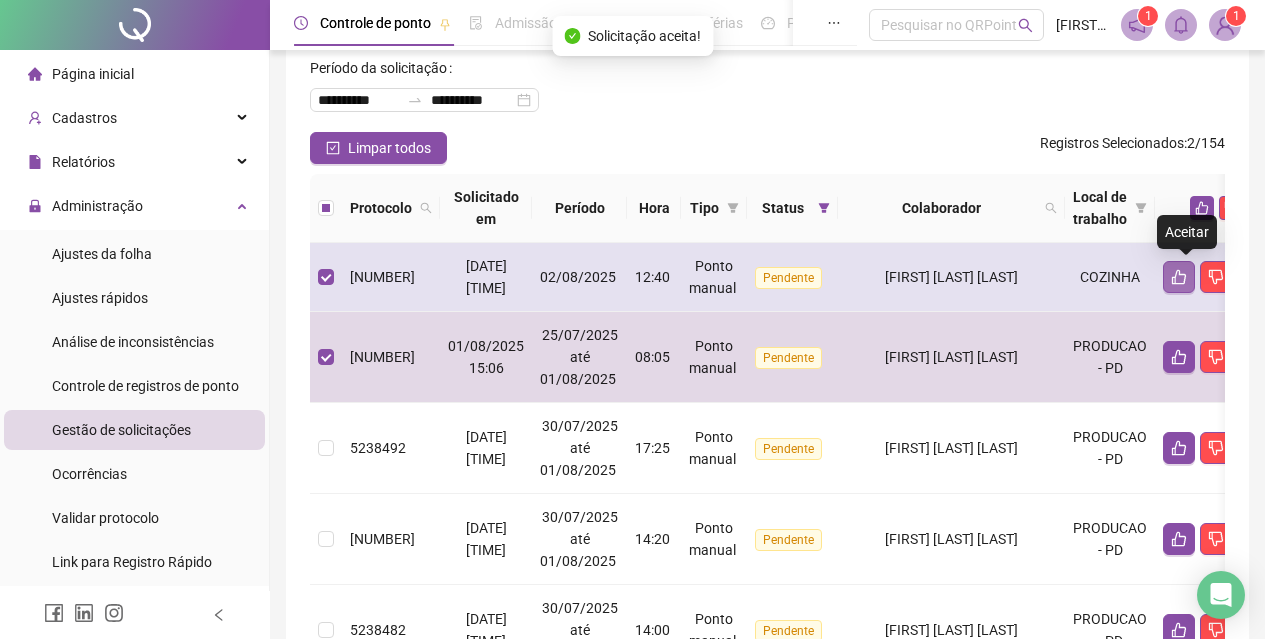 click 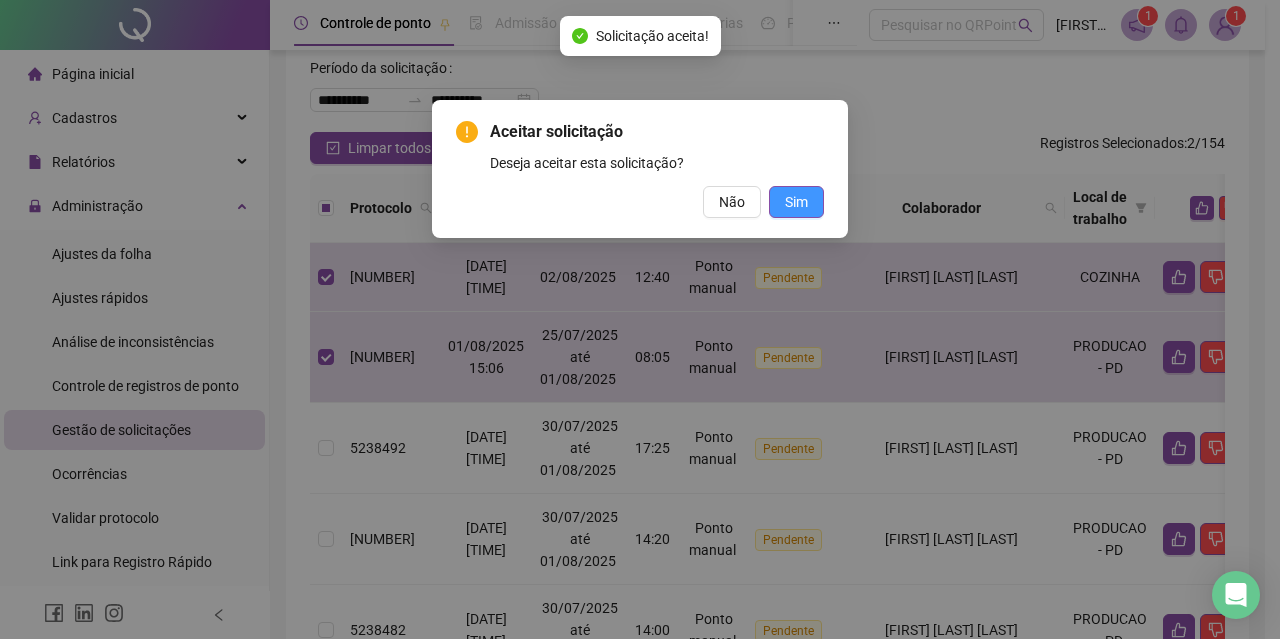 click on "Sim" at bounding box center (796, 202) 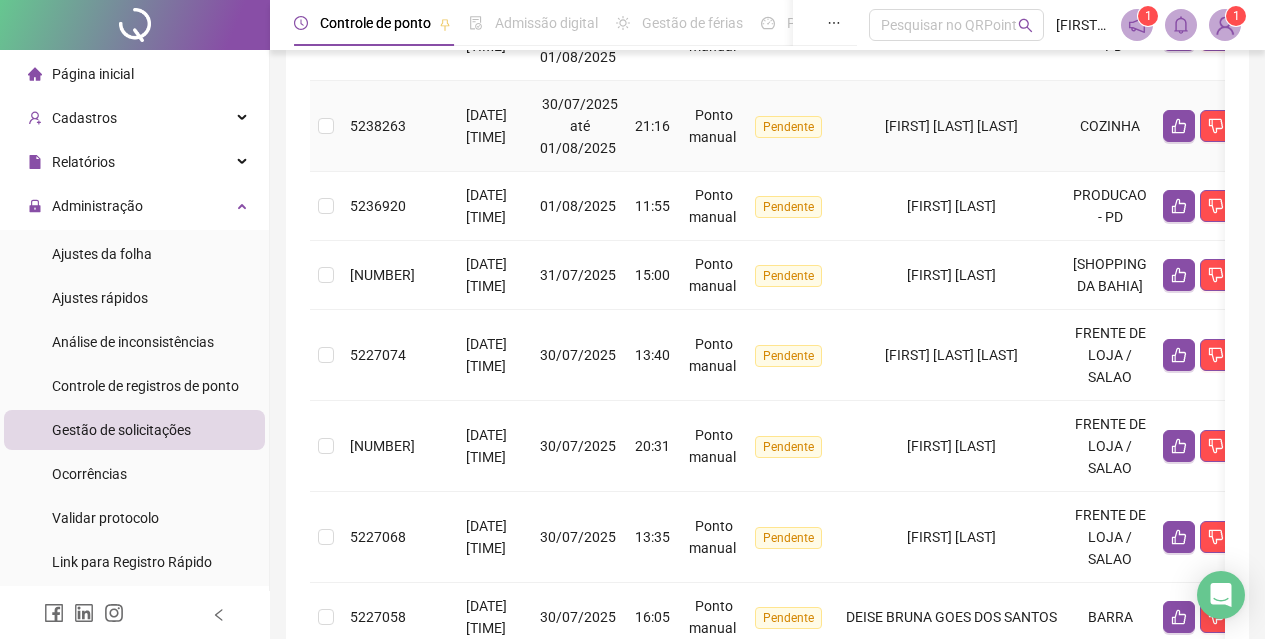 scroll, scrollTop: 889, scrollLeft: 0, axis: vertical 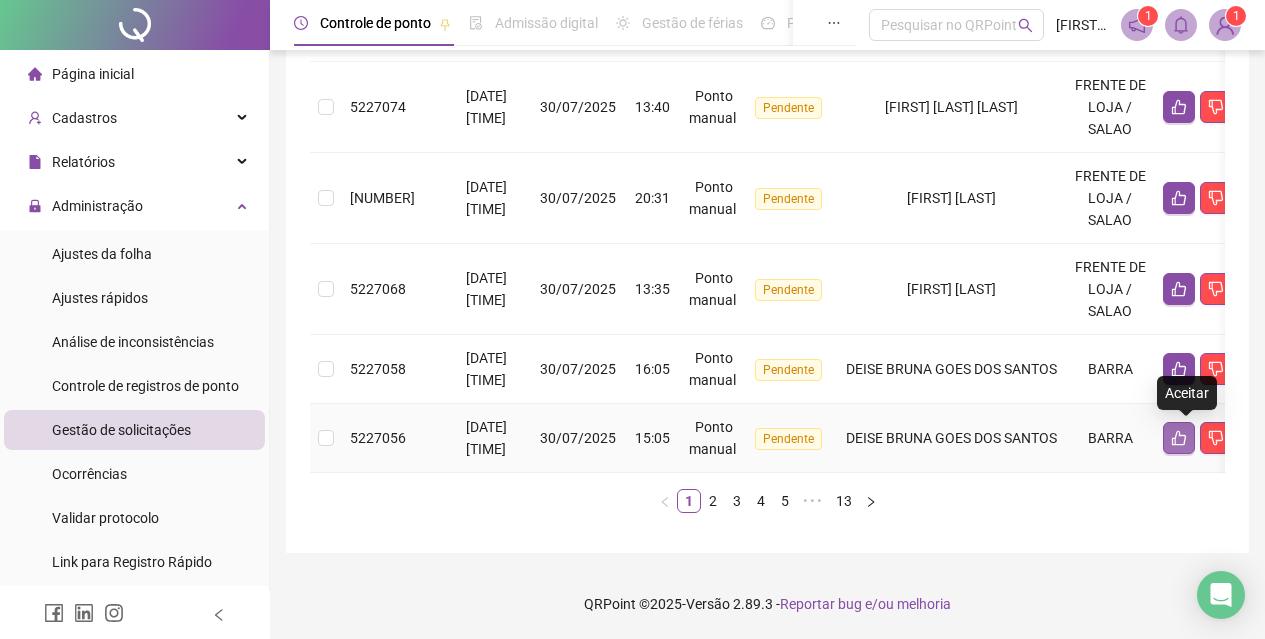click 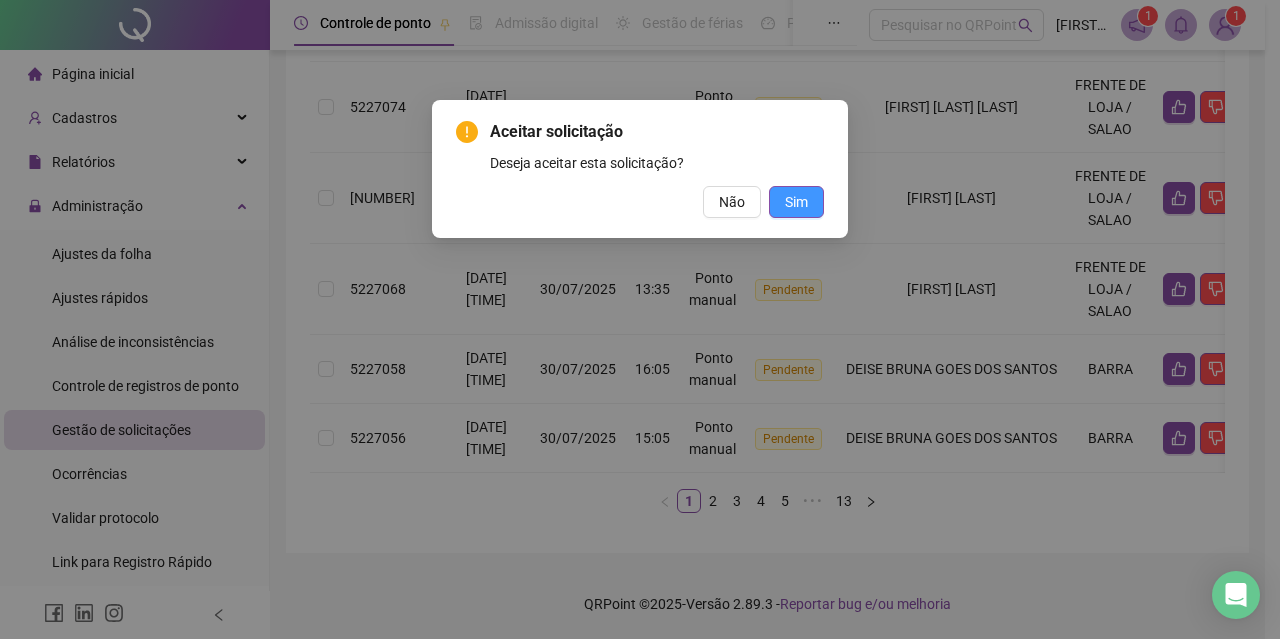 click on "Sim" at bounding box center (796, 202) 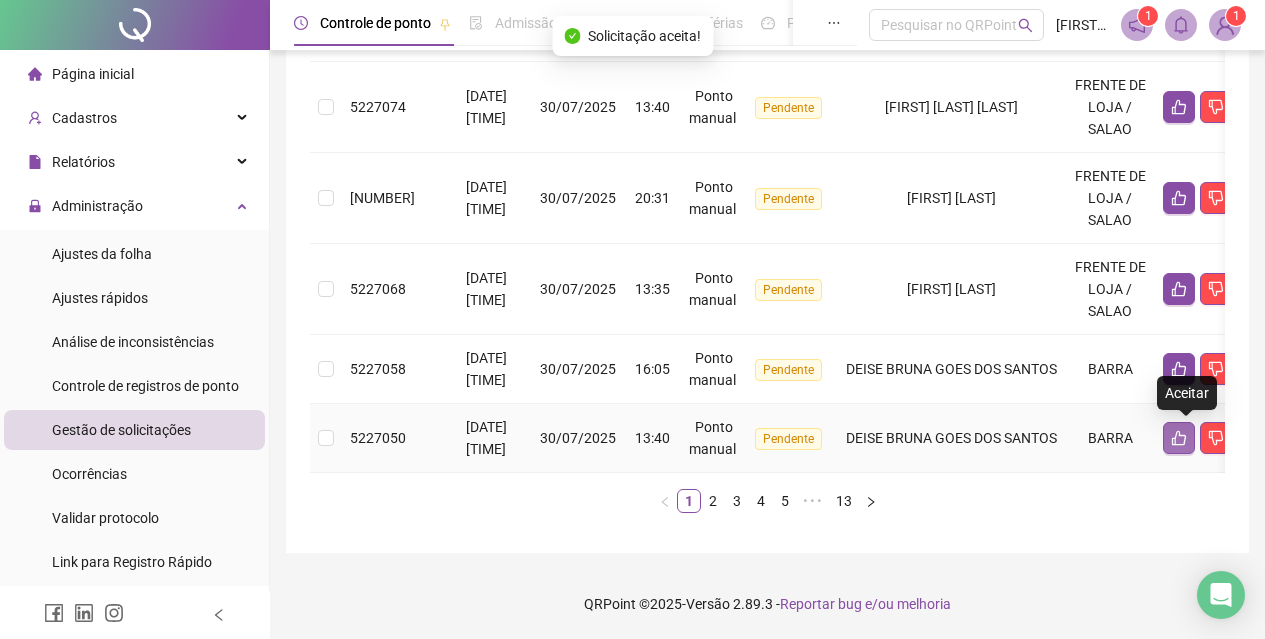 click 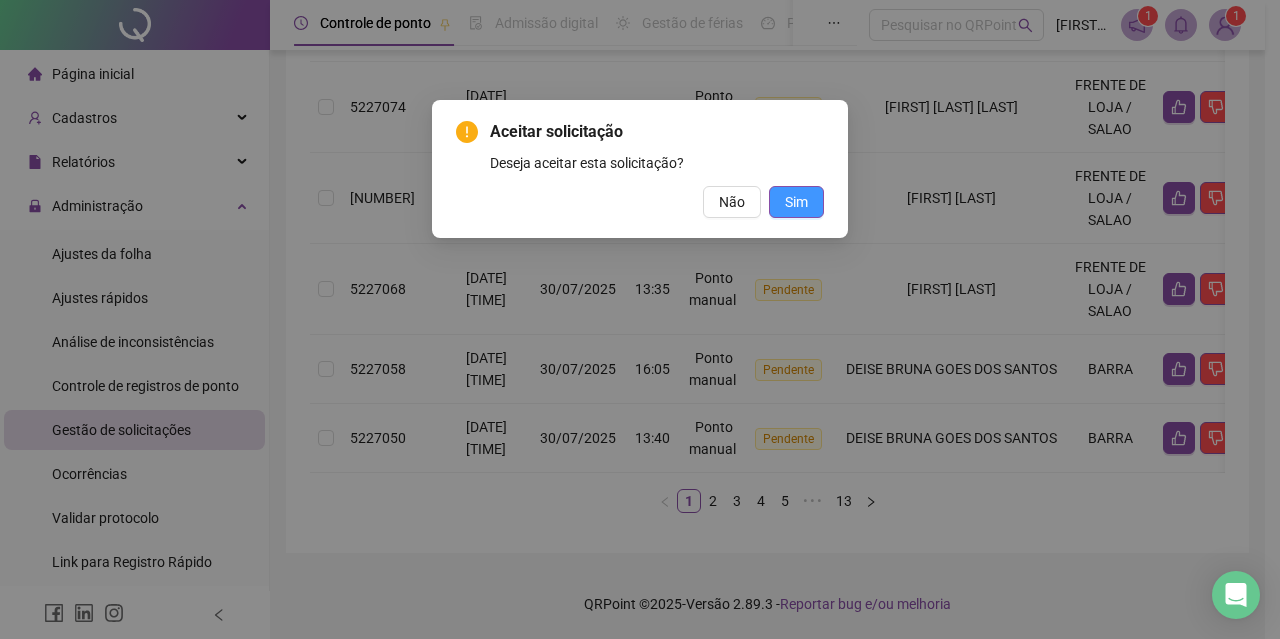 click on "Sim" at bounding box center (796, 202) 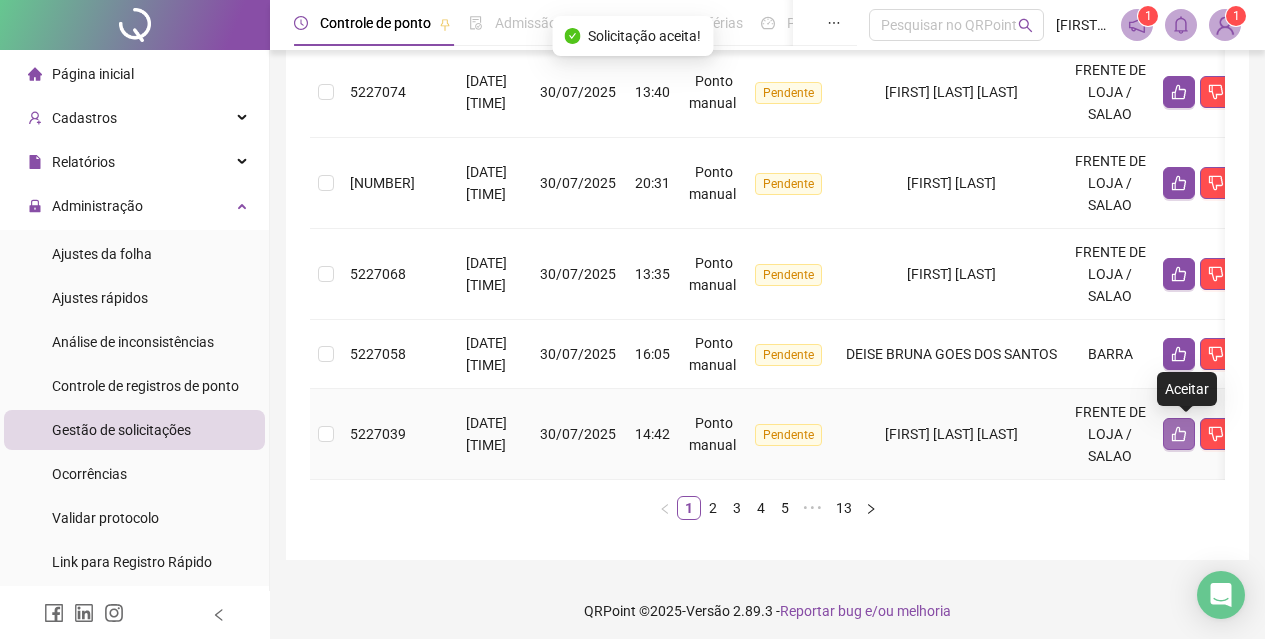 click at bounding box center (1179, 434) 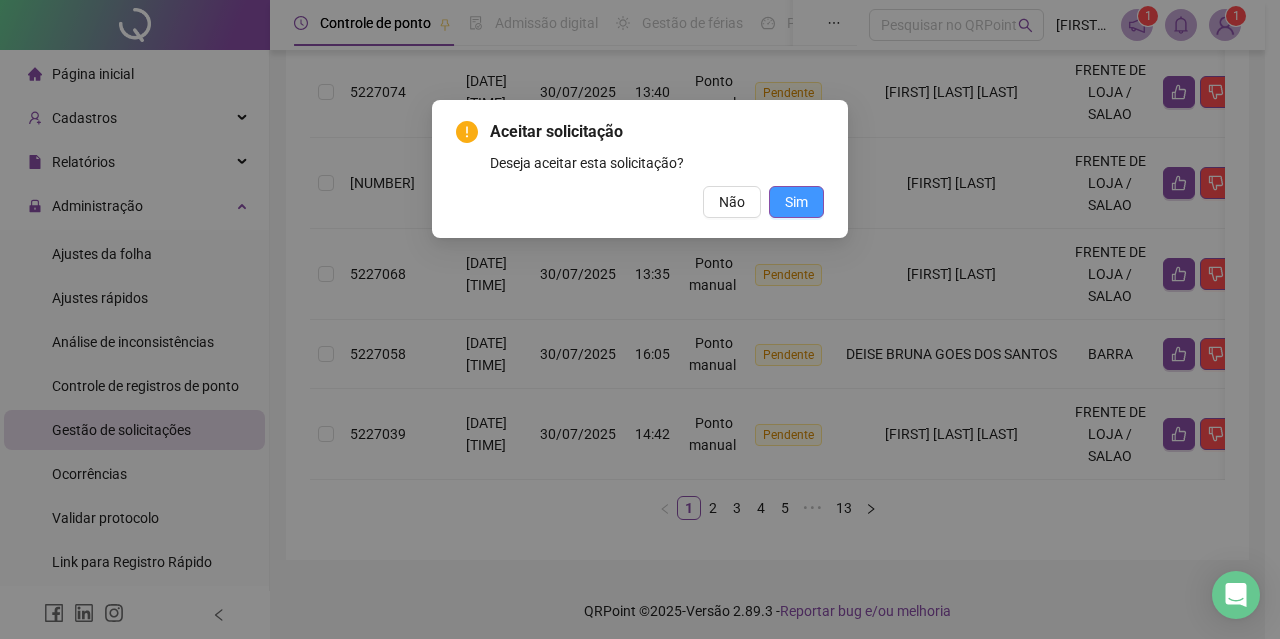 click on "Sim" at bounding box center (796, 202) 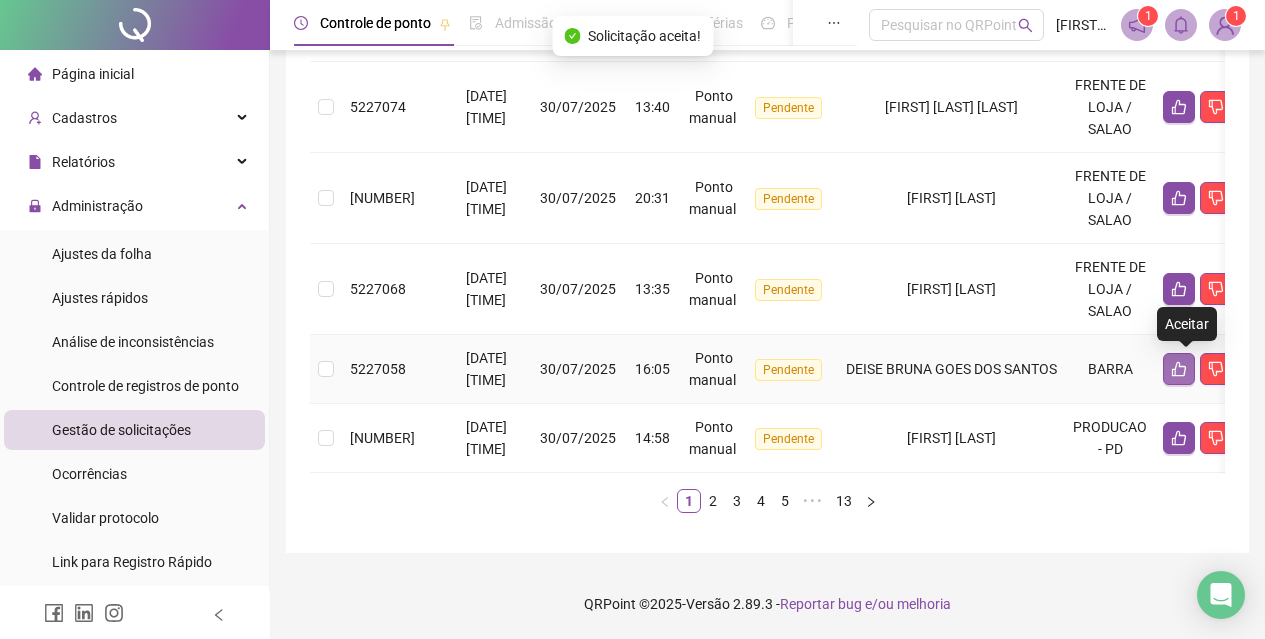 click 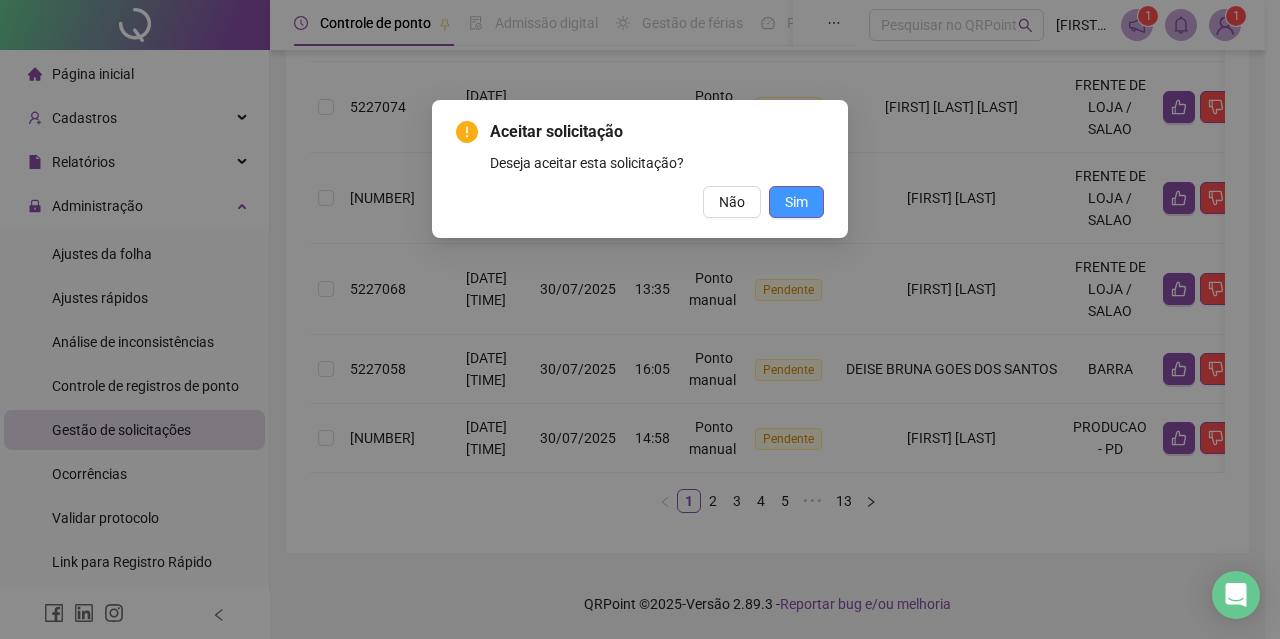 click on "Sim" at bounding box center [796, 202] 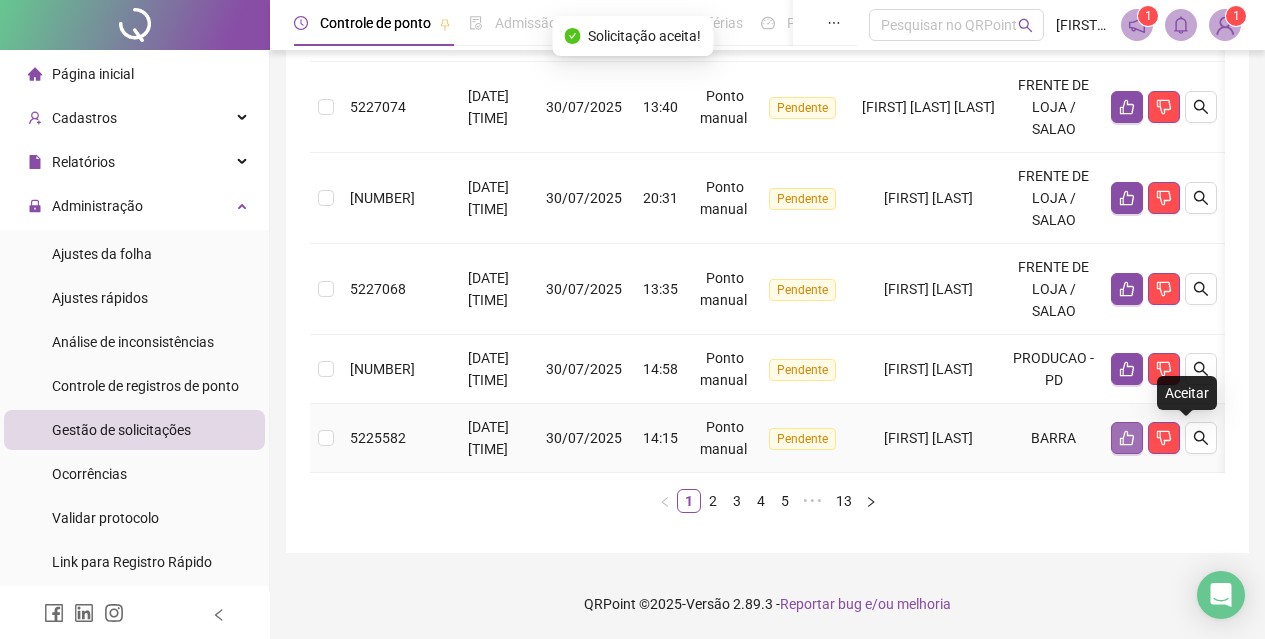 click 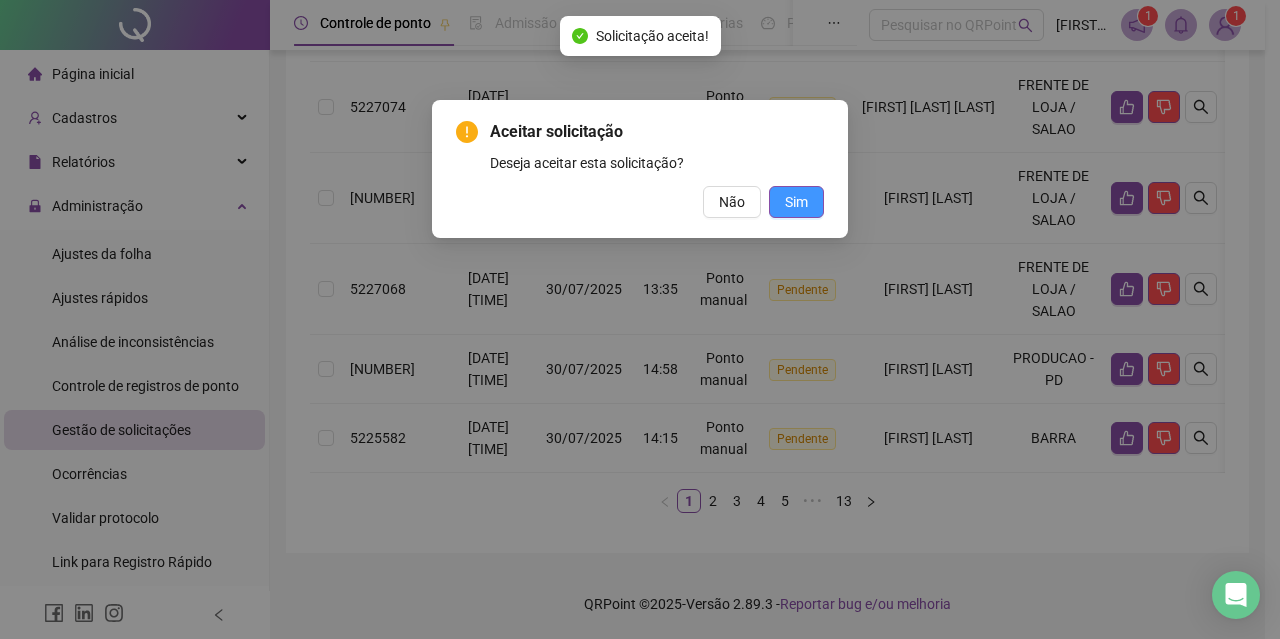 click on "Sim" at bounding box center [796, 202] 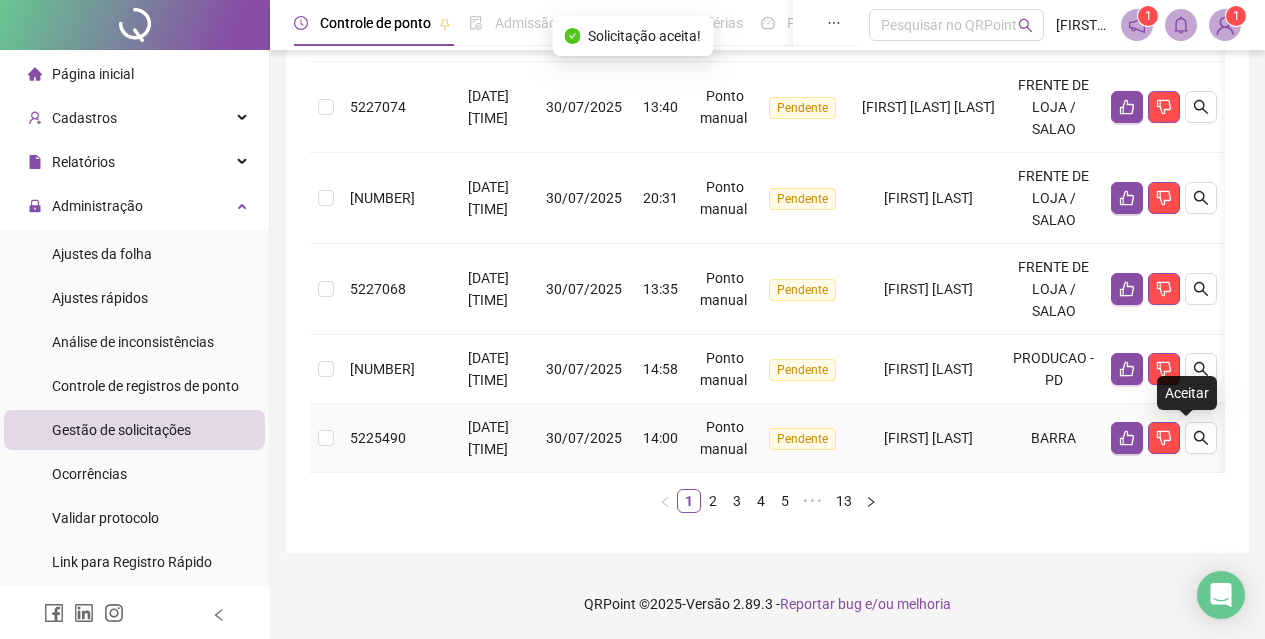 click at bounding box center (1164, 438) 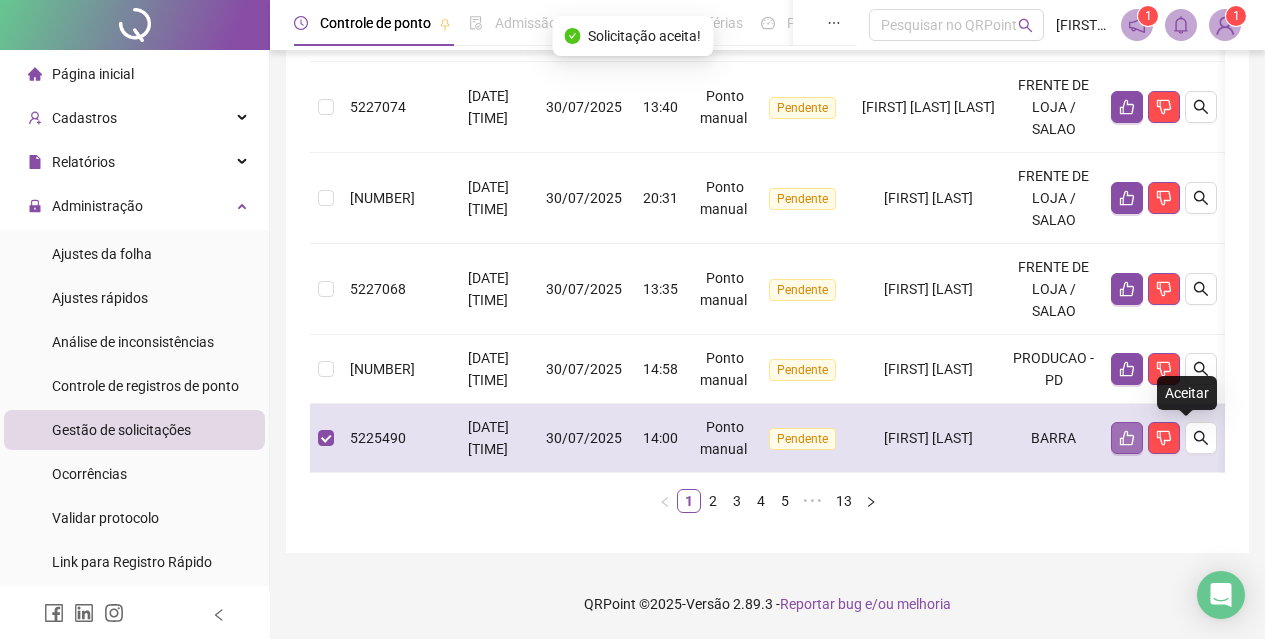 click 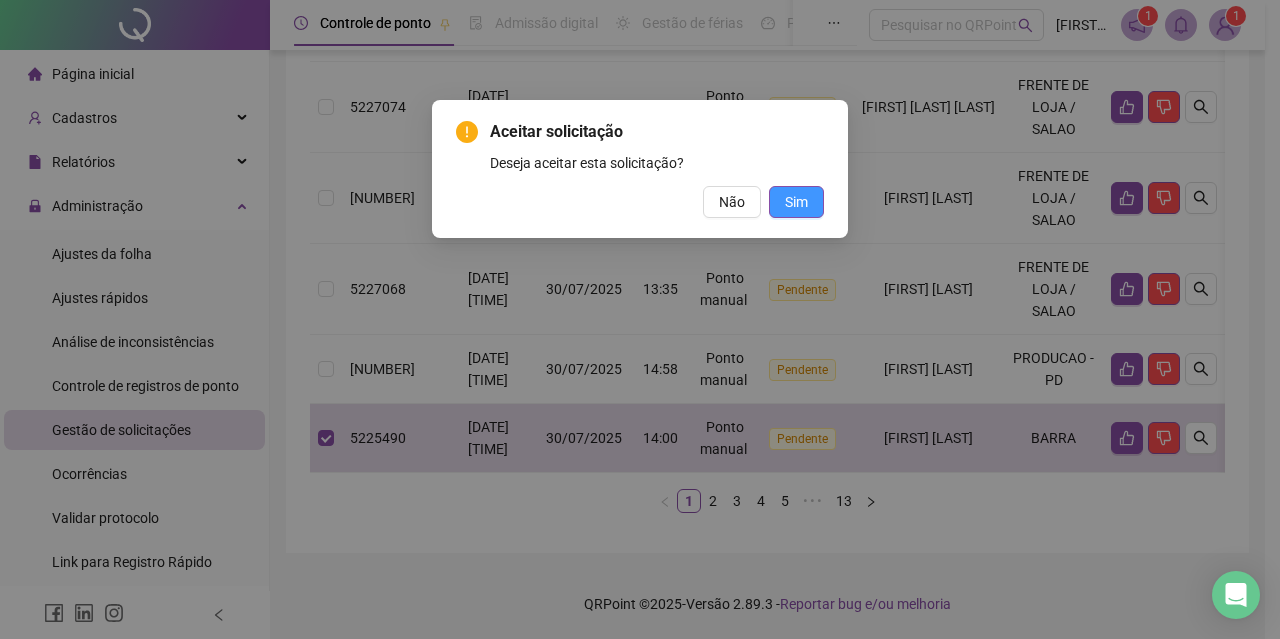 click on "Sim" at bounding box center [796, 202] 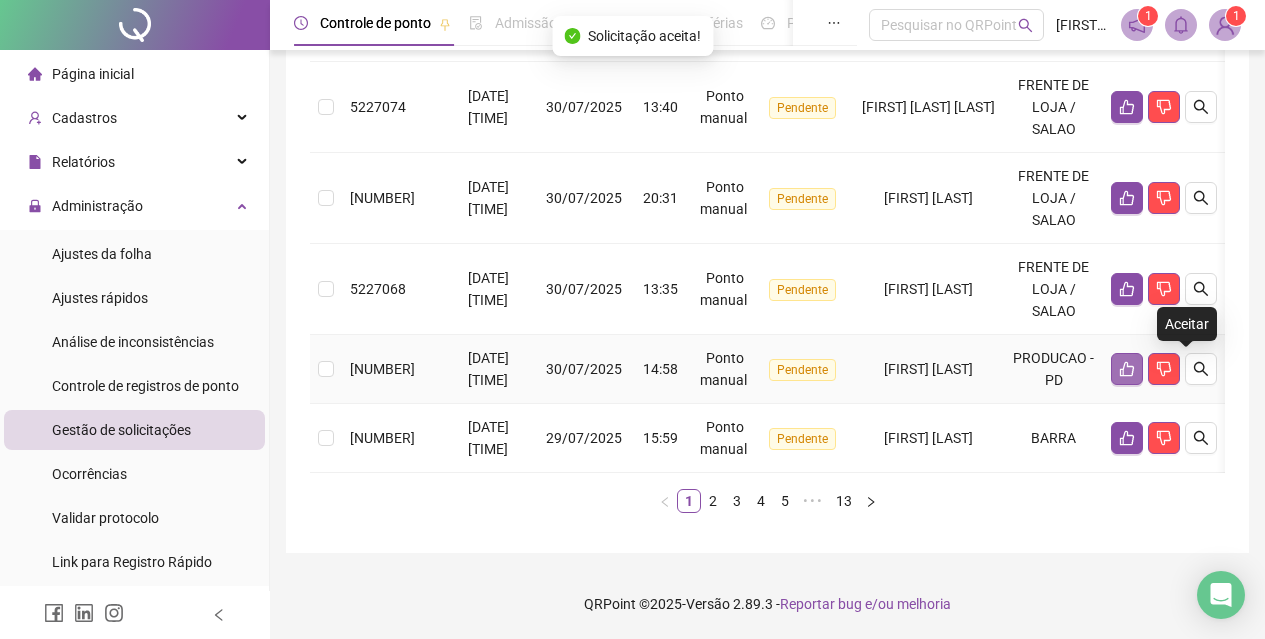 click 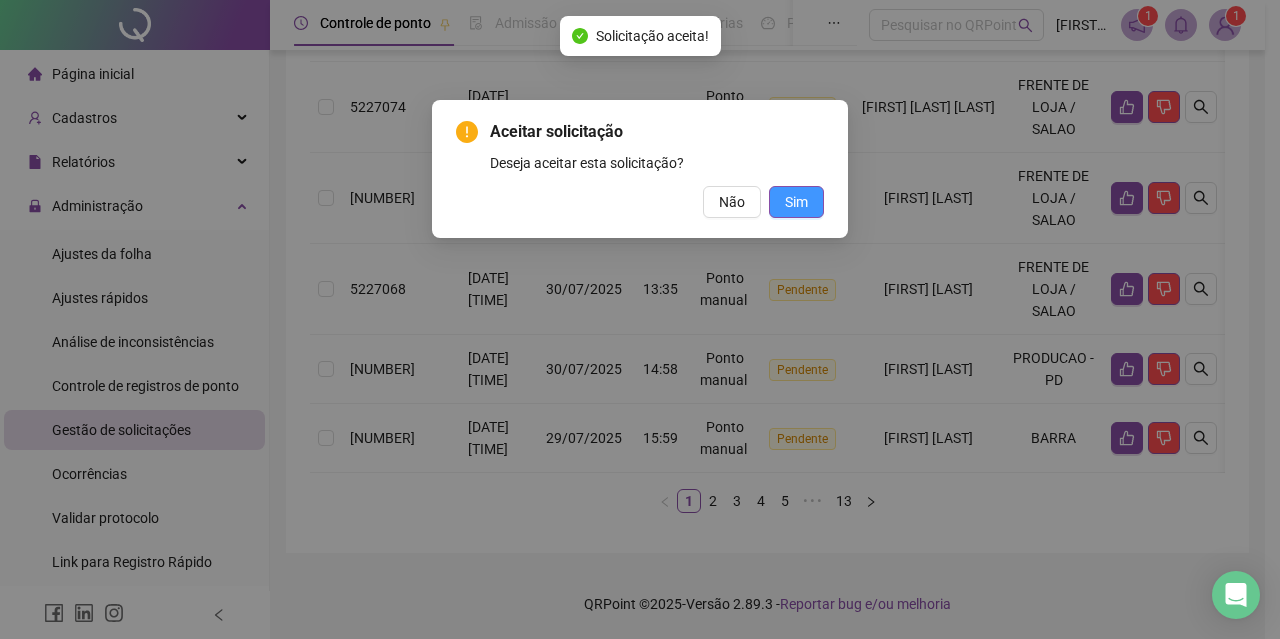 click on "Sim" at bounding box center (796, 202) 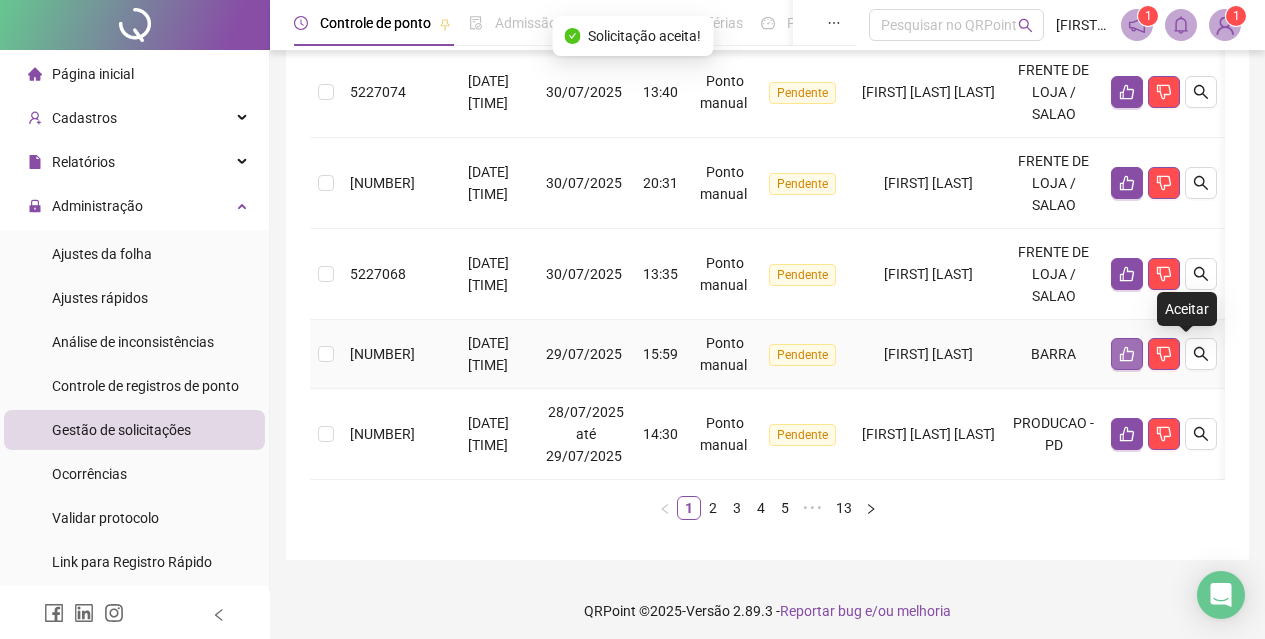 click 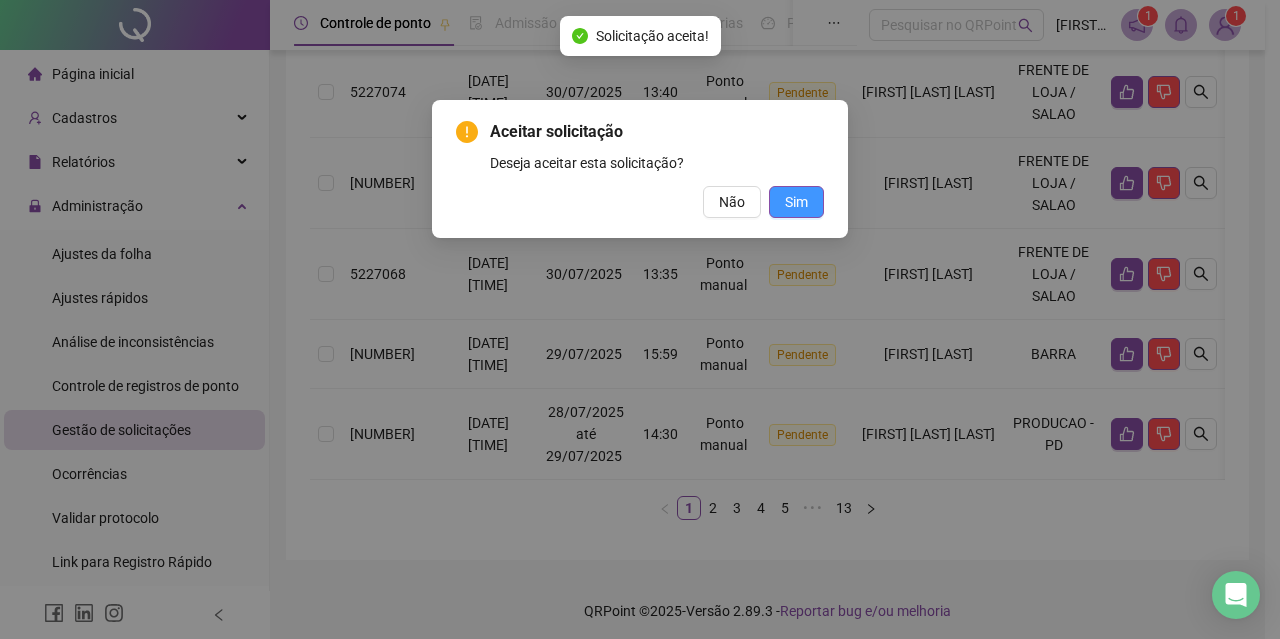 click on "Sim" at bounding box center [796, 202] 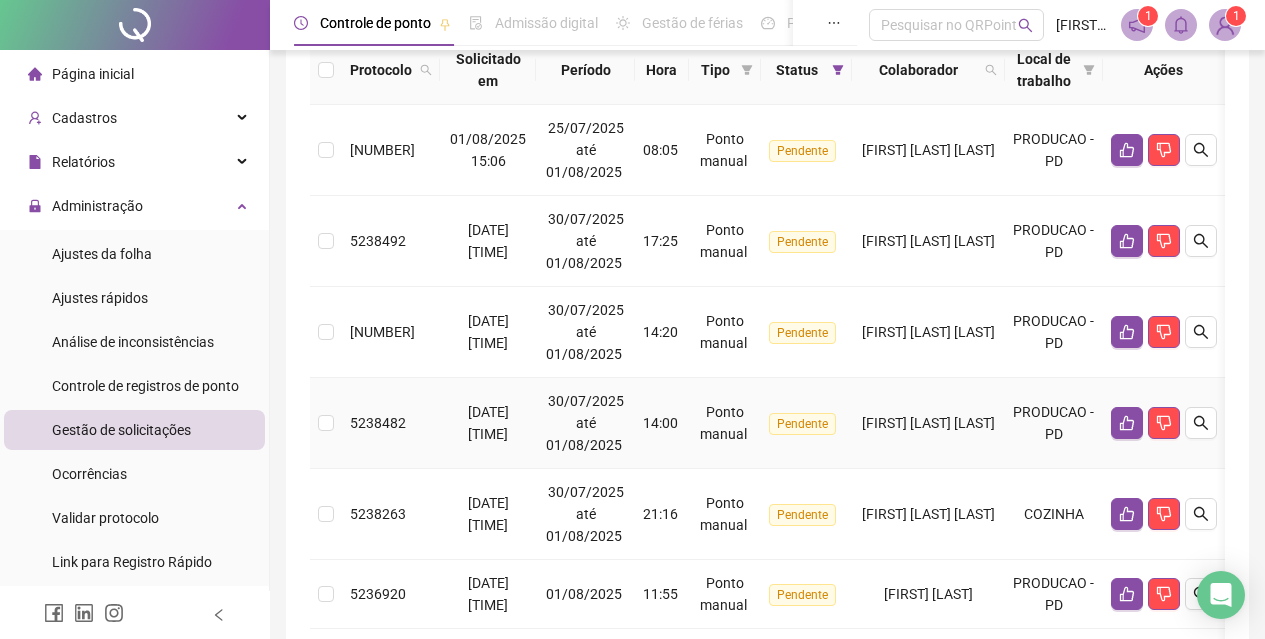 scroll, scrollTop: 300, scrollLeft: 0, axis: vertical 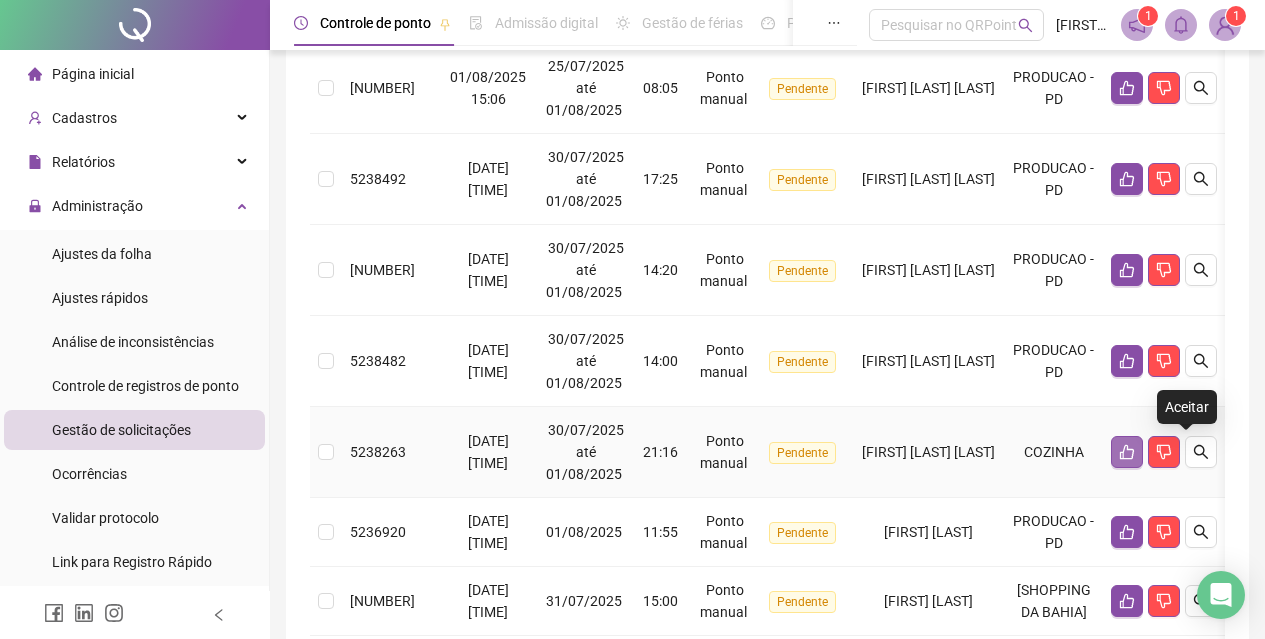 click 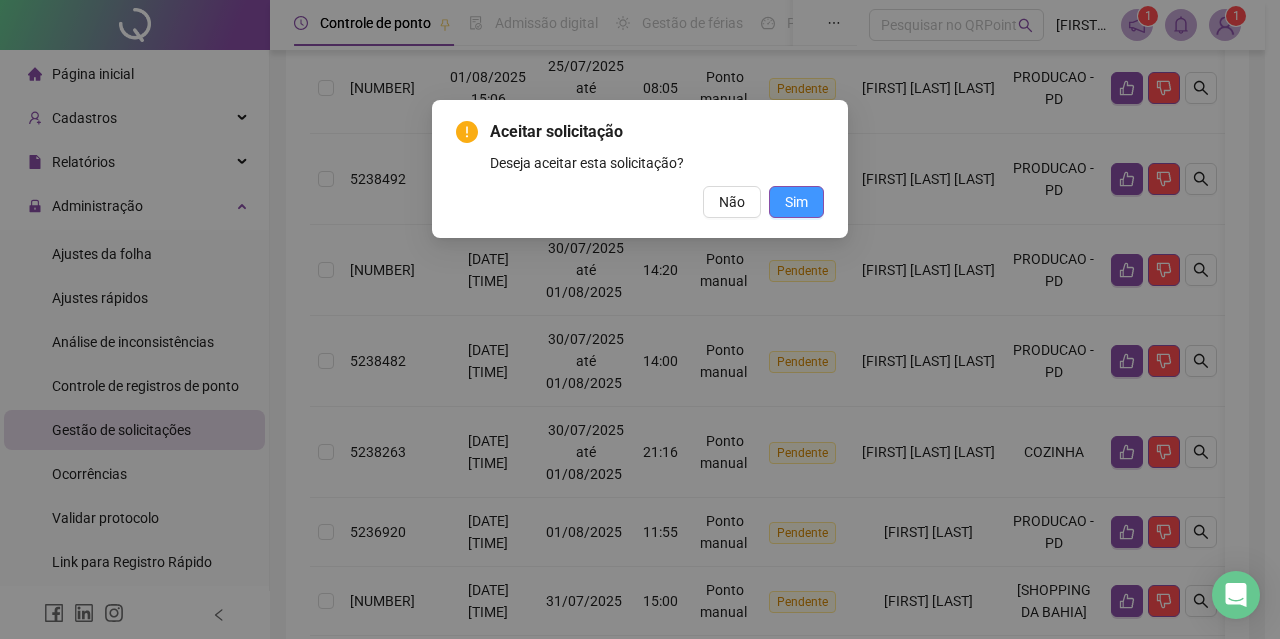 click on "Sim" at bounding box center [796, 202] 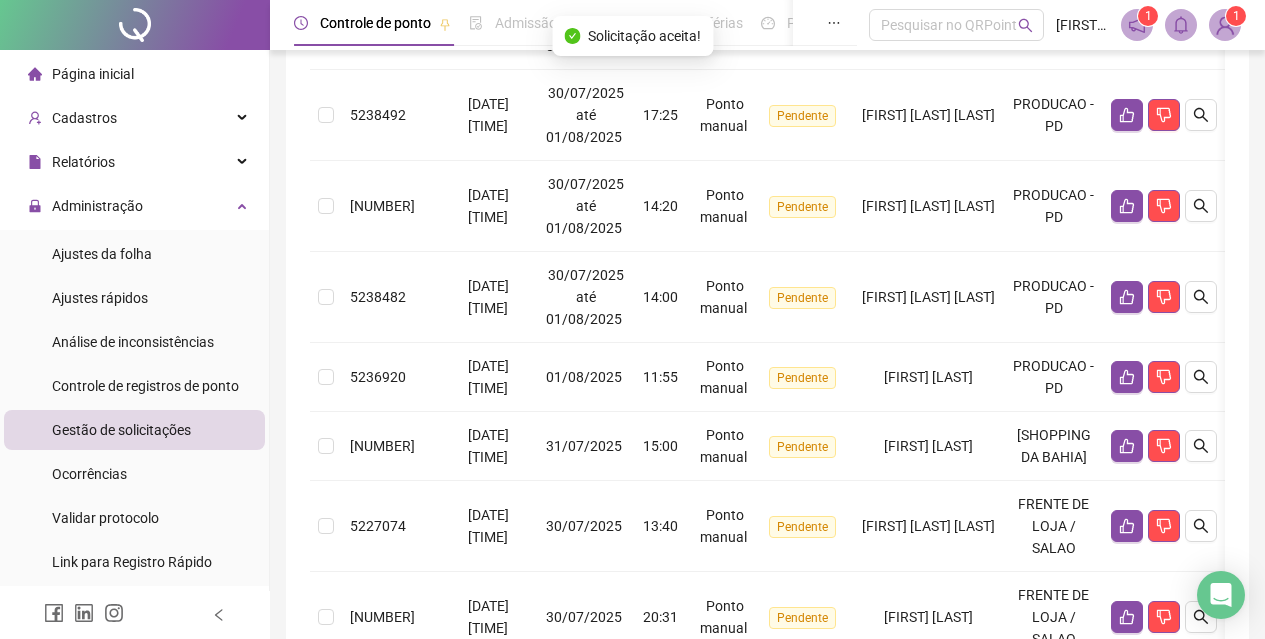 scroll, scrollTop: 400, scrollLeft: 0, axis: vertical 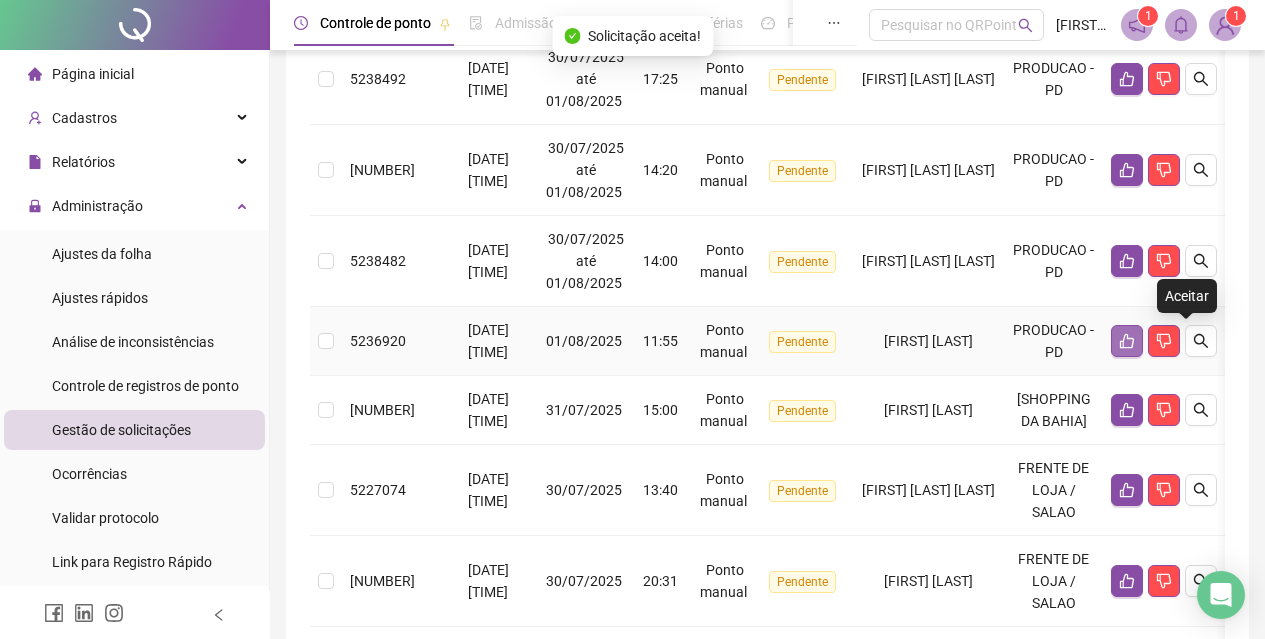 click 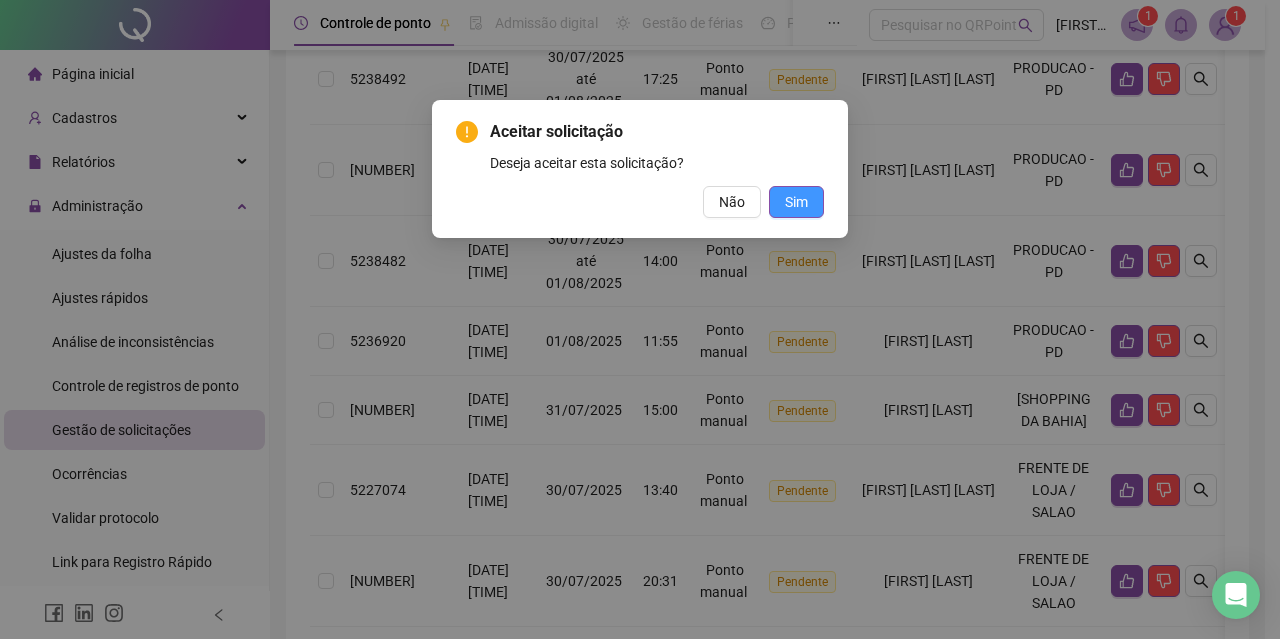 click on "Sim" at bounding box center [796, 202] 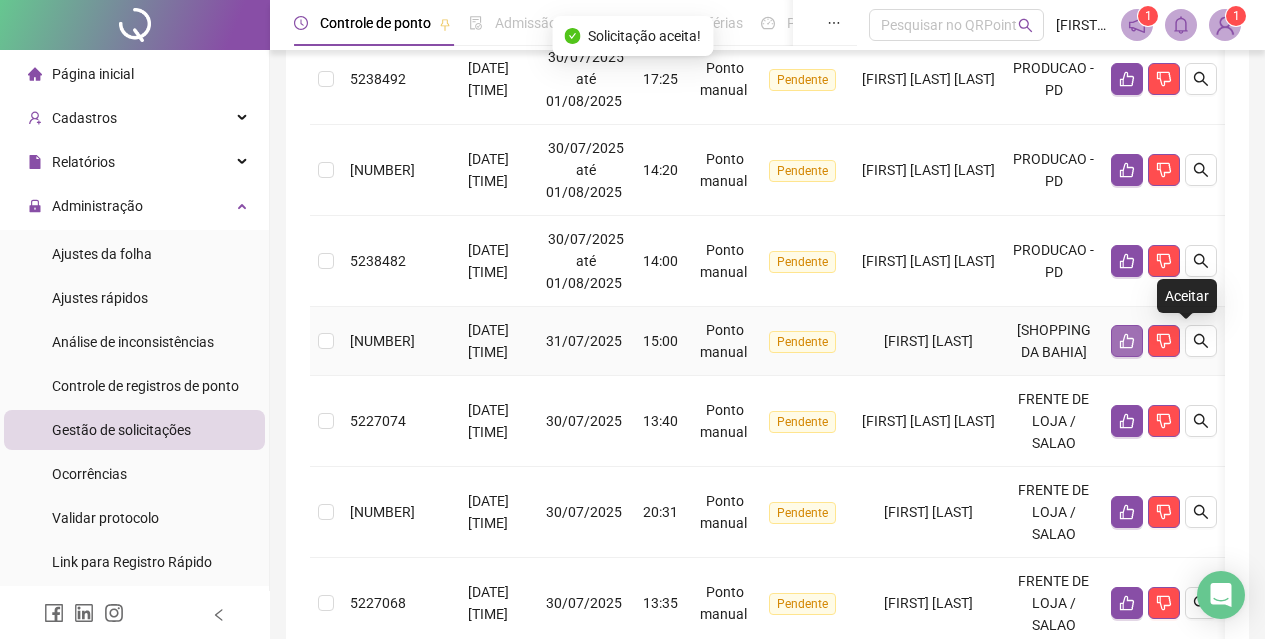 click at bounding box center (1127, 341) 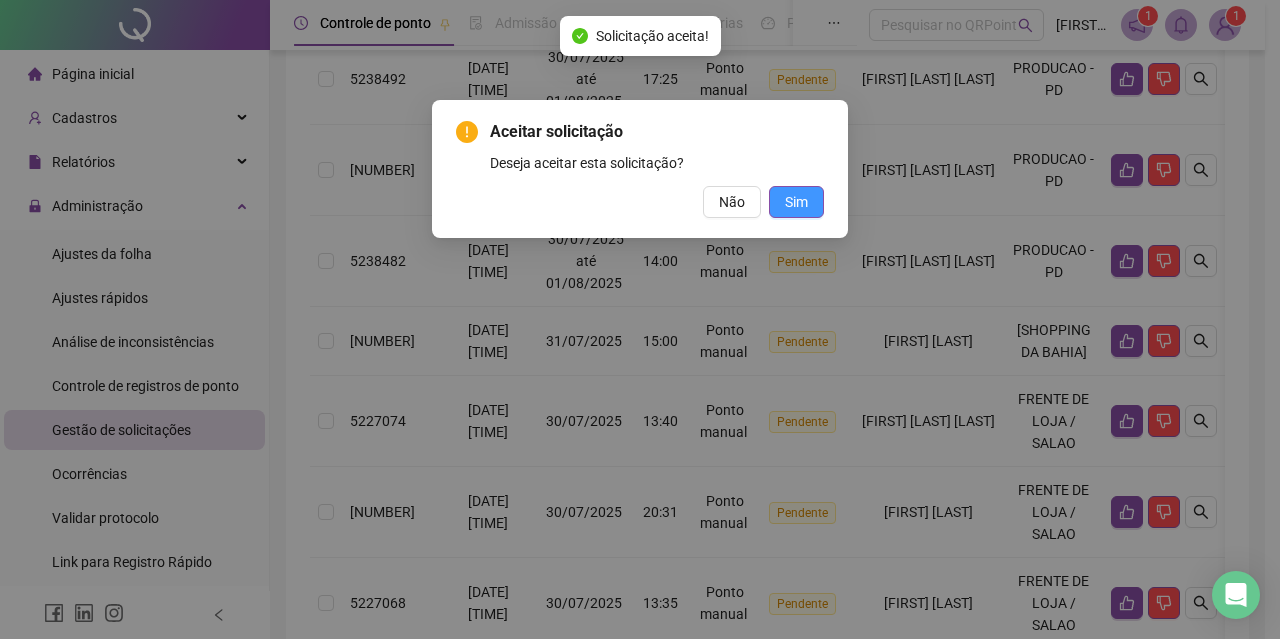 click on "Sim" at bounding box center (796, 202) 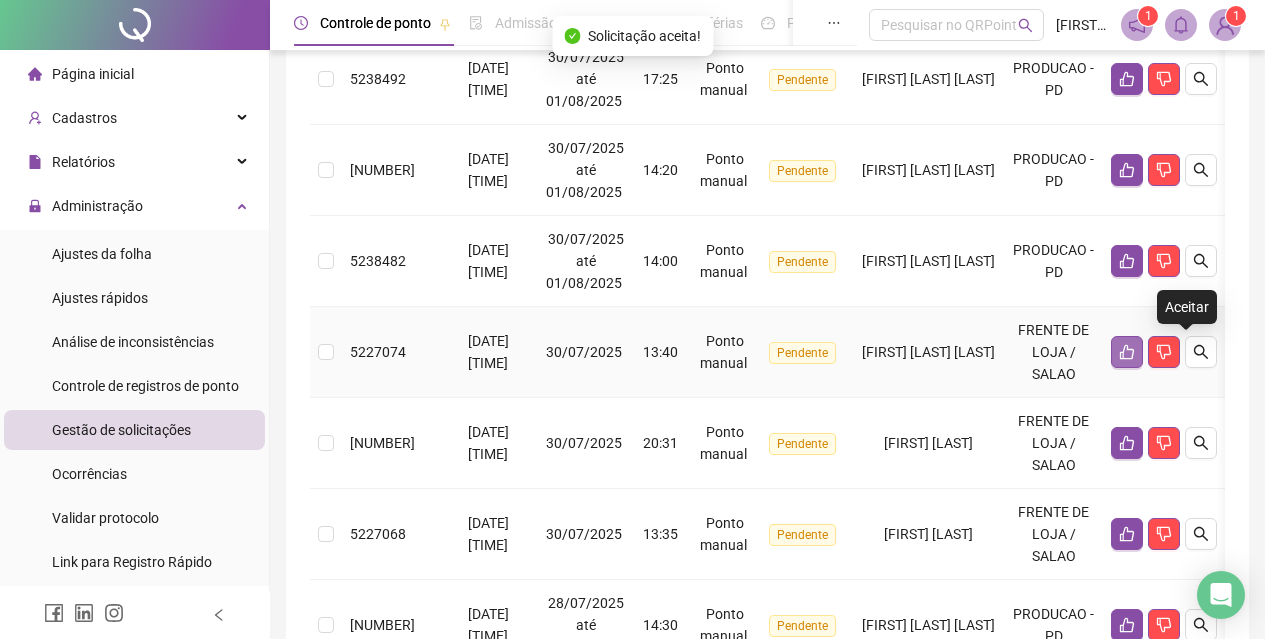 click 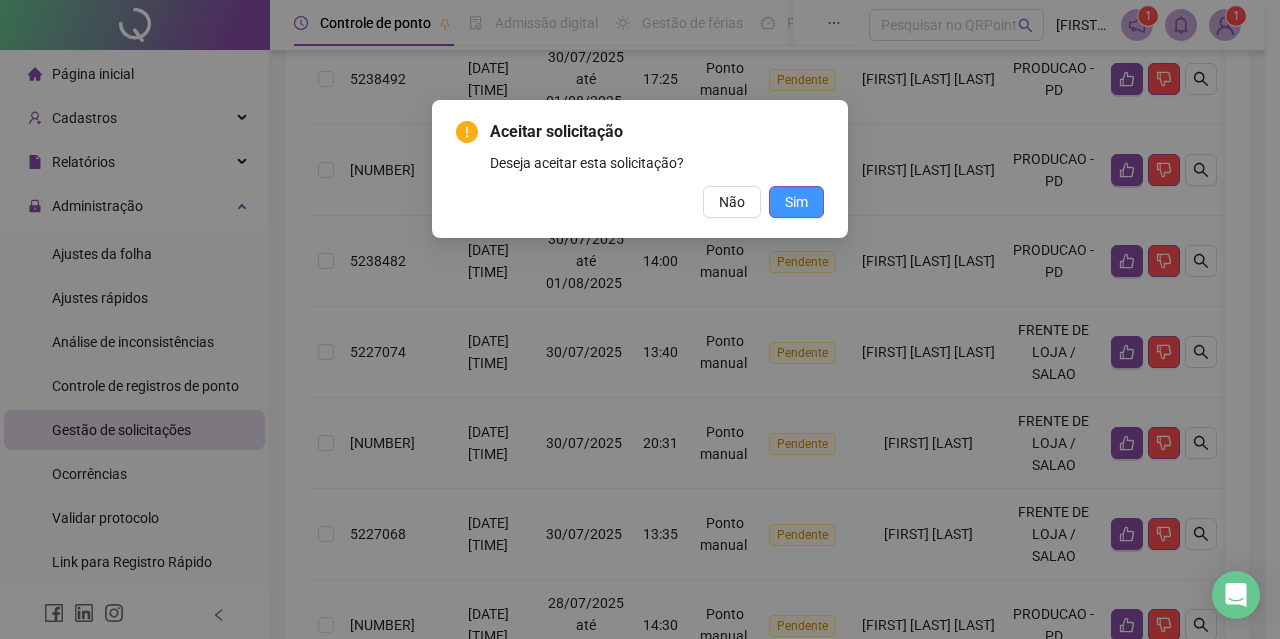click on "Sim" at bounding box center [796, 202] 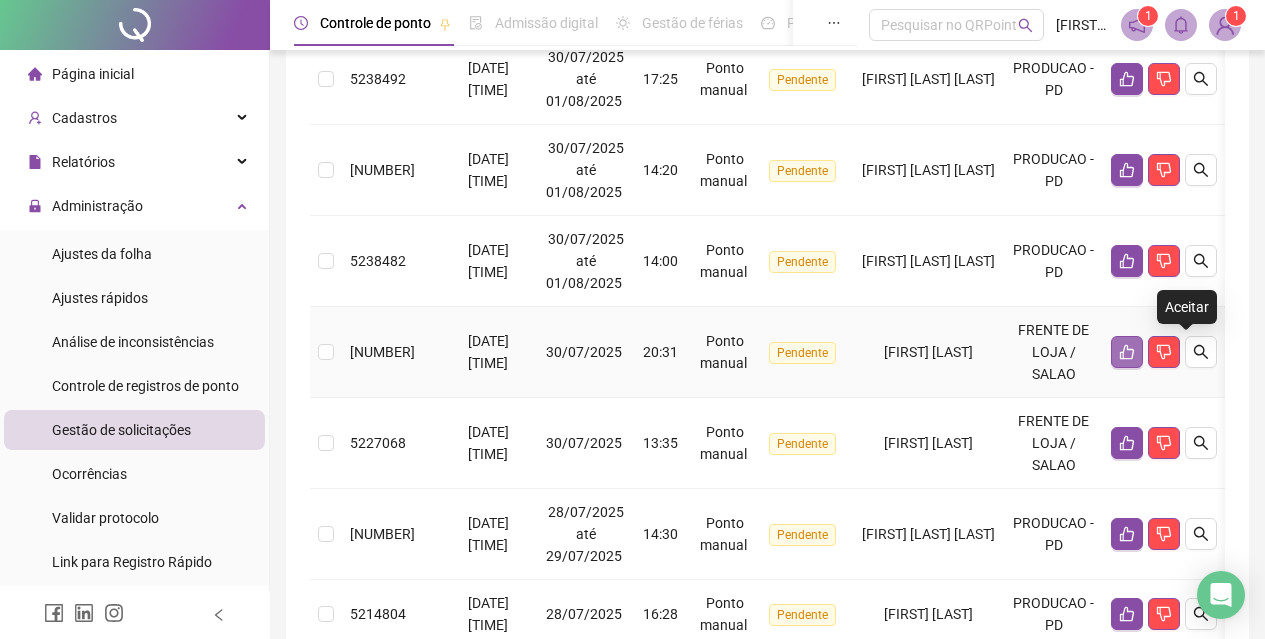 click 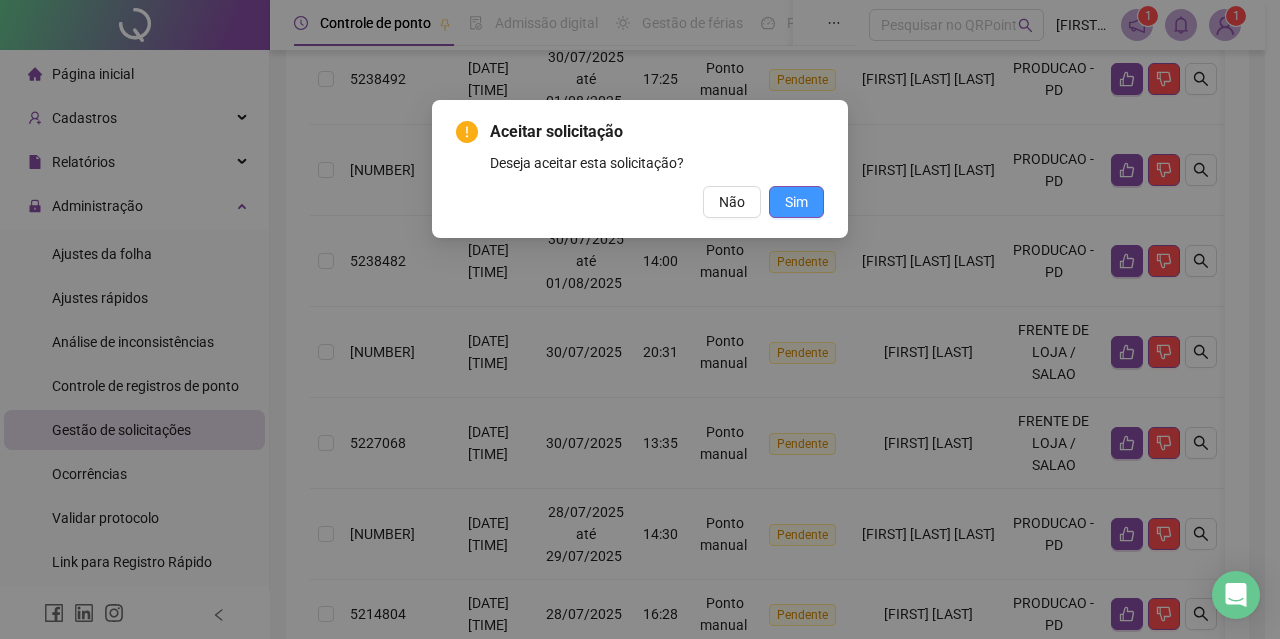 click on "Sim" at bounding box center [796, 202] 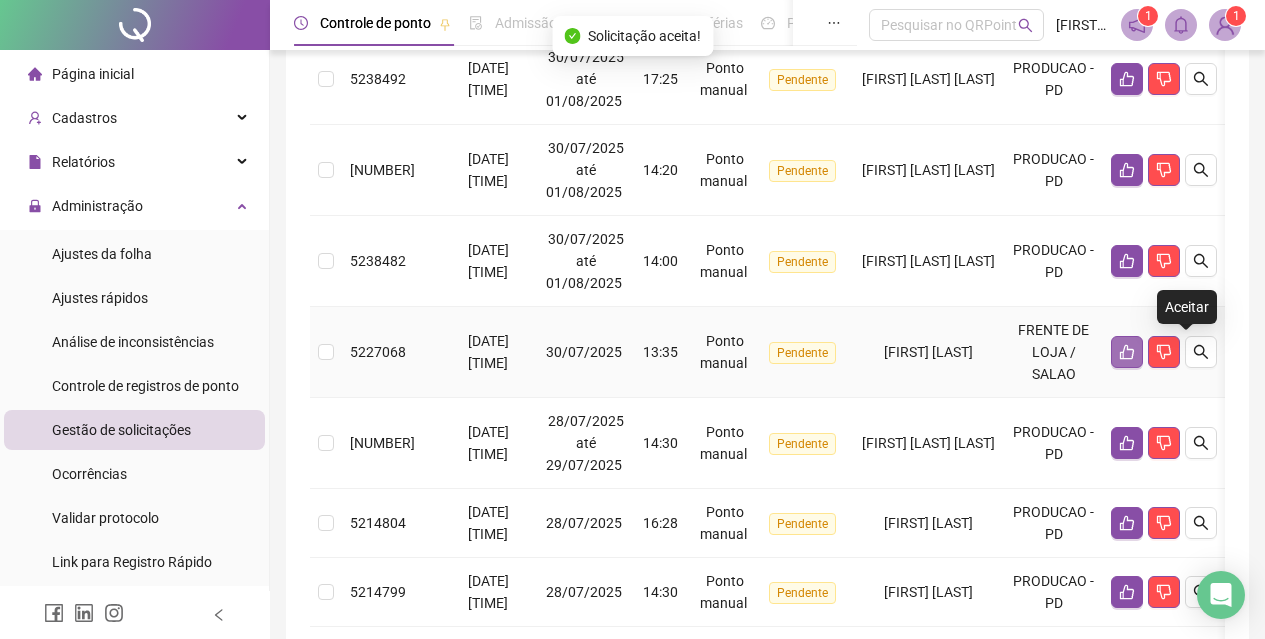 click at bounding box center [1127, 352] 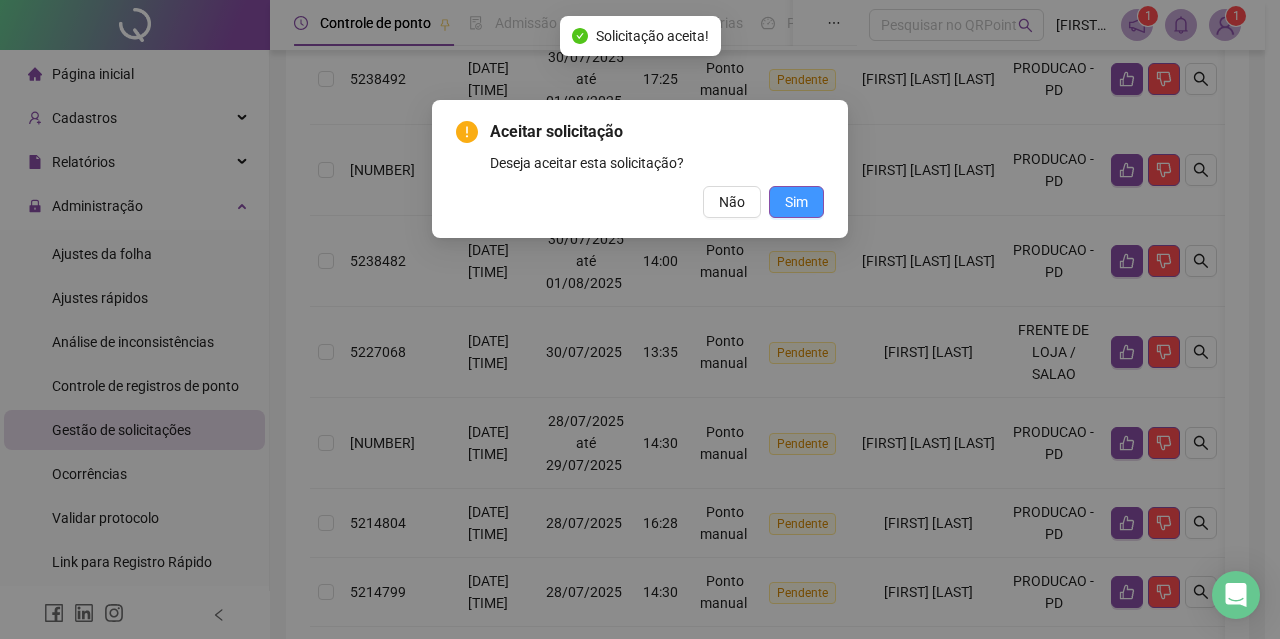 click on "Sim" at bounding box center [796, 202] 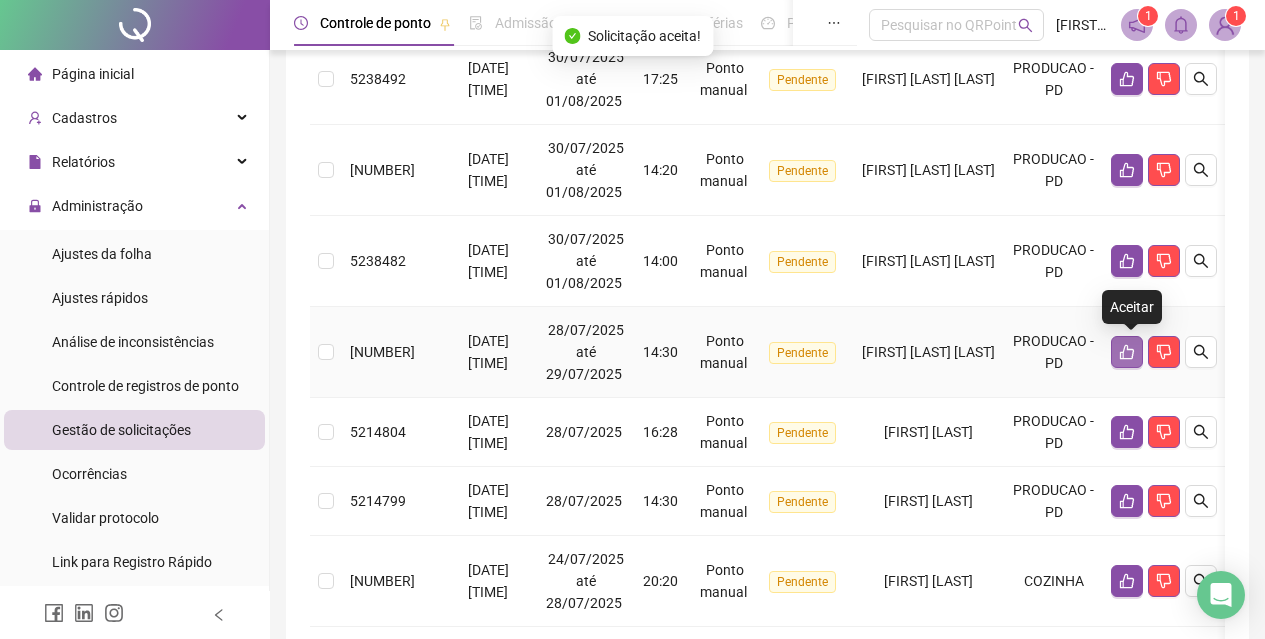 click 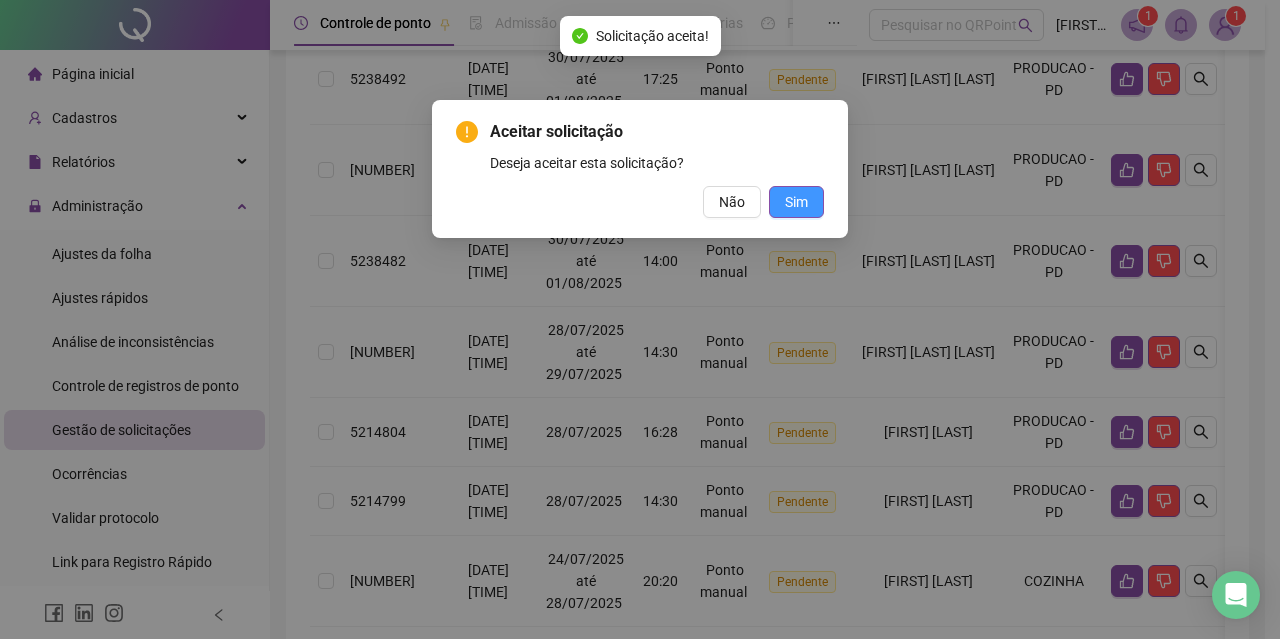 click on "Sim" at bounding box center [796, 202] 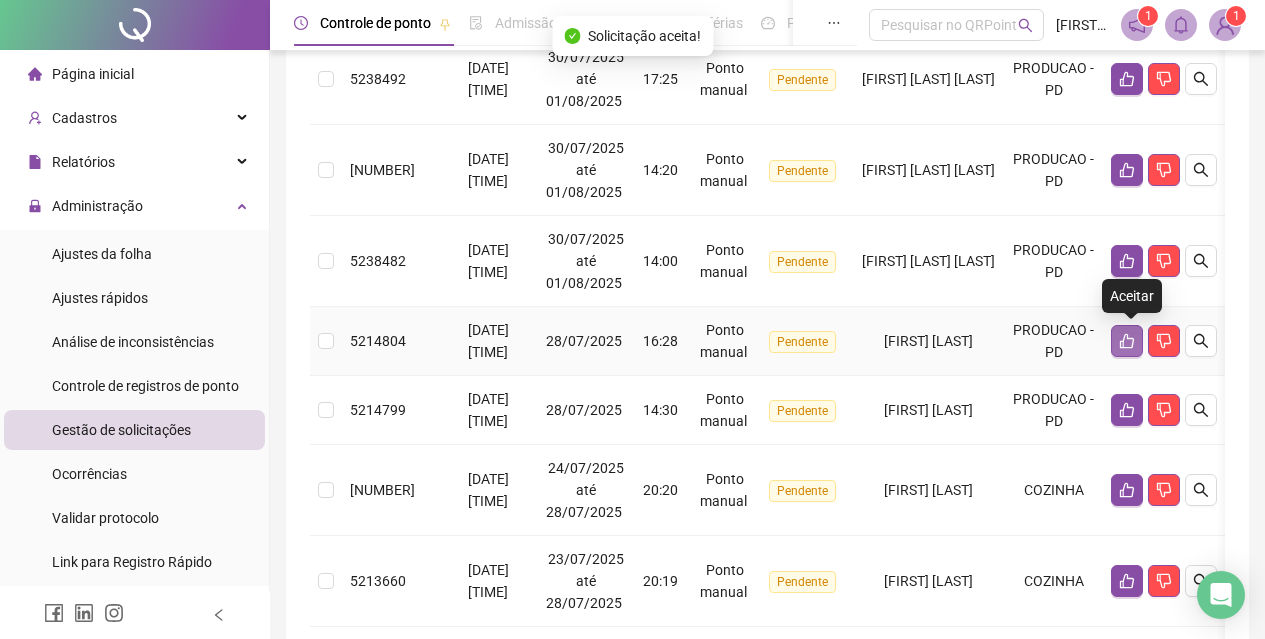 click 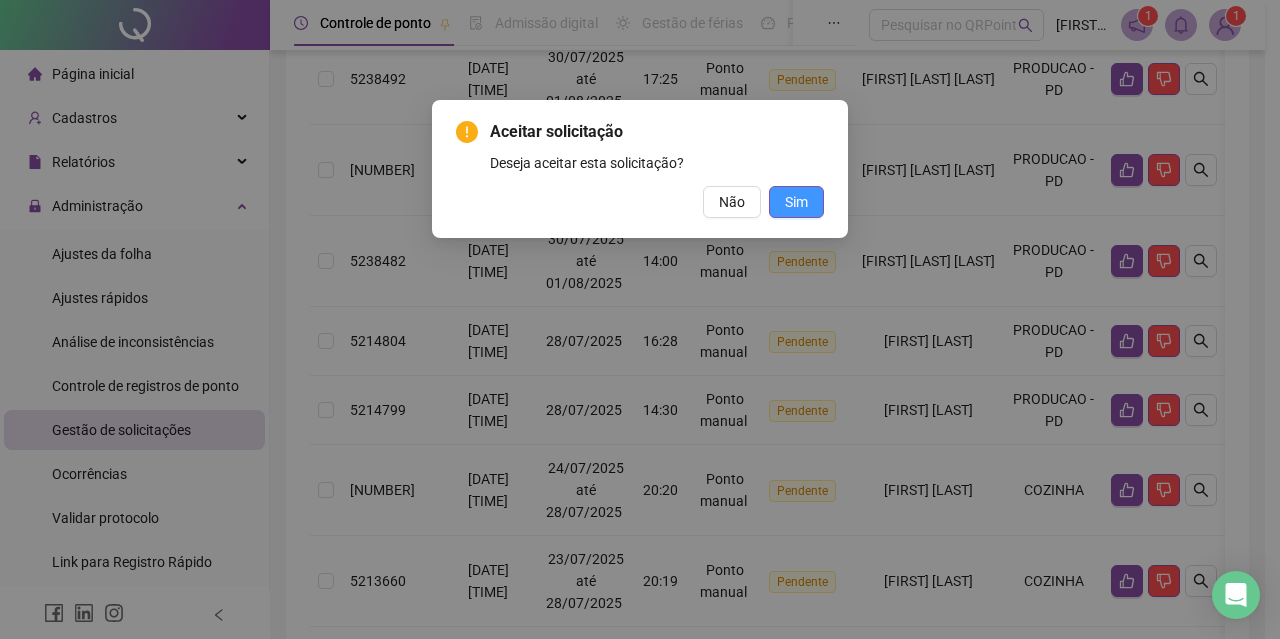 drag, startPoint x: 790, startPoint y: 196, endPoint x: 992, endPoint y: 226, distance: 204.21558 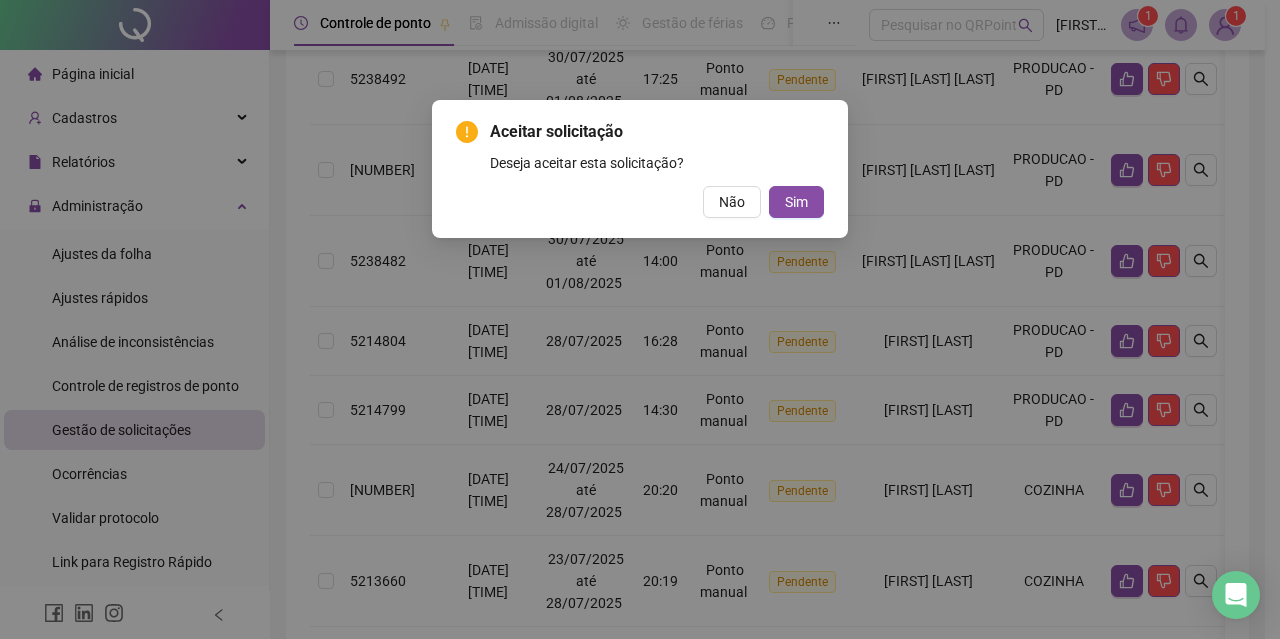 click on "Sim" at bounding box center [796, 202] 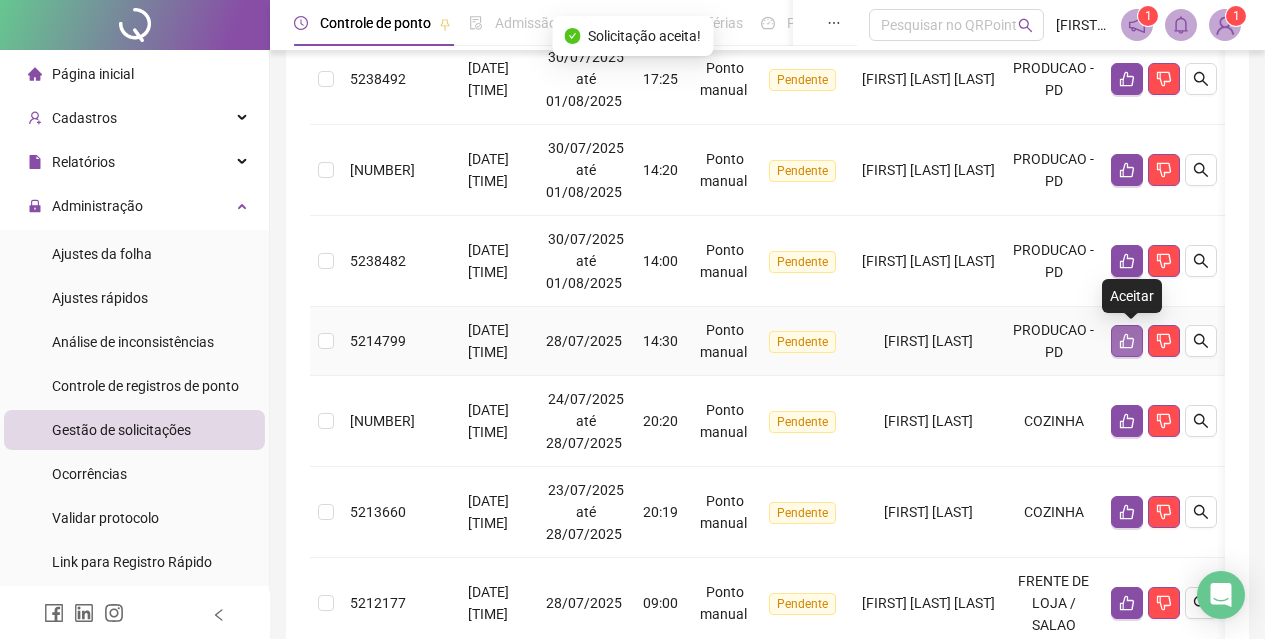 click 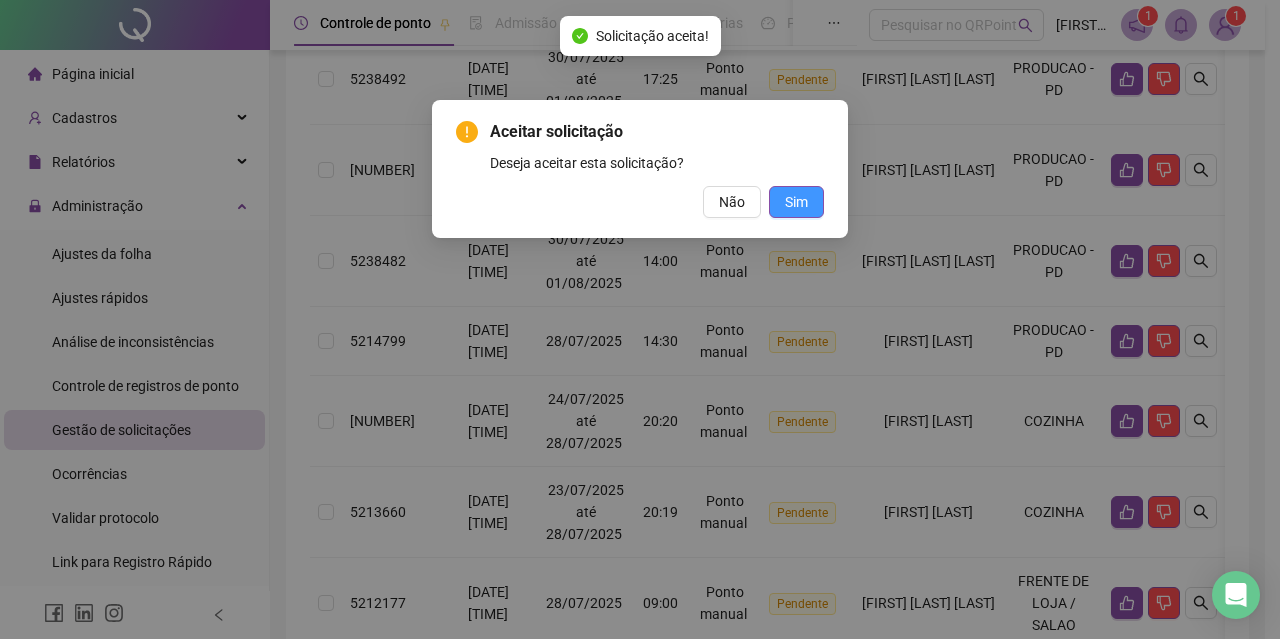 click on "Sim" at bounding box center (796, 202) 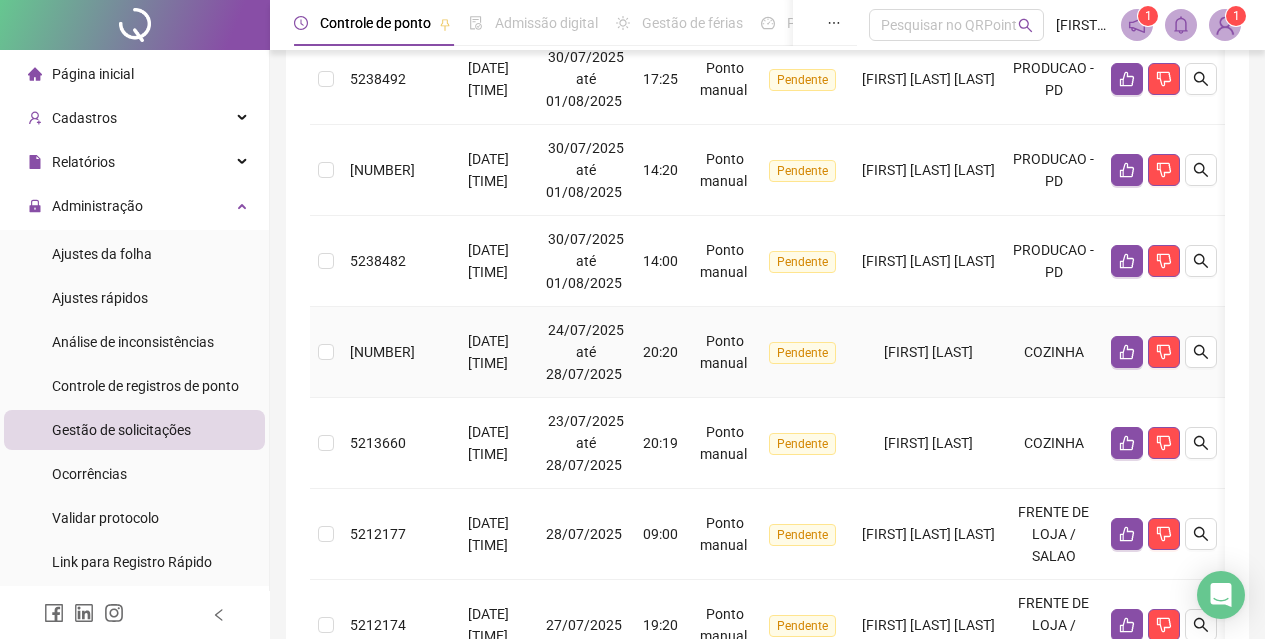 click at bounding box center [1164, 352] 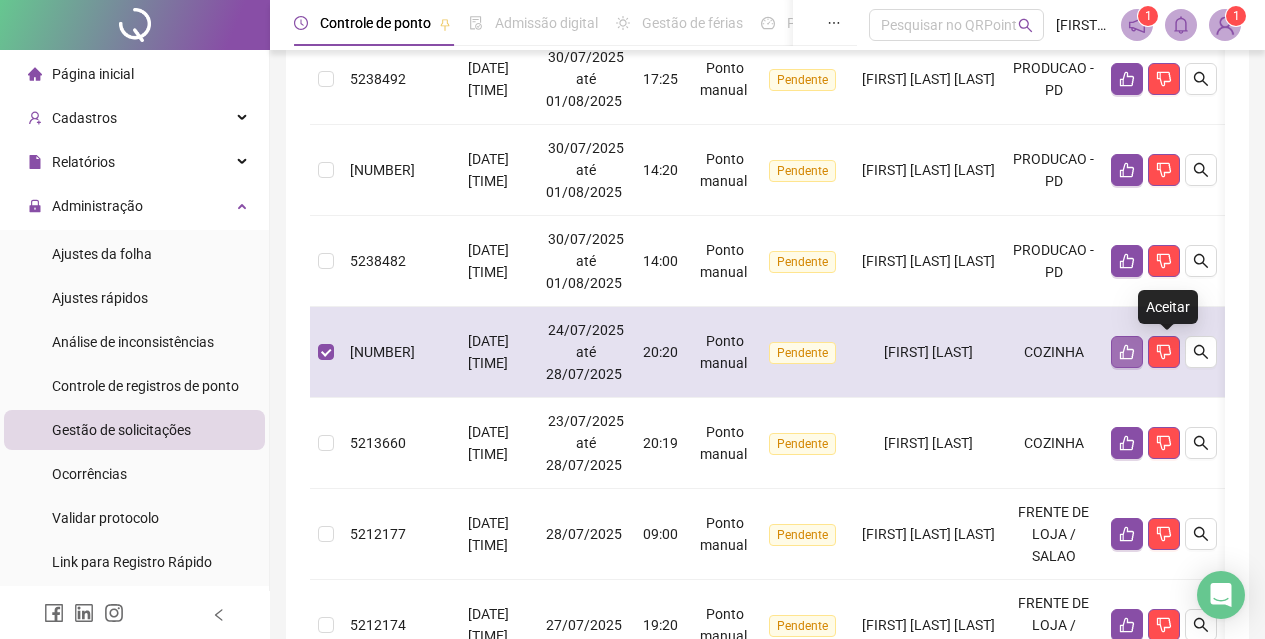 click 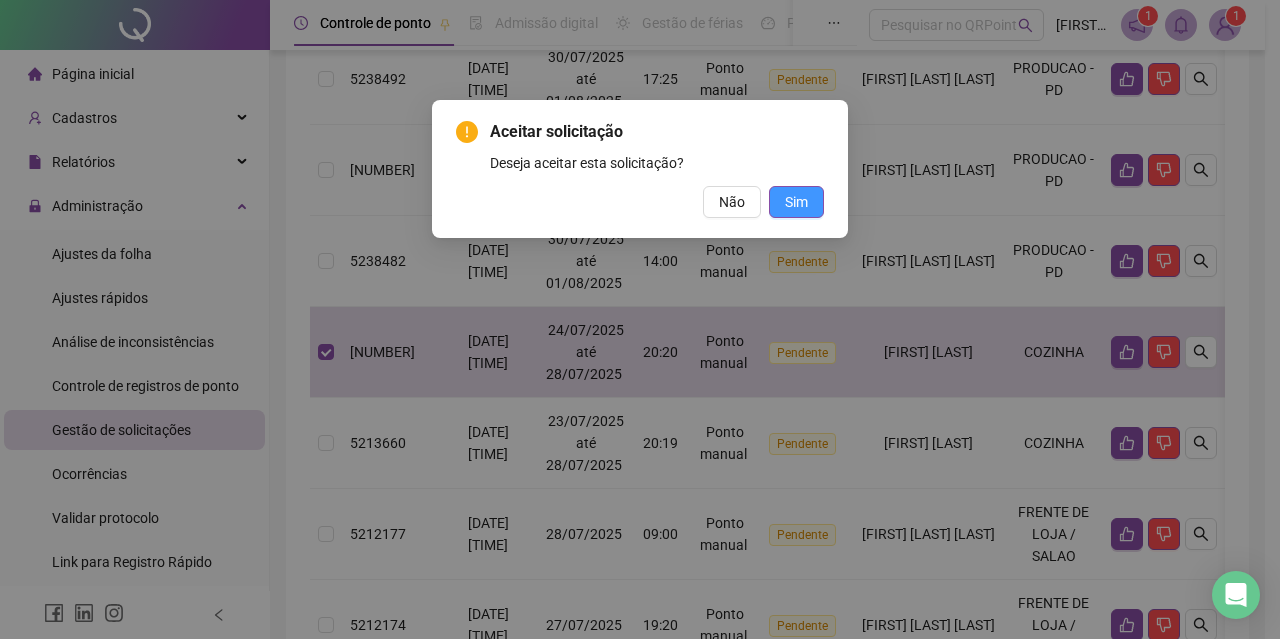 click on "Sim" at bounding box center (796, 202) 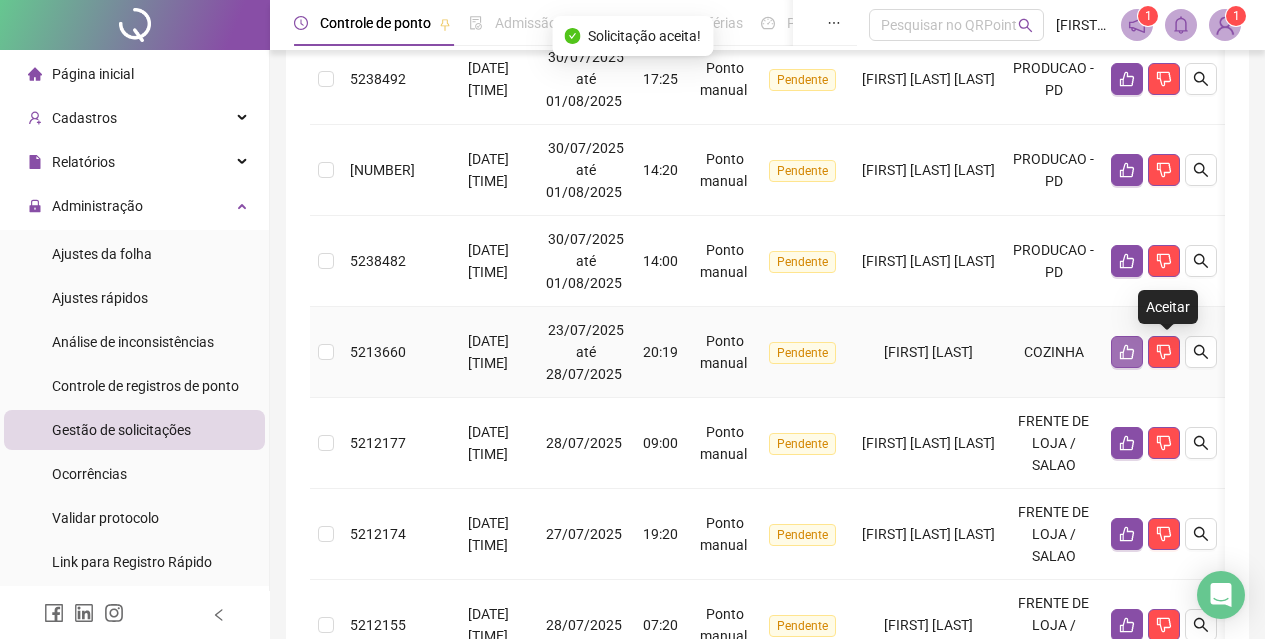 click 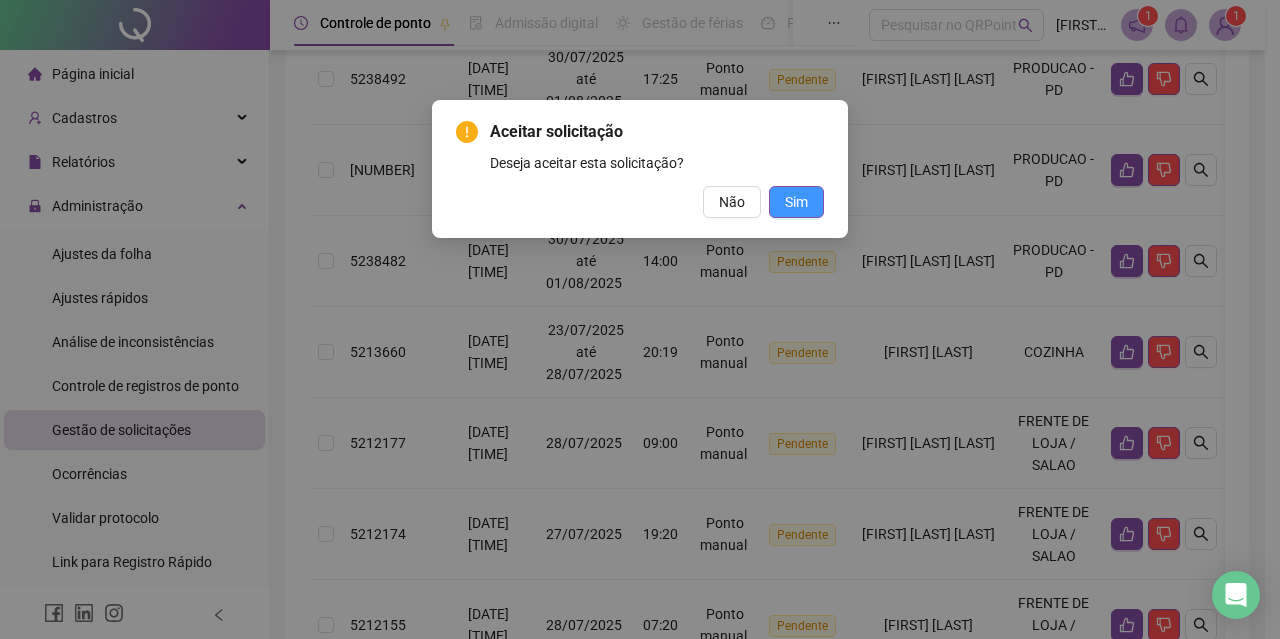 click on "Sim" at bounding box center (796, 202) 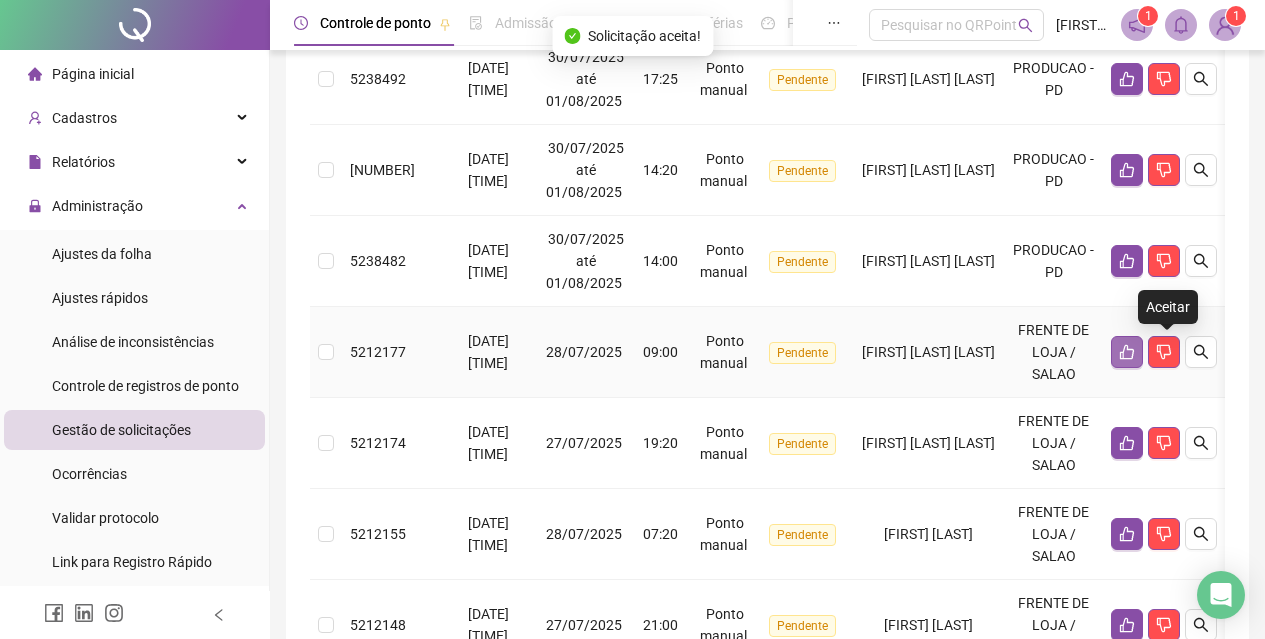 click at bounding box center (1127, 352) 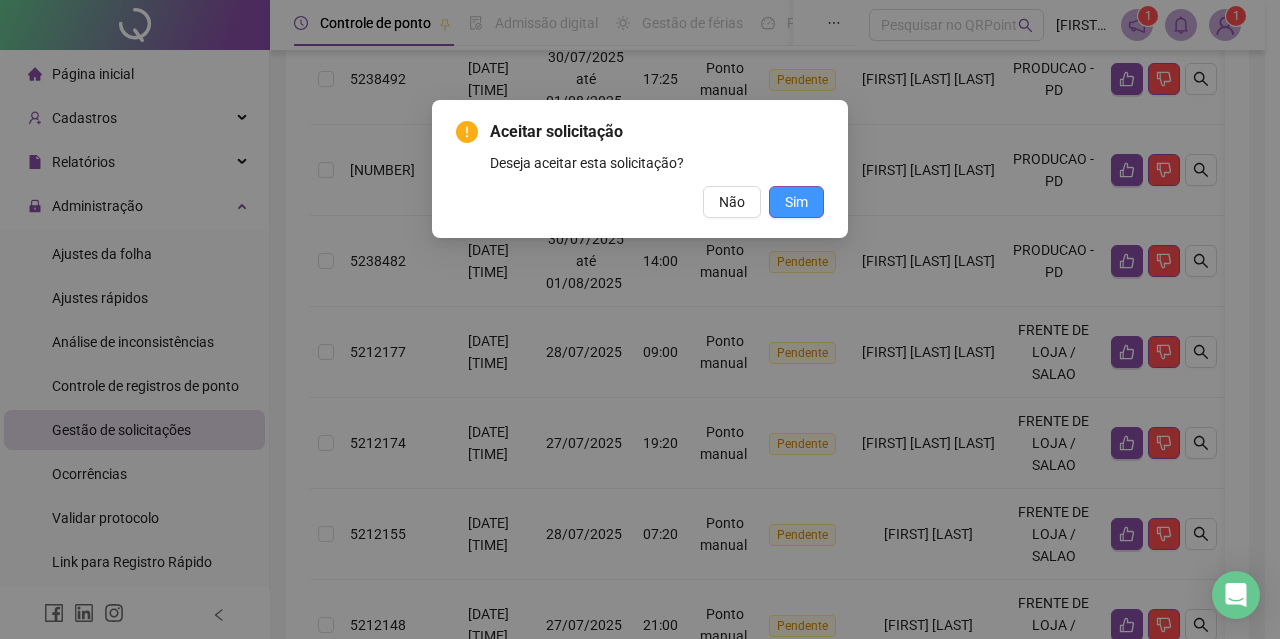 click on "Sim" at bounding box center [796, 202] 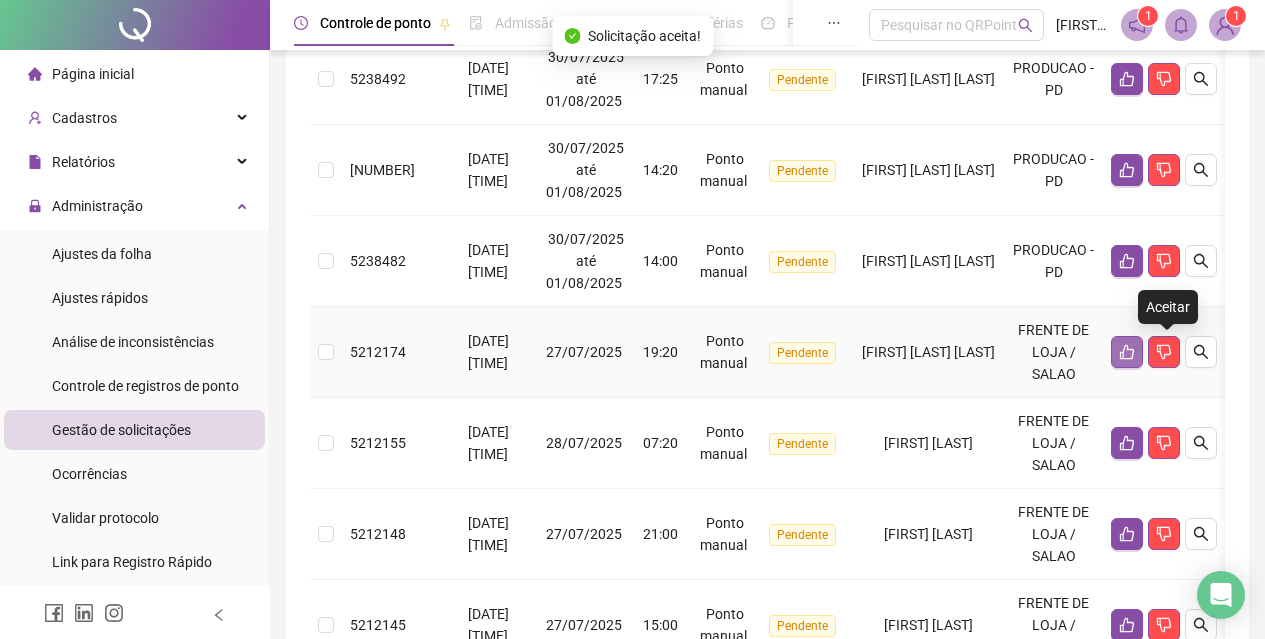 click 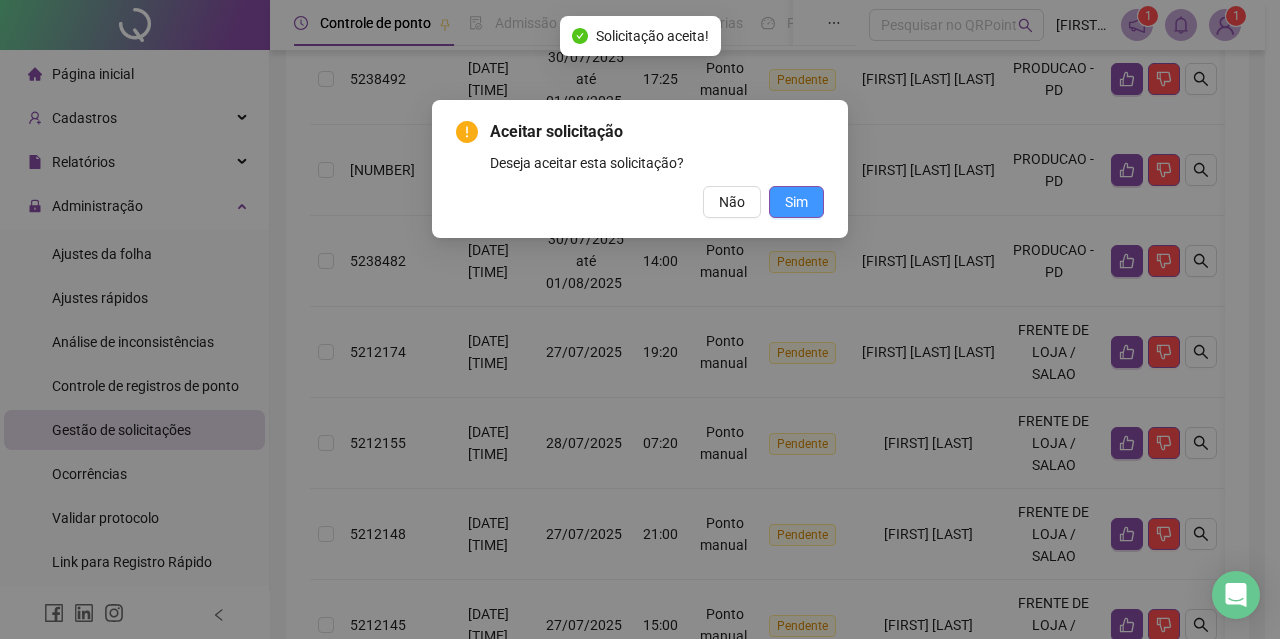 click on "Sim" at bounding box center (796, 202) 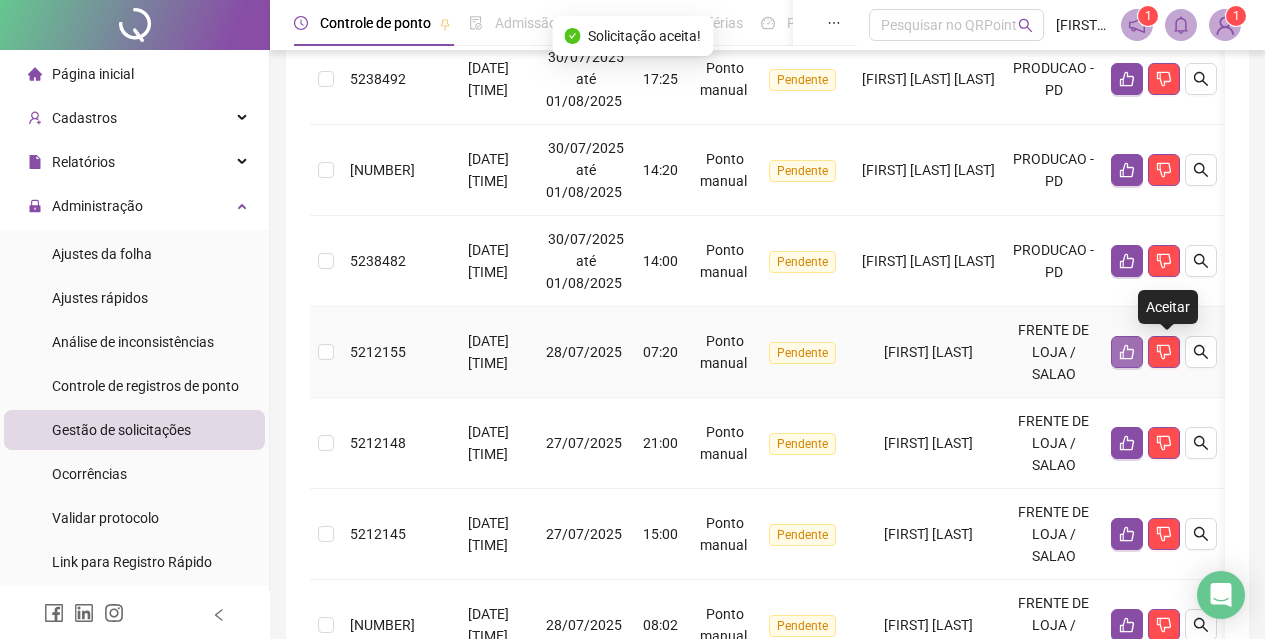 click at bounding box center [1127, 352] 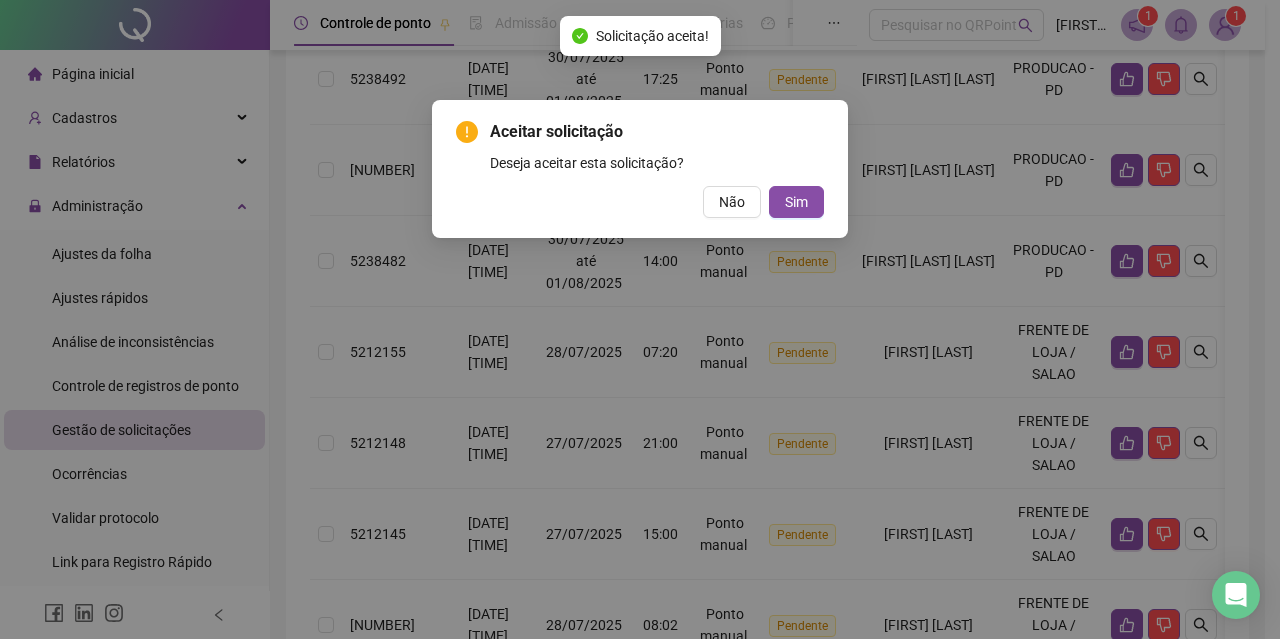 drag, startPoint x: 808, startPoint y: 201, endPoint x: 849, endPoint y: 210, distance: 41.976185 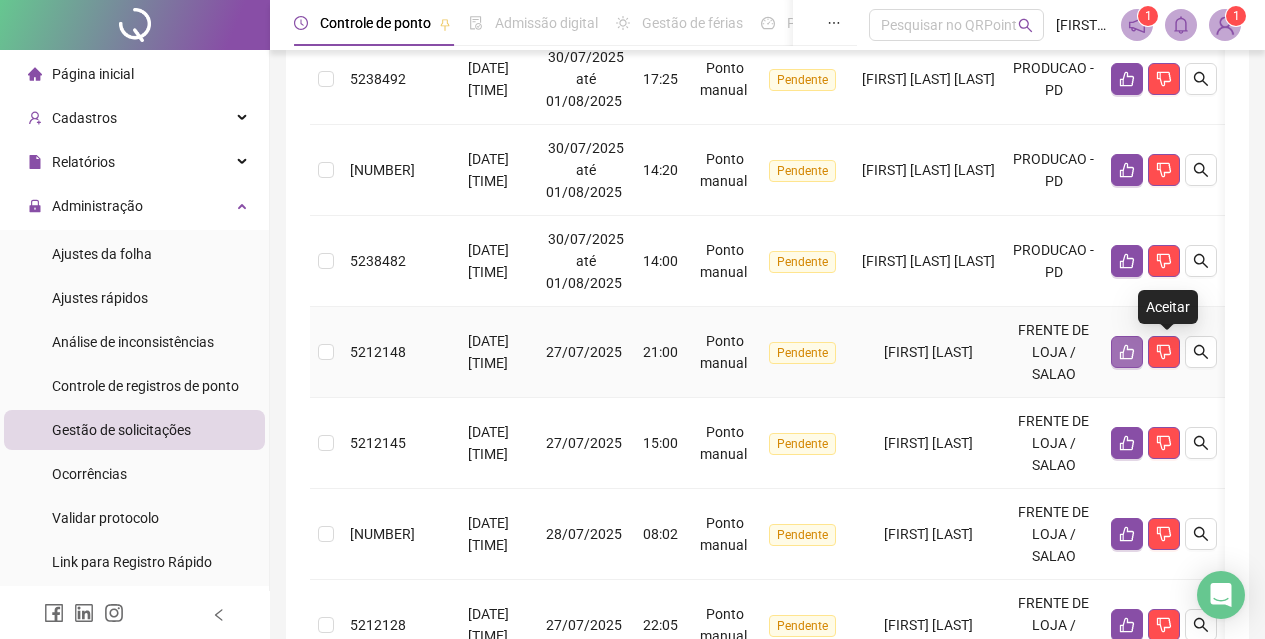 click 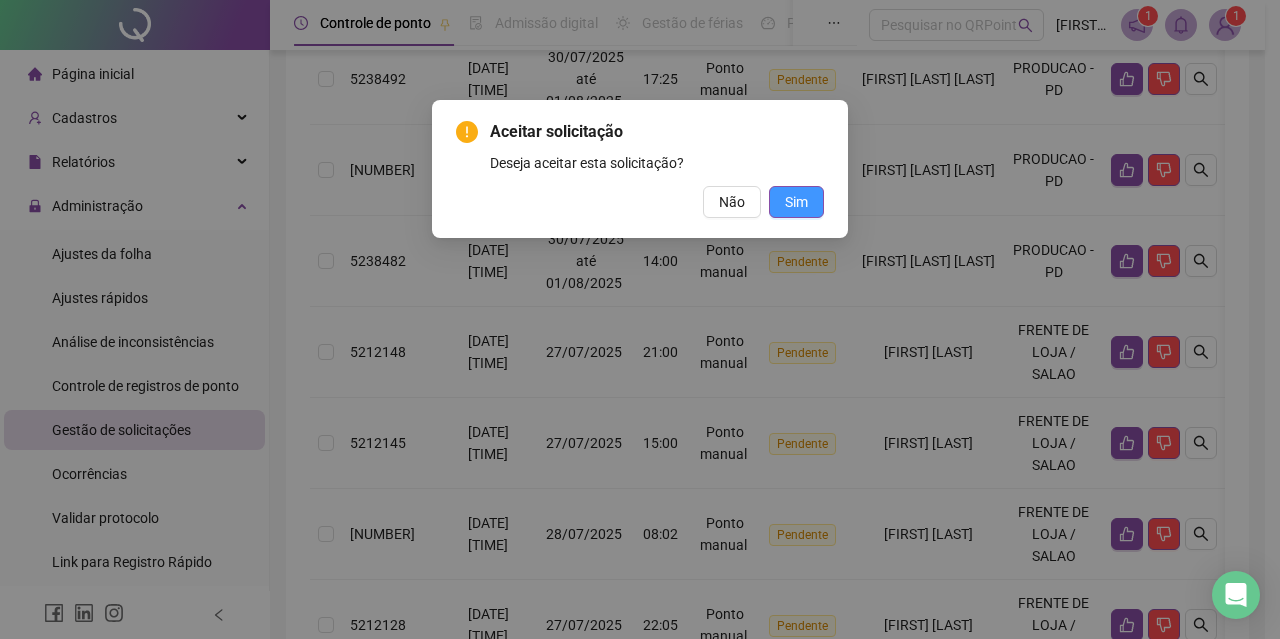click on "Sim" at bounding box center (796, 202) 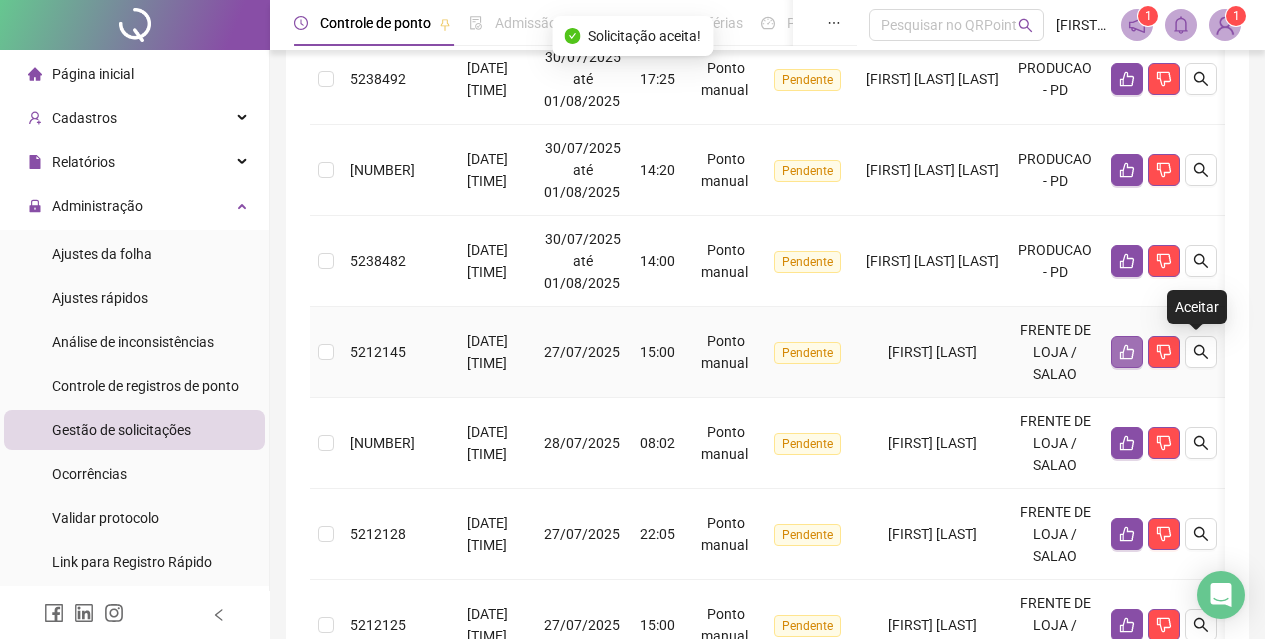 click 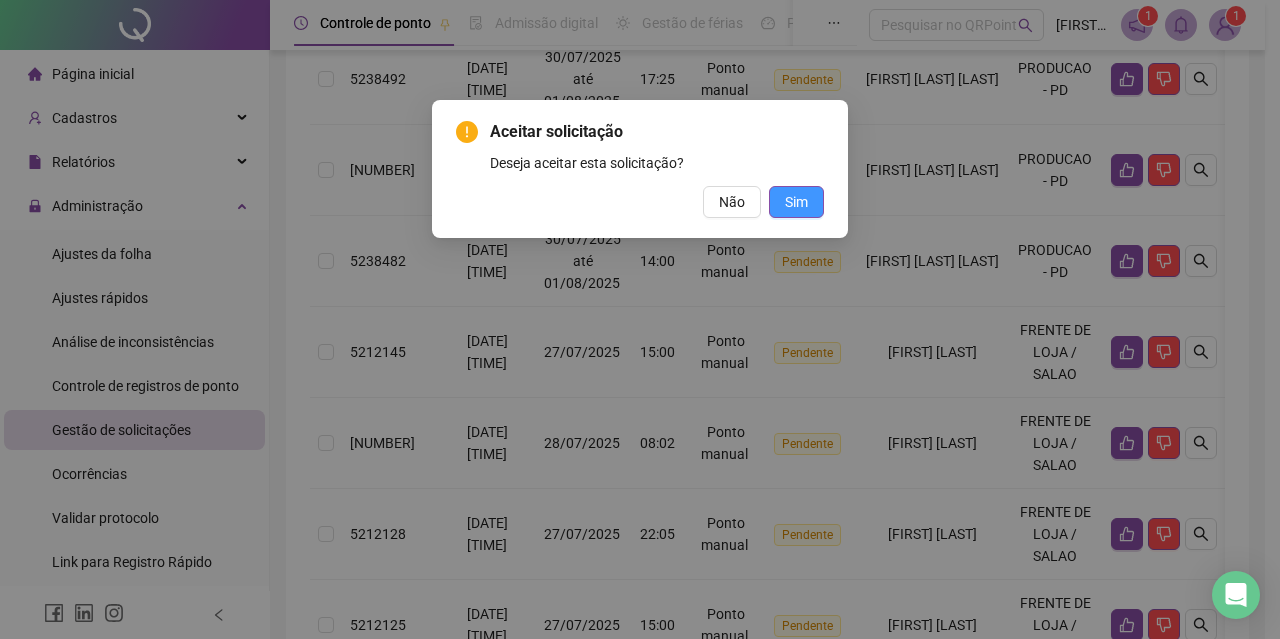 click on "Sim" at bounding box center [796, 202] 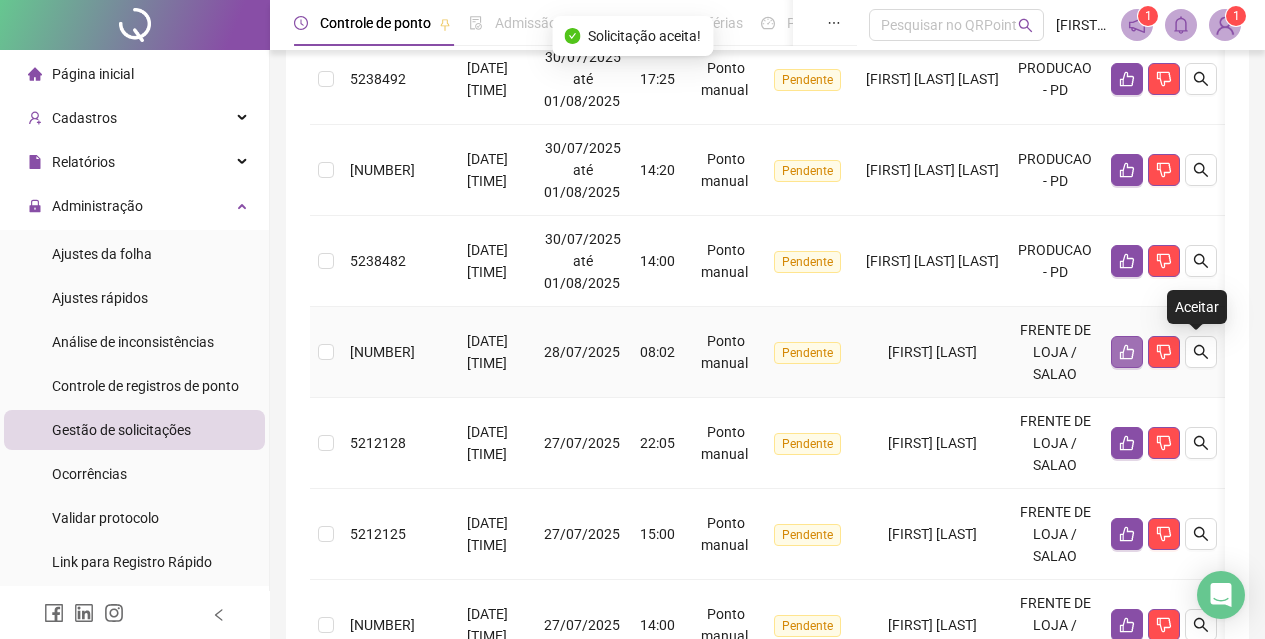 click 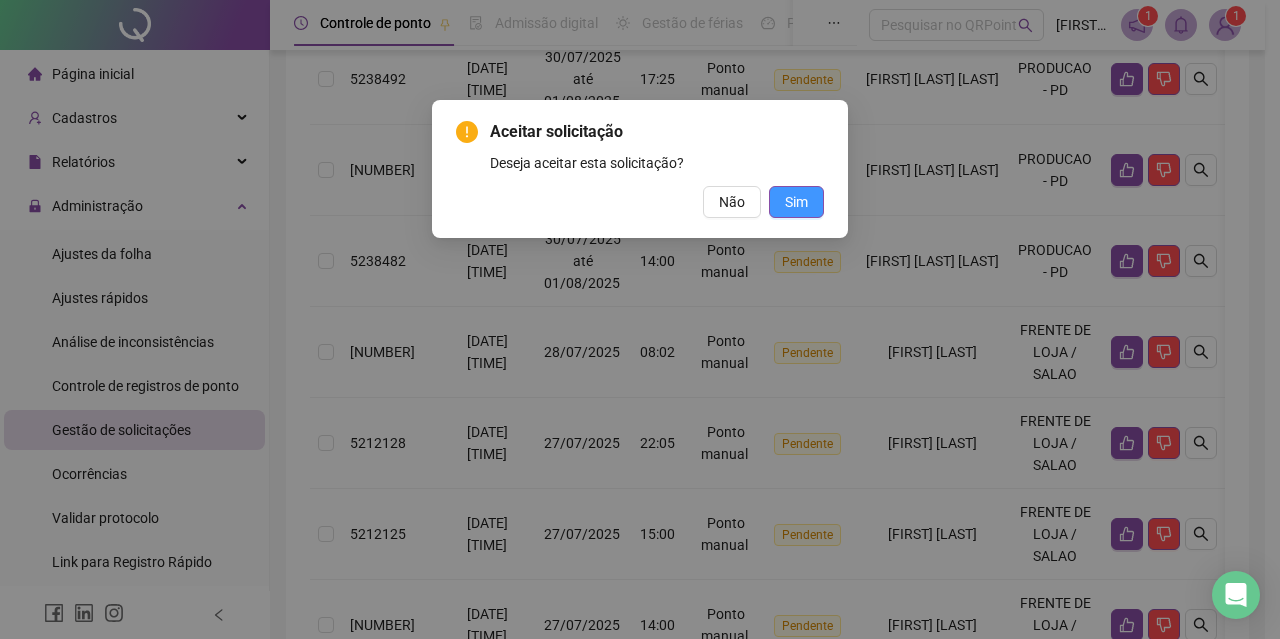click on "Sim" at bounding box center [796, 202] 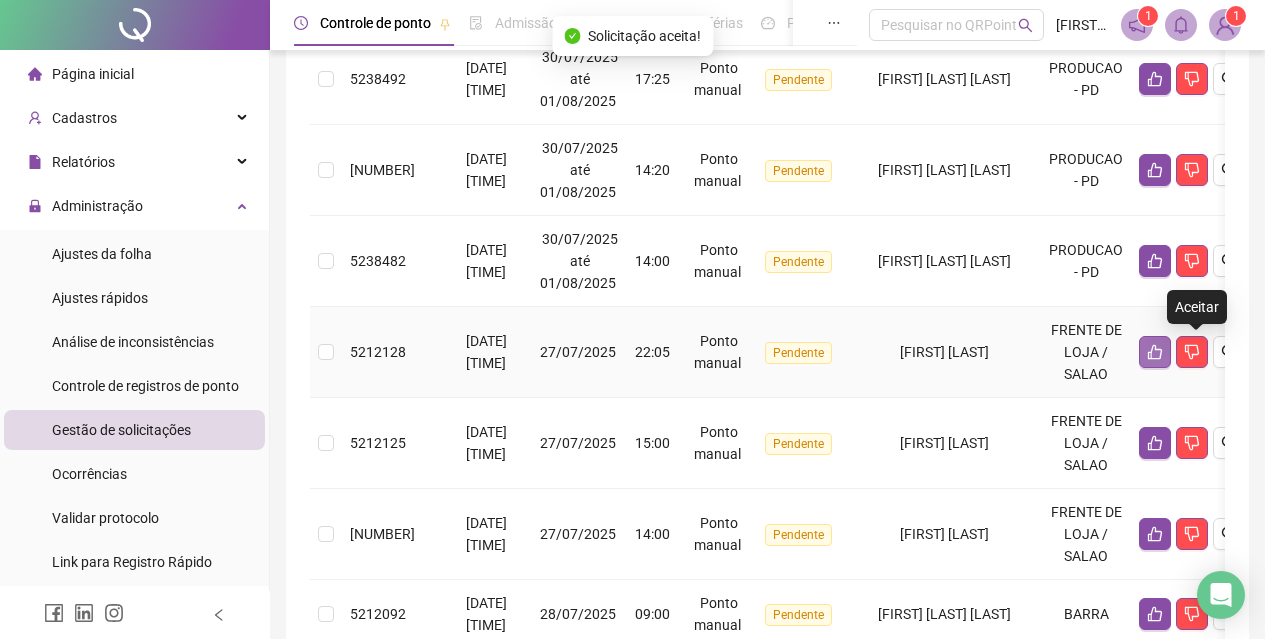 click 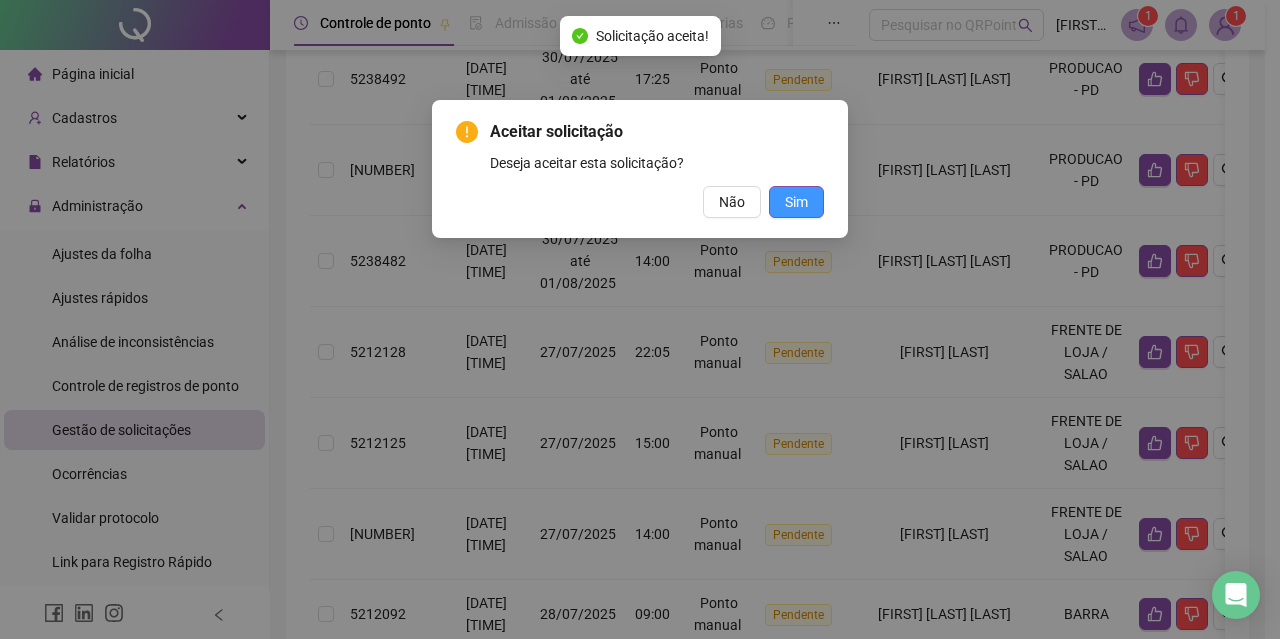 click on "Sim" at bounding box center [796, 202] 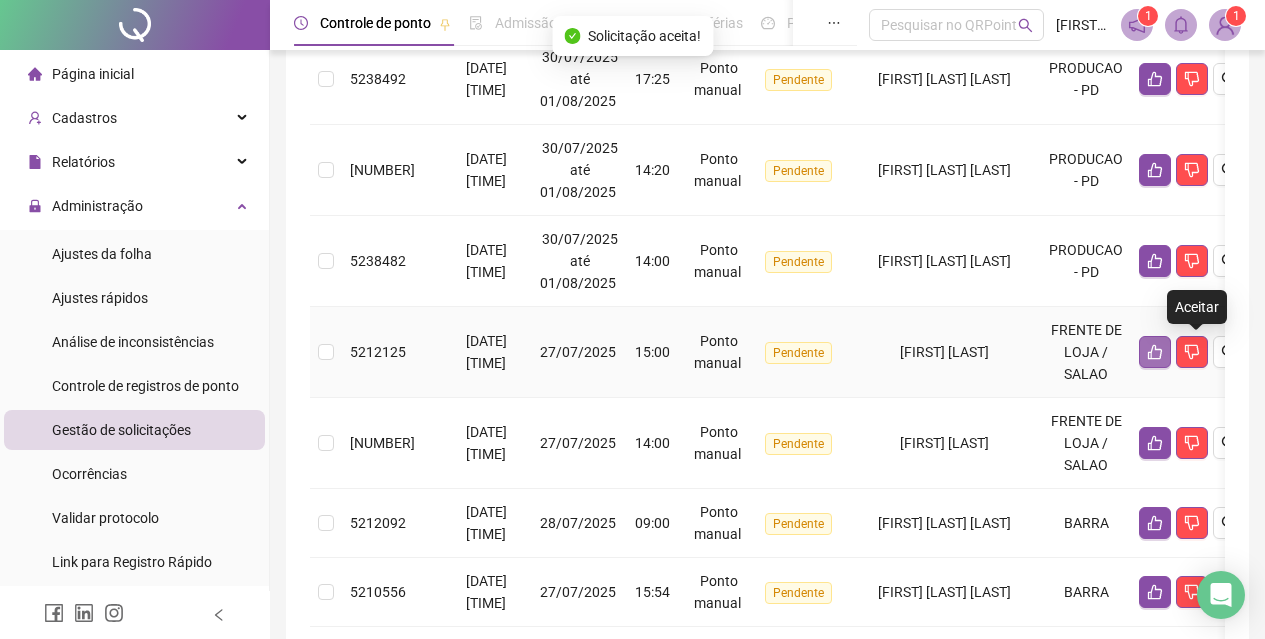 click 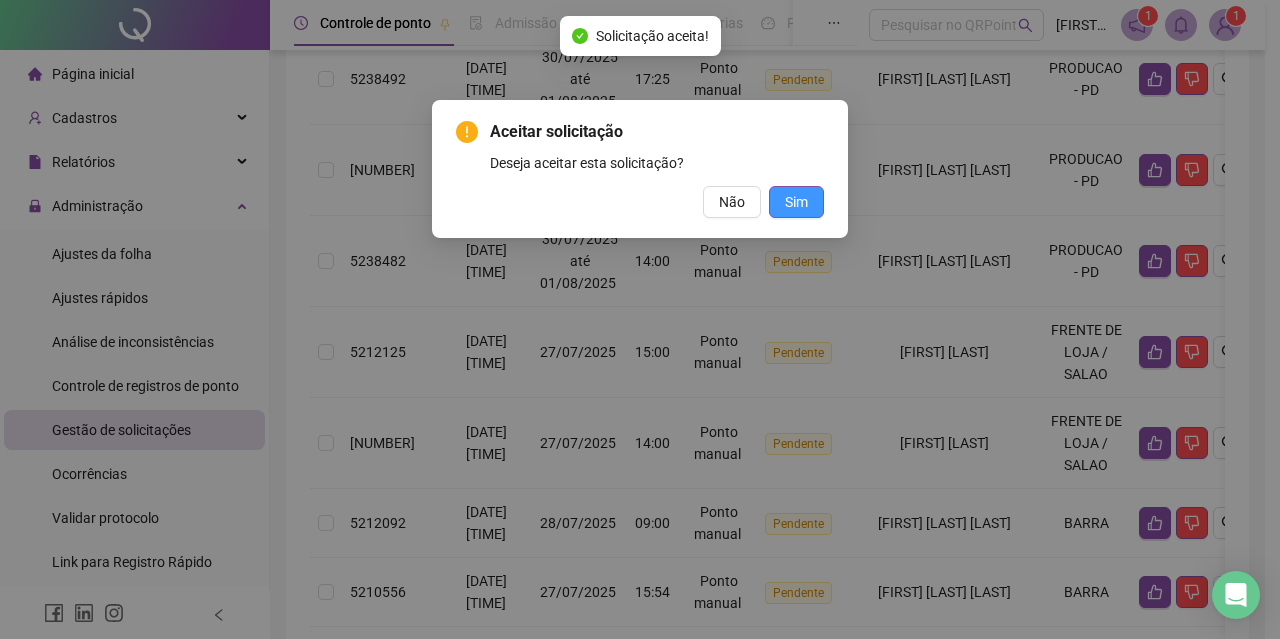 click on "Sim" at bounding box center [796, 202] 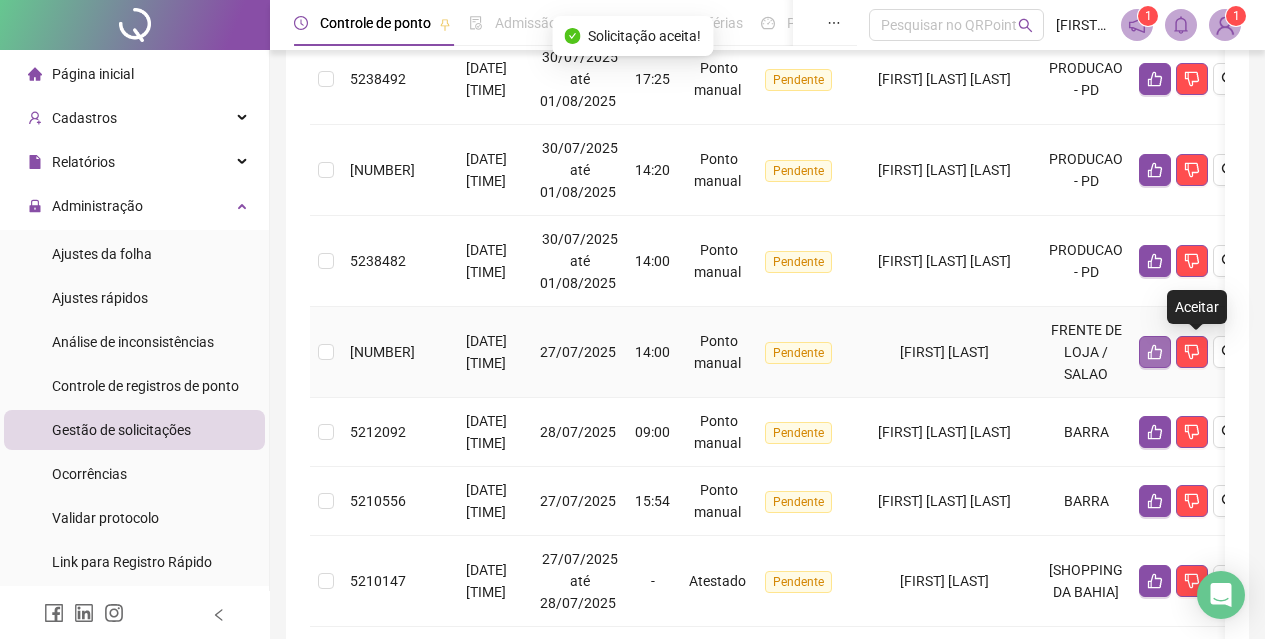 click at bounding box center [1155, 352] 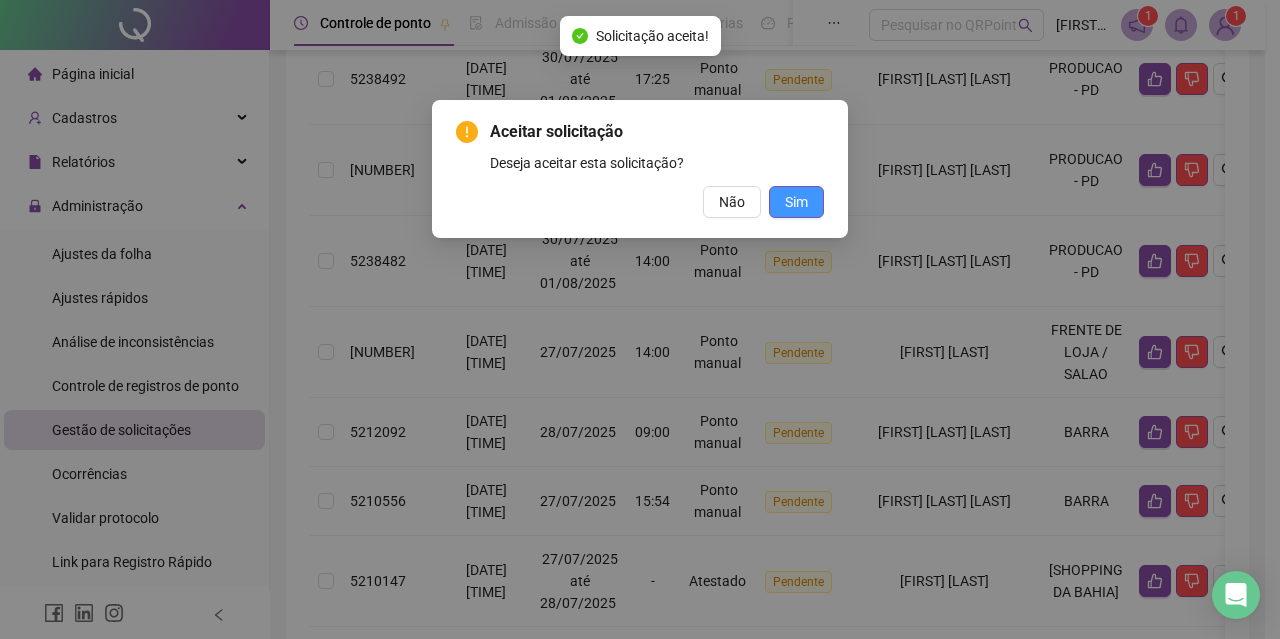 click on "Sim" at bounding box center (796, 202) 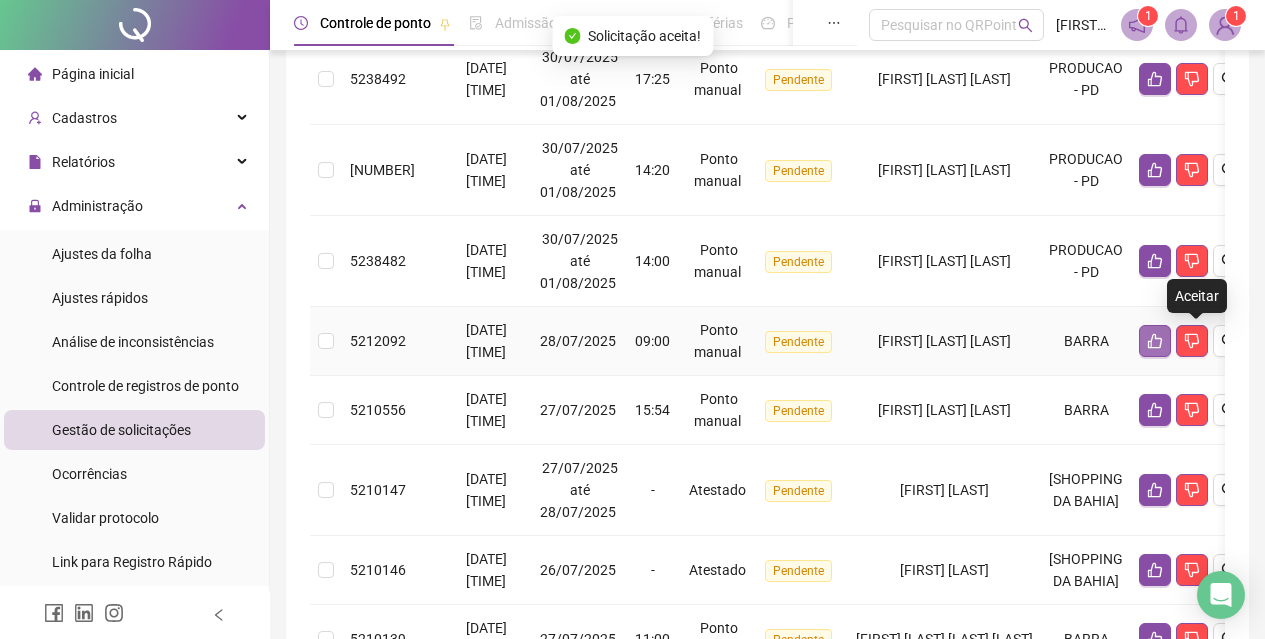 click 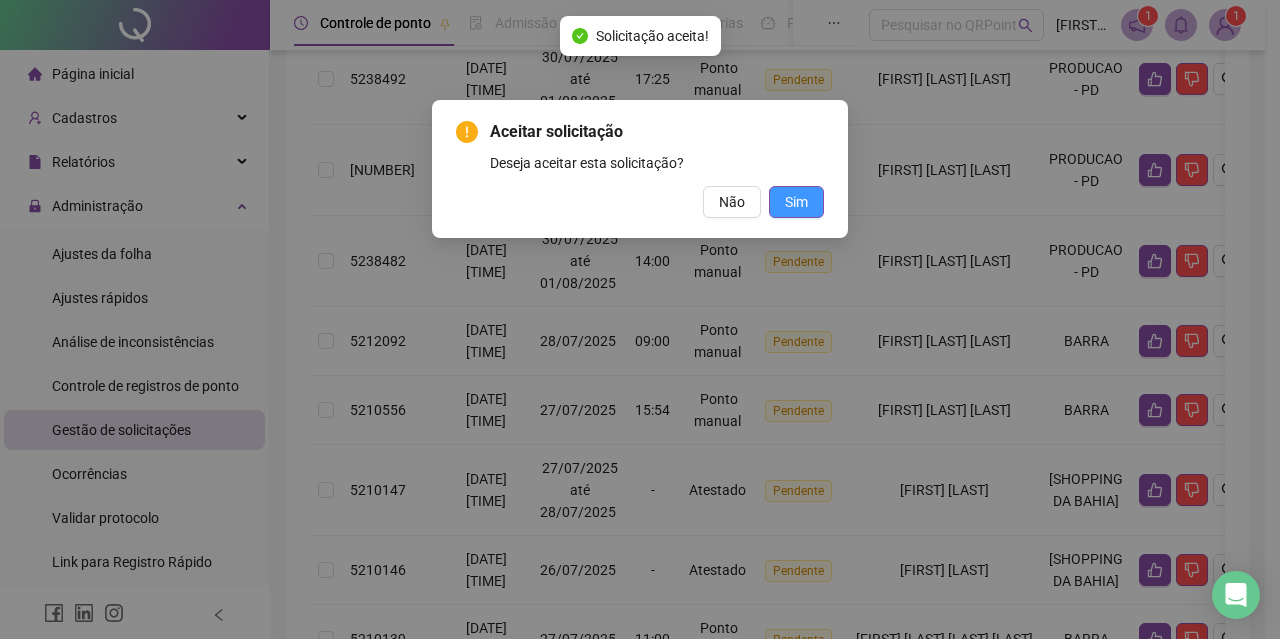 click on "Sim" at bounding box center [796, 202] 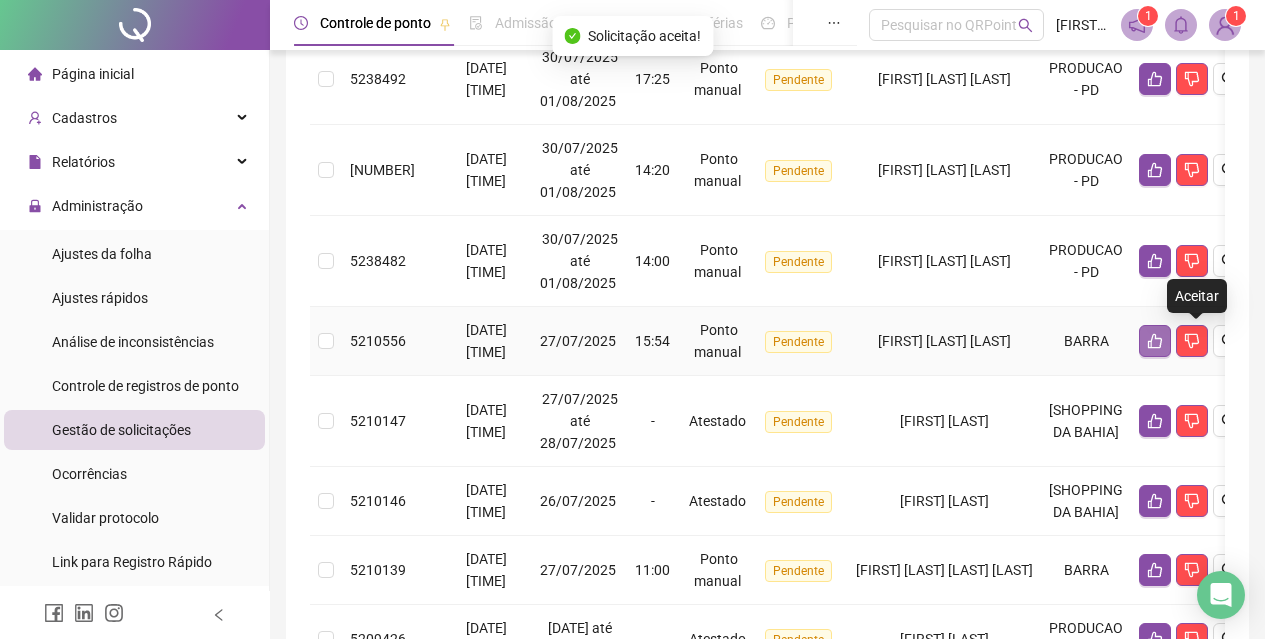 click 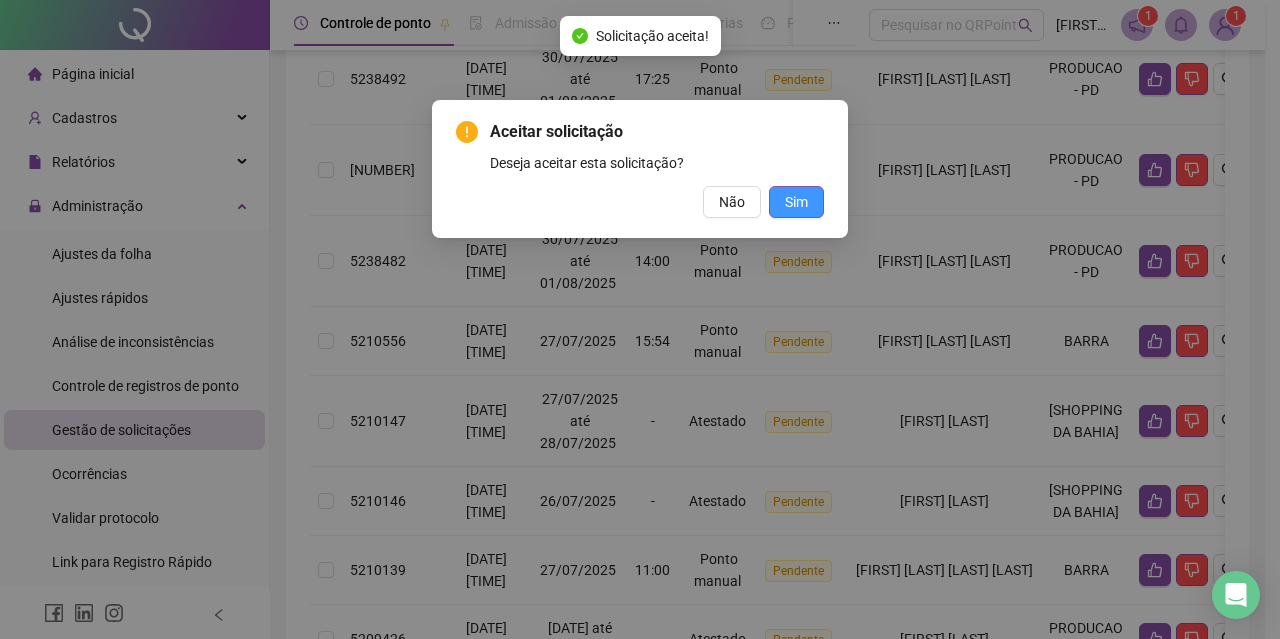 click on "Sim" at bounding box center (796, 202) 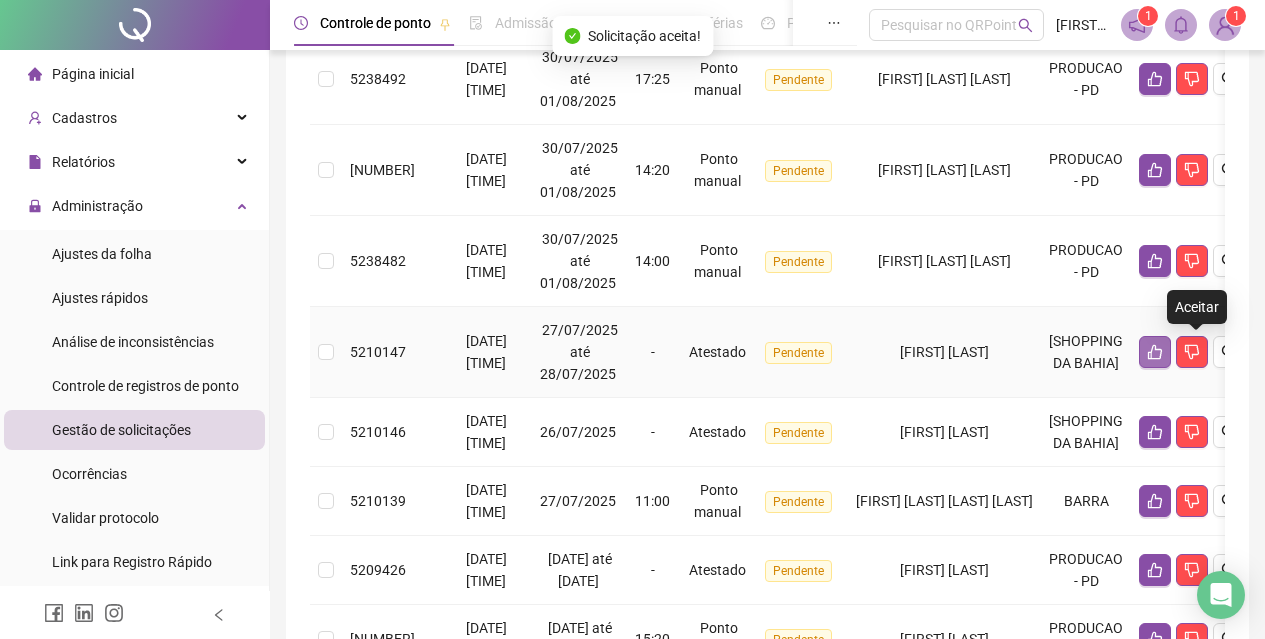 click at bounding box center (1155, 352) 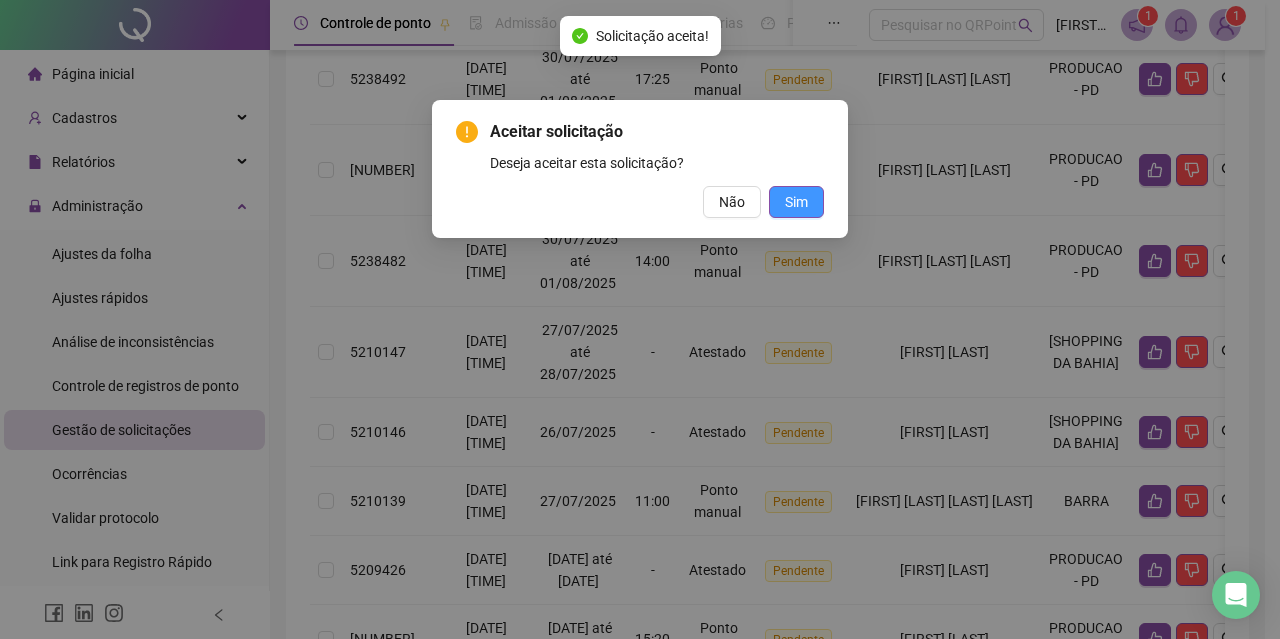 click on "Sim" at bounding box center (796, 202) 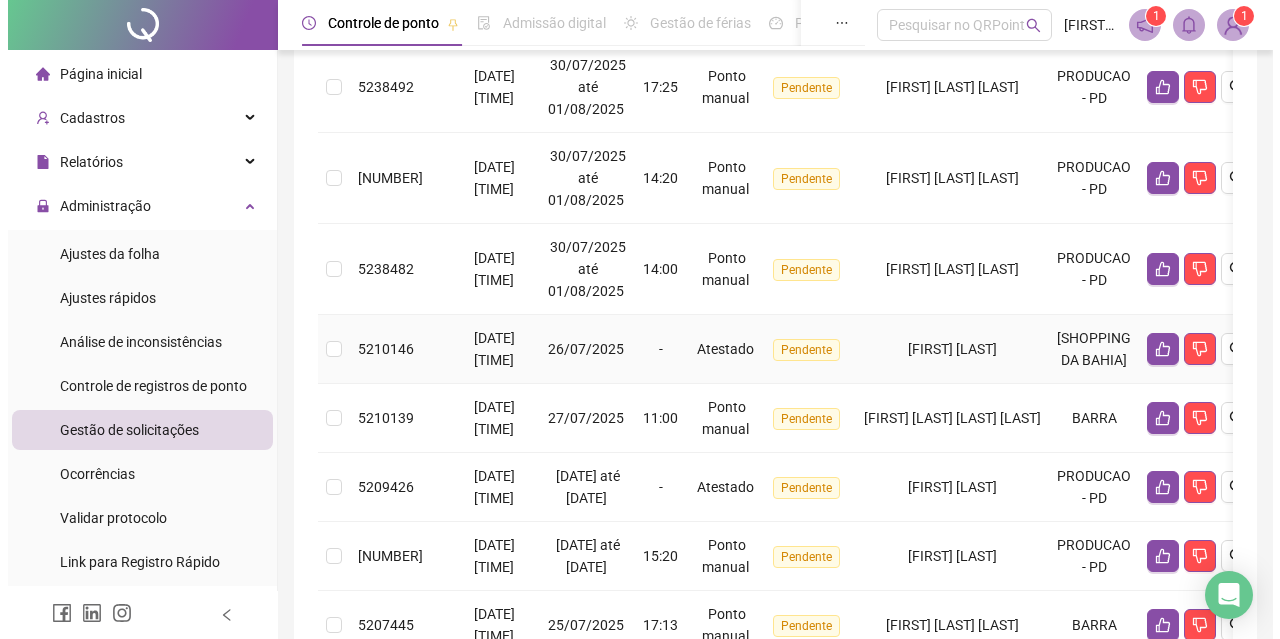 scroll, scrollTop: 400, scrollLeft: 0, axis: vertical 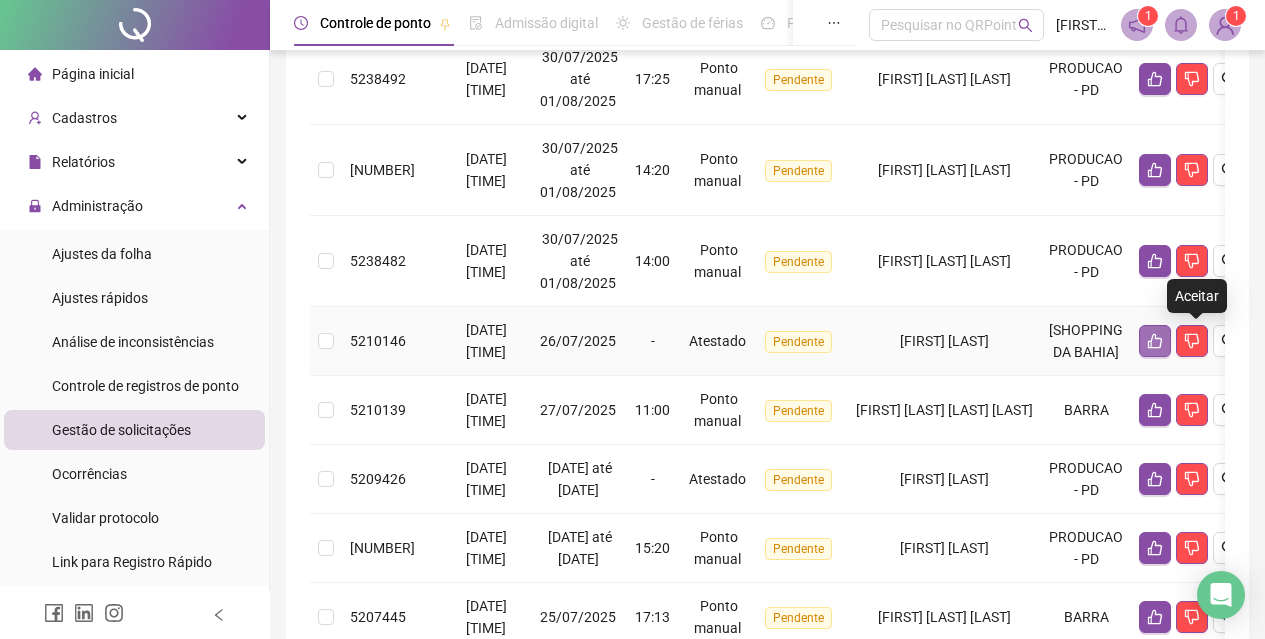 click at bounding box center (1155, 341) 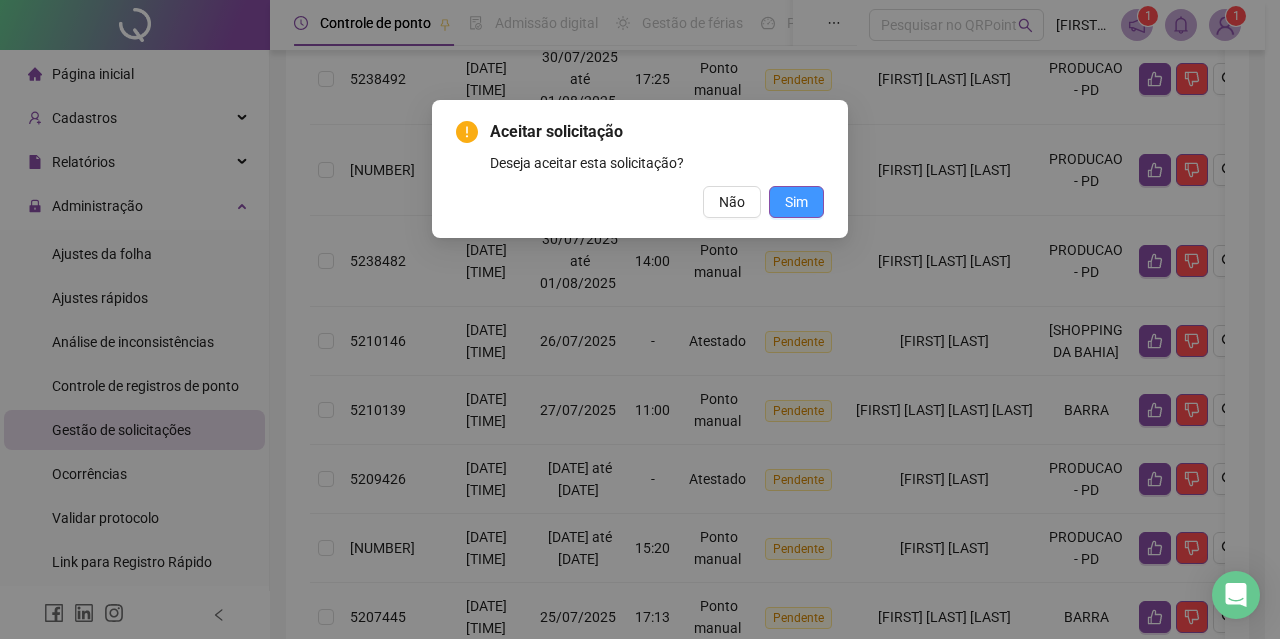 click on "Sim" at bounding box center (796, 202) 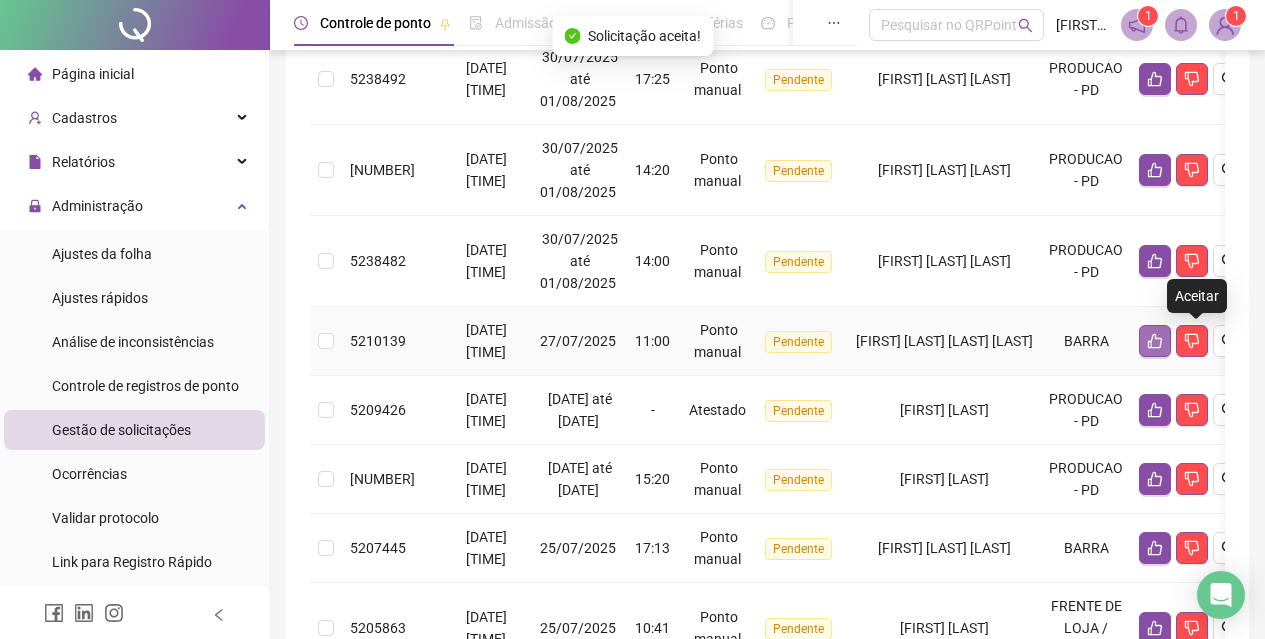 click 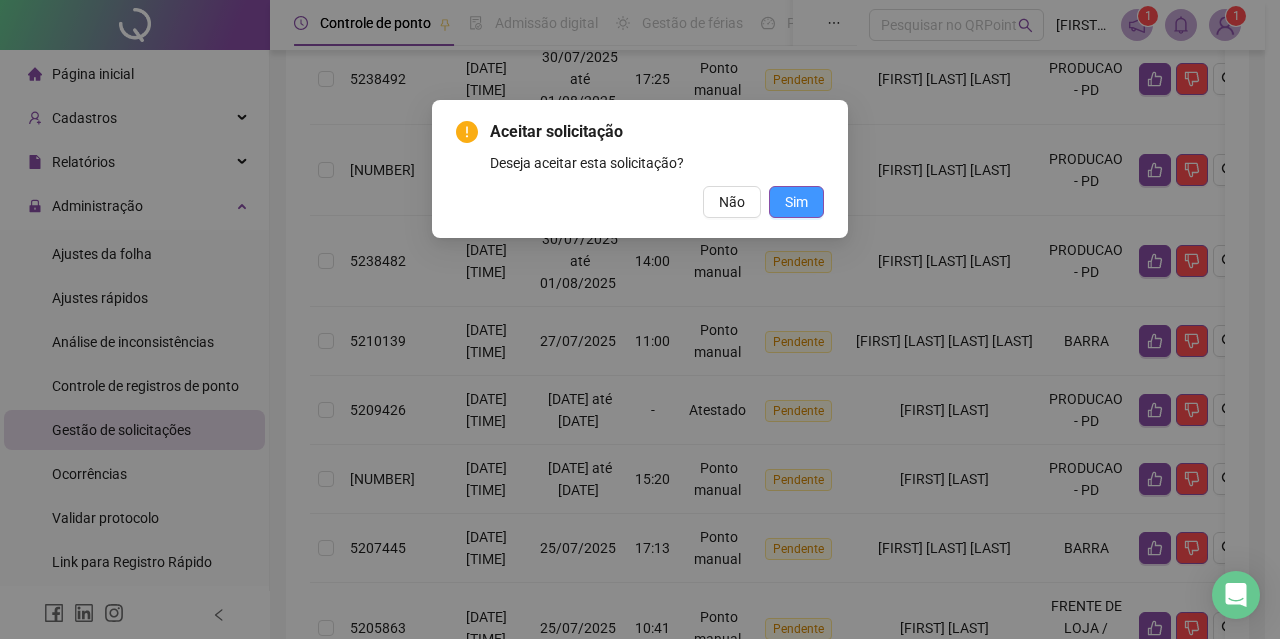 click on "Sim" at bounding box center (796, 202) 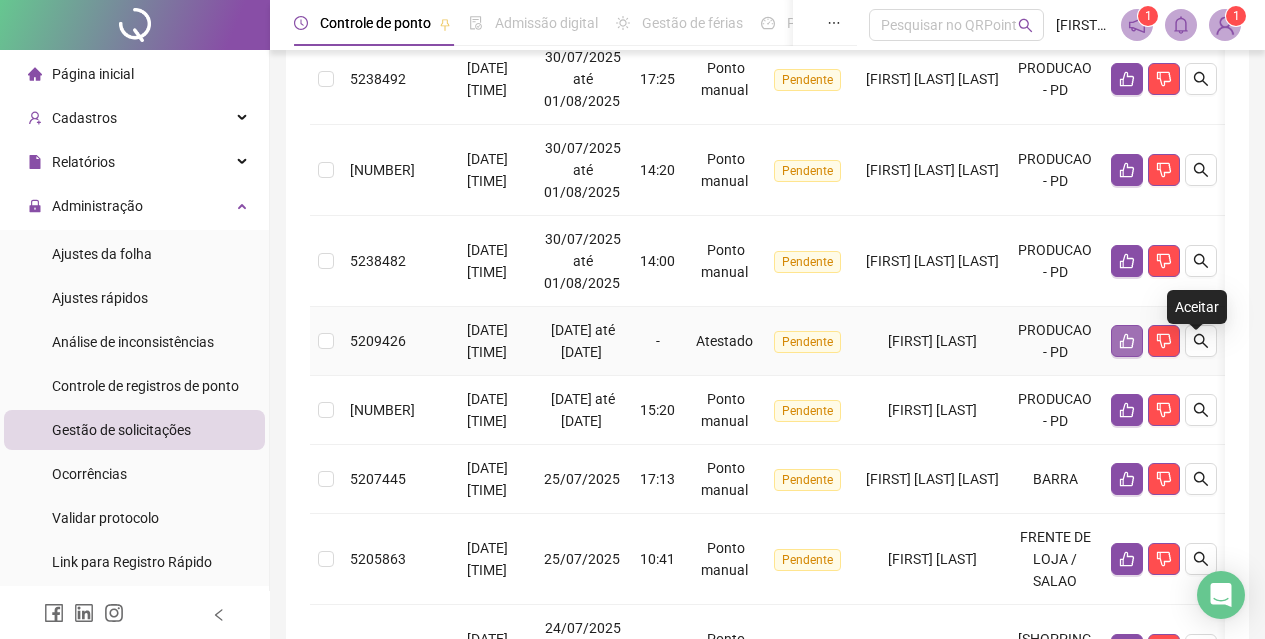 click at bounding box center (1127, 341) 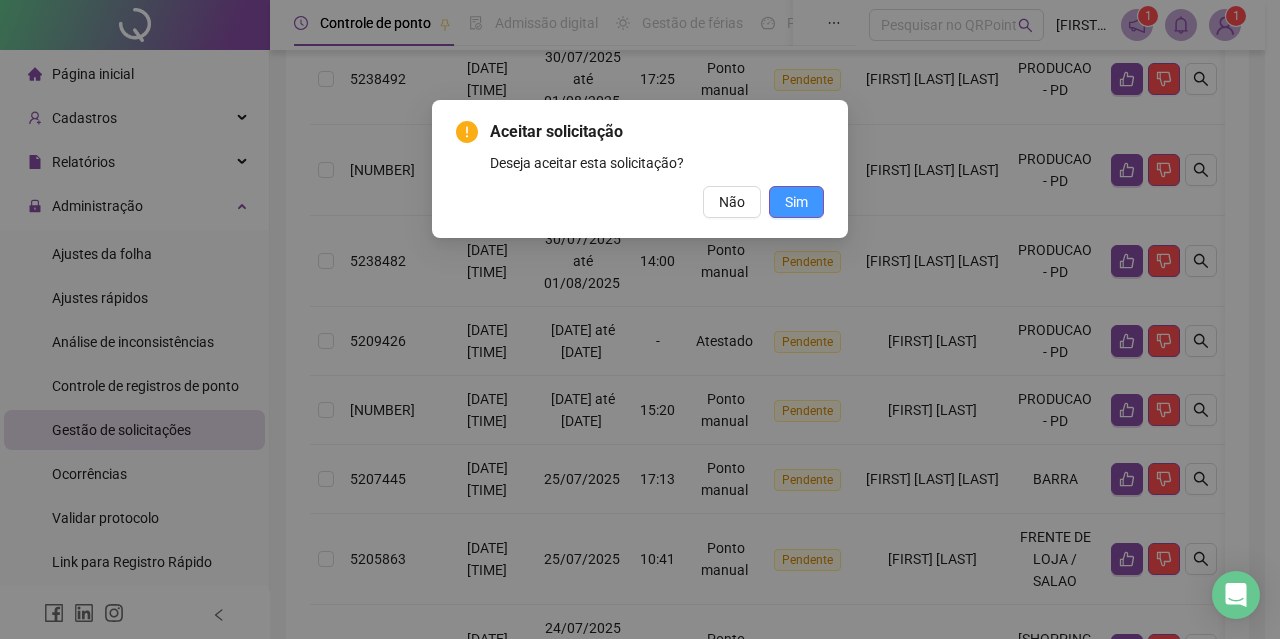 click on "Sim" at bounding box center [796, 202] 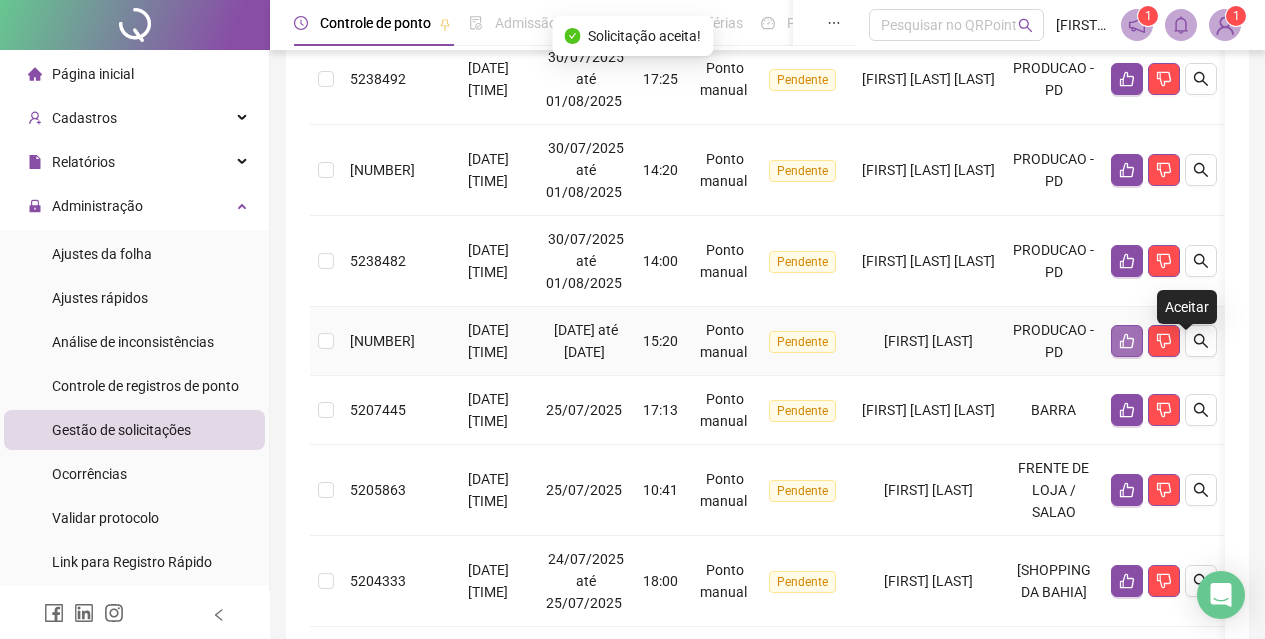 click 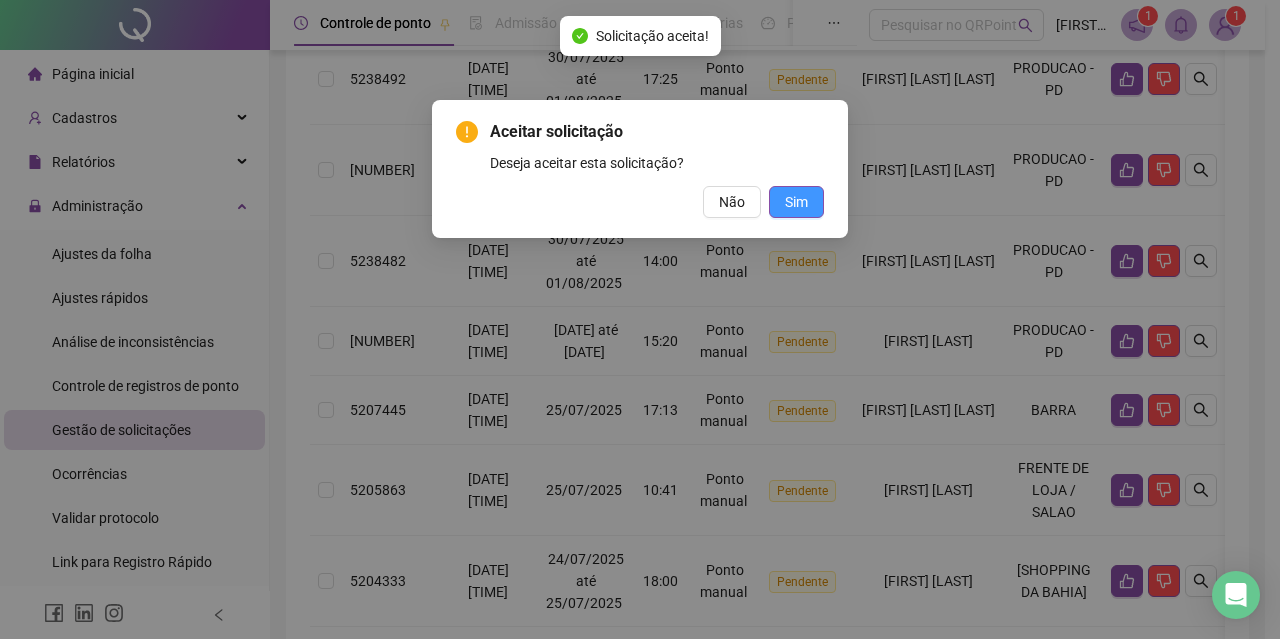 click on "Sim" at bounding box center [796, 202] 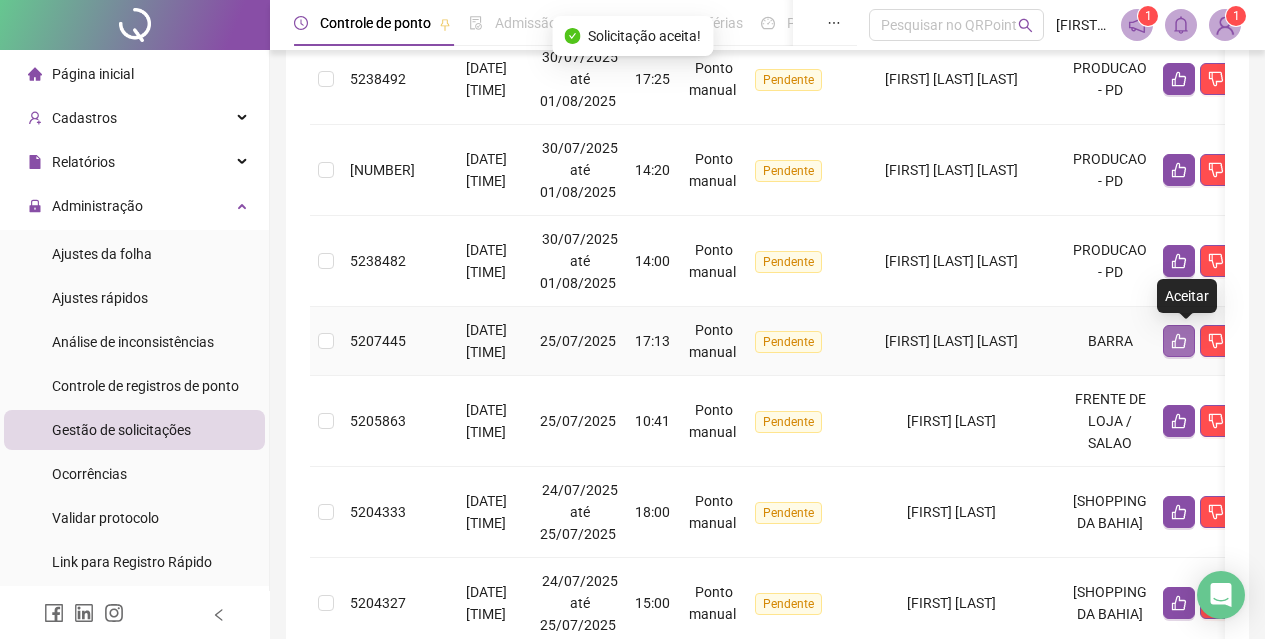 click 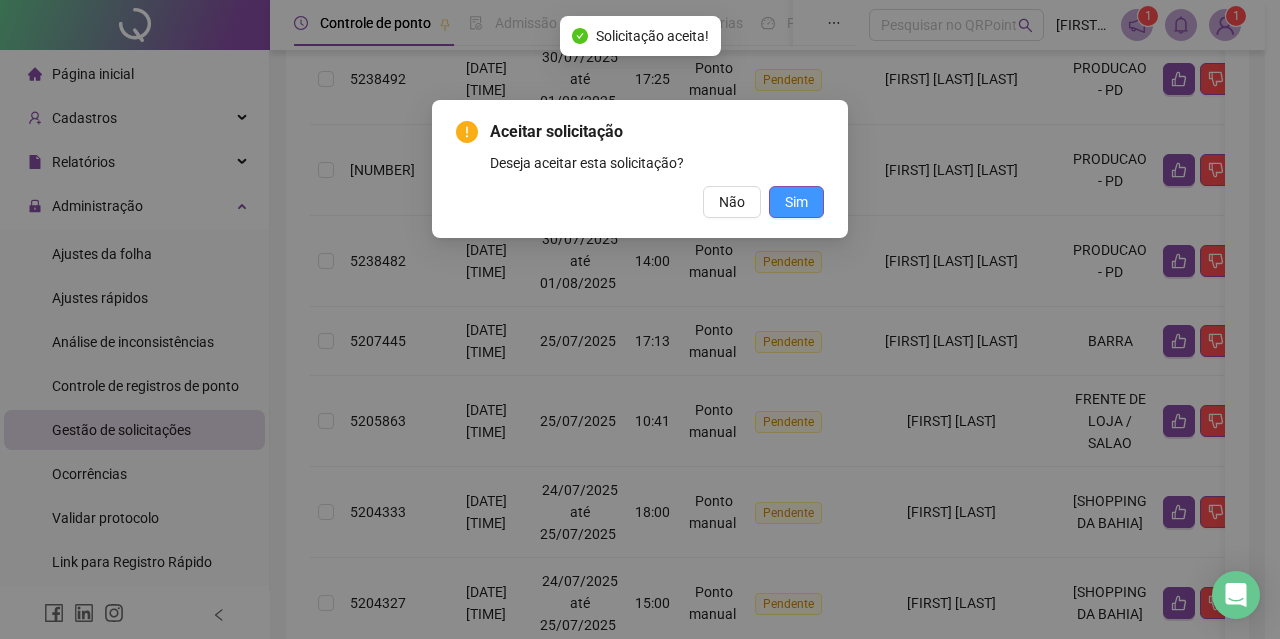 click on "Sim" at bounding box center [796, 202] 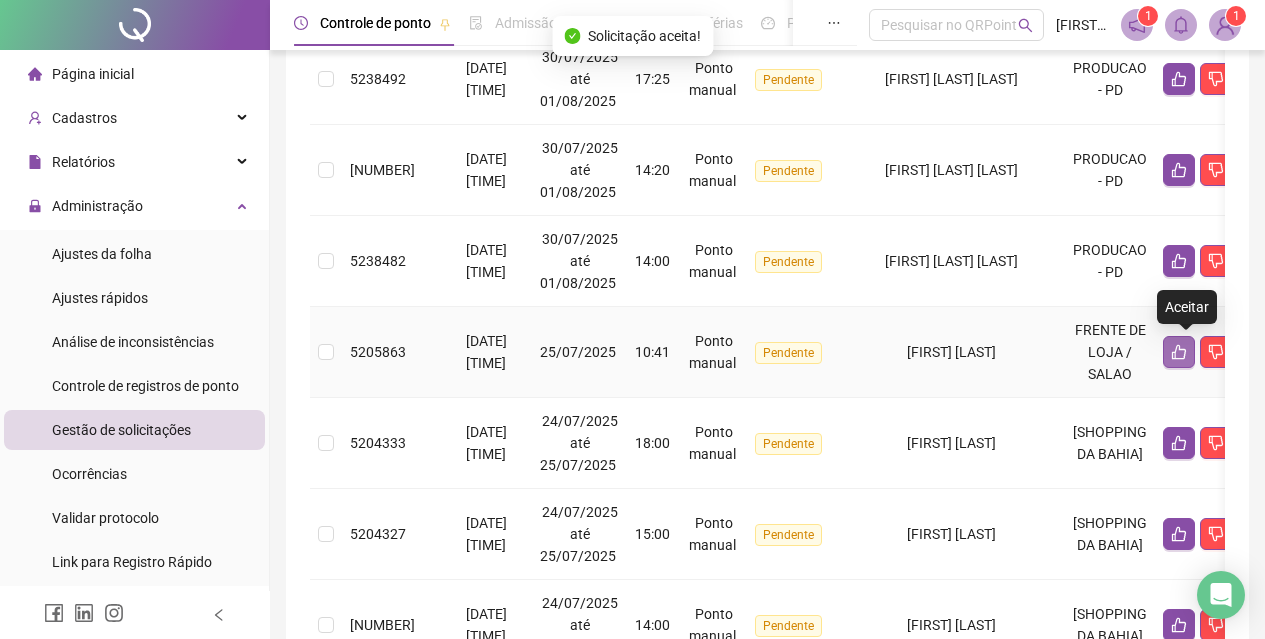 click 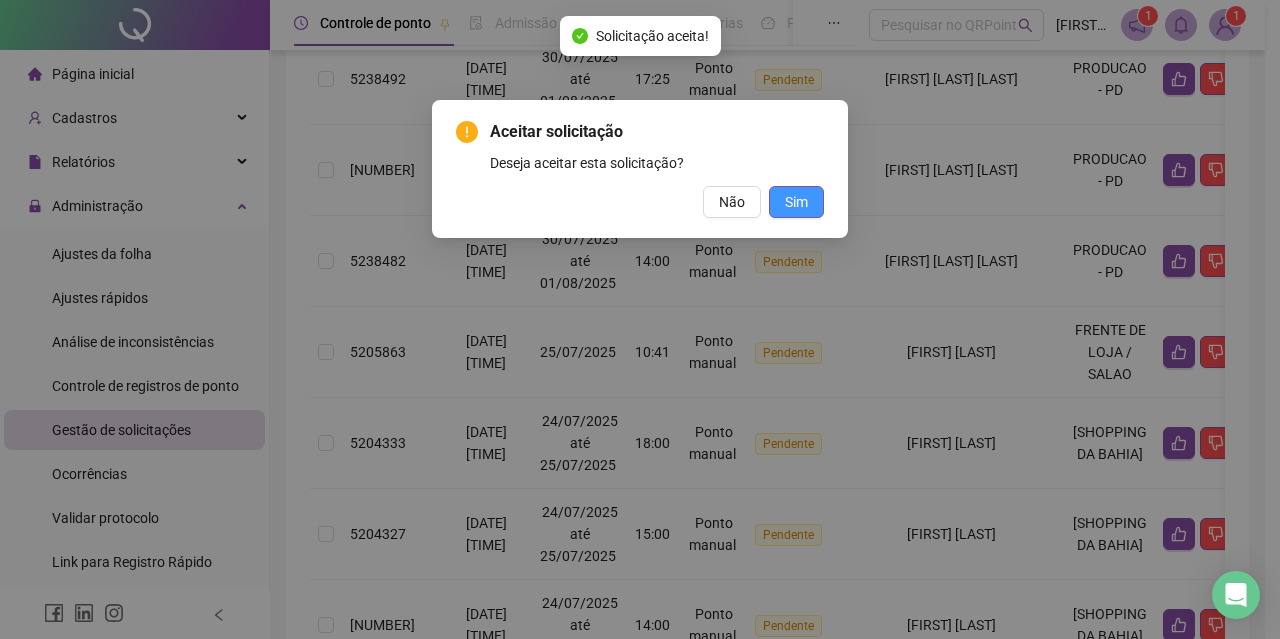 click on "Sim" at bounding box center (796, 202) 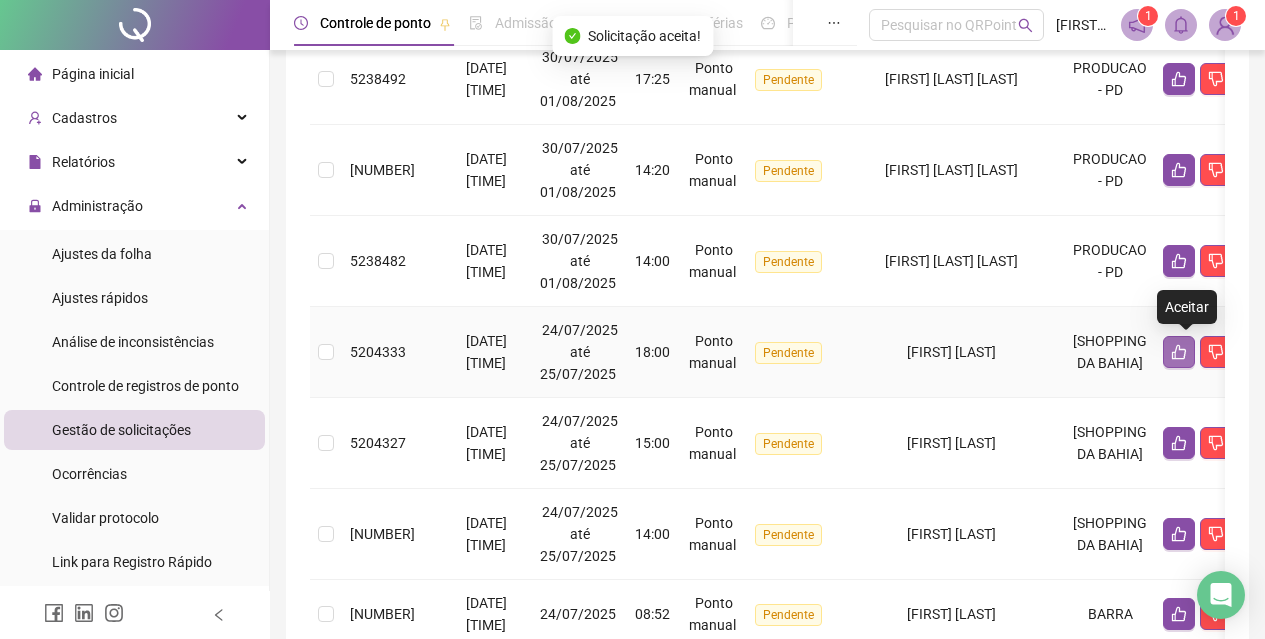 click 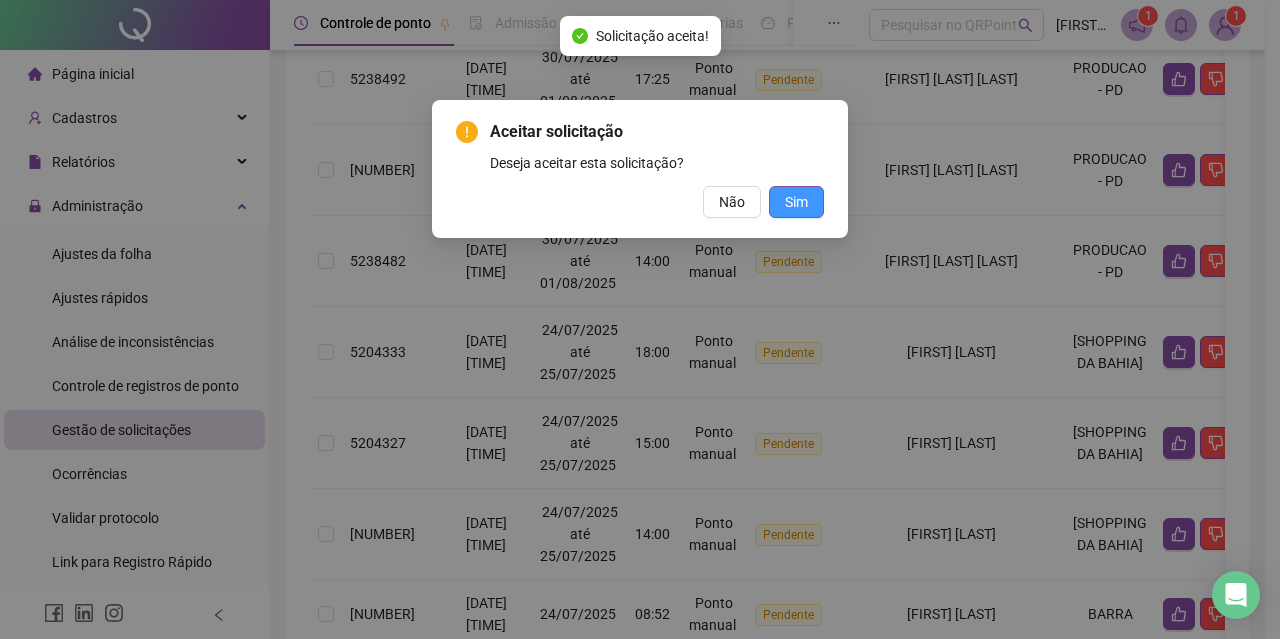 click on "Sim" at bounding box center [796, 202] 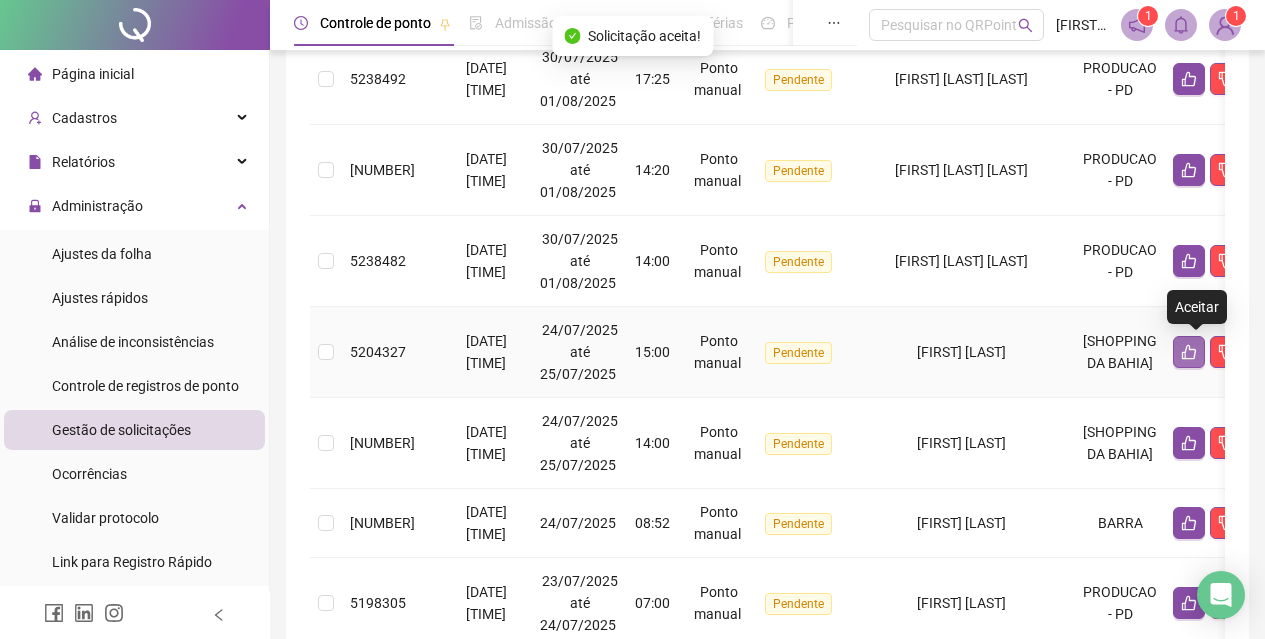 click 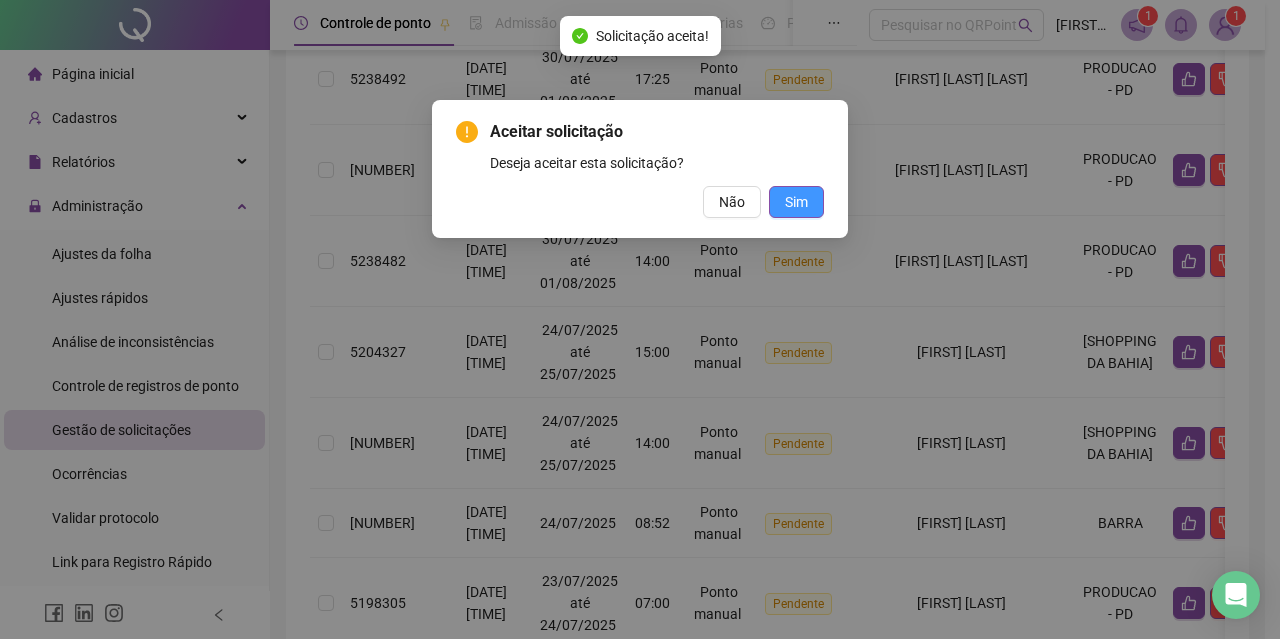 click on "Sim" at bounding box center (796, 202) 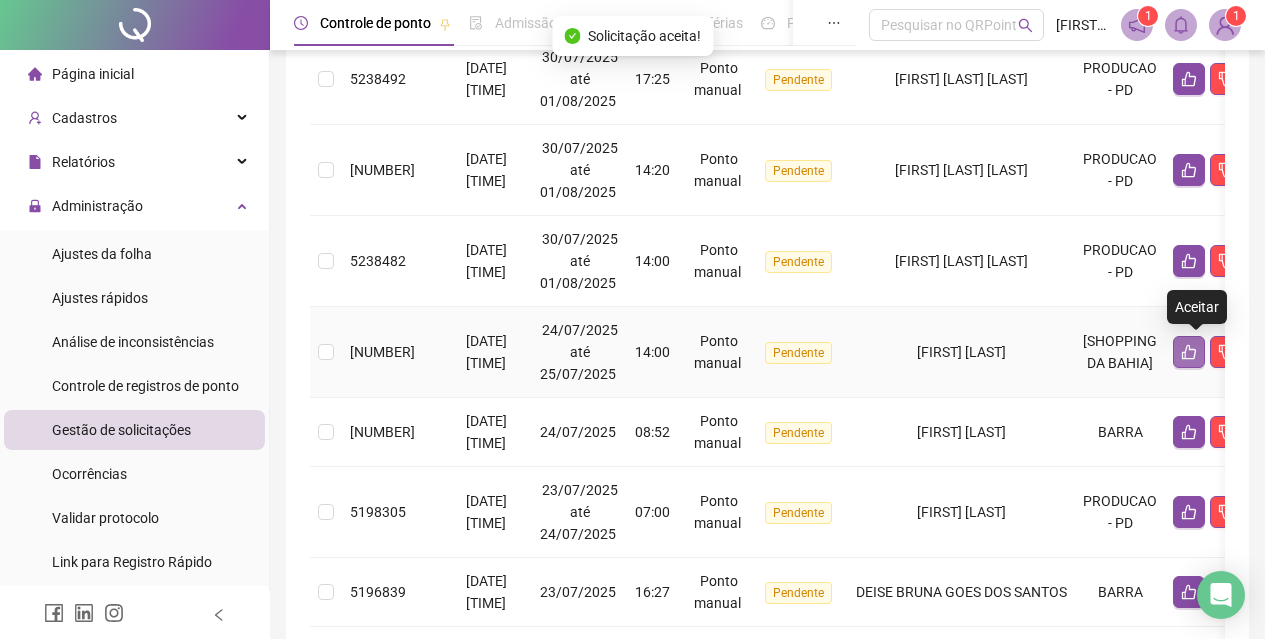 click 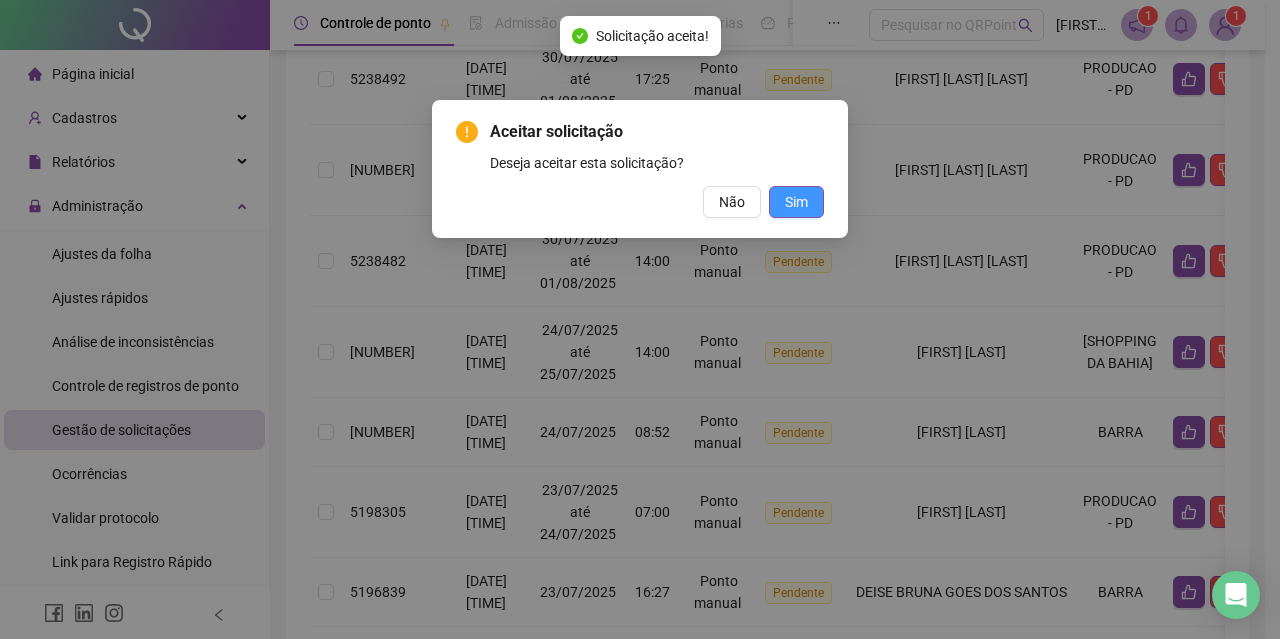 click on "Sim" at bounding box center [796, 202] 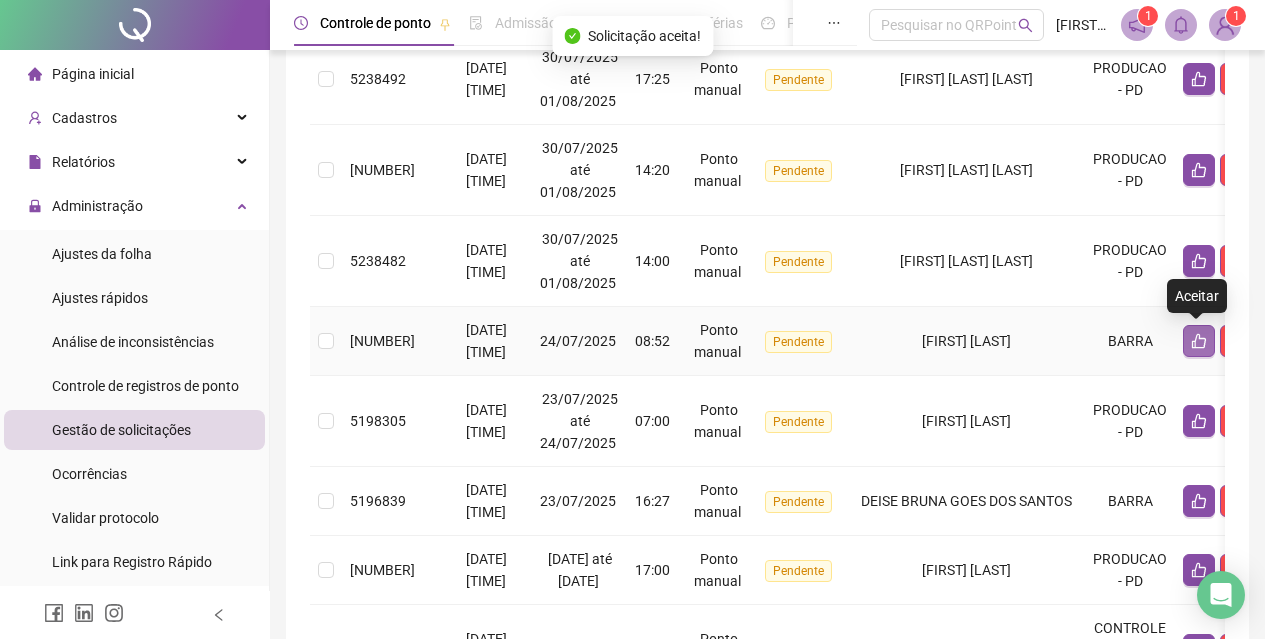 click 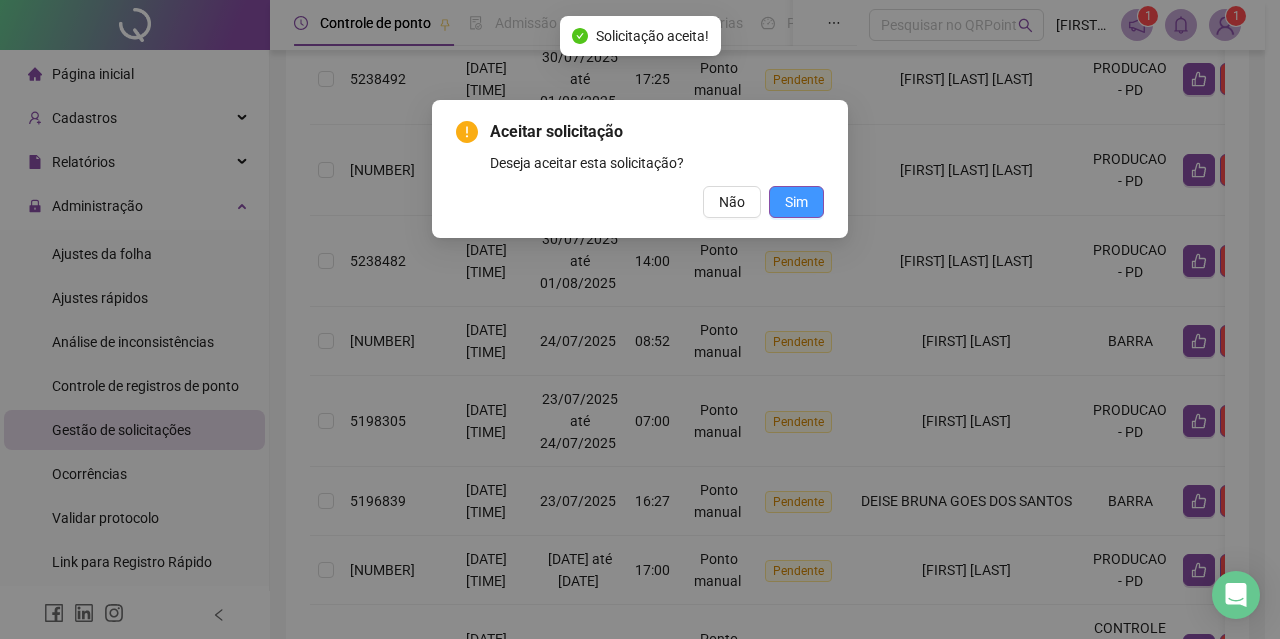 click on "Sim" at bounding box center (796, 202) 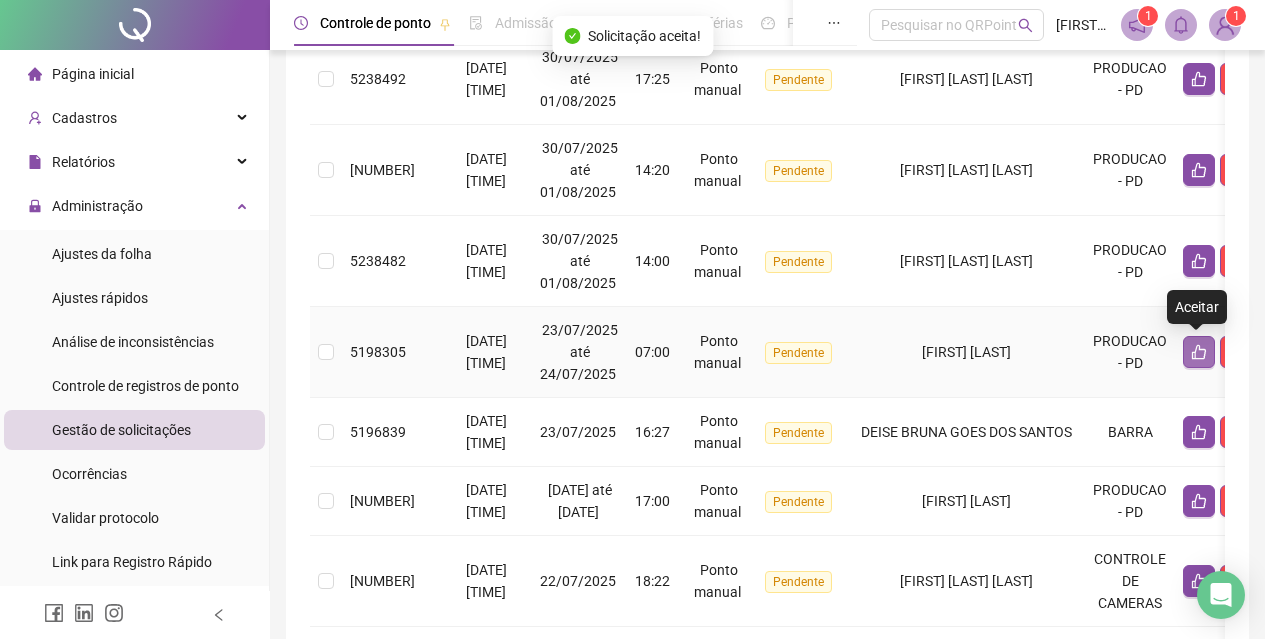 click 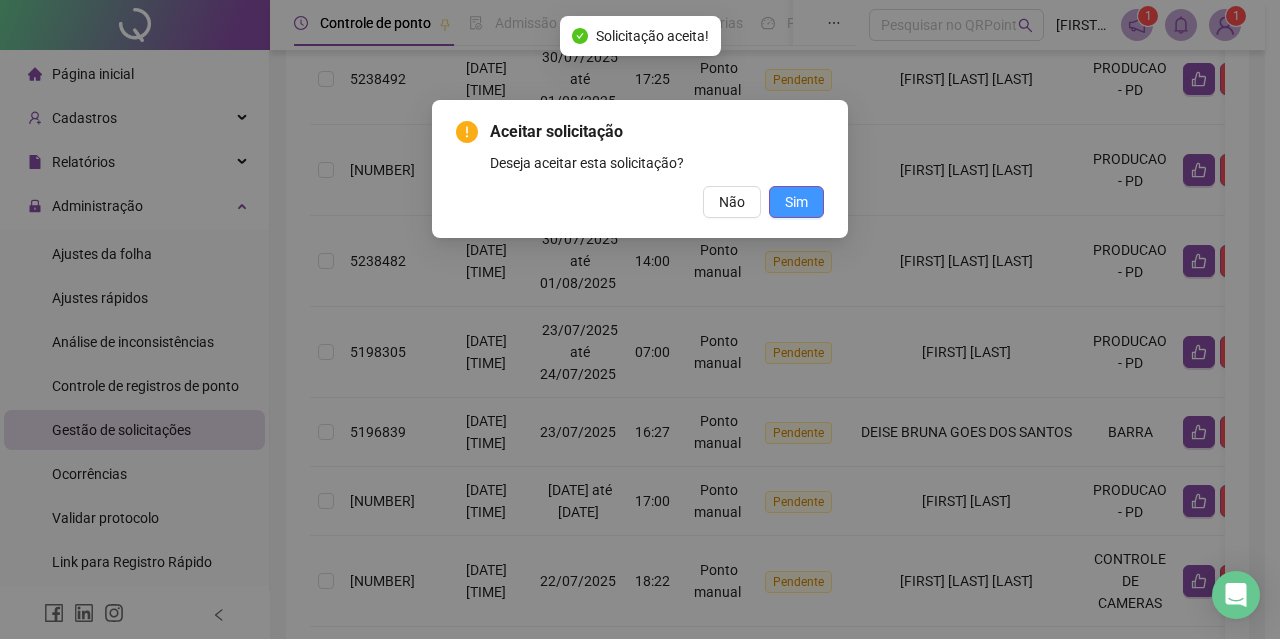click on "Sim" at bounding box center (796, 202) 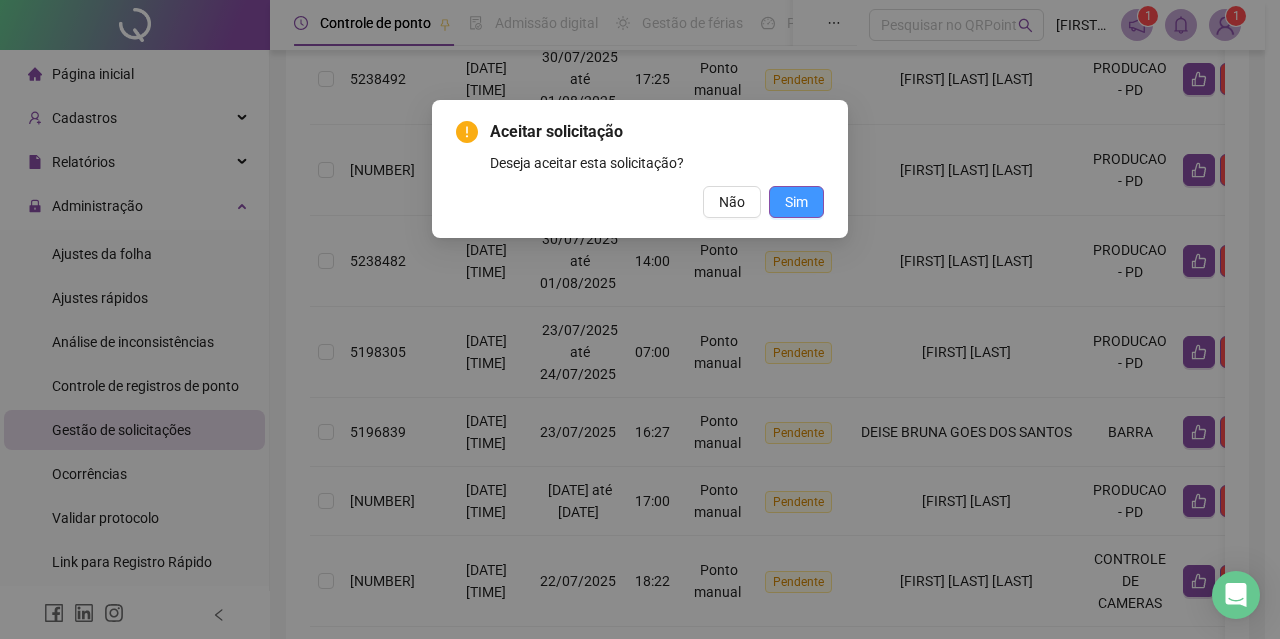 click on "Sim" at bounding box center [796, 202] 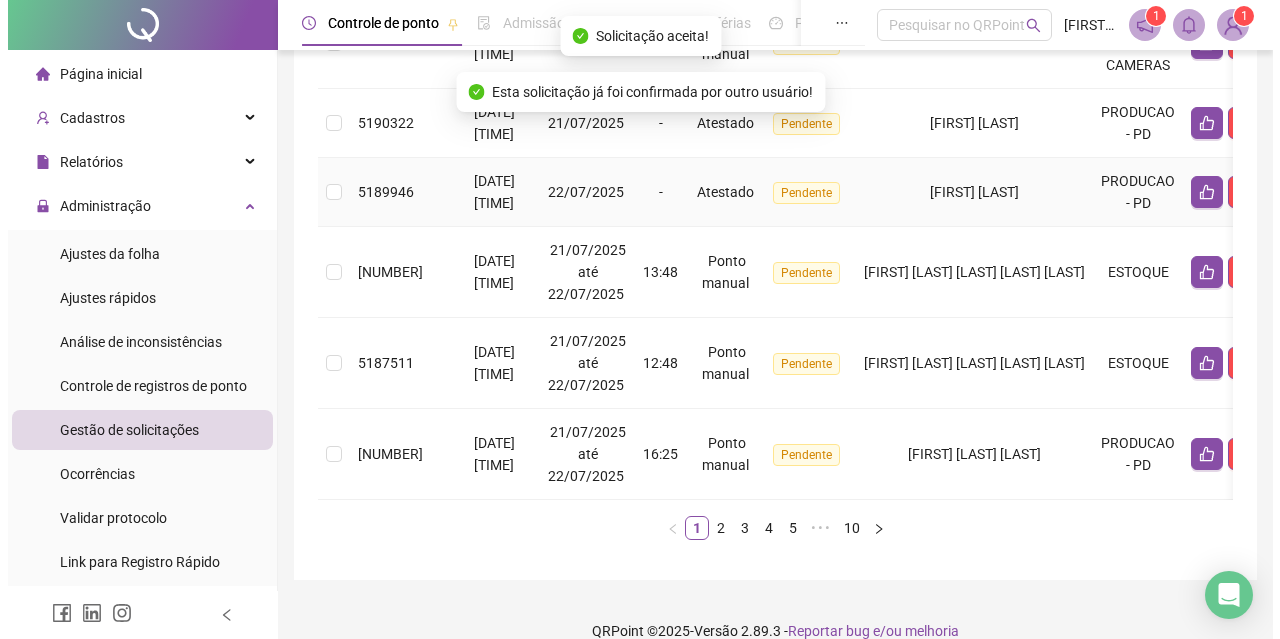 scroll, scrollTop: 911, scrollLeft: 0, axis: vertical 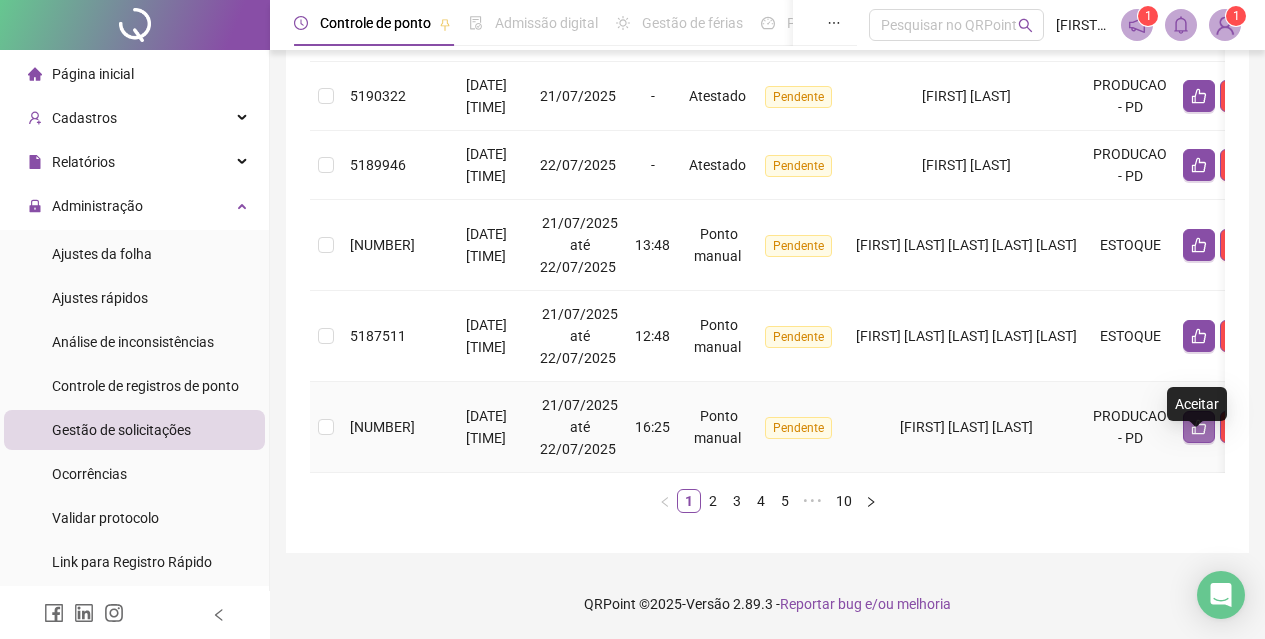 click at bounding box center [1199, 427] 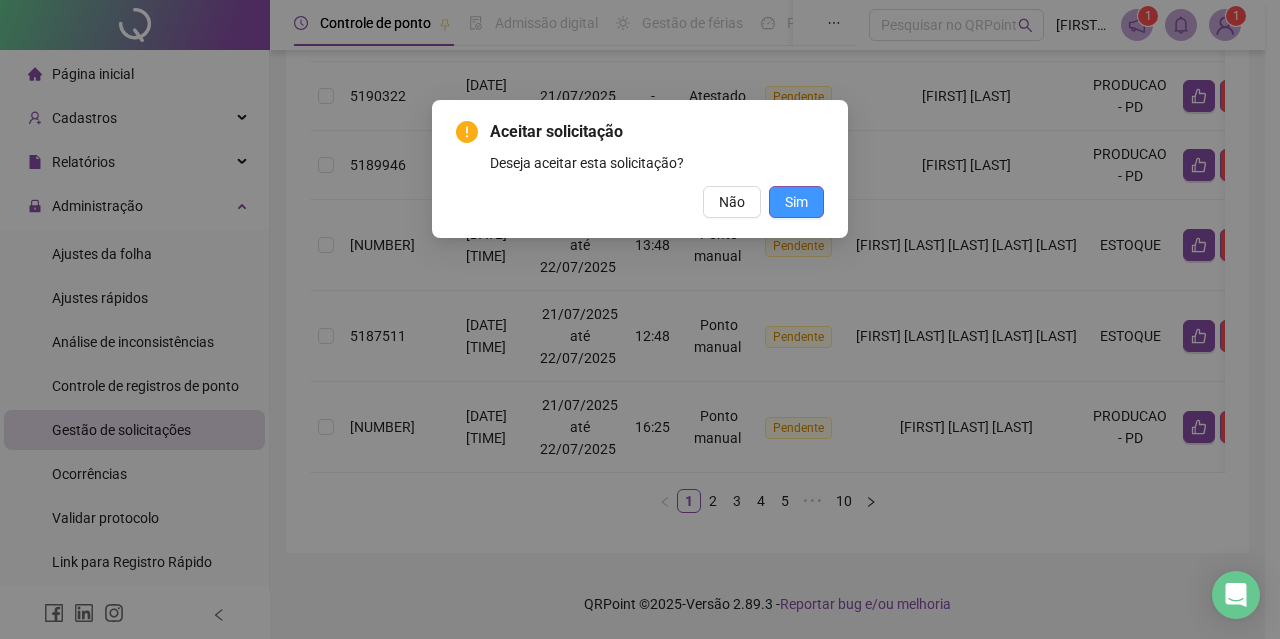 click on "Sim" at bounding box center [796, 202] 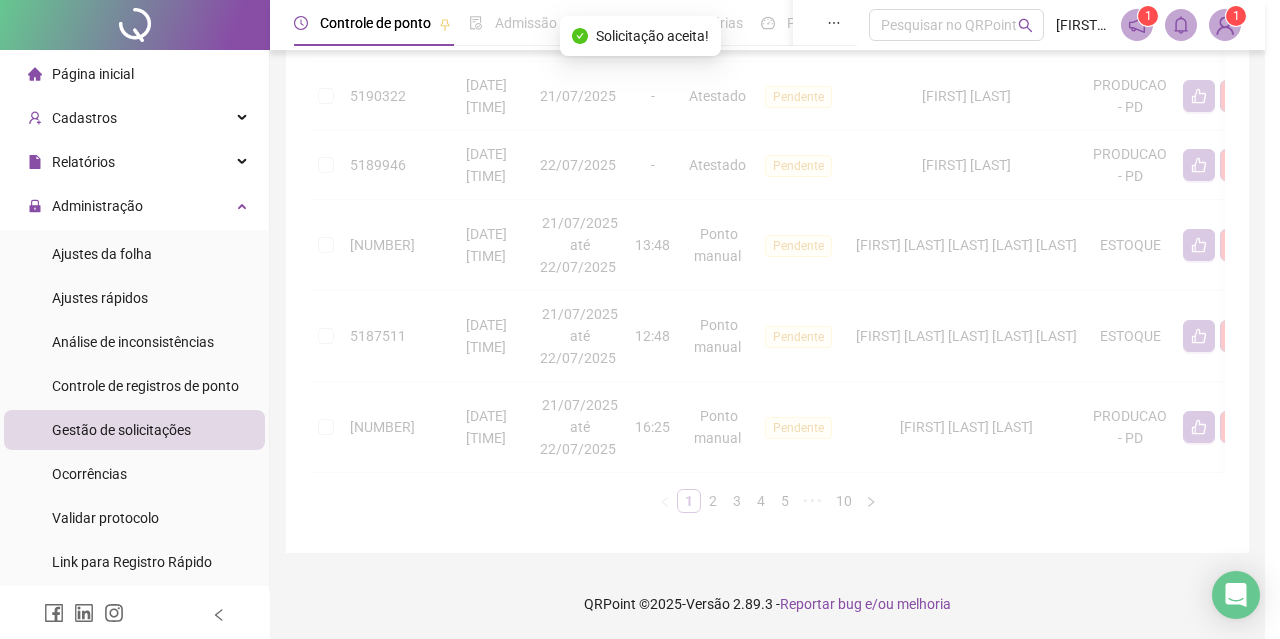 scroll, scrollTop: 889, scrollLeft: 0, axis: vertical 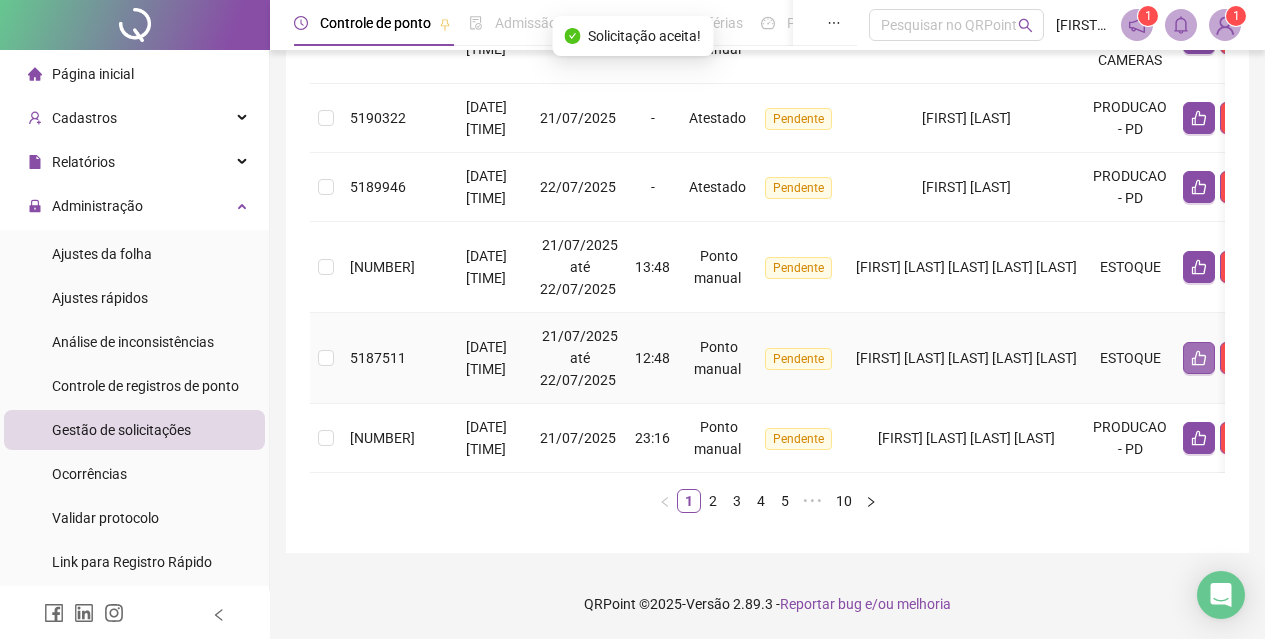 click at bounding box center [1199, 358] 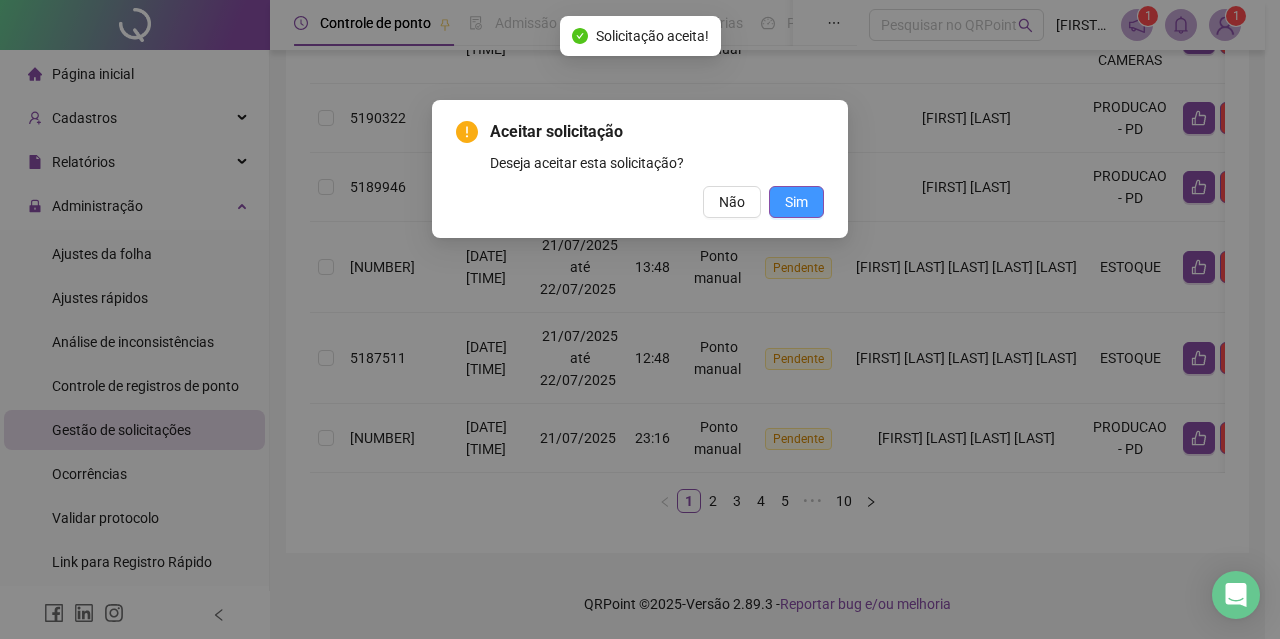 click on "Sim" at bounding box center (796, 202) 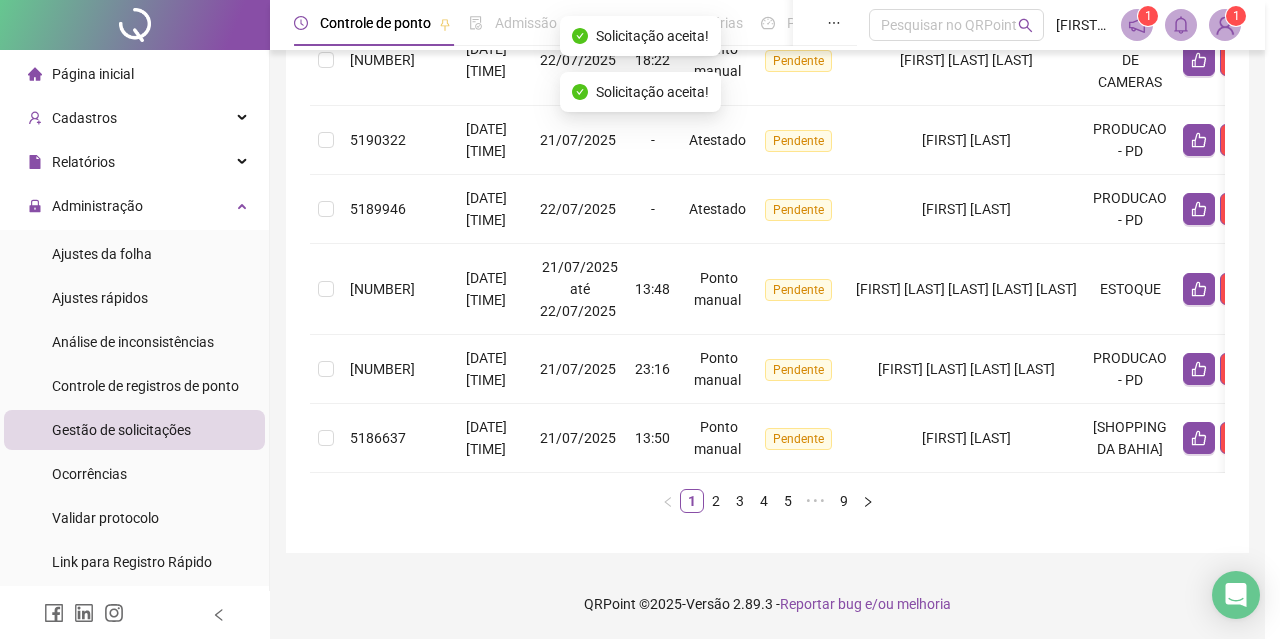 scroll, scrollTop: 867, scrollLeft: 0, axis: vertical 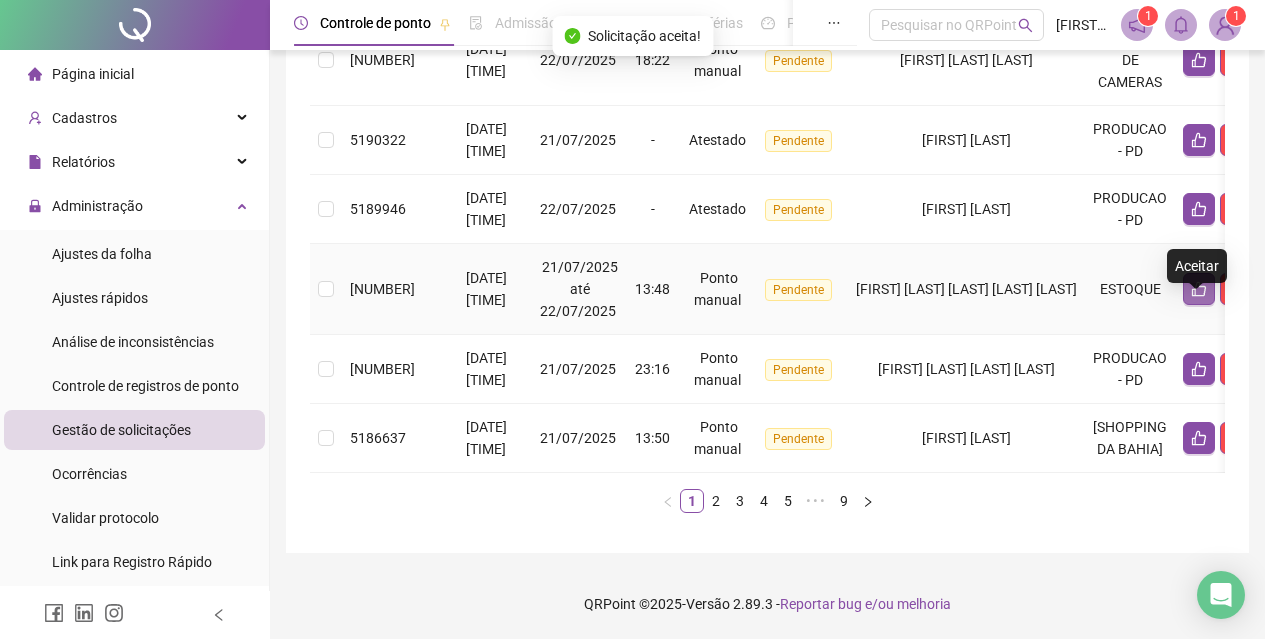 click 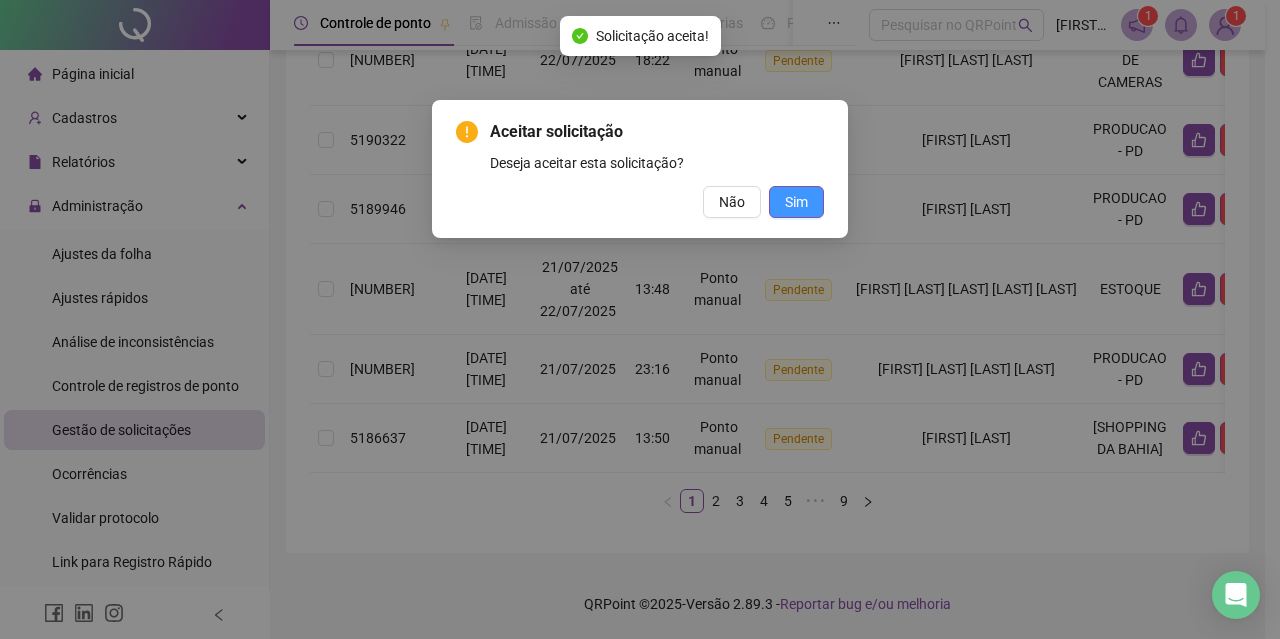 click on "Sim" at bounding box center (796, 202) 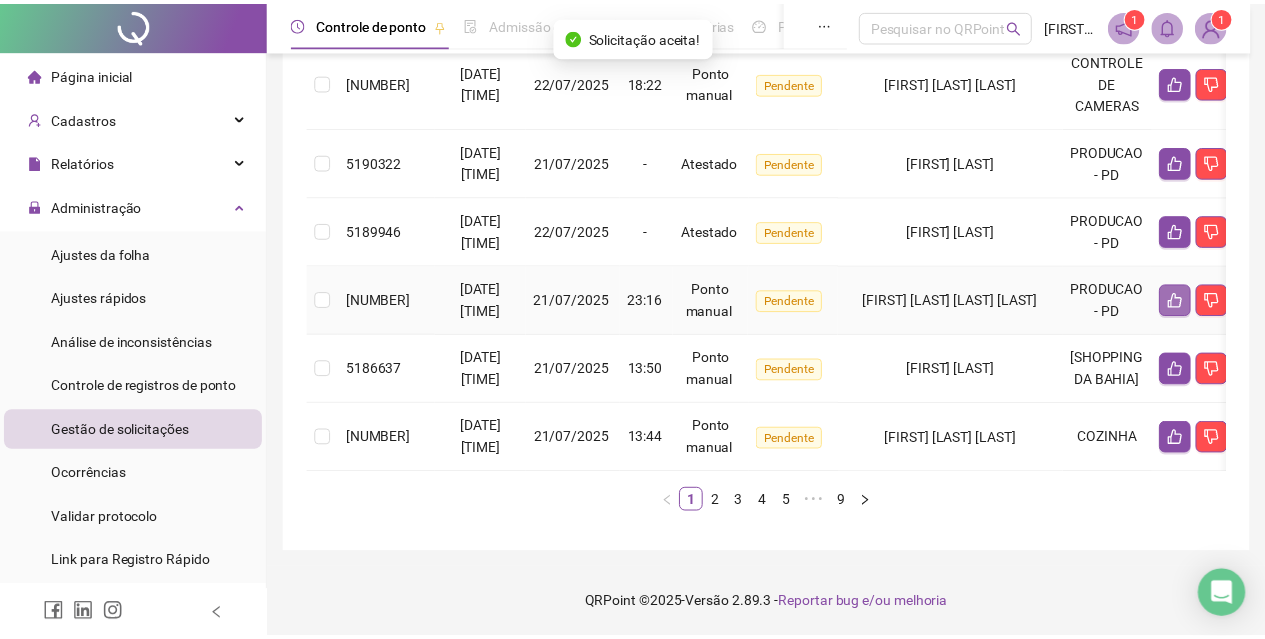 scroll, scrollTop: 845, scrollLeft: 0, axis: vertical 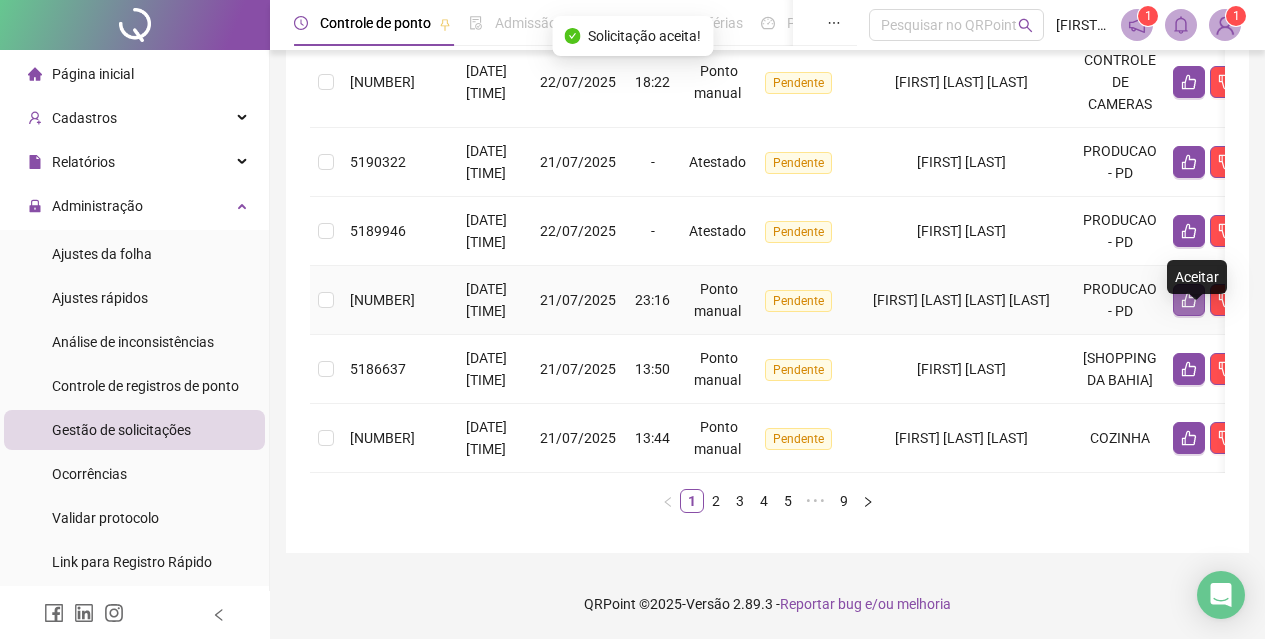 click 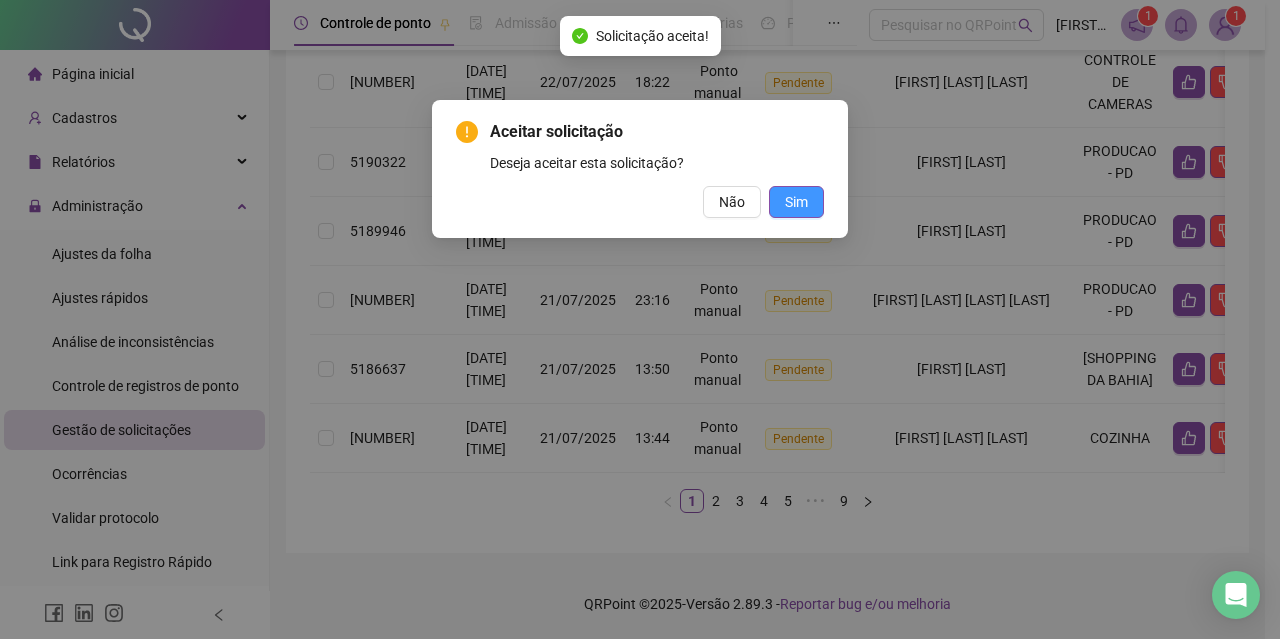 click on "Sim" at bounding box center (796, 202) 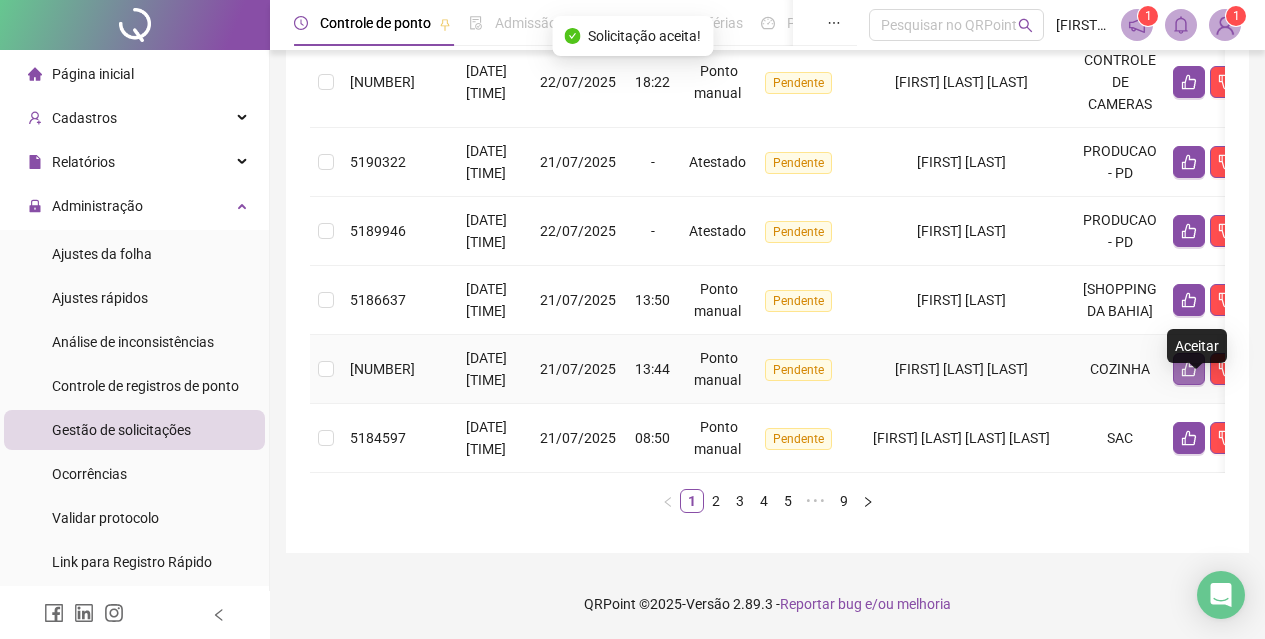 click 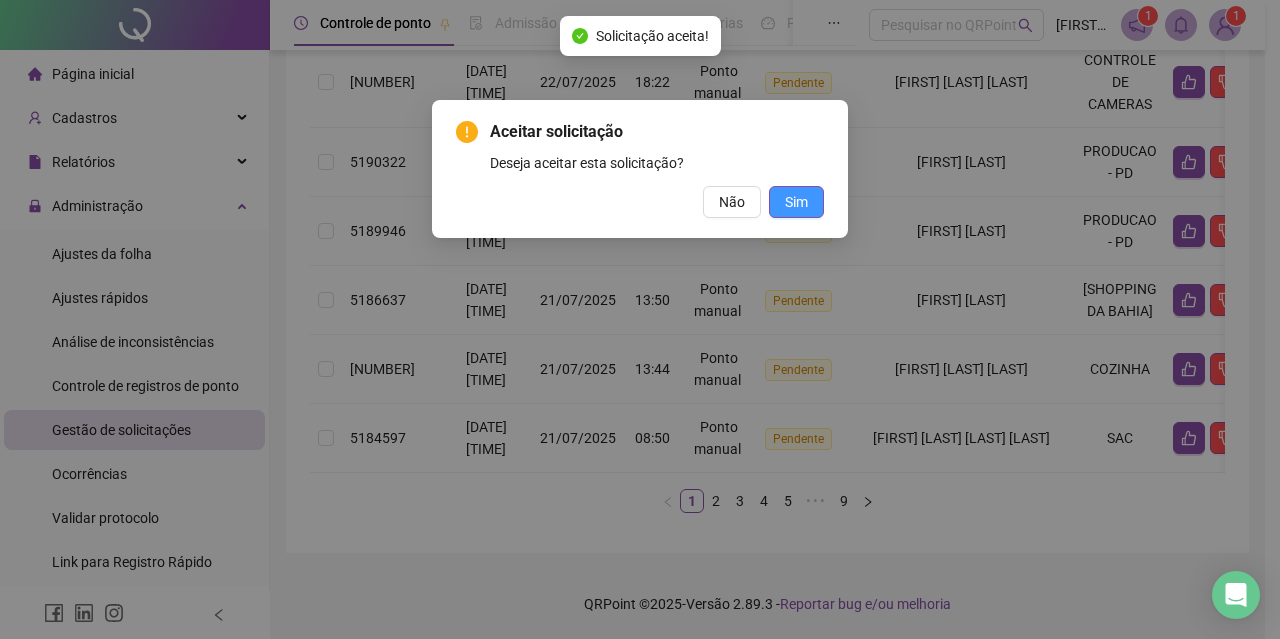 click on "Sim" at bounding box center (796, 202) 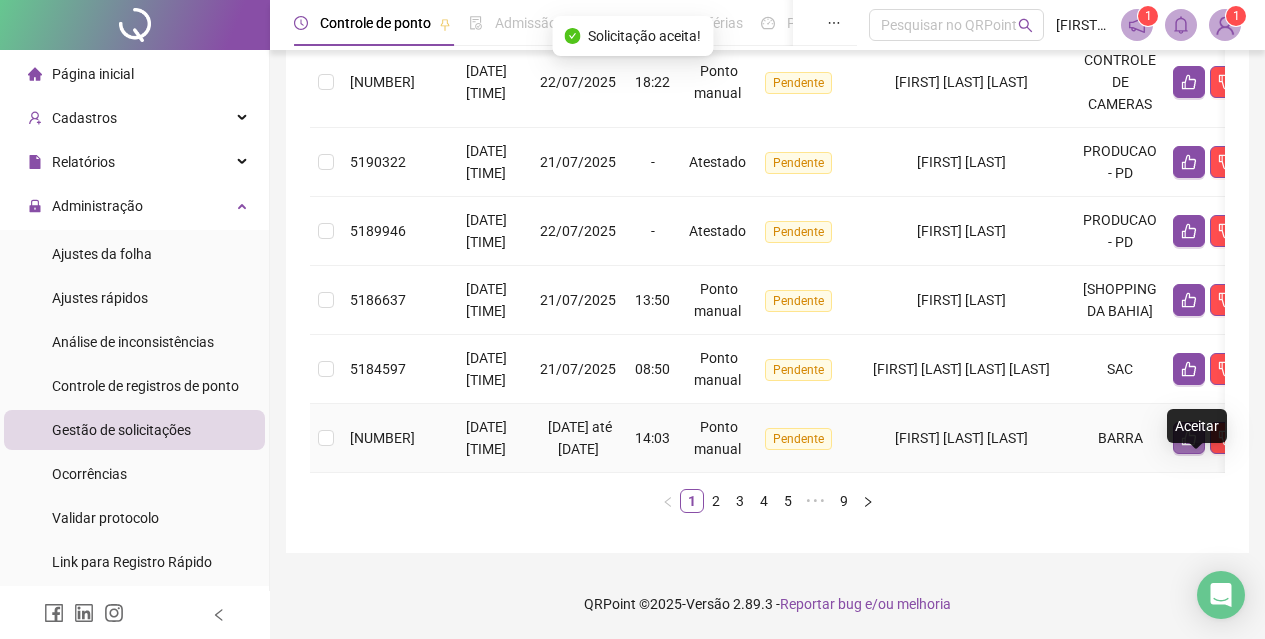 click 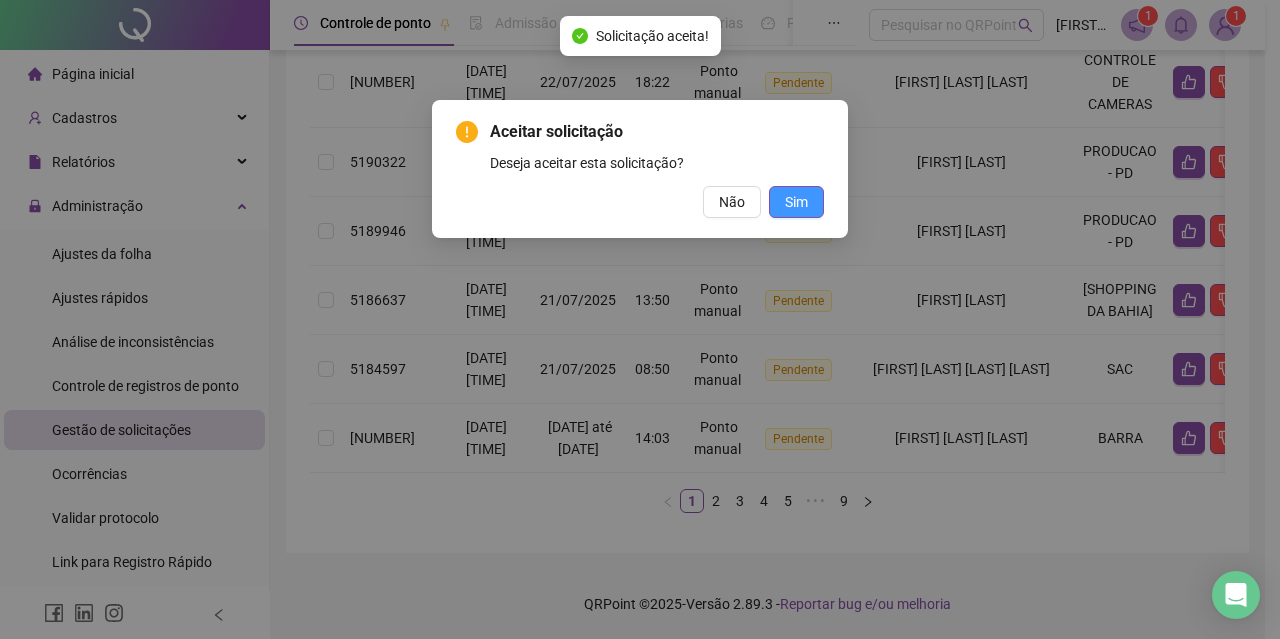 click on "Sim" at bounding box center (796, 202) 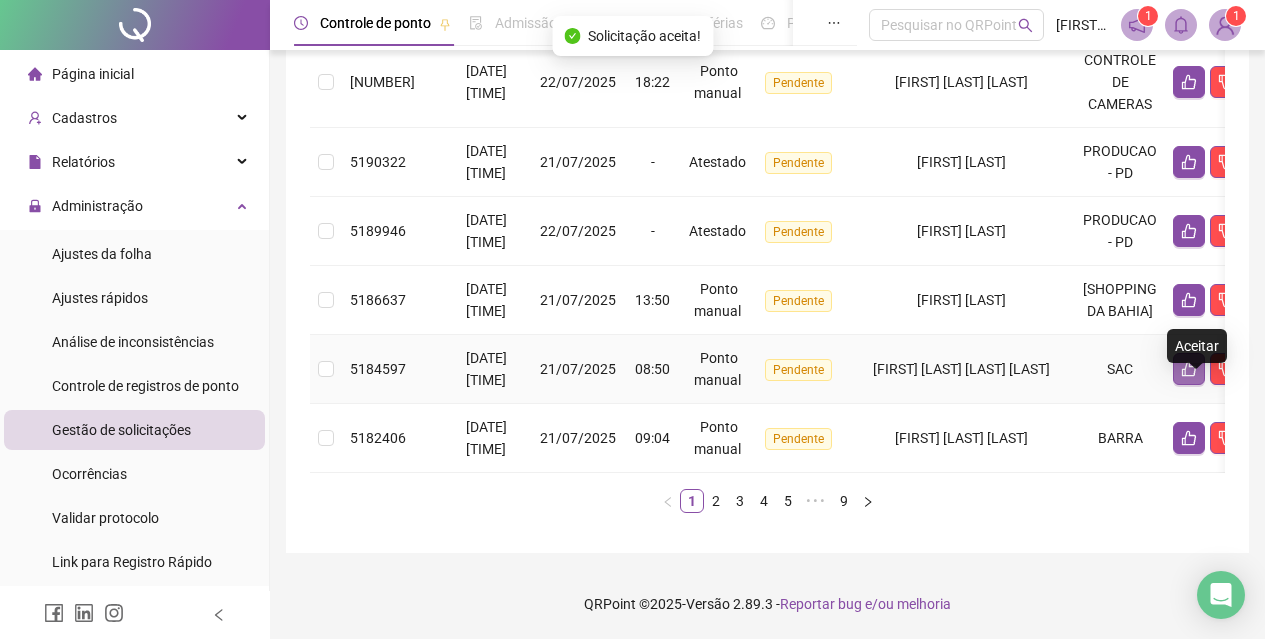 click 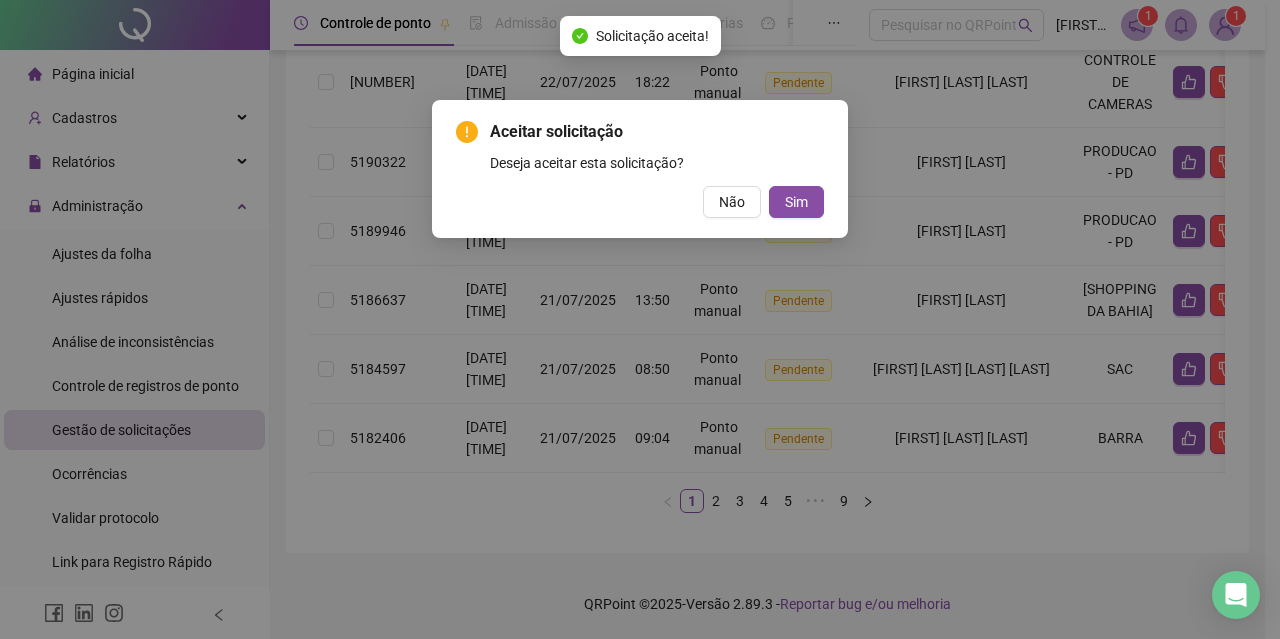 click on "Aceitar solicitação Deseja aceitar esta solicitação? Não Sim" at bounding box center [640, 169] 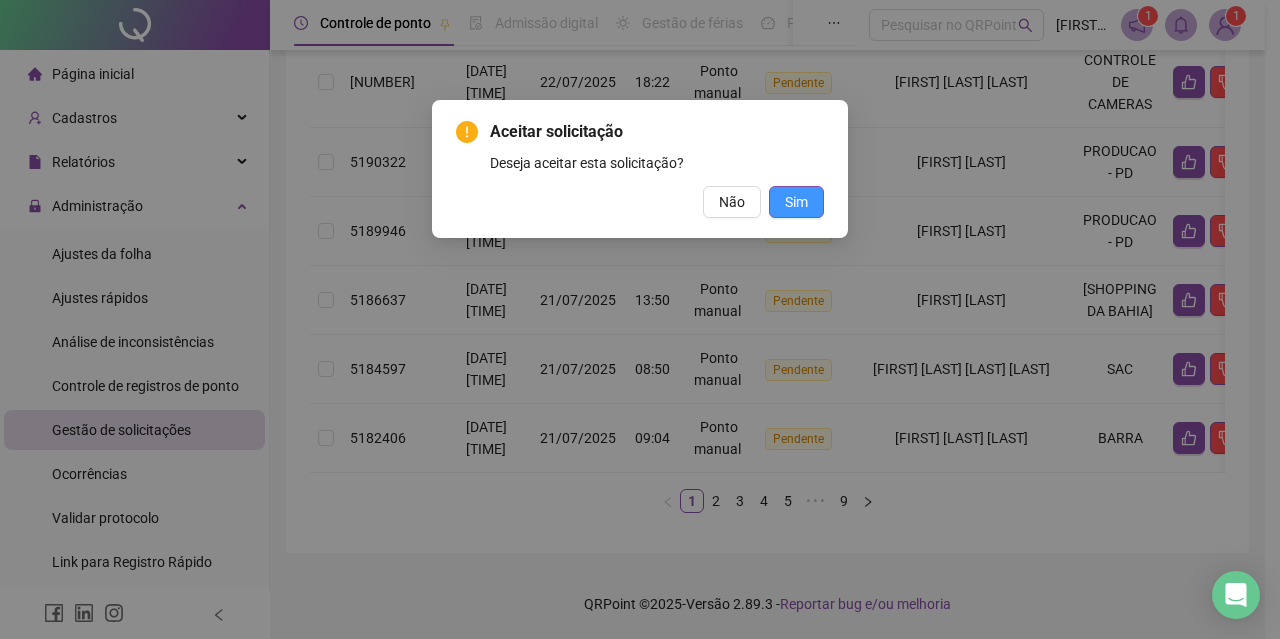click on "Sim" at bounding box center (796, 202) 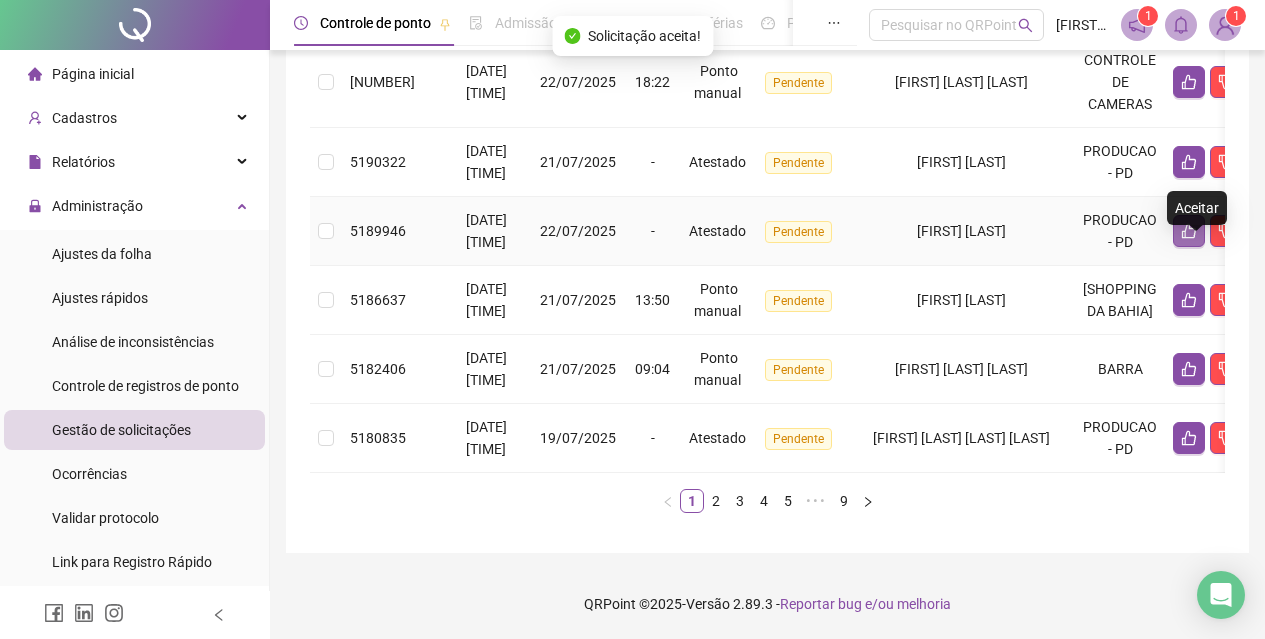 click 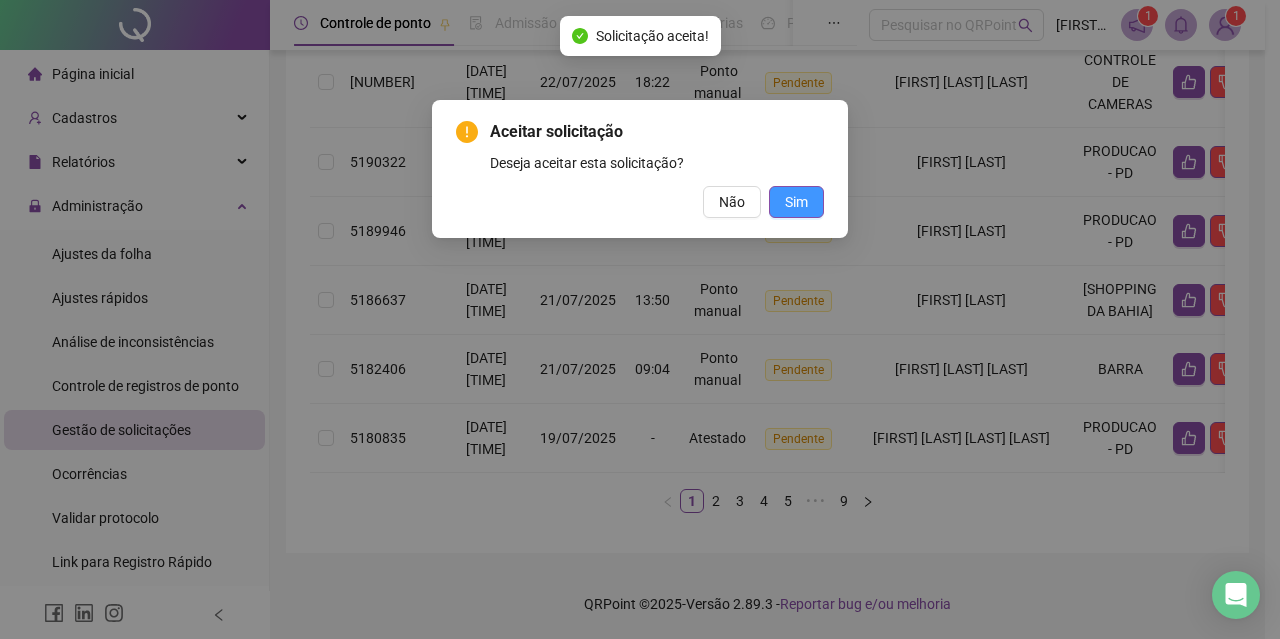 click on "Sim" at bounding box center (796, 202) 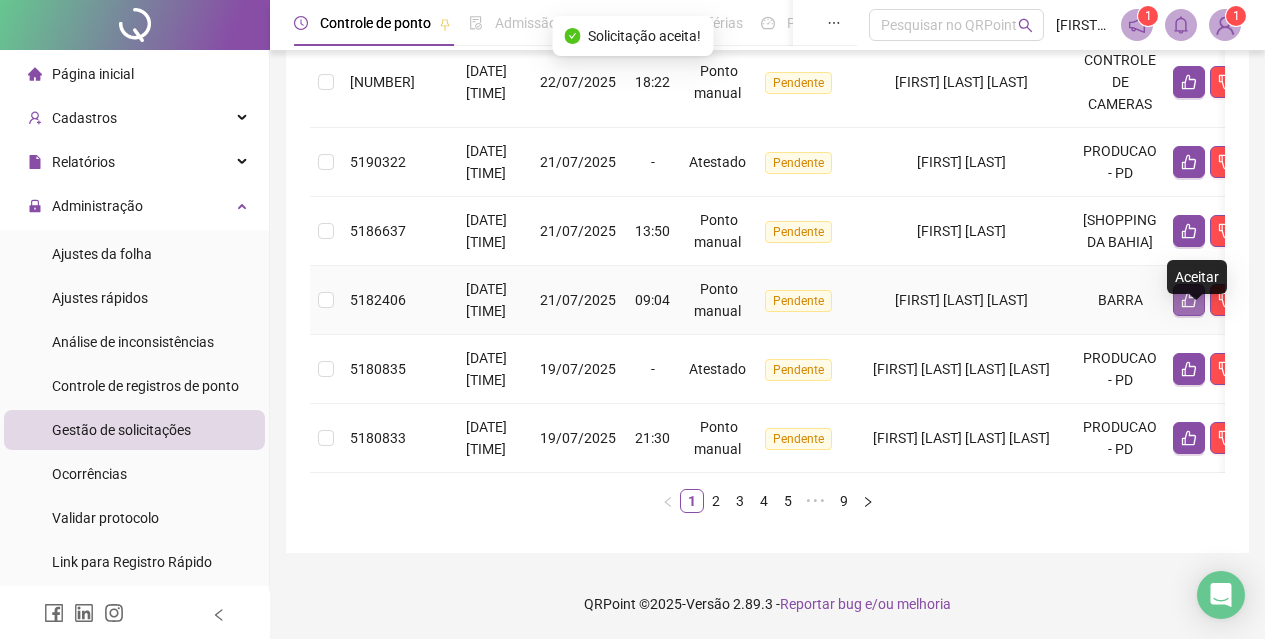 click 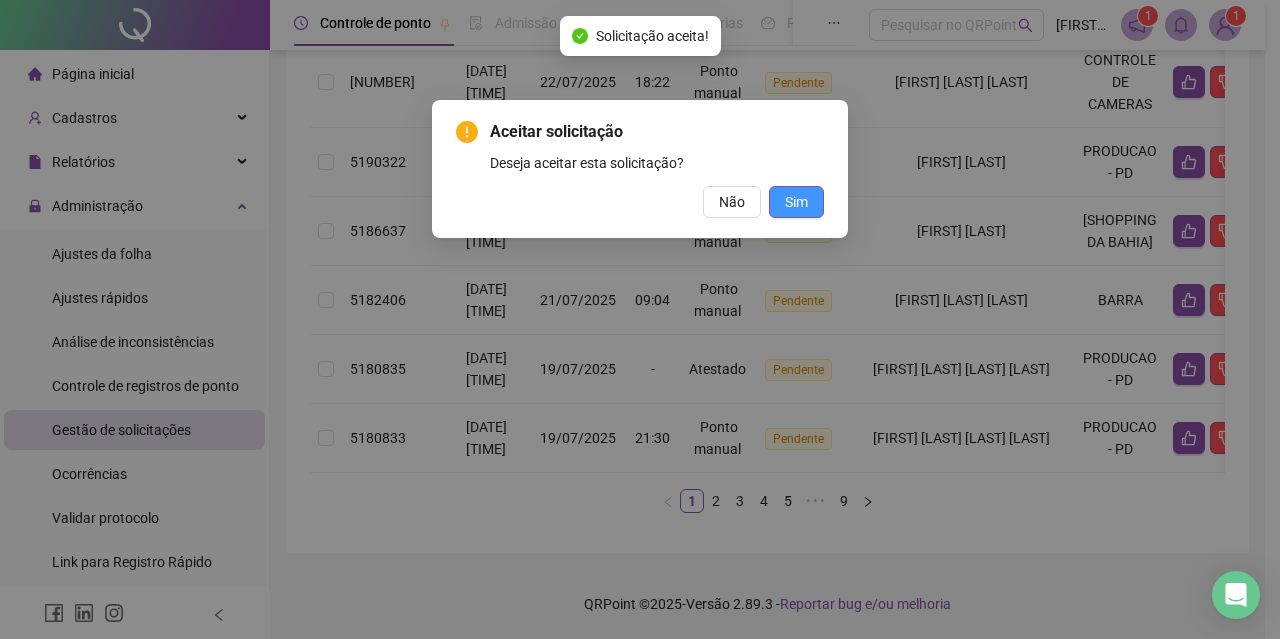 click on "Sim" at bounding box center (796, 202) 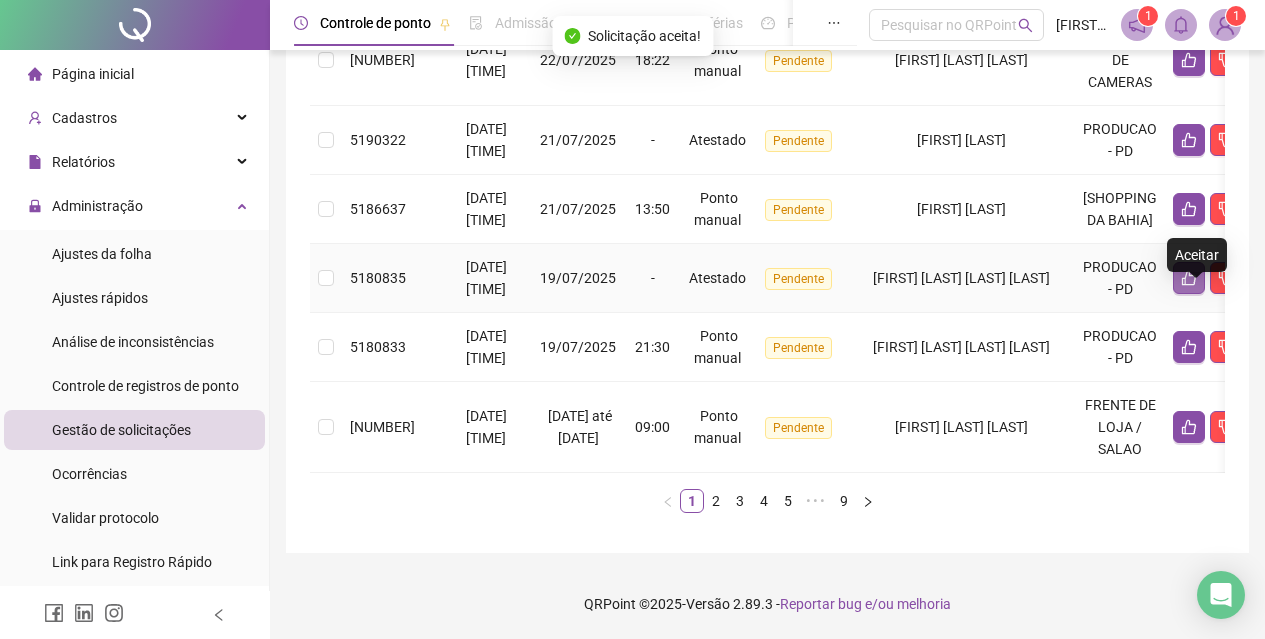click 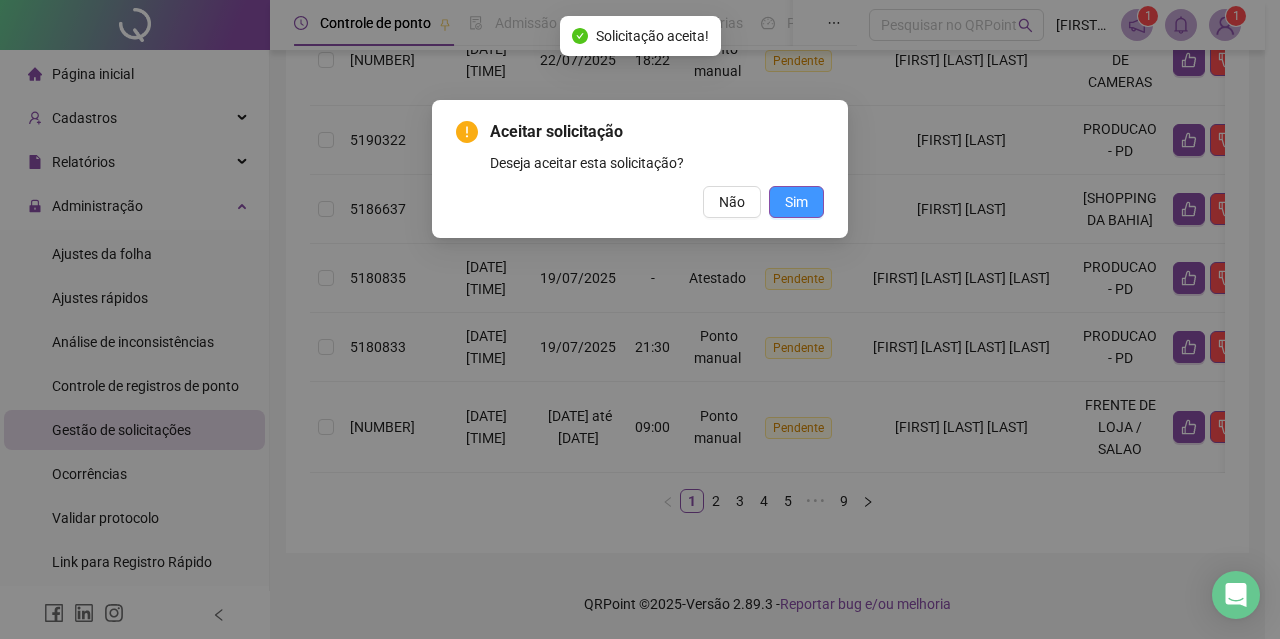 click on "Sim" at bounding box center [796, 202] 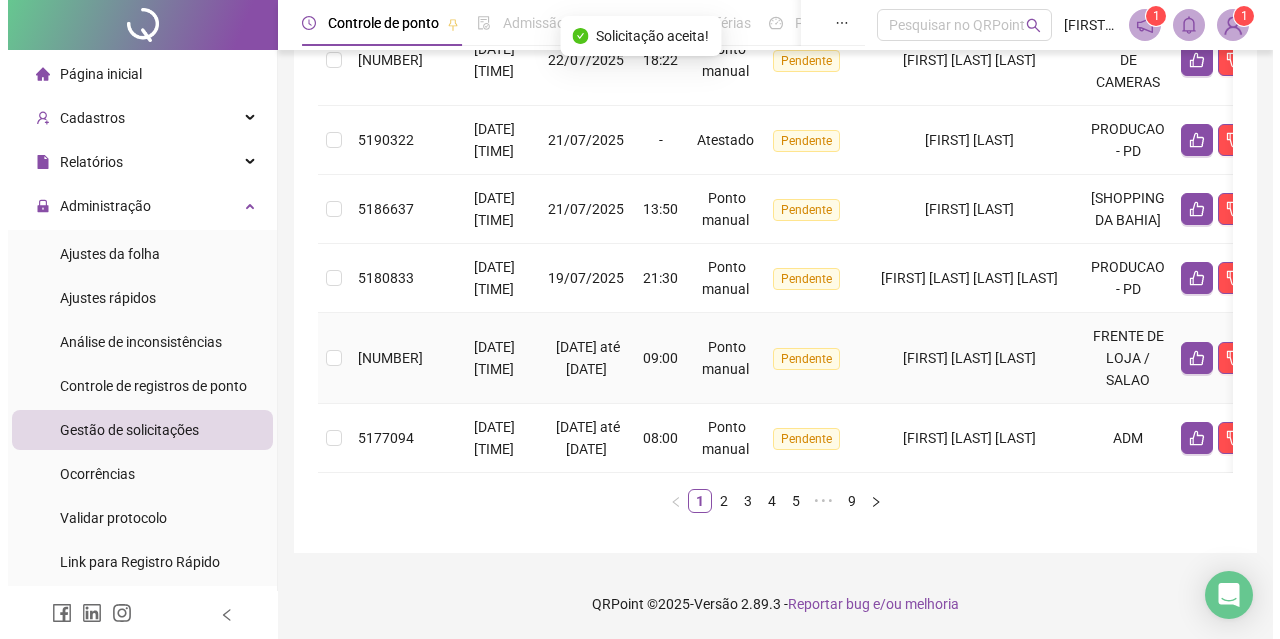 scroll, scrollTop: 889, scrollLeft: 0, axis: vertical 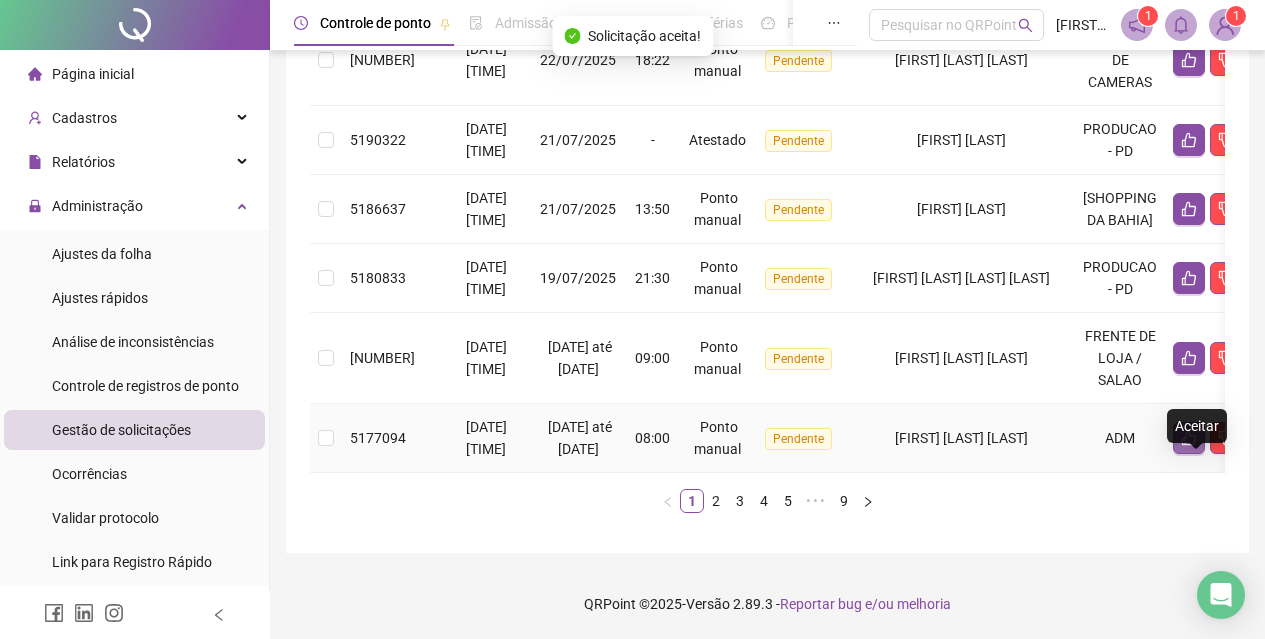 click 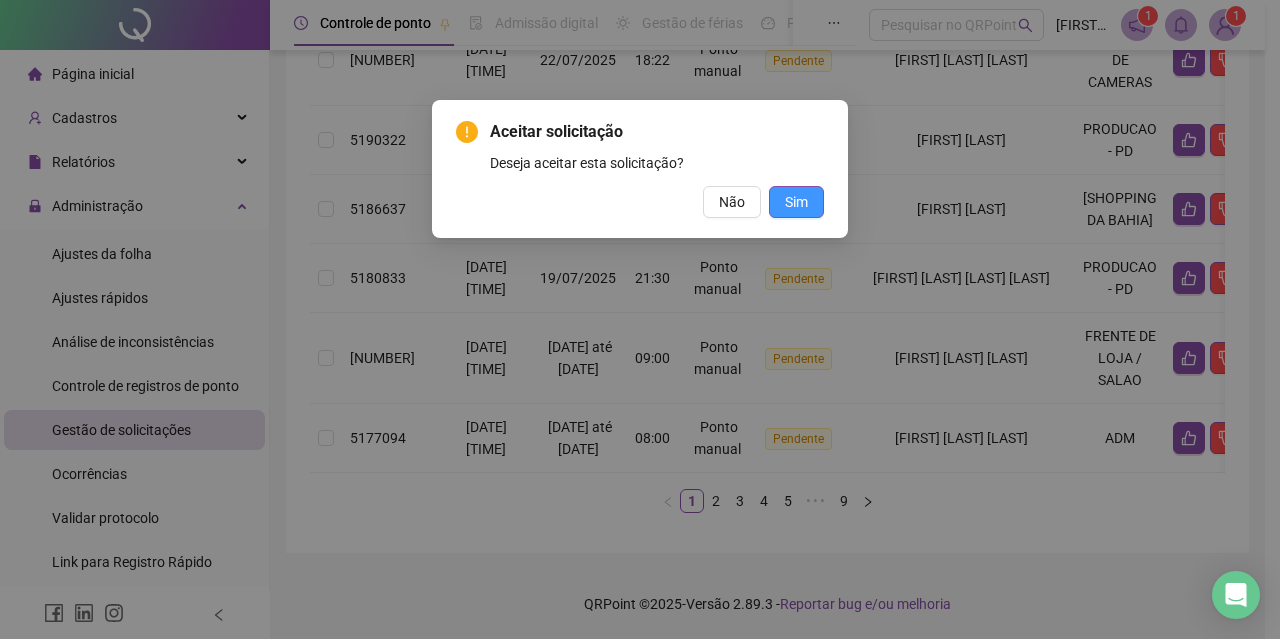 click on "Sim" at bounding box center [796, 202] 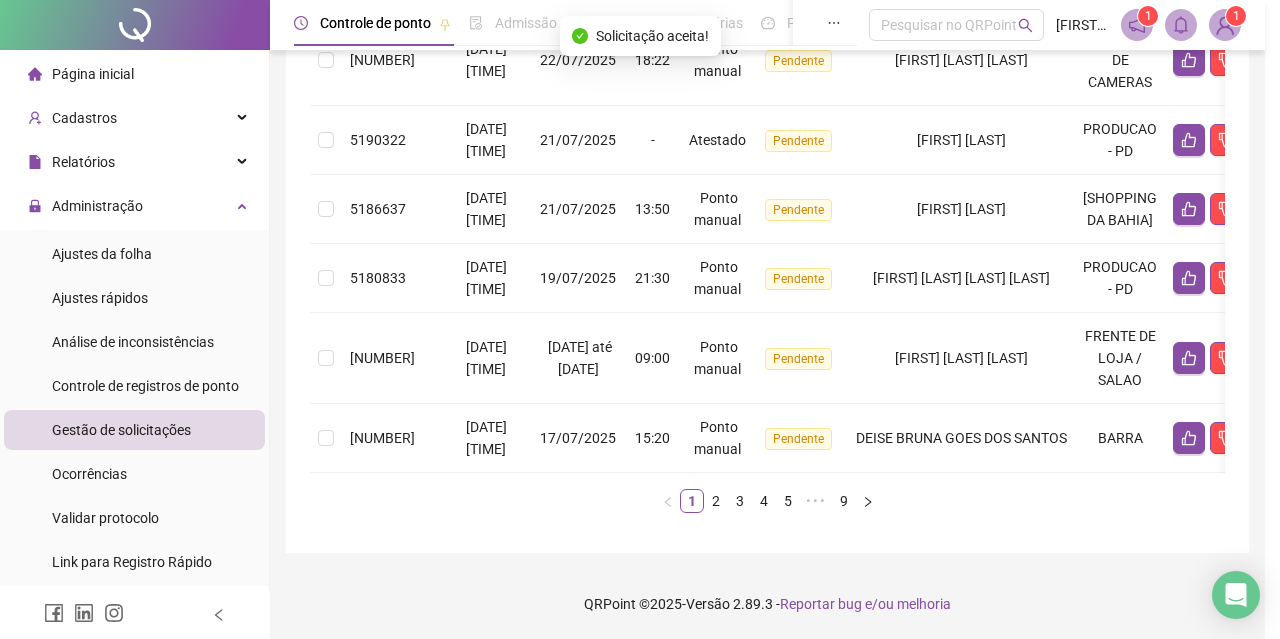 scroll, scrollTop: 867, scrollLeft: 0, axis: vertical 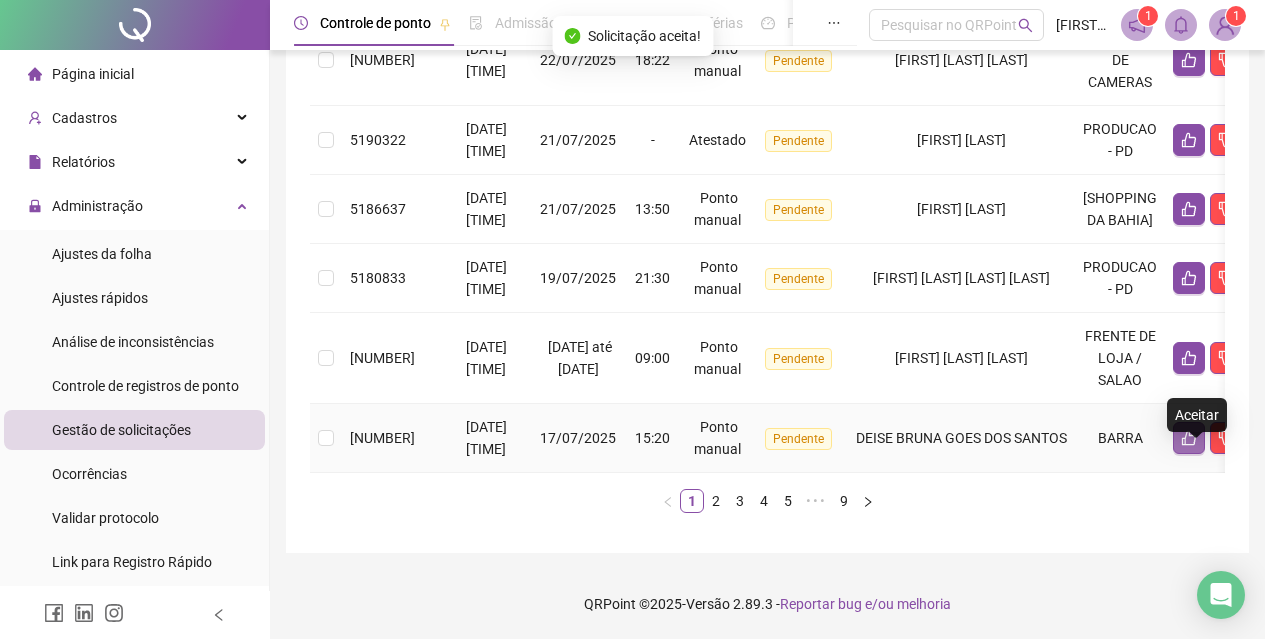 click 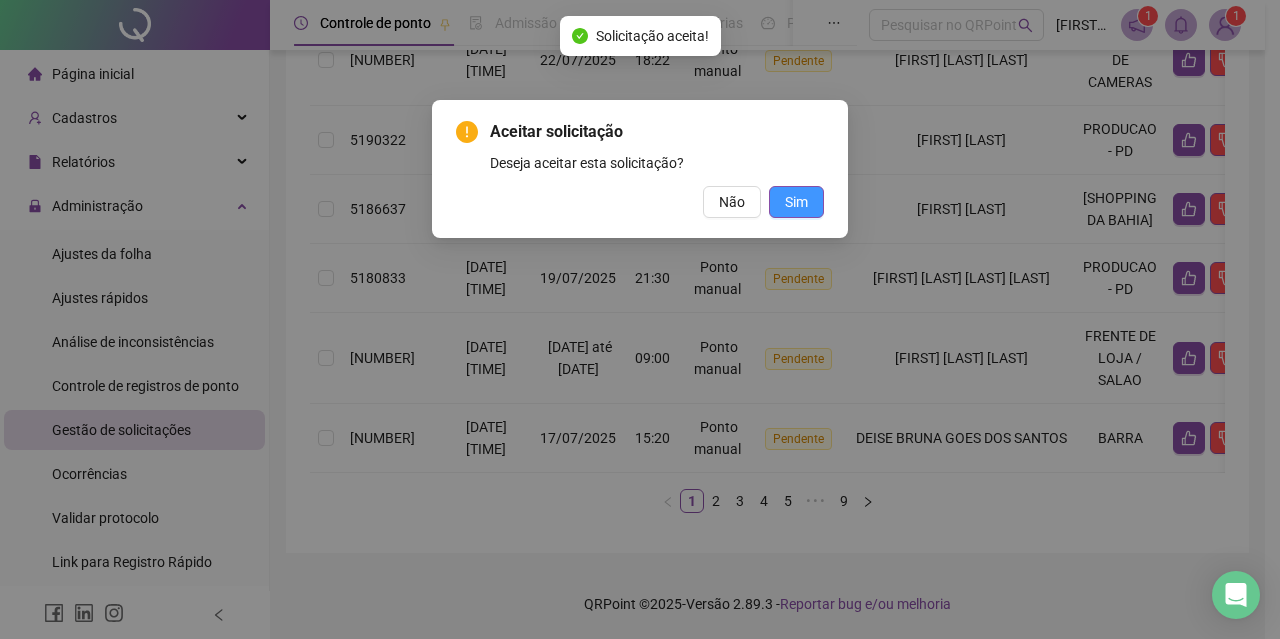 click on "Sim" at bounding box center (796, 202) 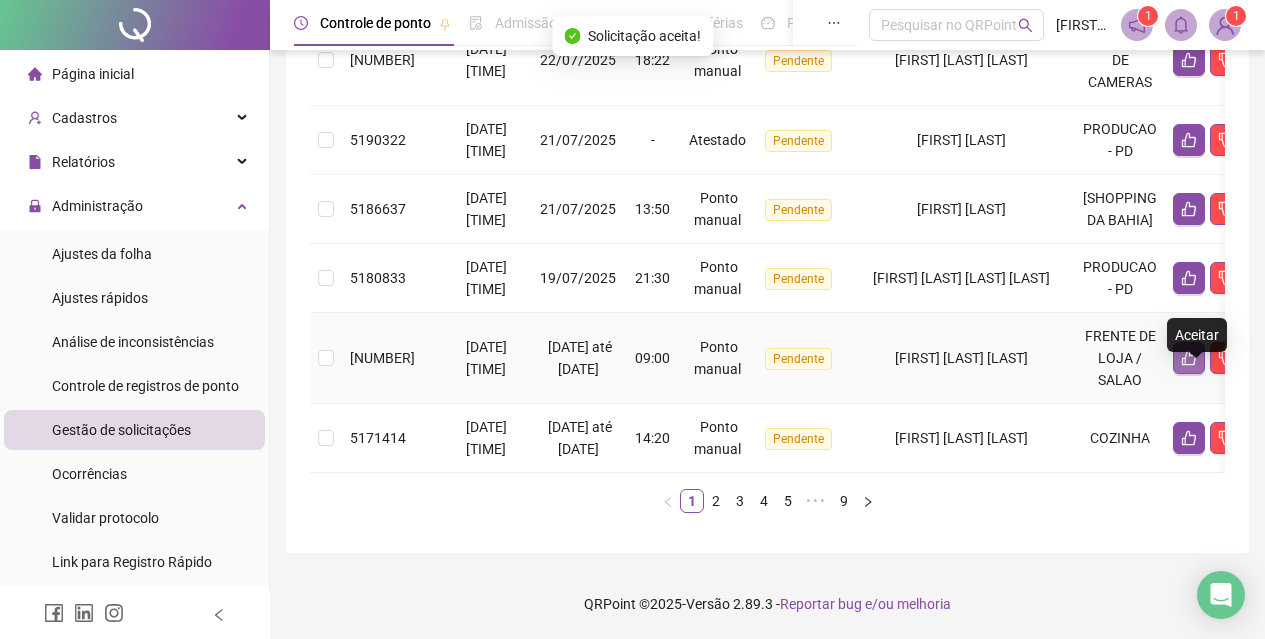 click 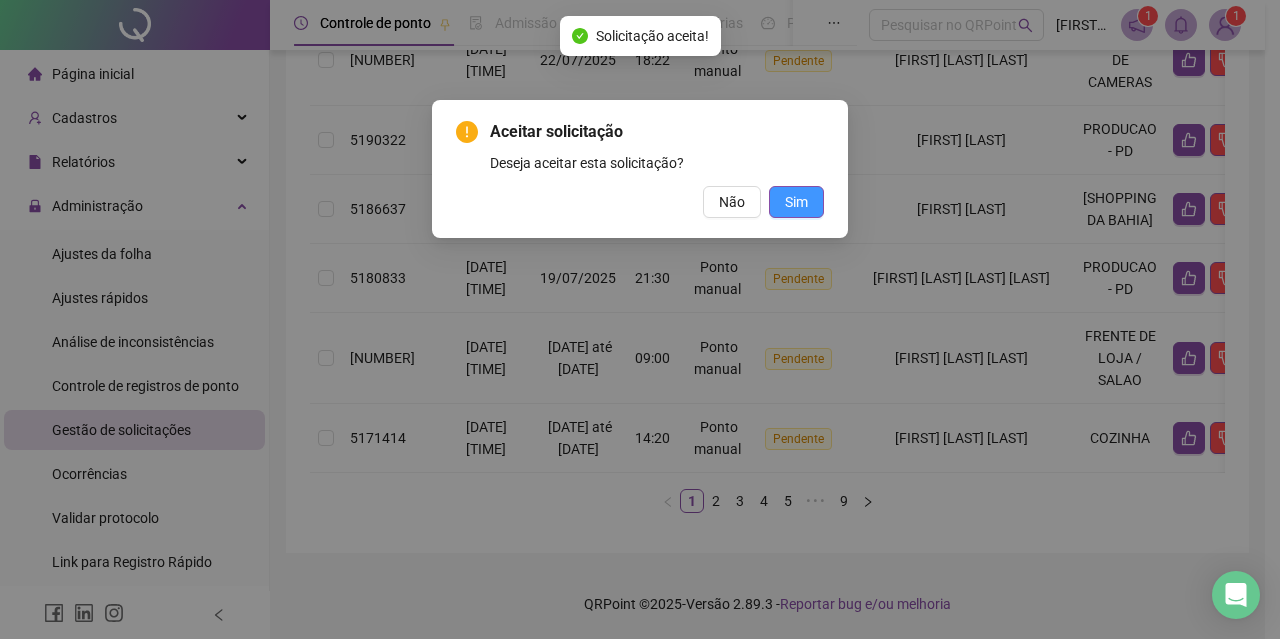 click on "Sim" at bounding box center (796, 202) 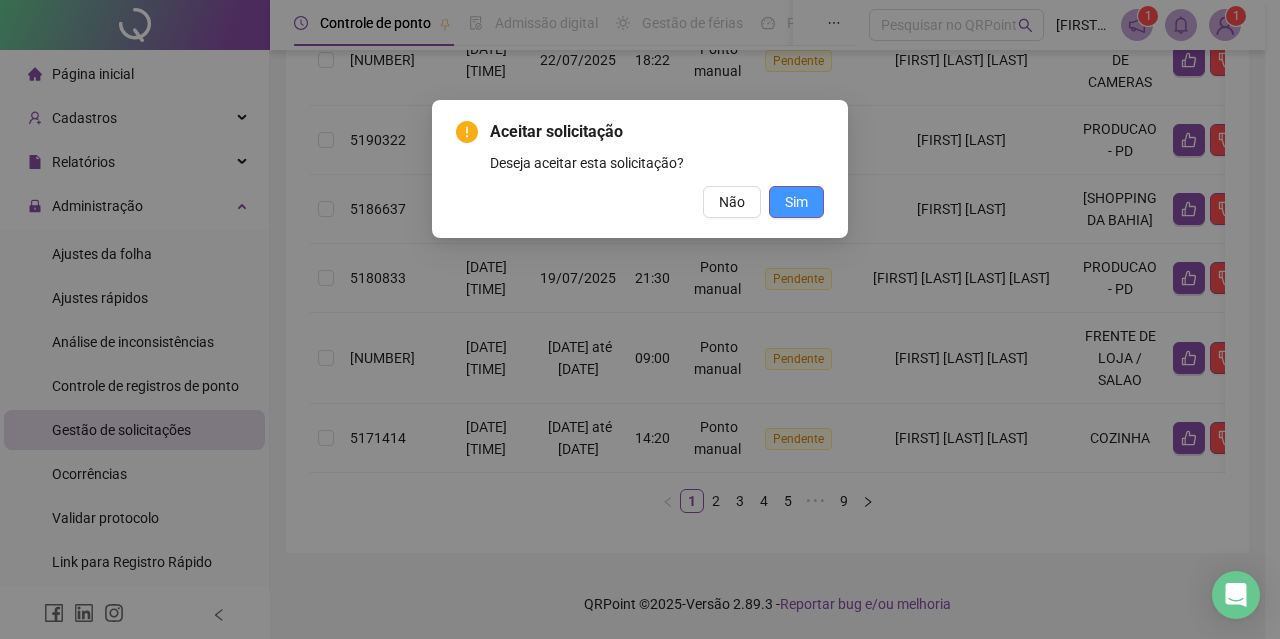 click on "Sim" at bounding box center (796, 202) 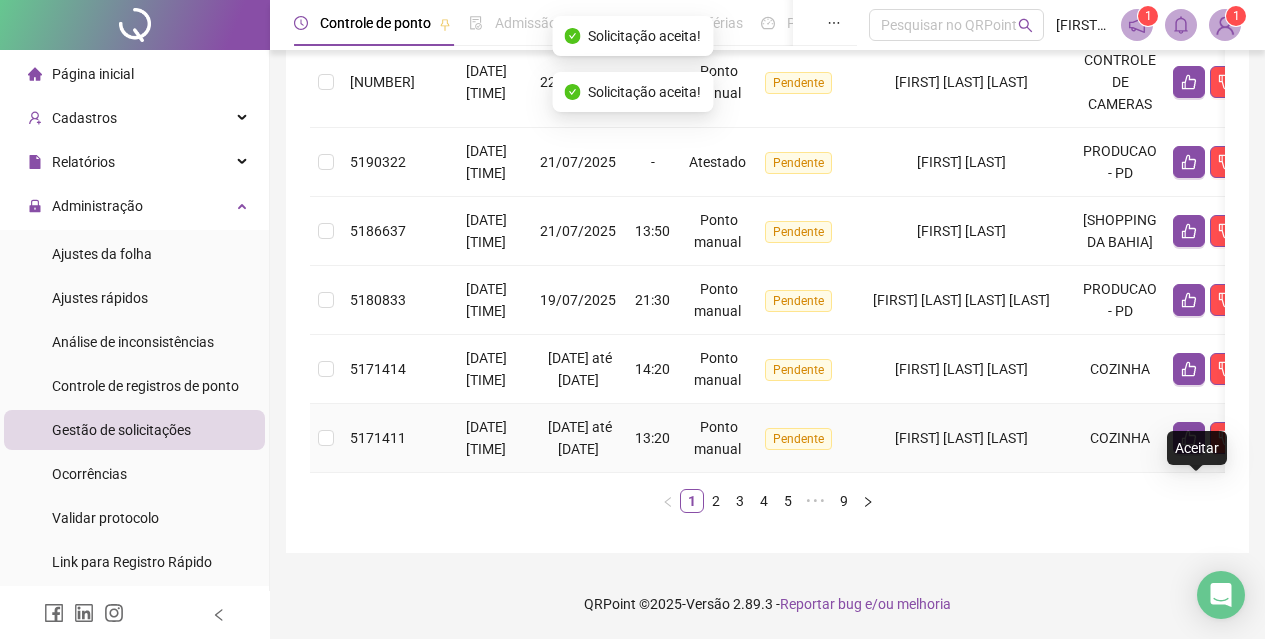 click 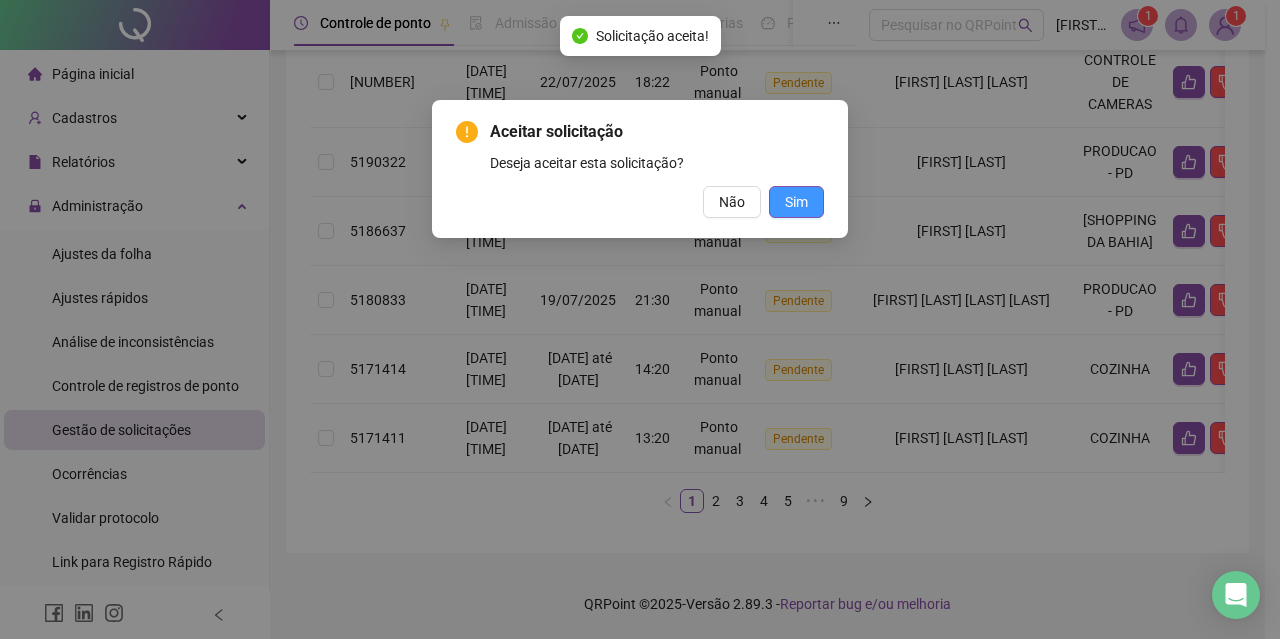 click on "Sim" at bounding box center (796, 202) 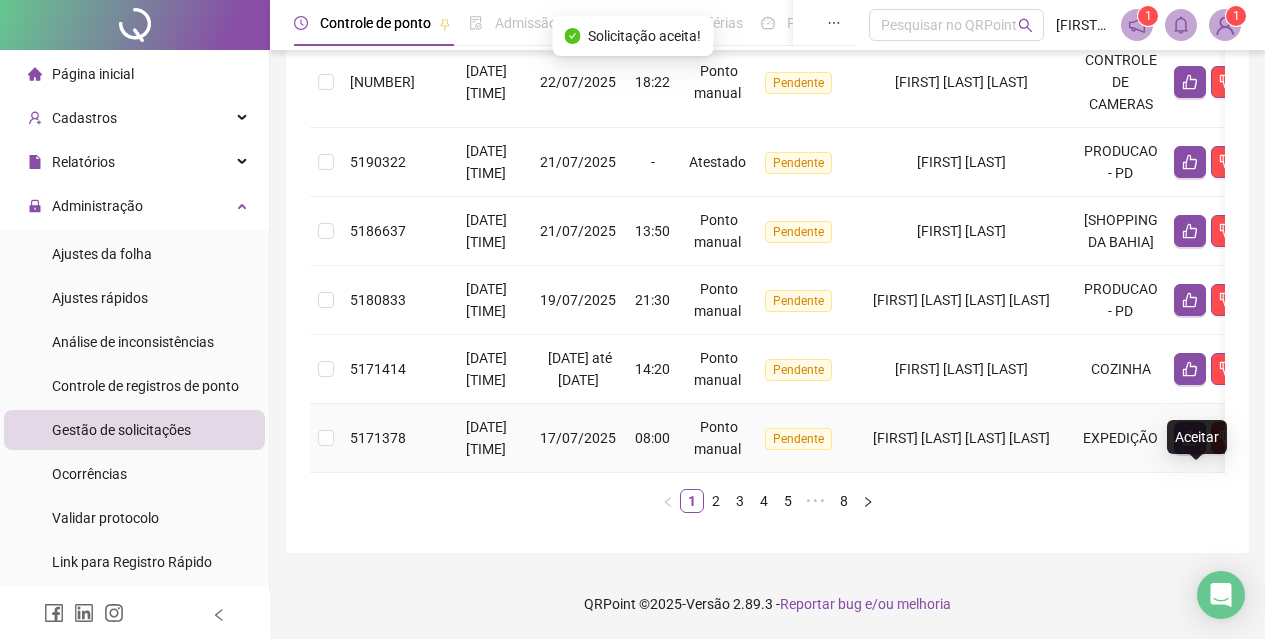 click 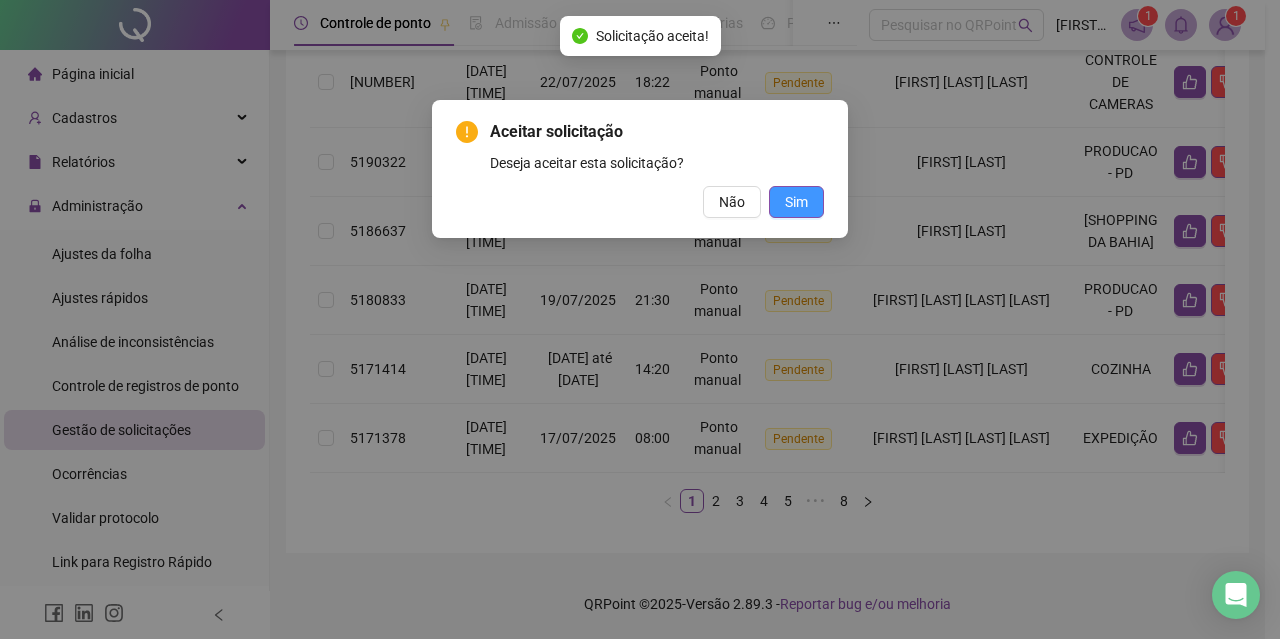 click on "Sim" at bounding box center (796, 202) 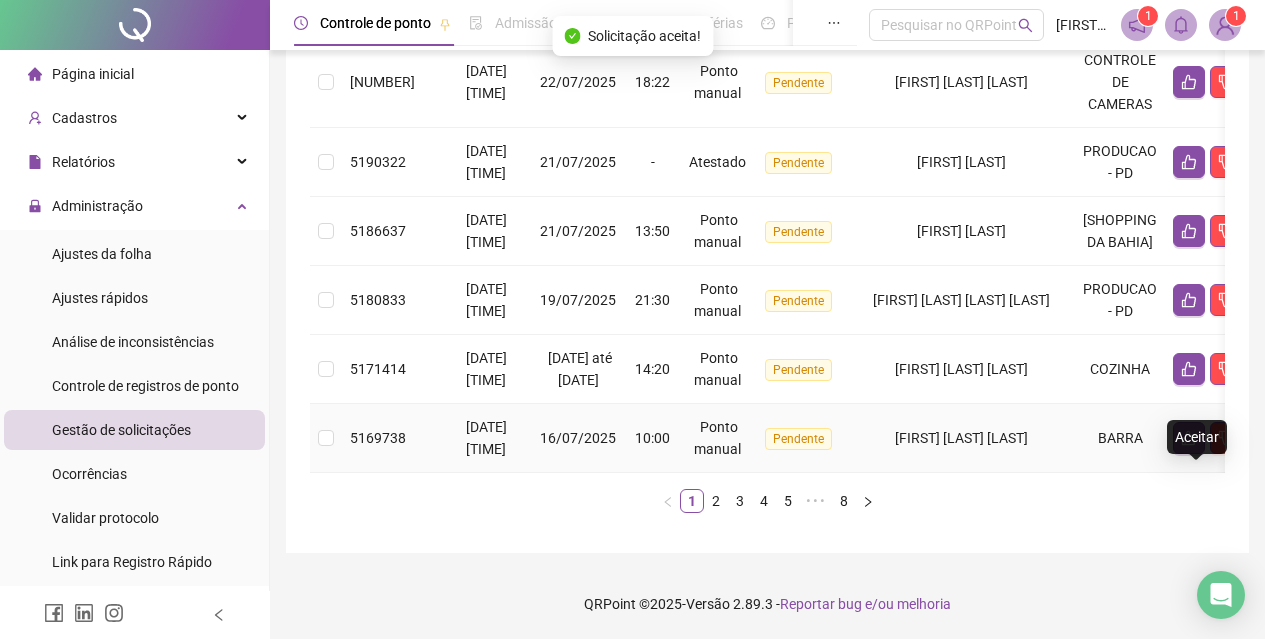 click 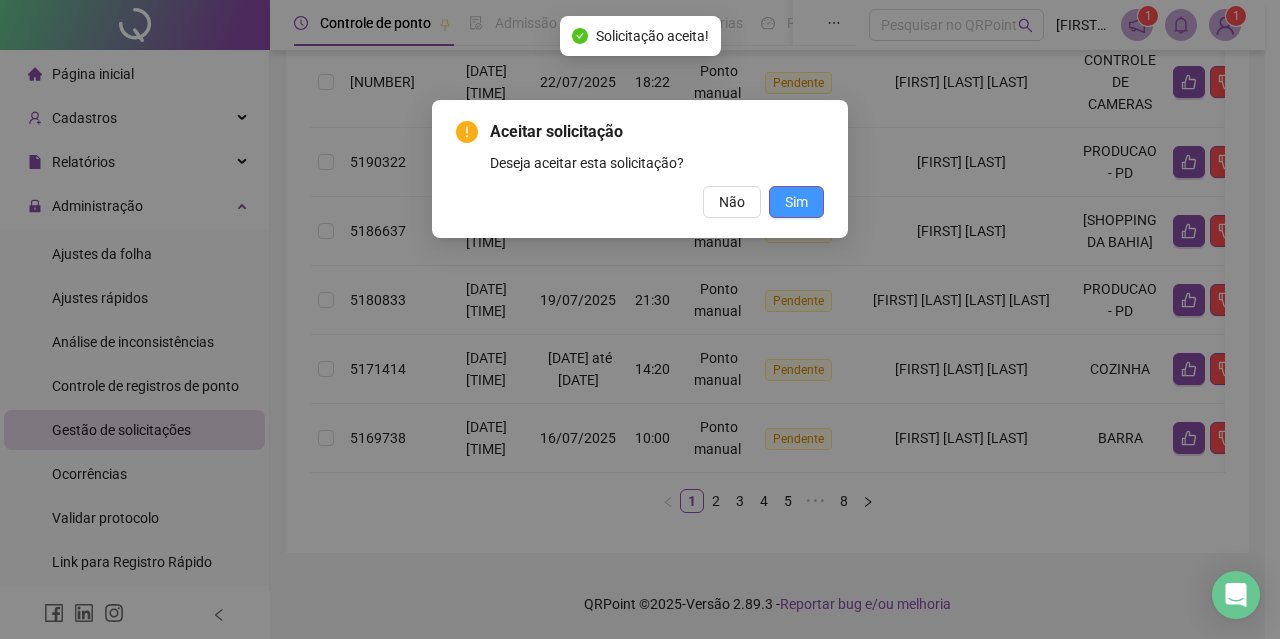 click on "Sim" at bounding box center [796, 202] 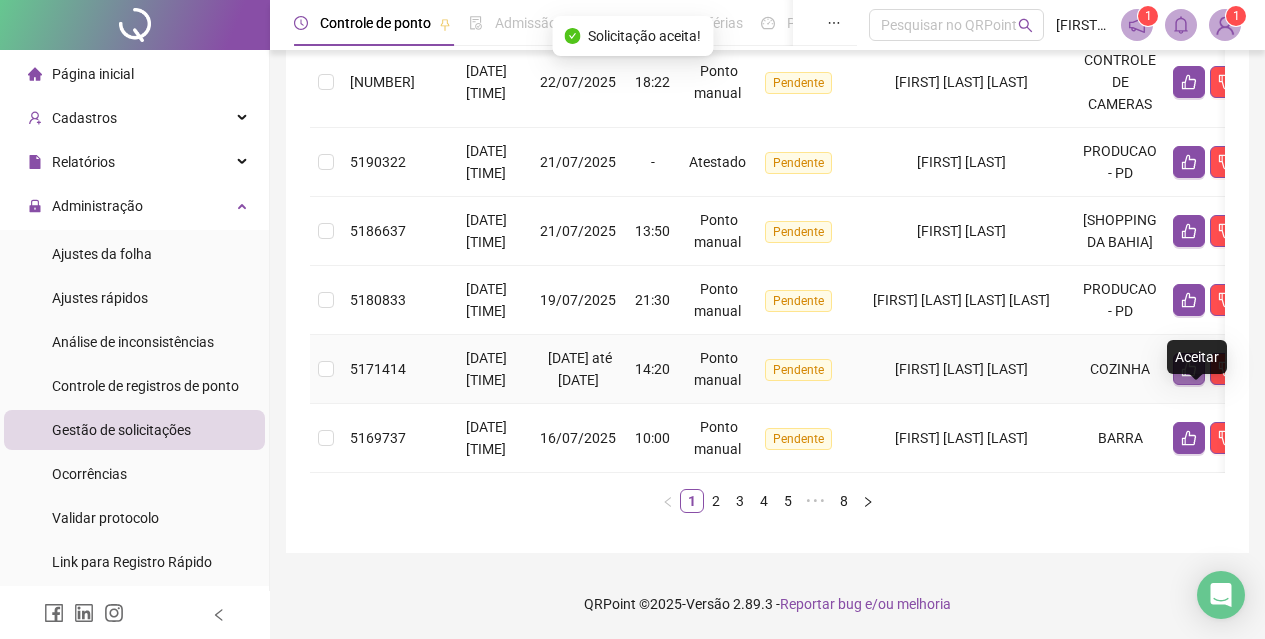 click 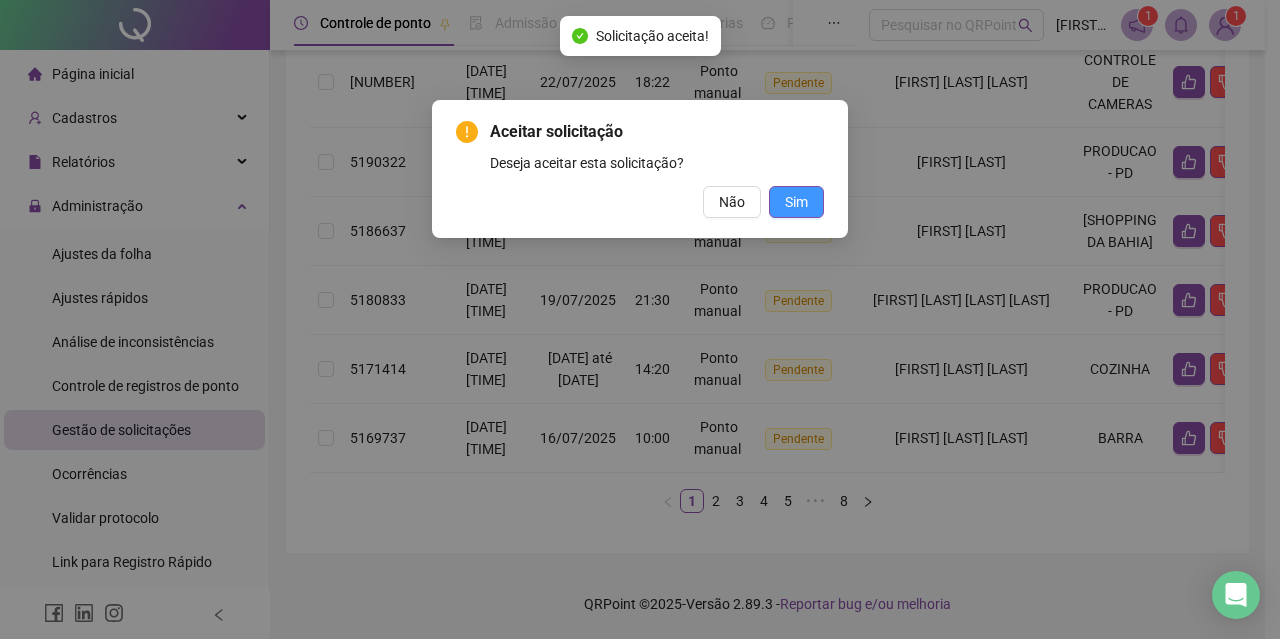 click on "Sim" at bounding box center (796, 202) 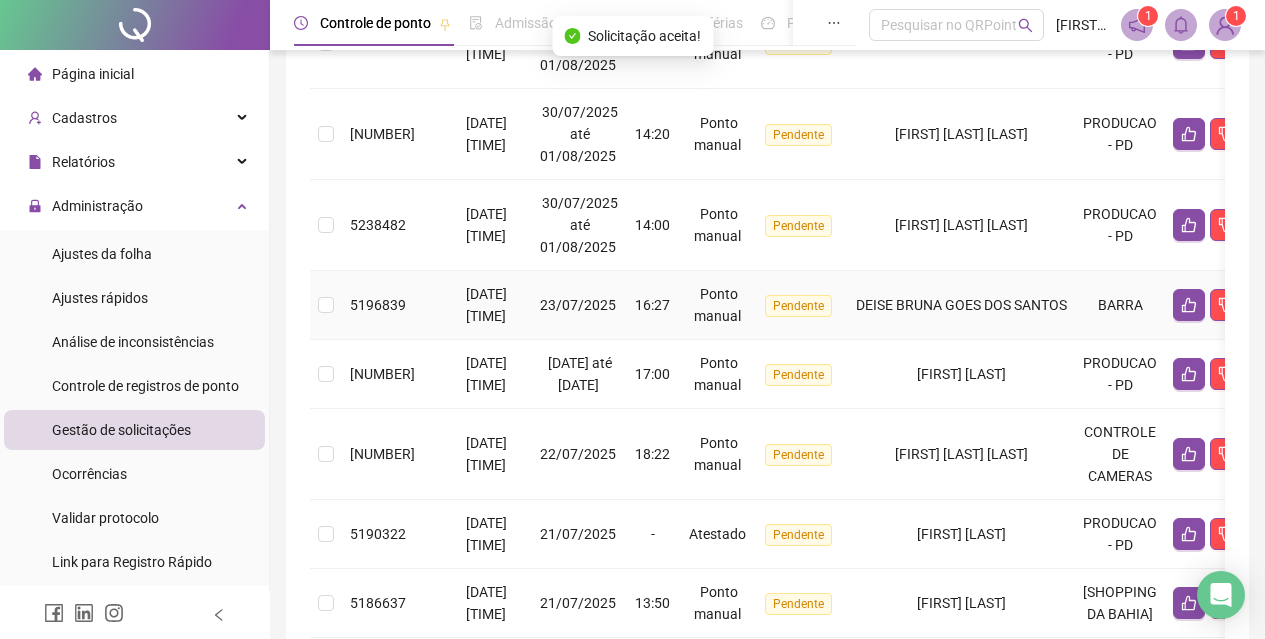 scroll, scrollTop: 445, scrollLeft: 0, axis: vertical 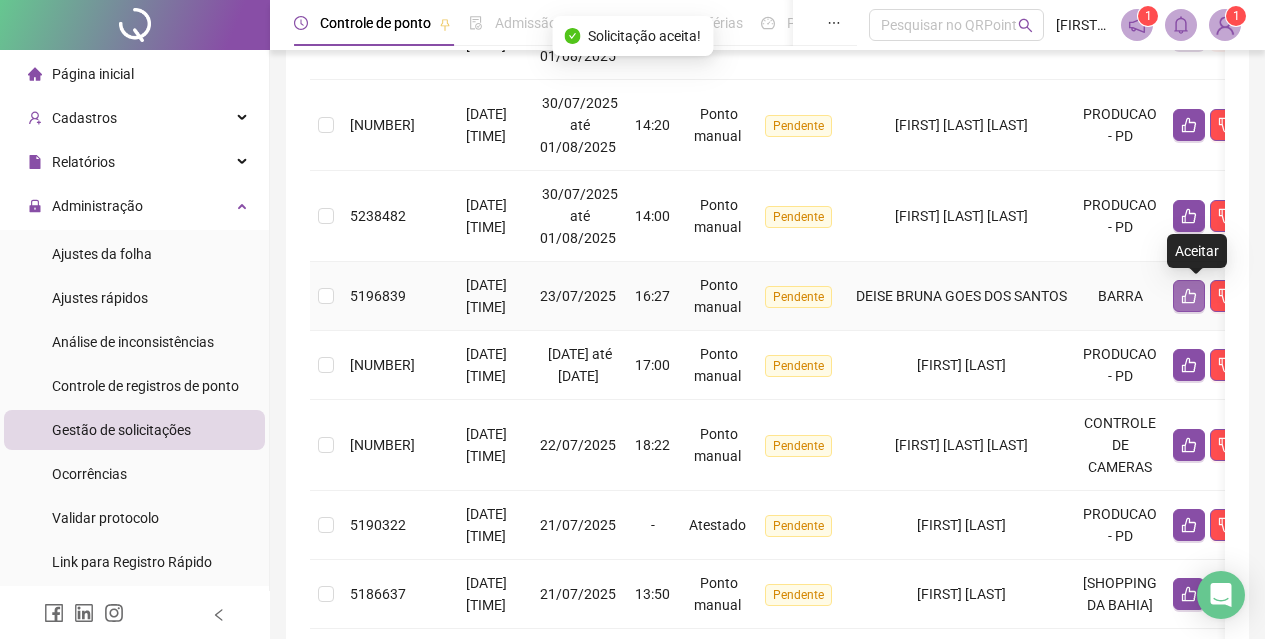 click 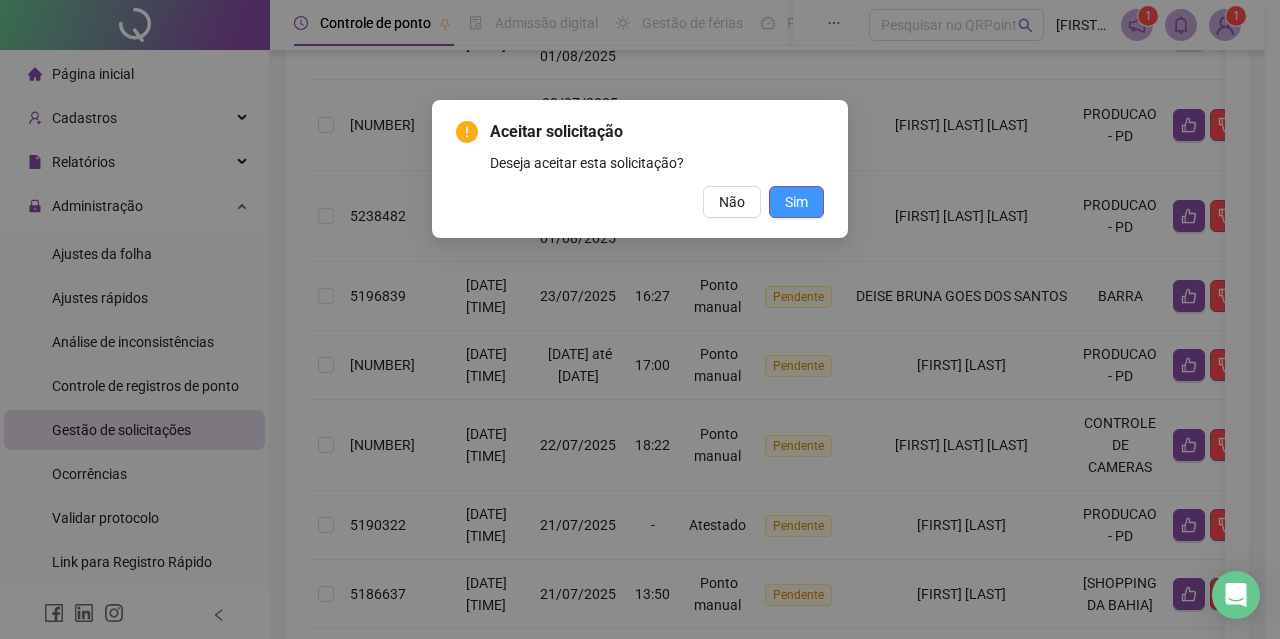 click on "Sim" at bounding box center (796, 202) 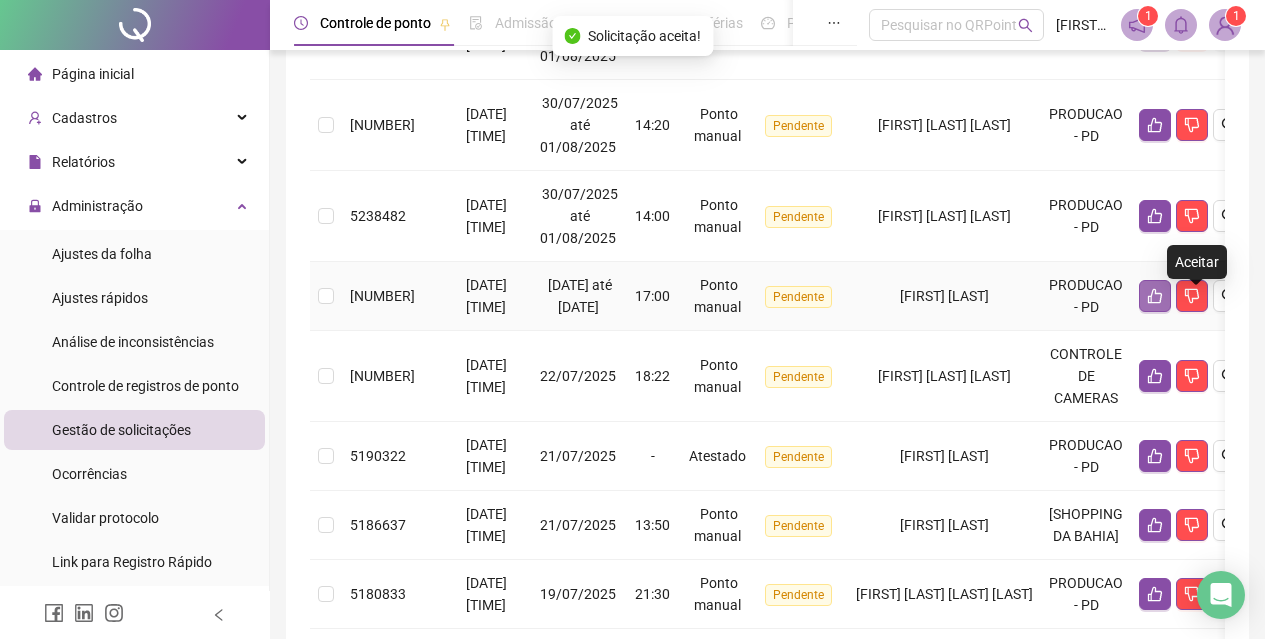 click at bounding box center (1155, 296) 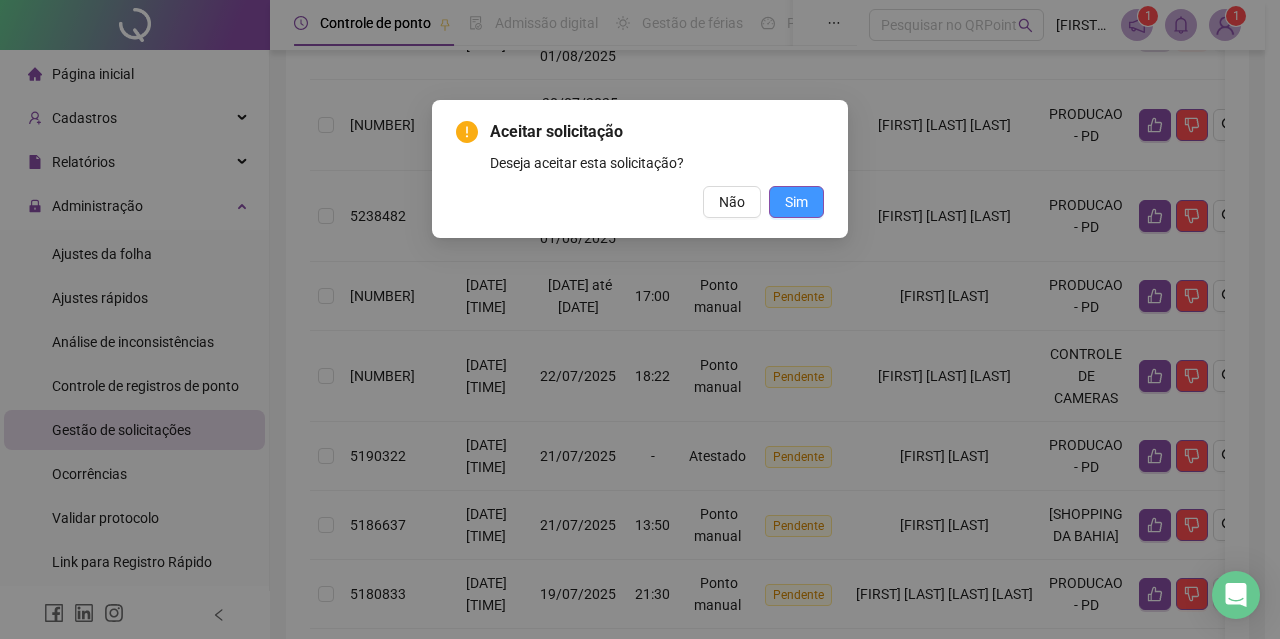 click on "Sim" at bounding box center [796, 202] 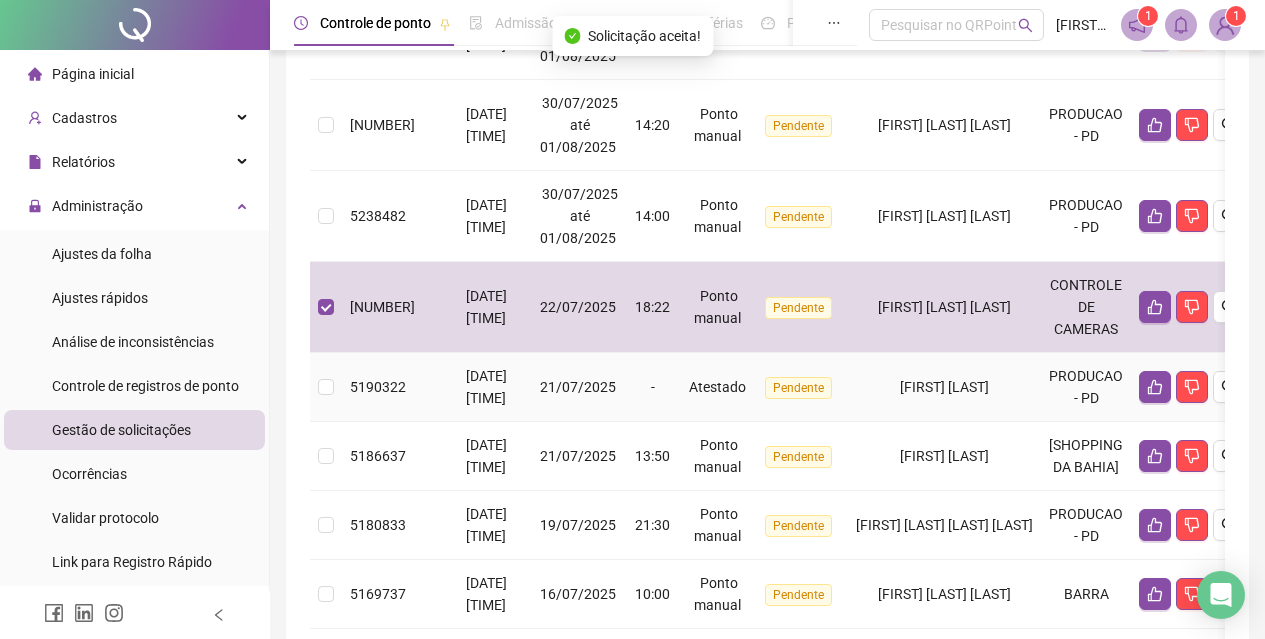 click at bounding box center [326, 387] 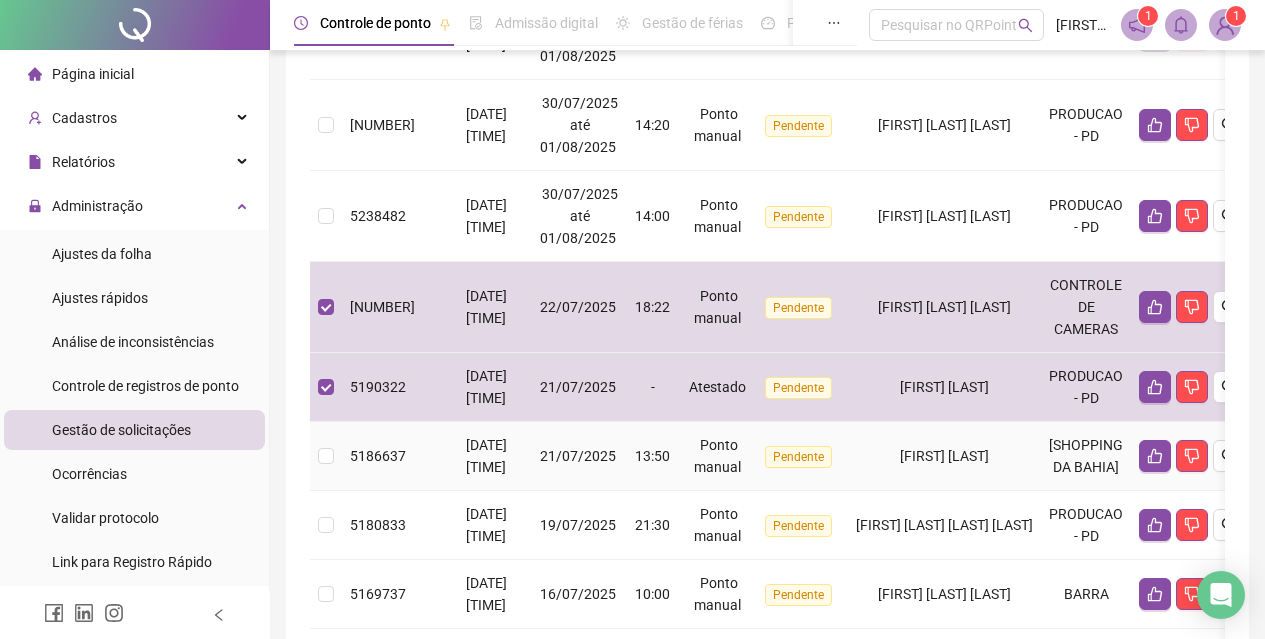 click on "5186637" at bounding box center (391, 456) 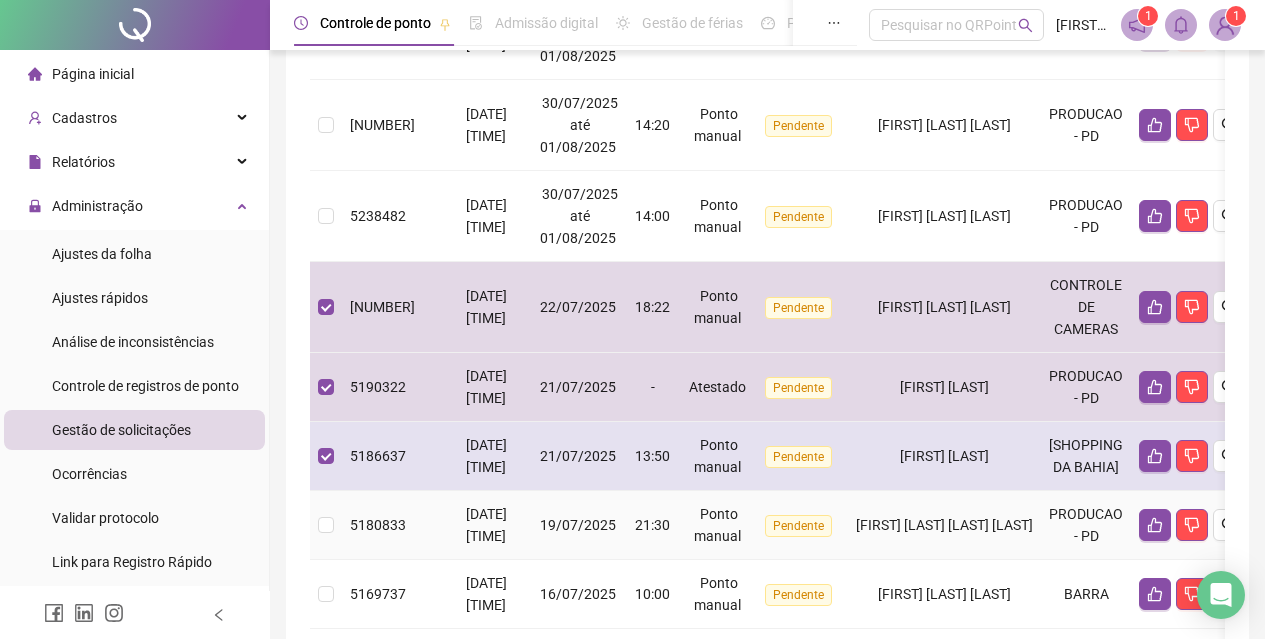 drag, startPoint x: 332, startPoint y: 512, endPoint x: 580, endPoint y: 456, distance: 254.24397 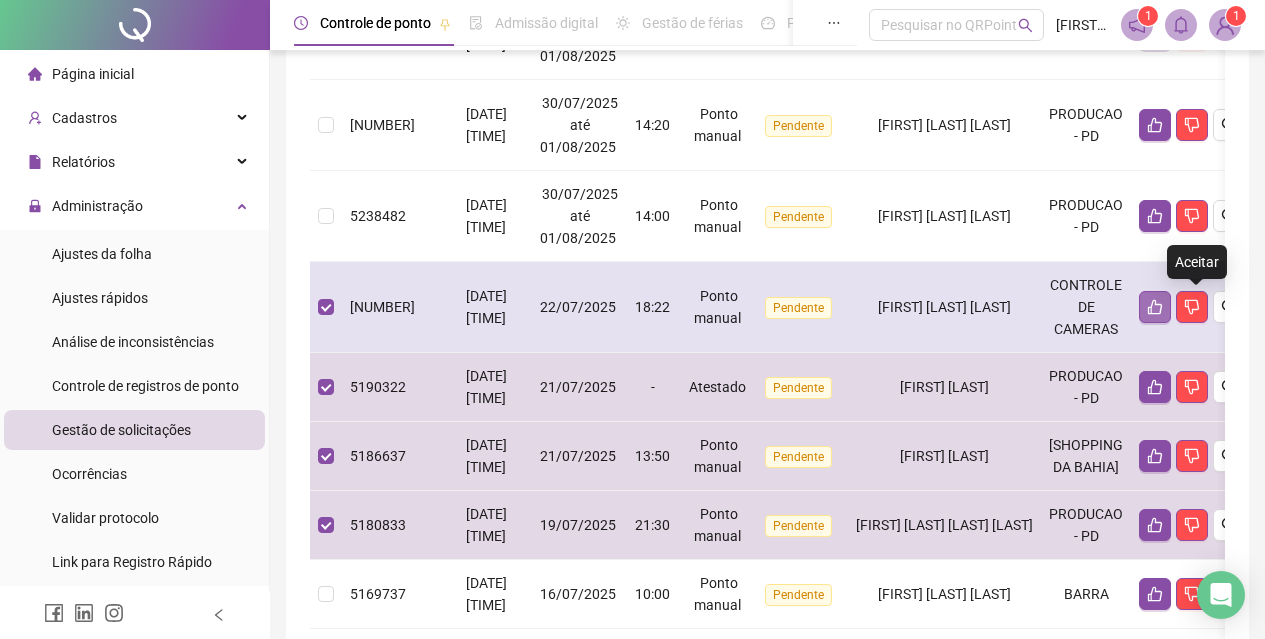 click at bounding box center [1155, 307] 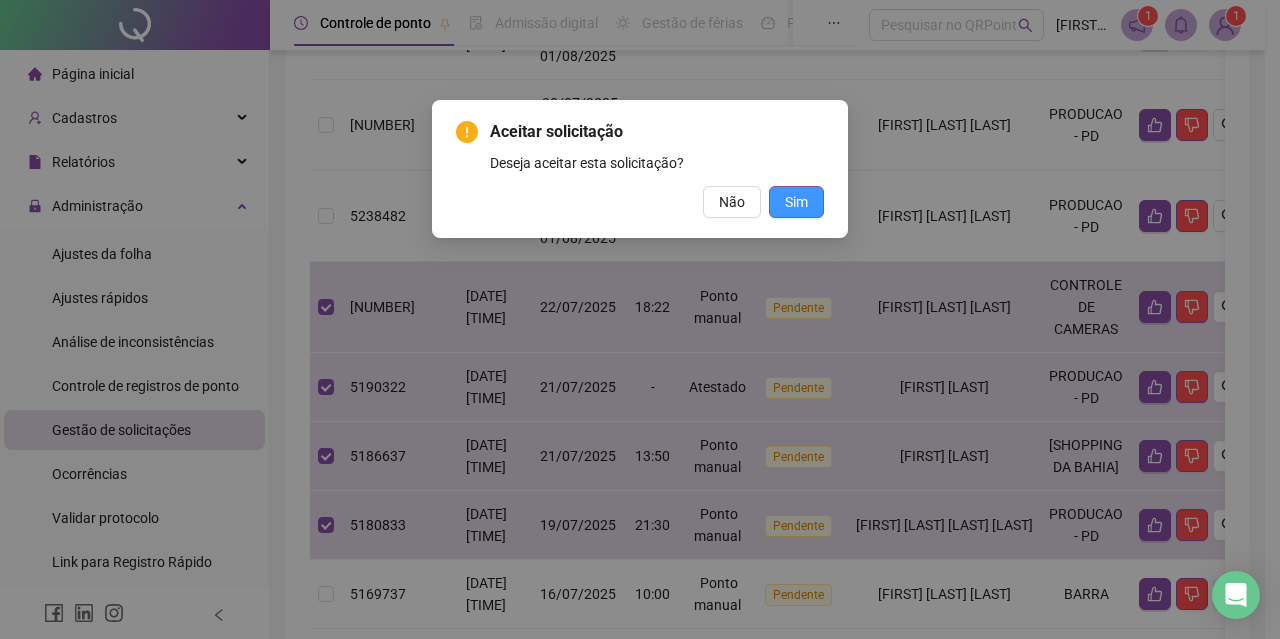 click on "Sim" at bounding box center (796, 202) 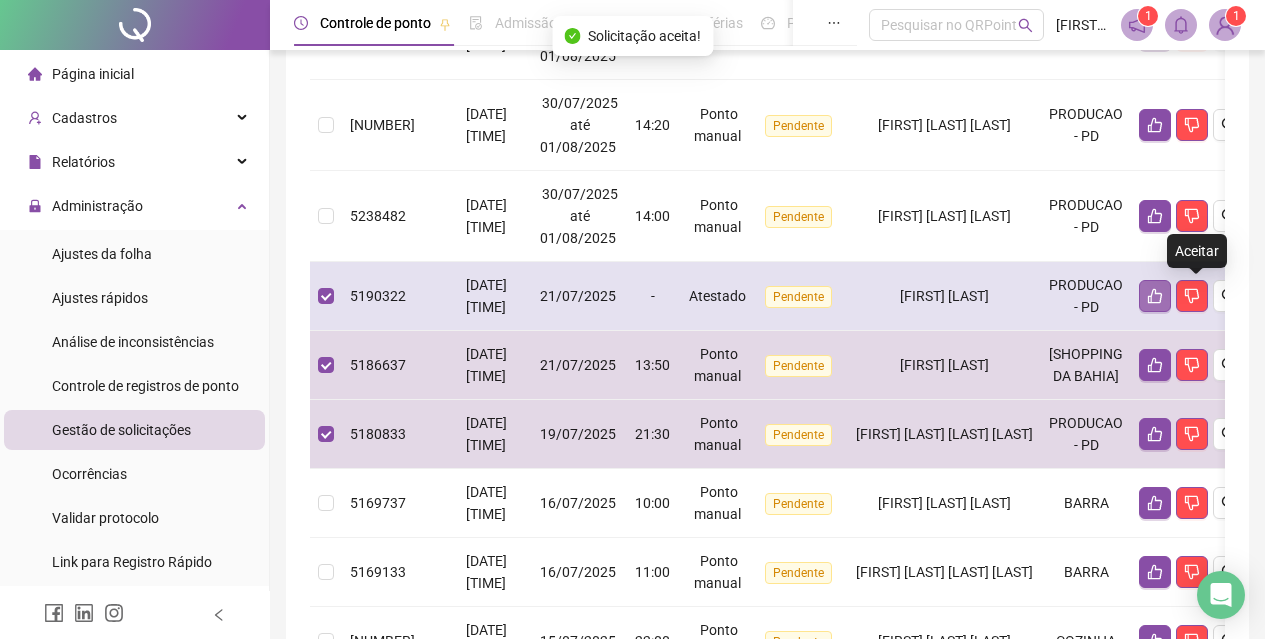 click 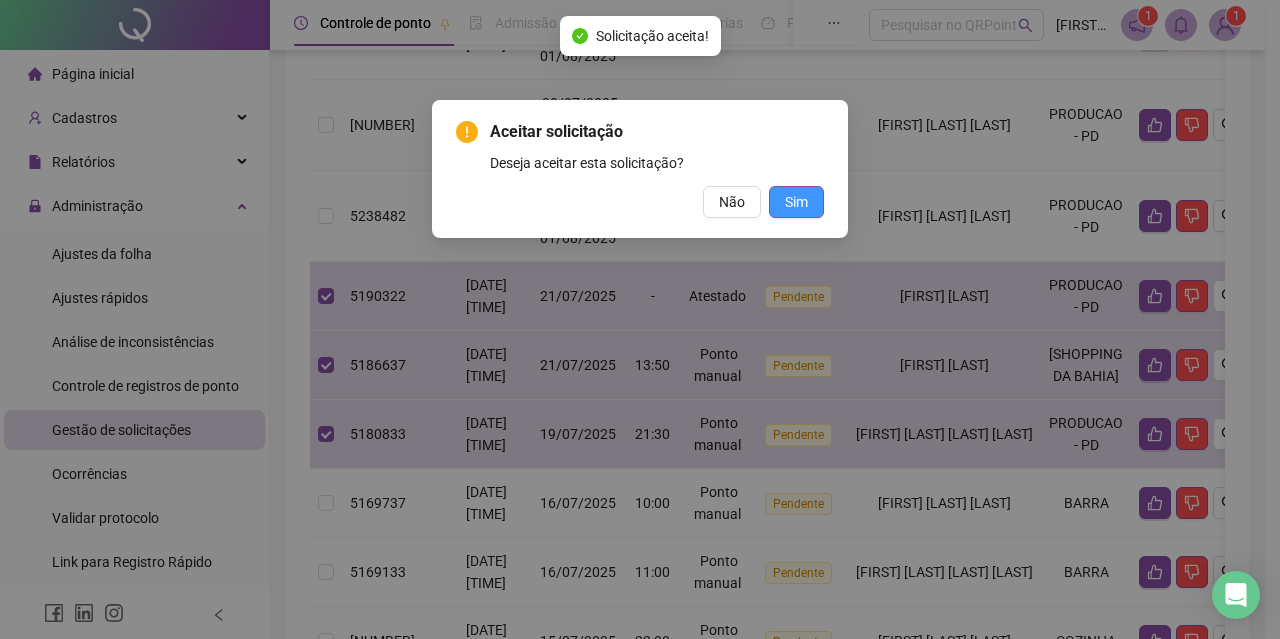 click on "Sim" at bounding box center (796, 202) 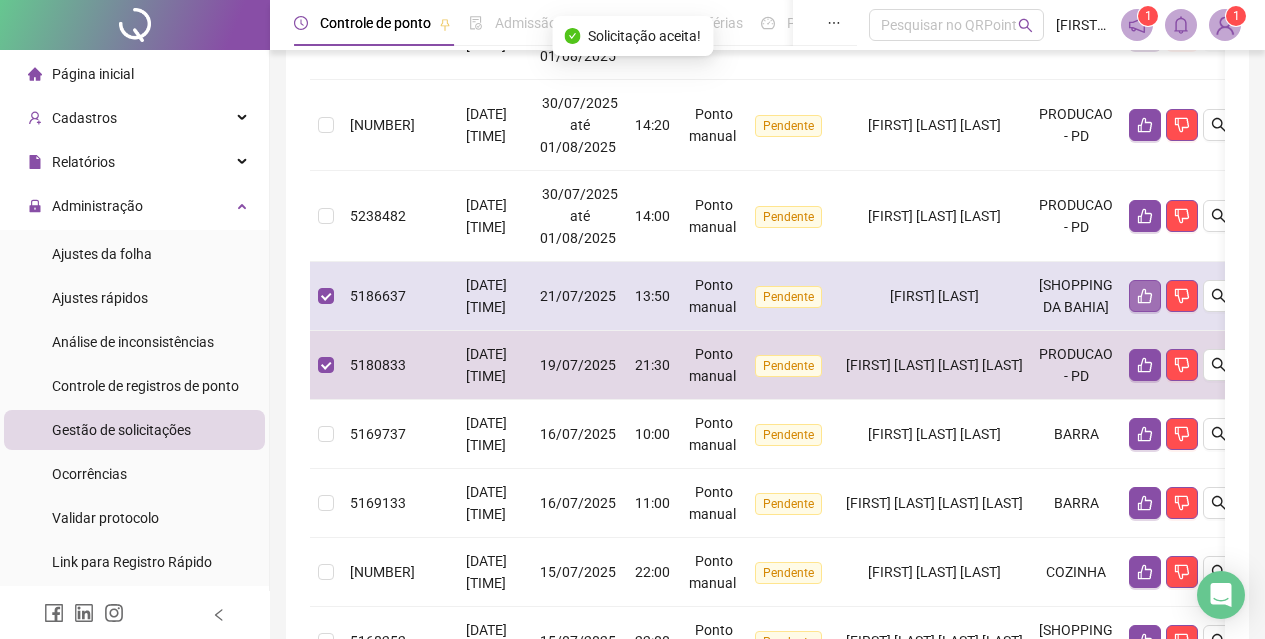 click 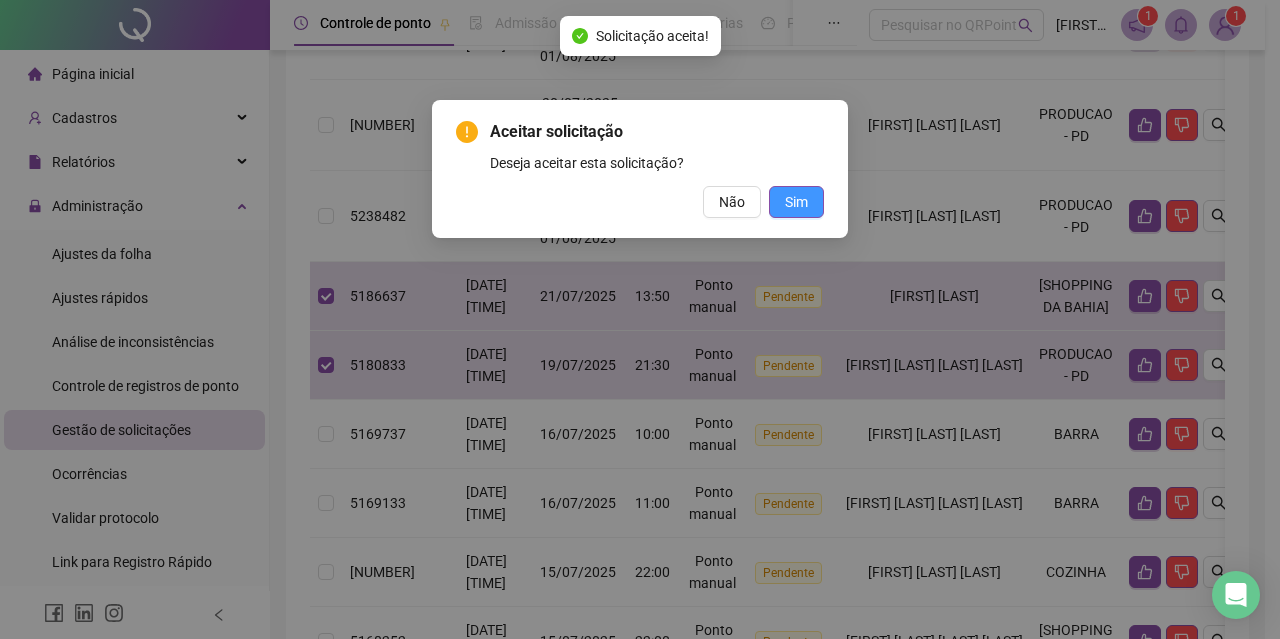 click on "Sim" at bounding box center (796, 202) 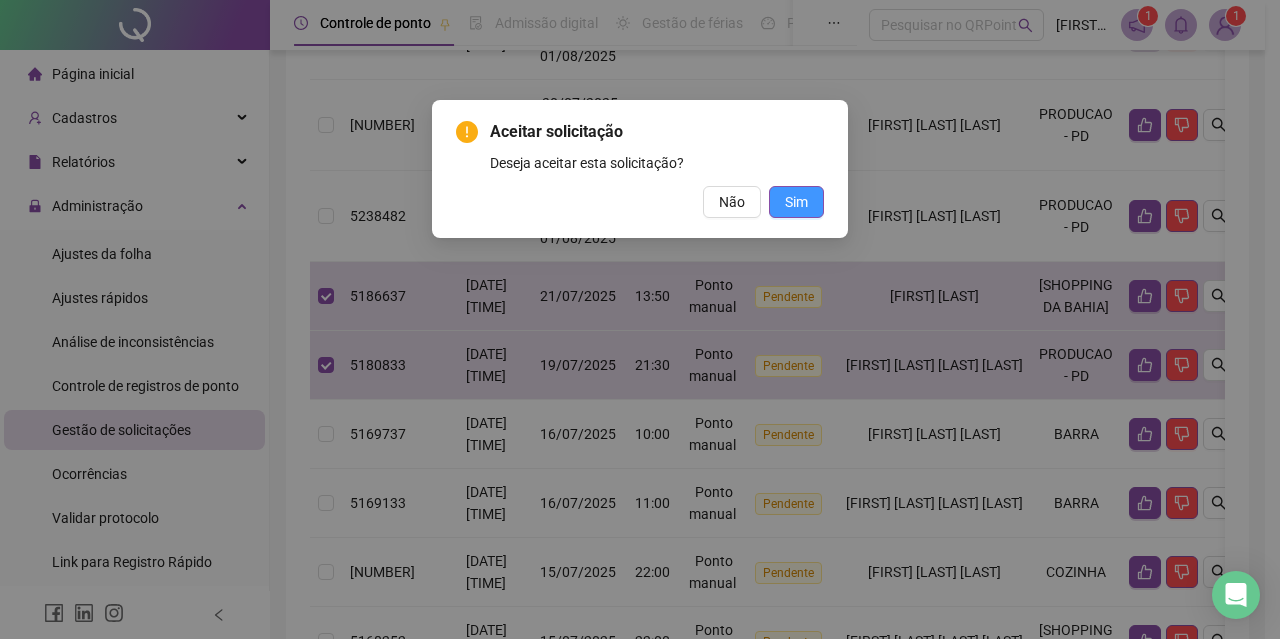 click on "Sim" at bounding box center (796, 202) 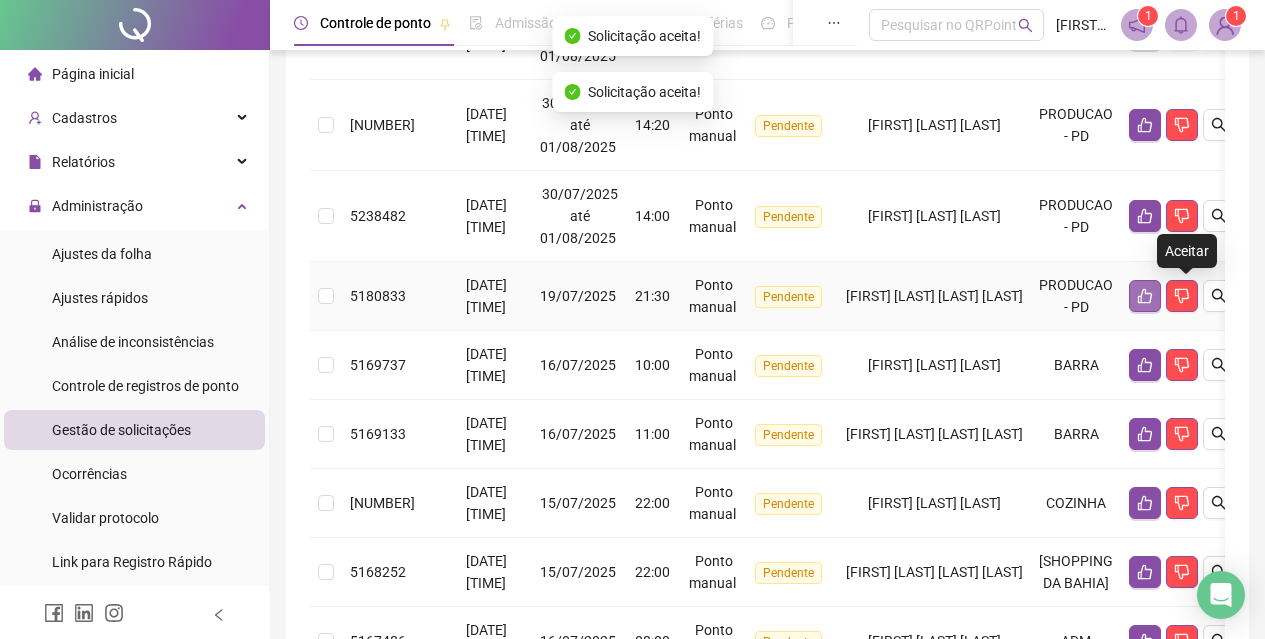 click 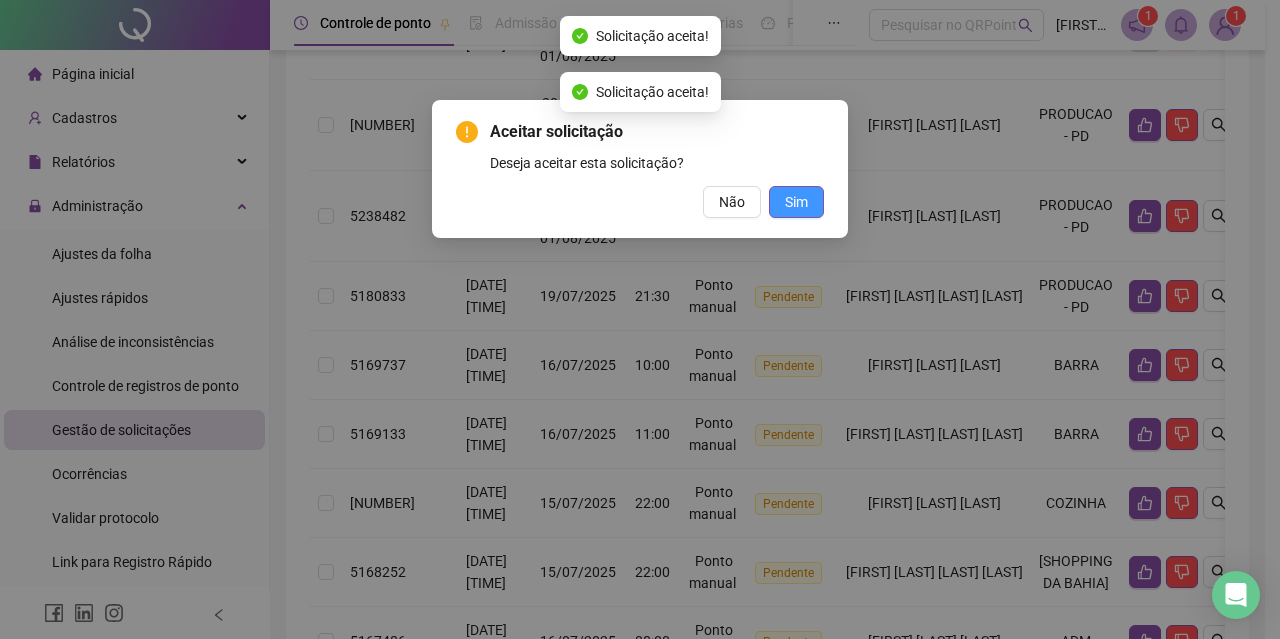 click on "Sim" at bounding box center (796, 202) 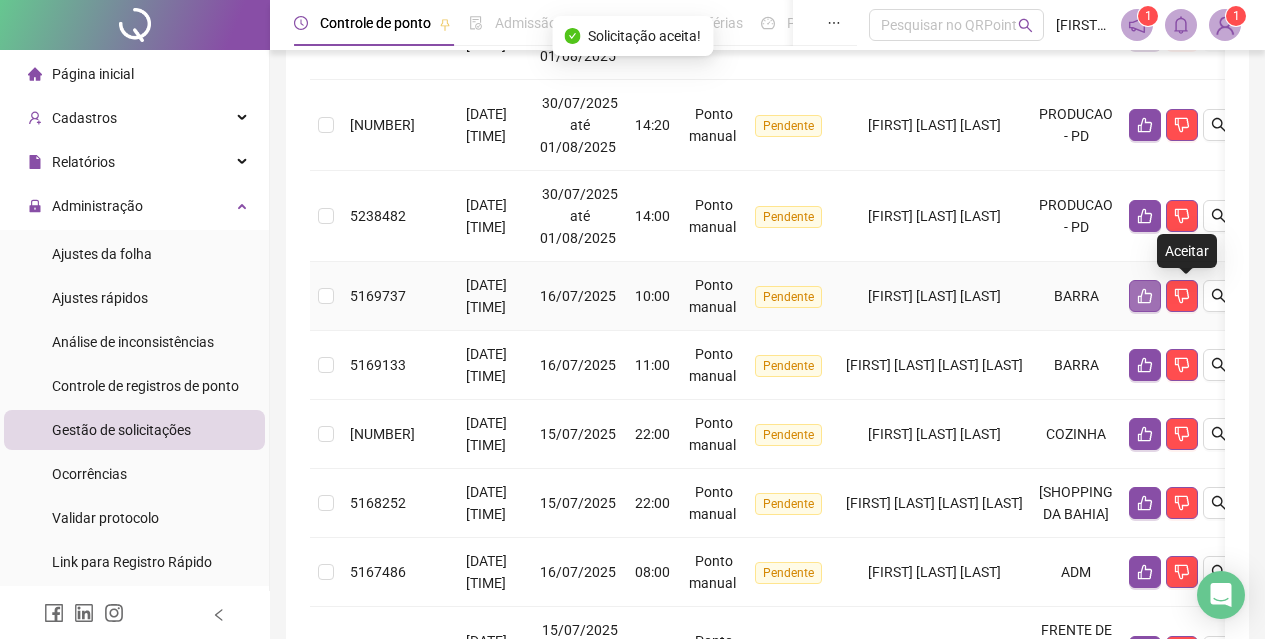 click 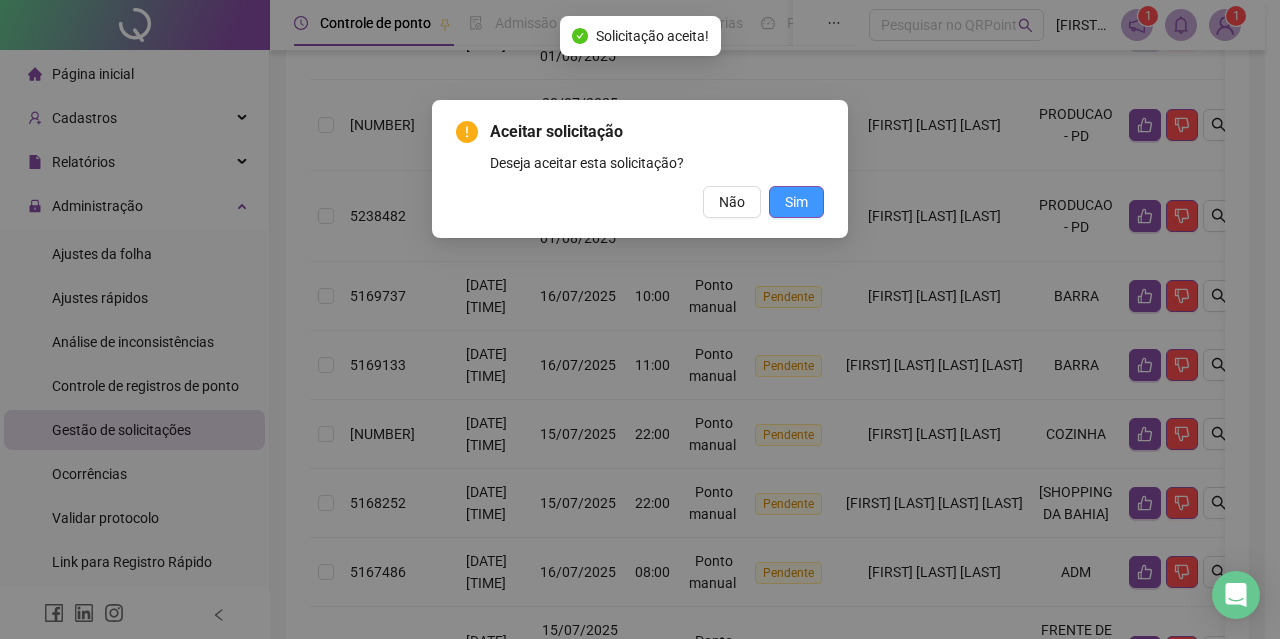 click on "Sim" at bounding box center (796, 202) 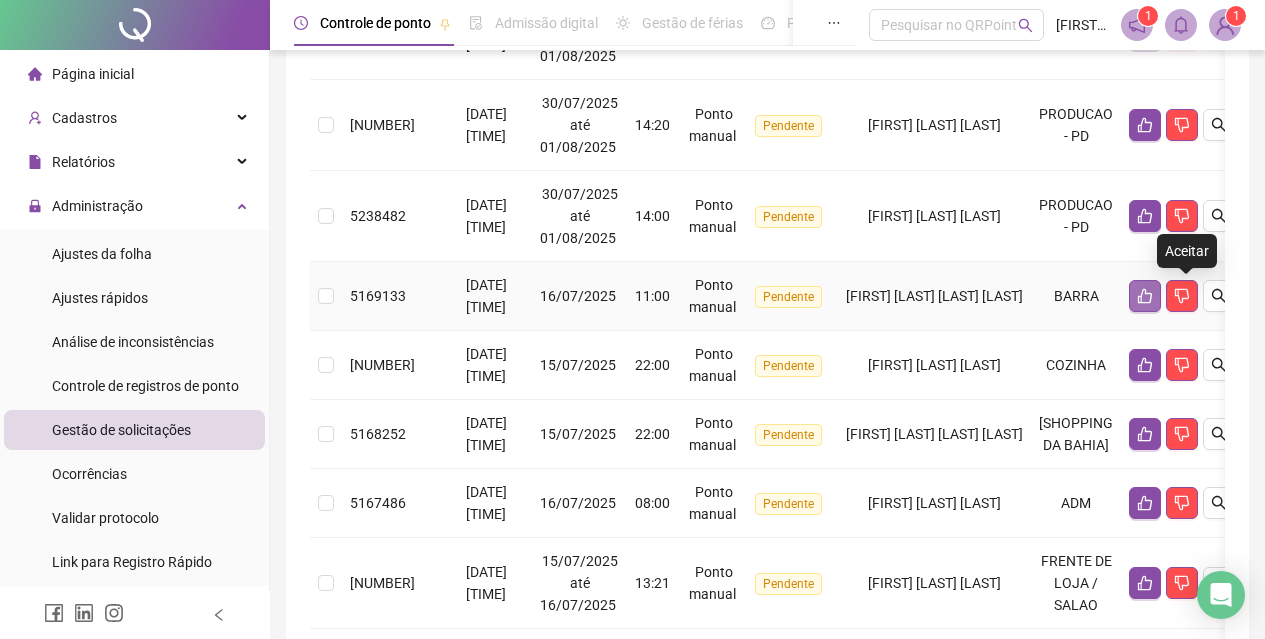 click 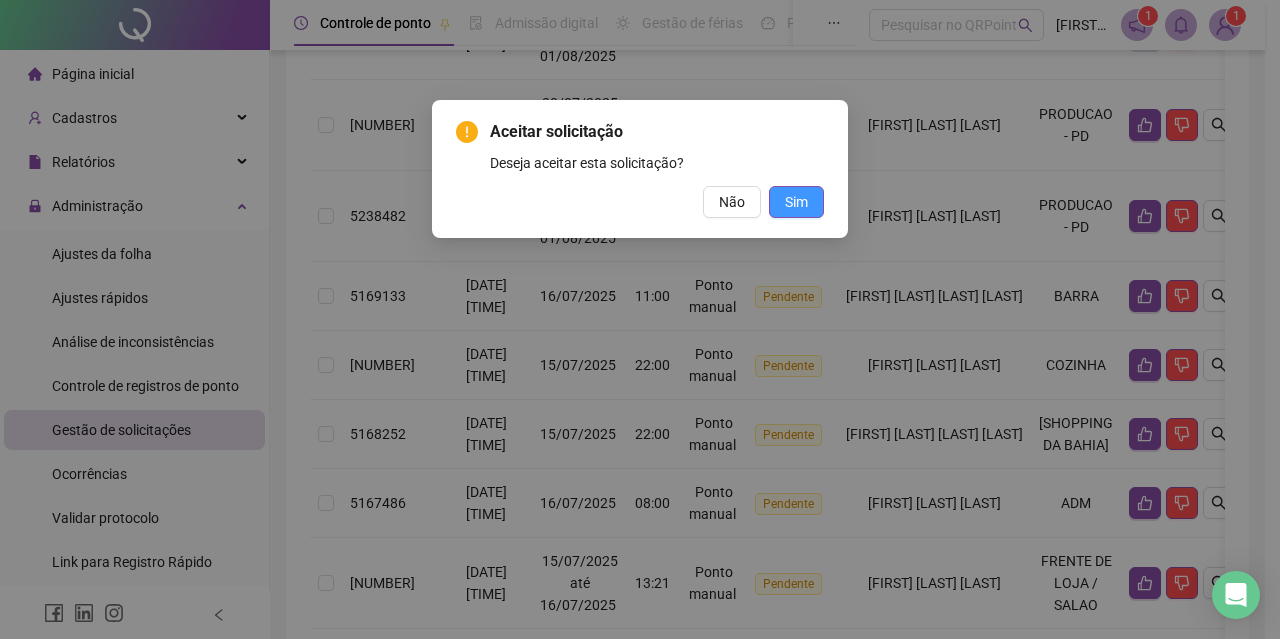 click on "Sim" at bounding box center (796, 202) 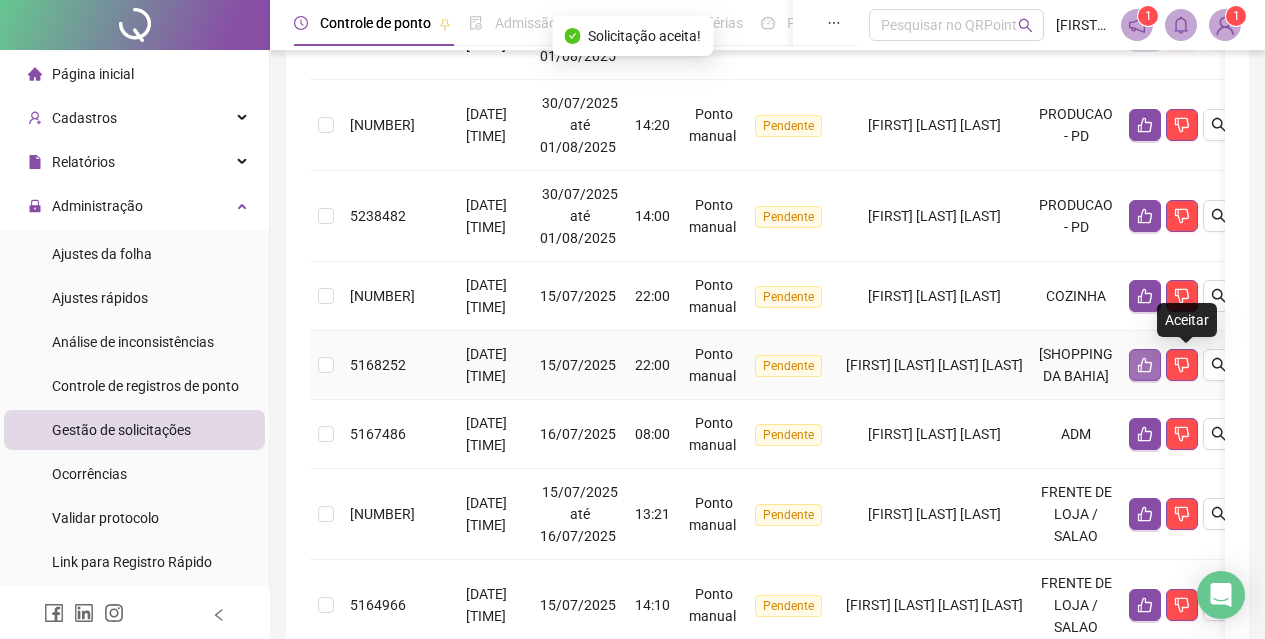 click 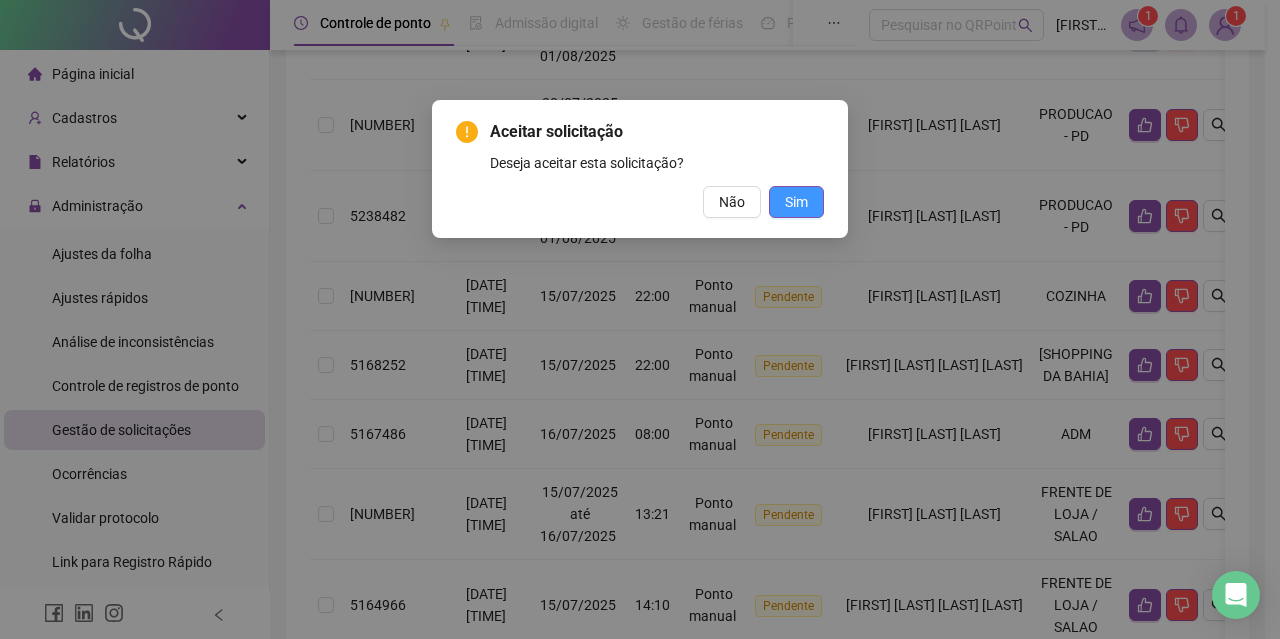 click on "Sim" at bounding box center [796, 202] 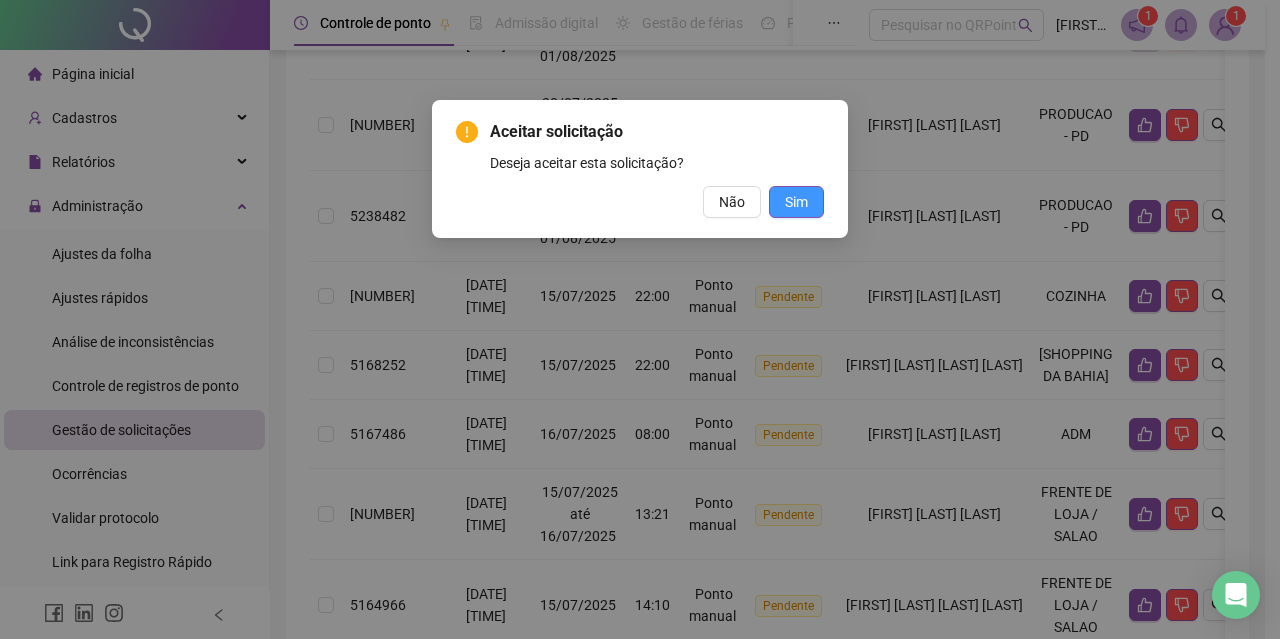 click on "Sim" at bounding box center [796, 202] 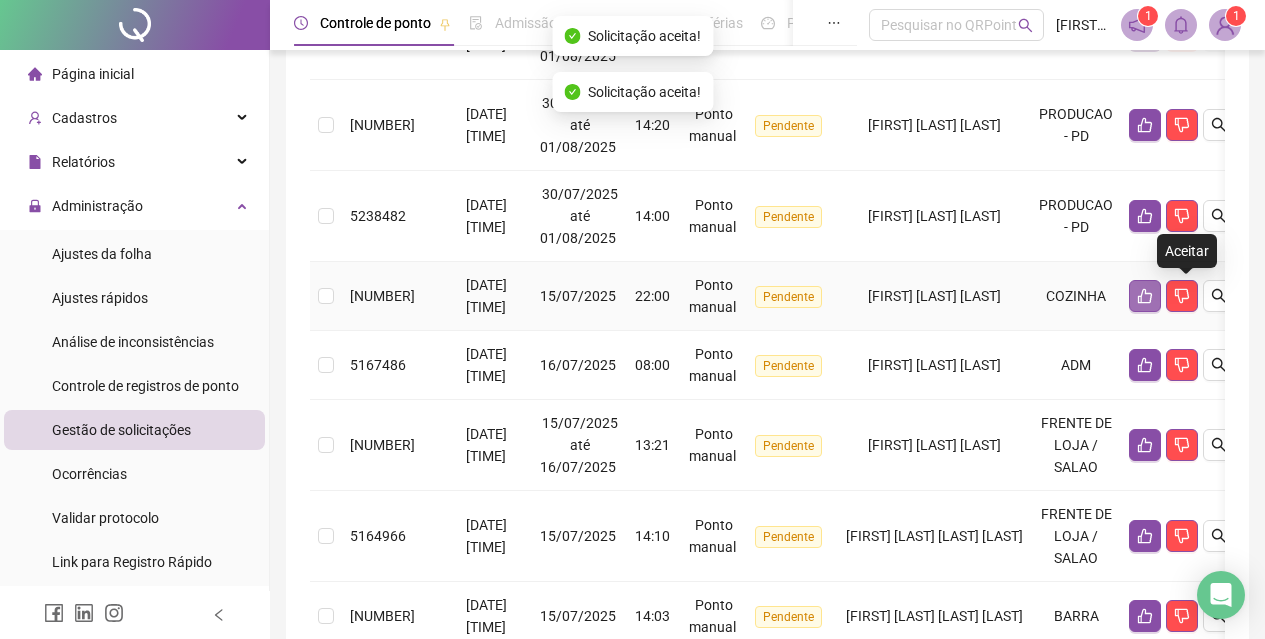 click 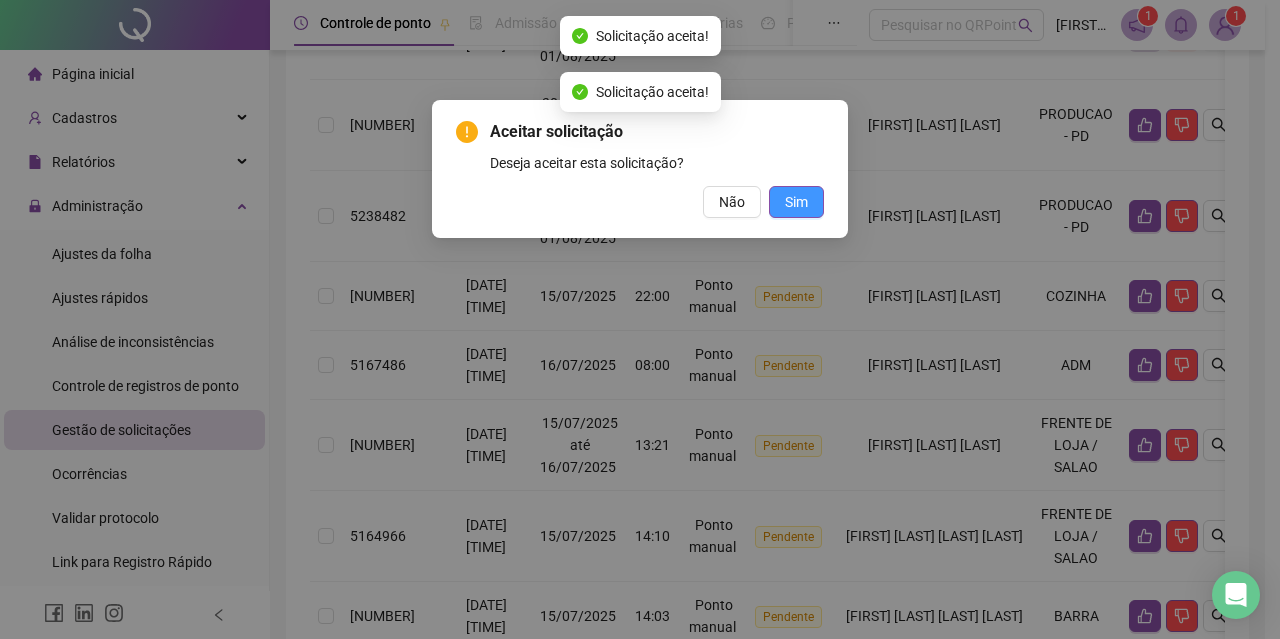 click on "Sim" at bounding box center [796, 202] 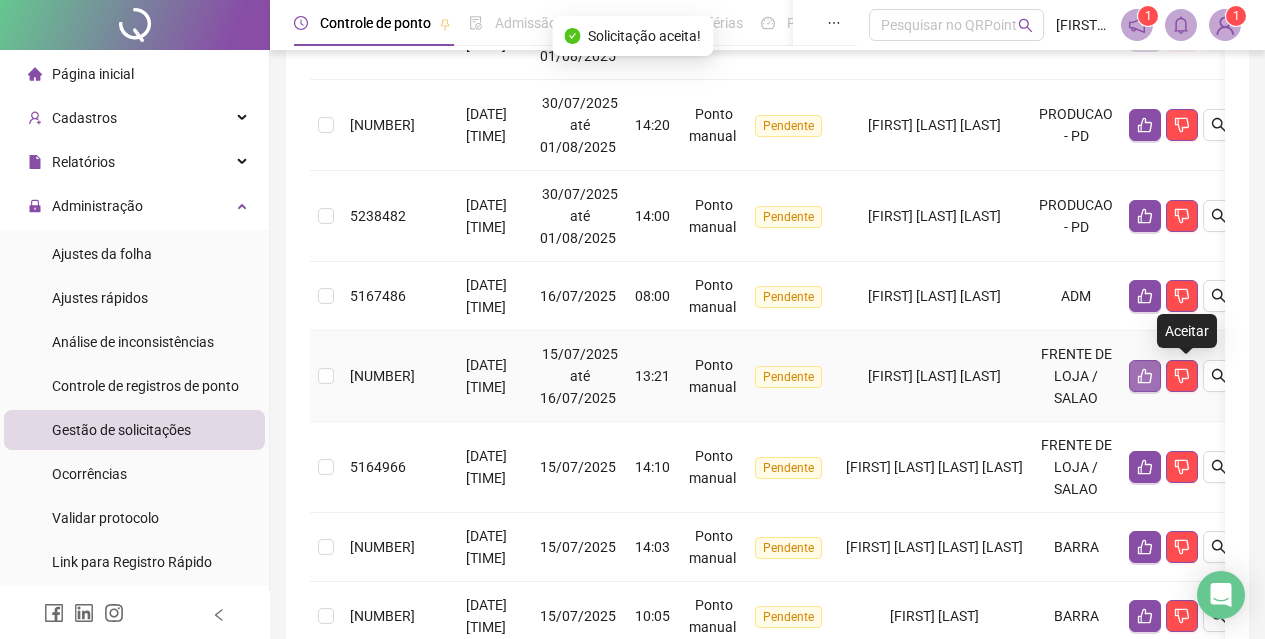 click 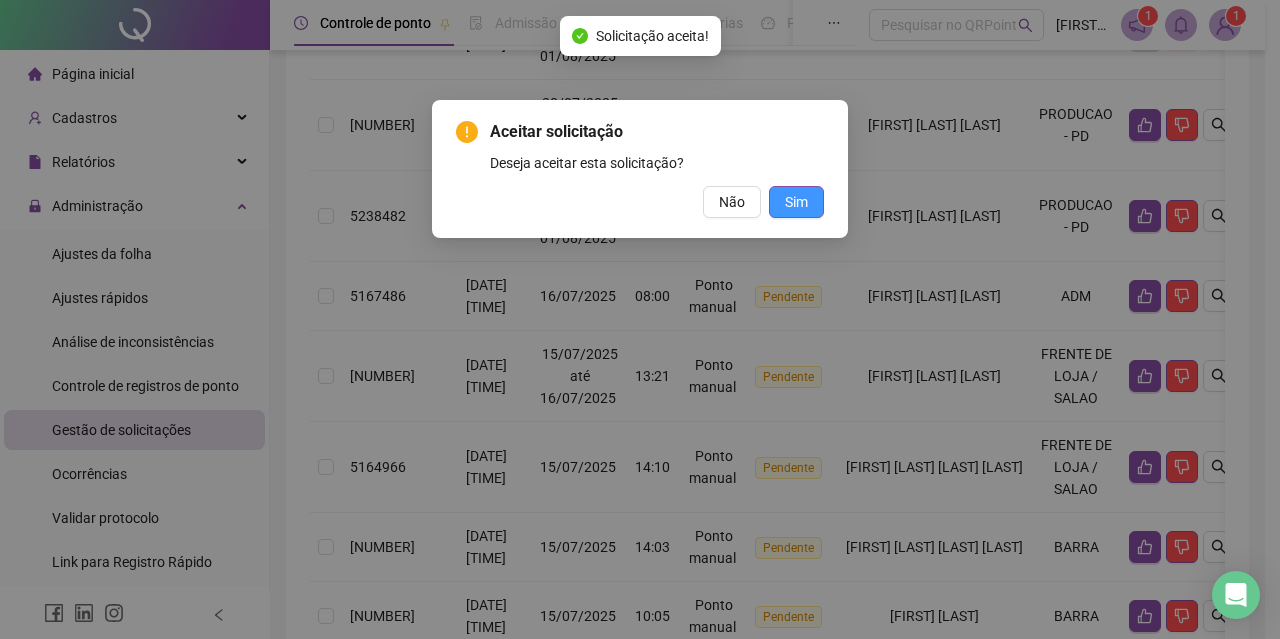 click on "Sim" at bounding box center [796, 202] 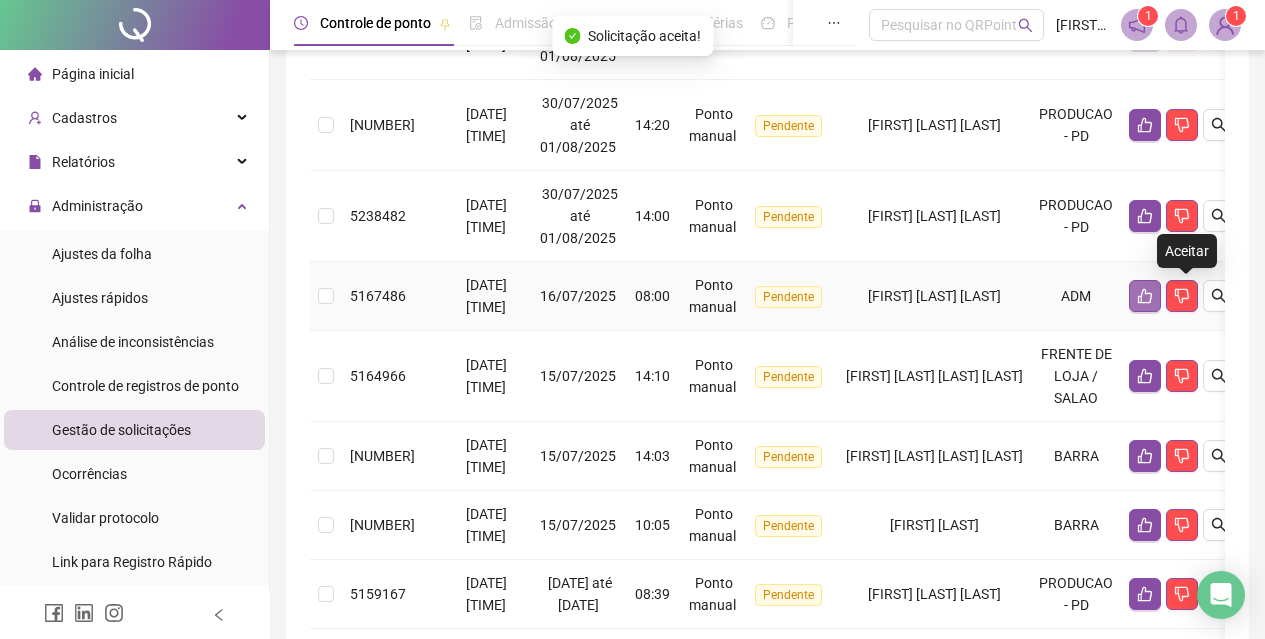 click at bounding box center [1145, 296] 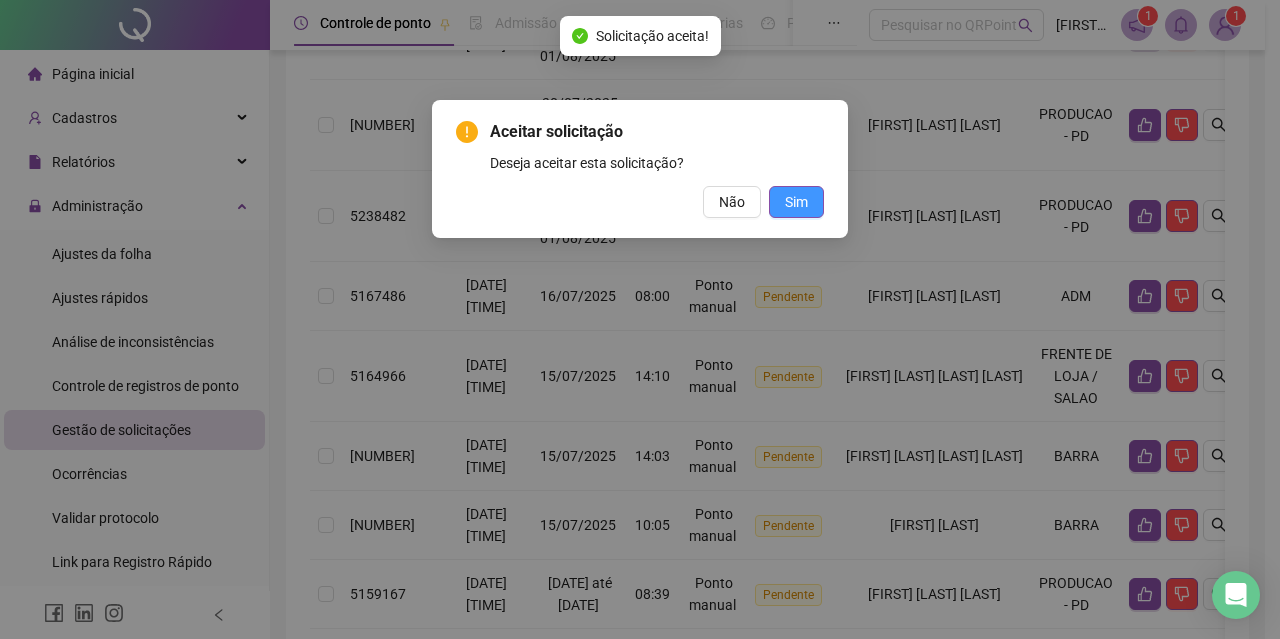click on "Sim" at bounding box center (796, 202) 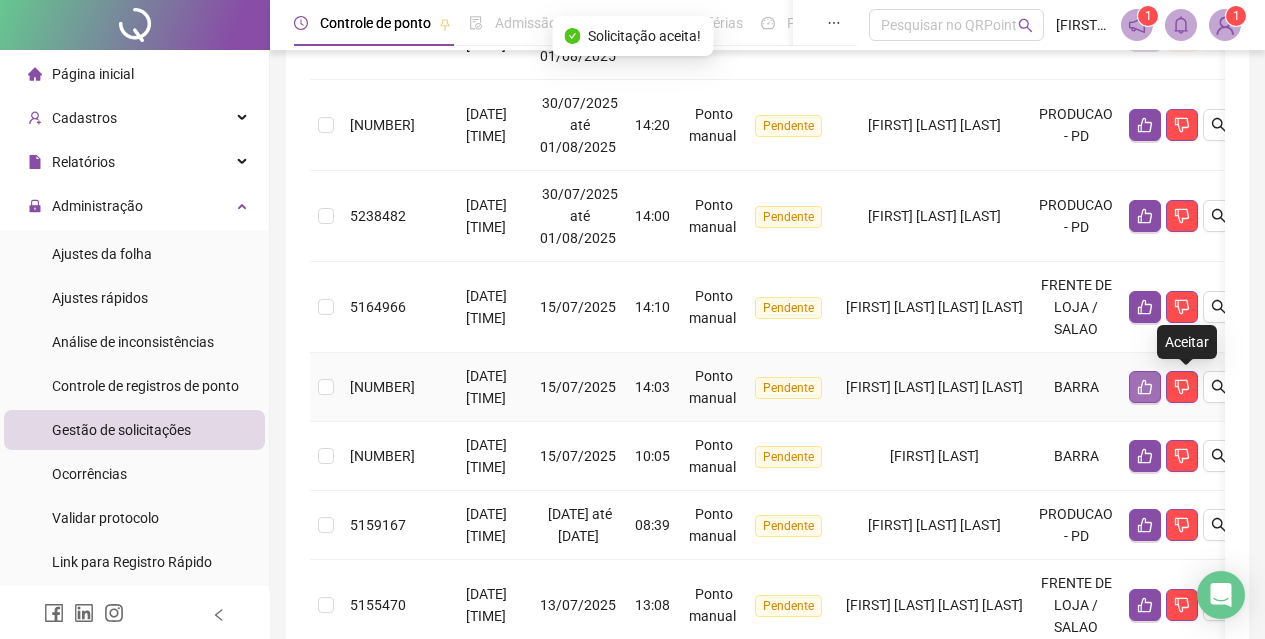 click at bounding box center (1145, 387) 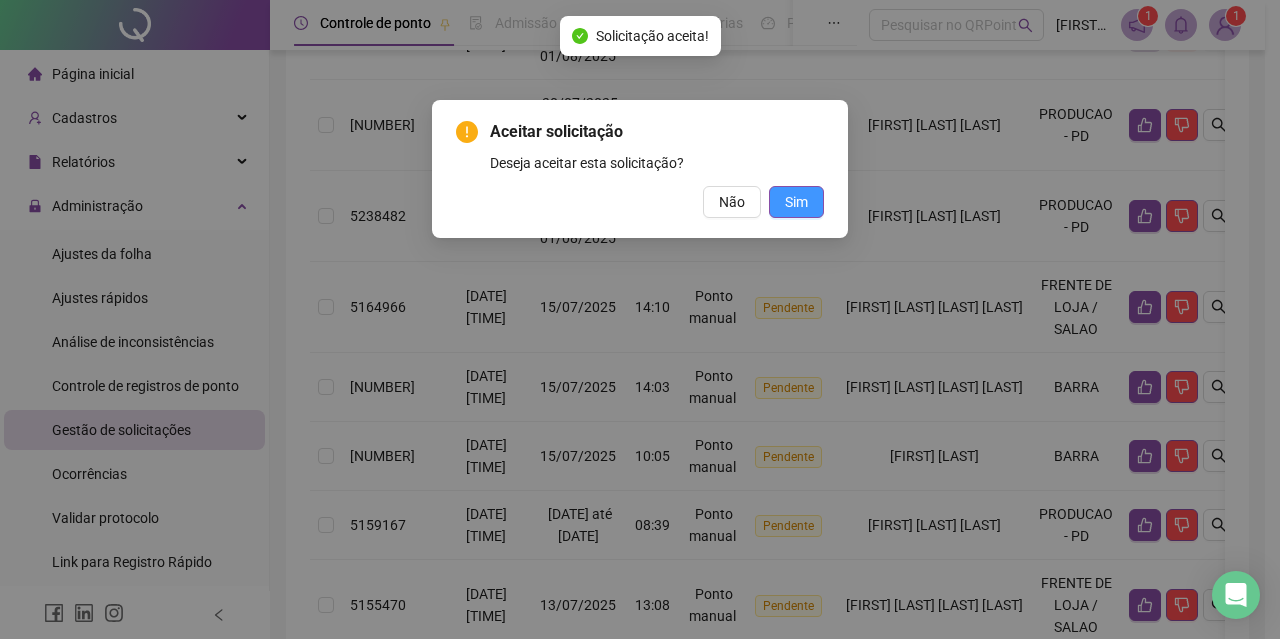 click on "Sim" at bounding box center (796, 202) 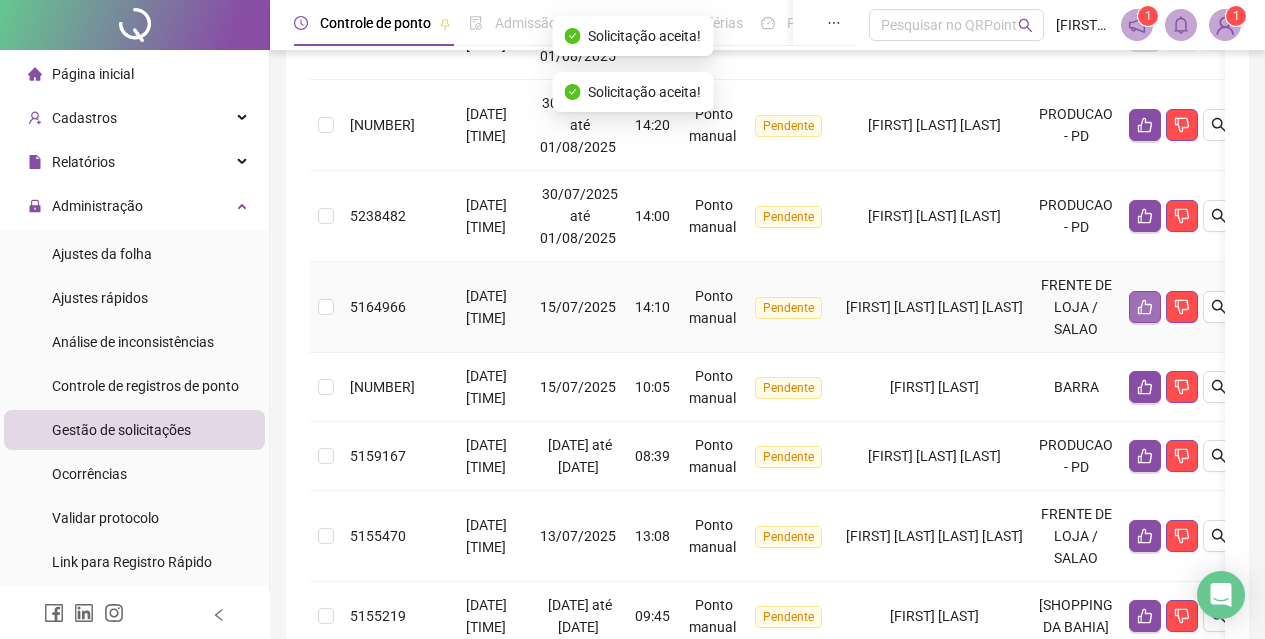 click 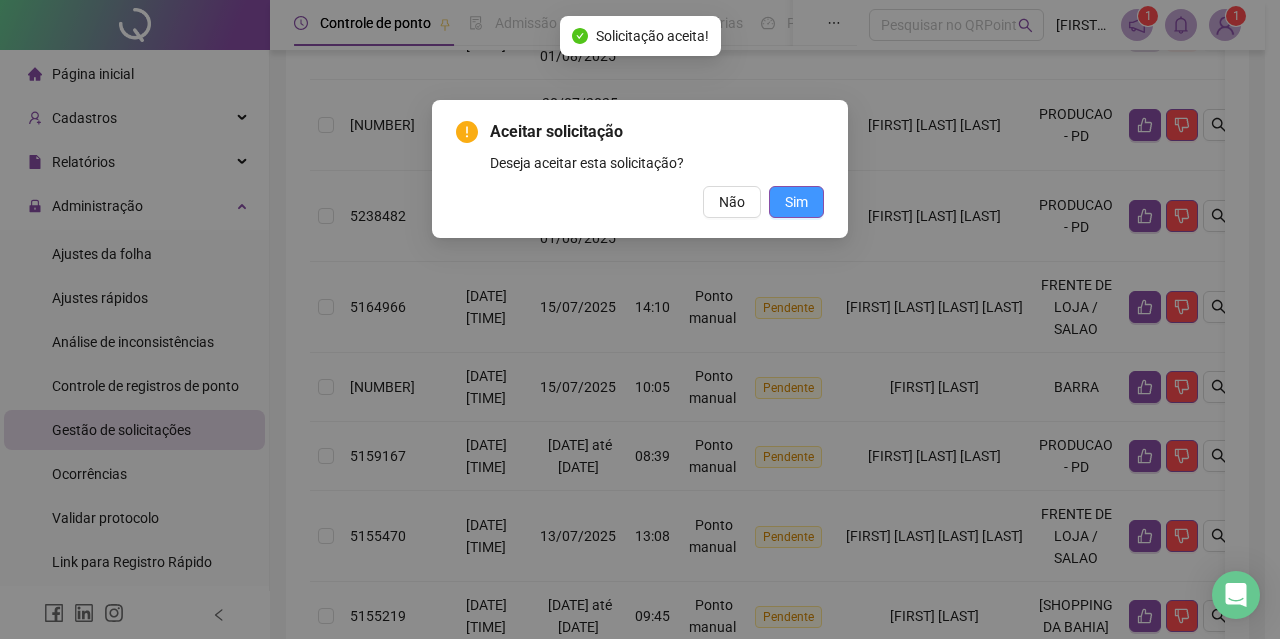 click on "Sim" at bounding box center (796, 202) 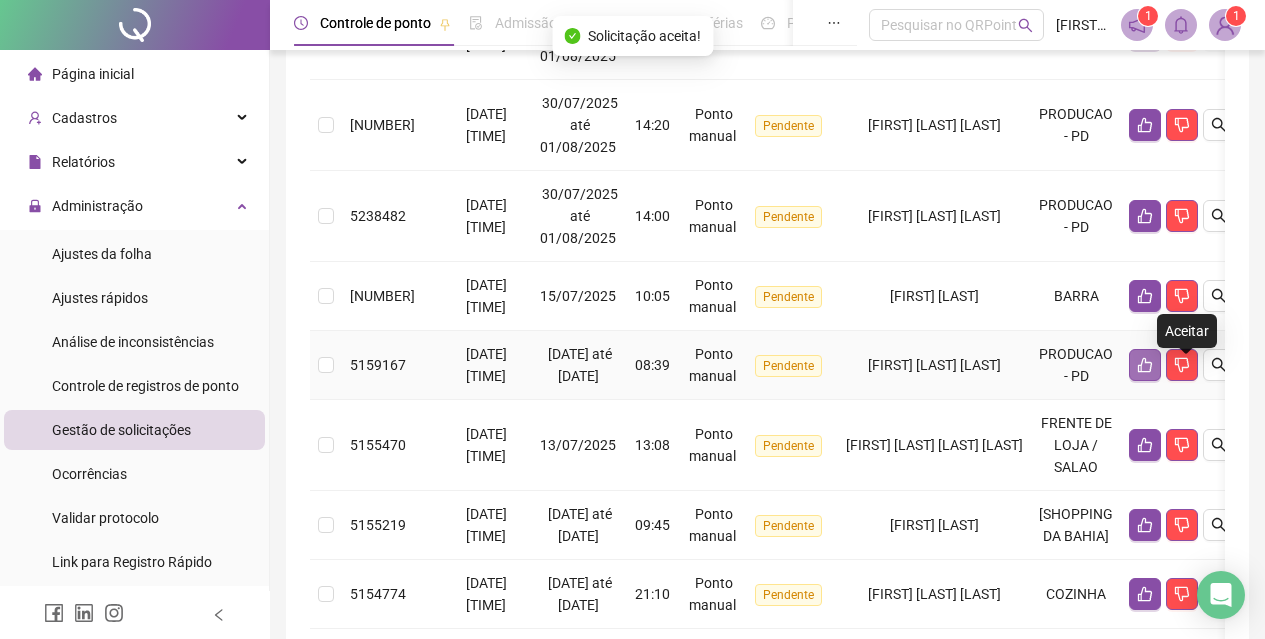 click 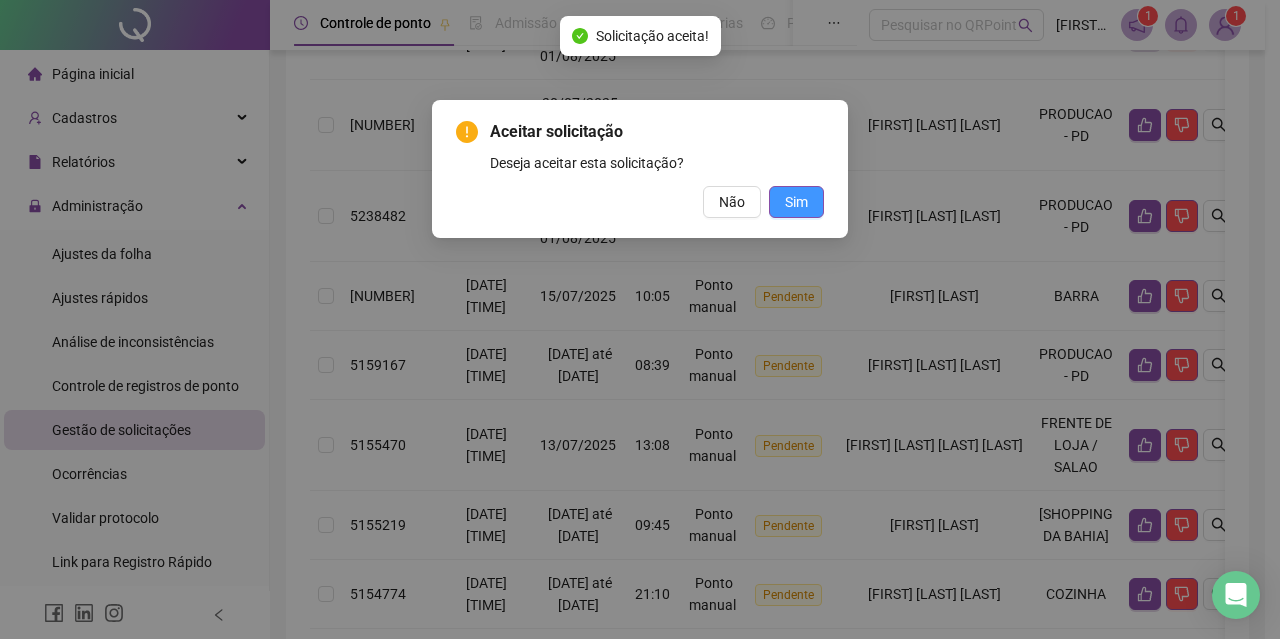 click on "Sim" at bounding box center (796, 202) 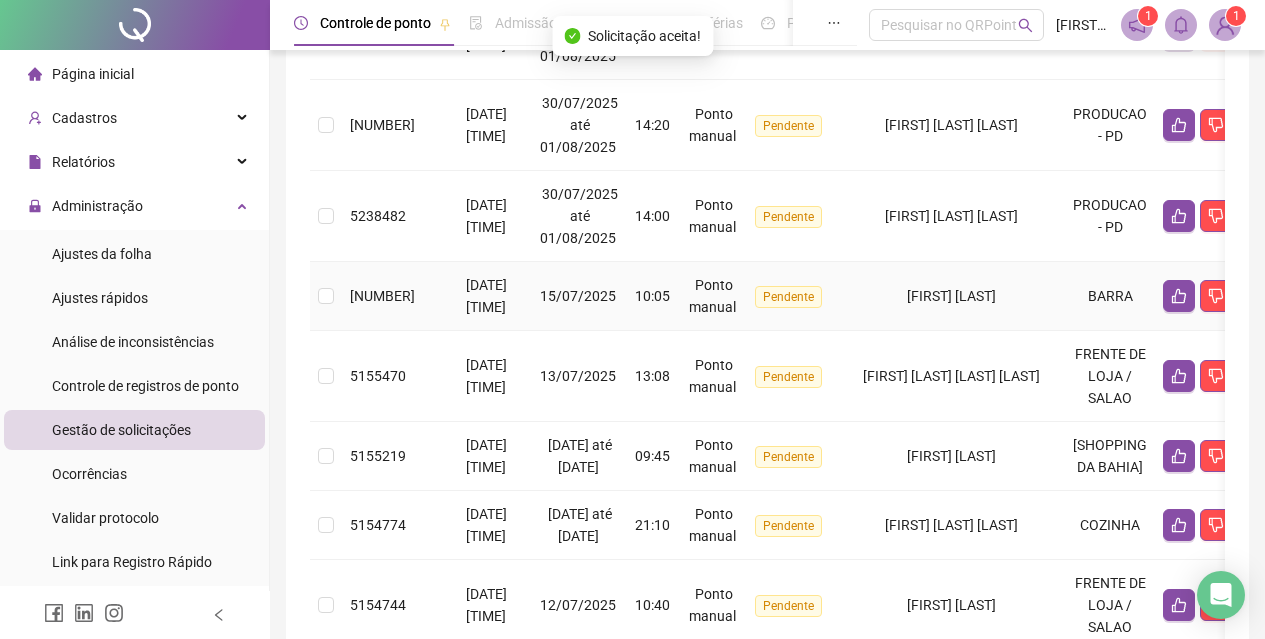 drag, startPoint x: 1180, startPoint y: 296, endPoint x: 1148, endPoint y: 299, distance: 32.140316 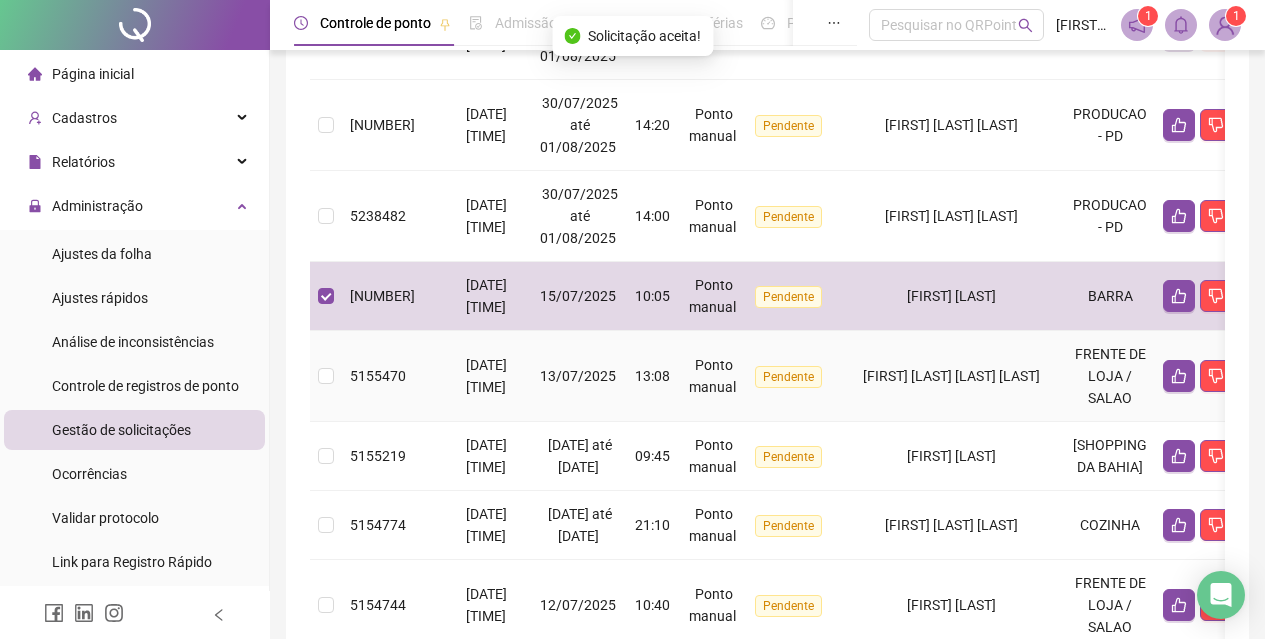 click on "13:08" at bounding box center (654, 376) 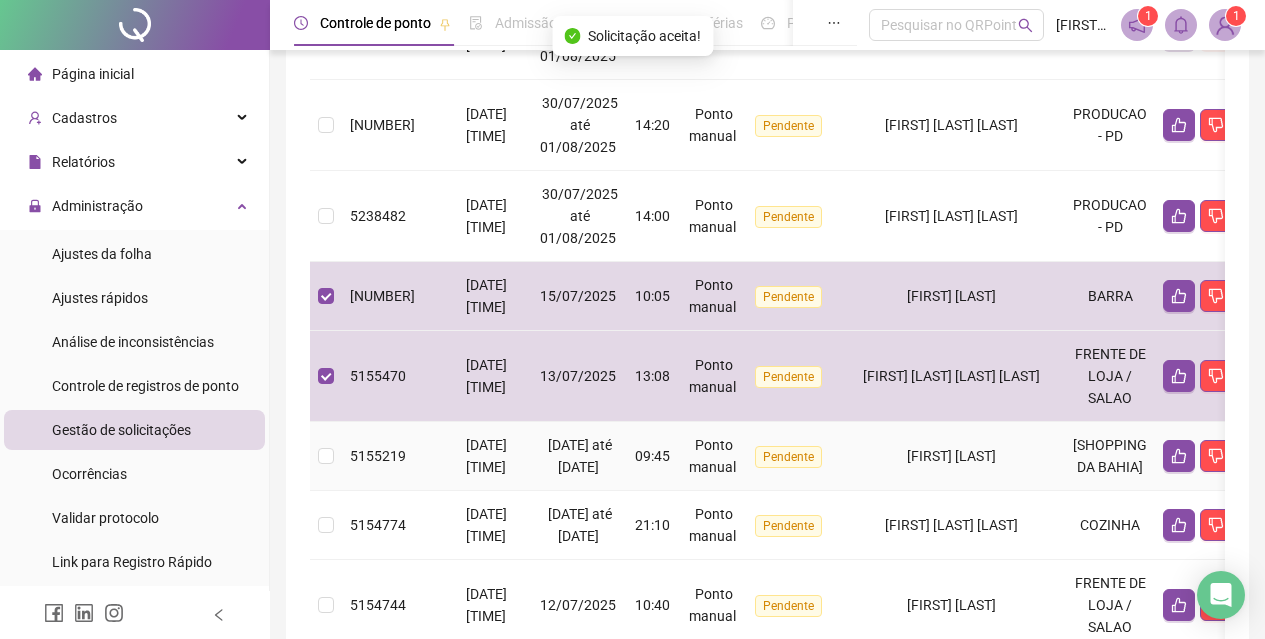 click on "Ponto manual" at bounding box center [714, 456] 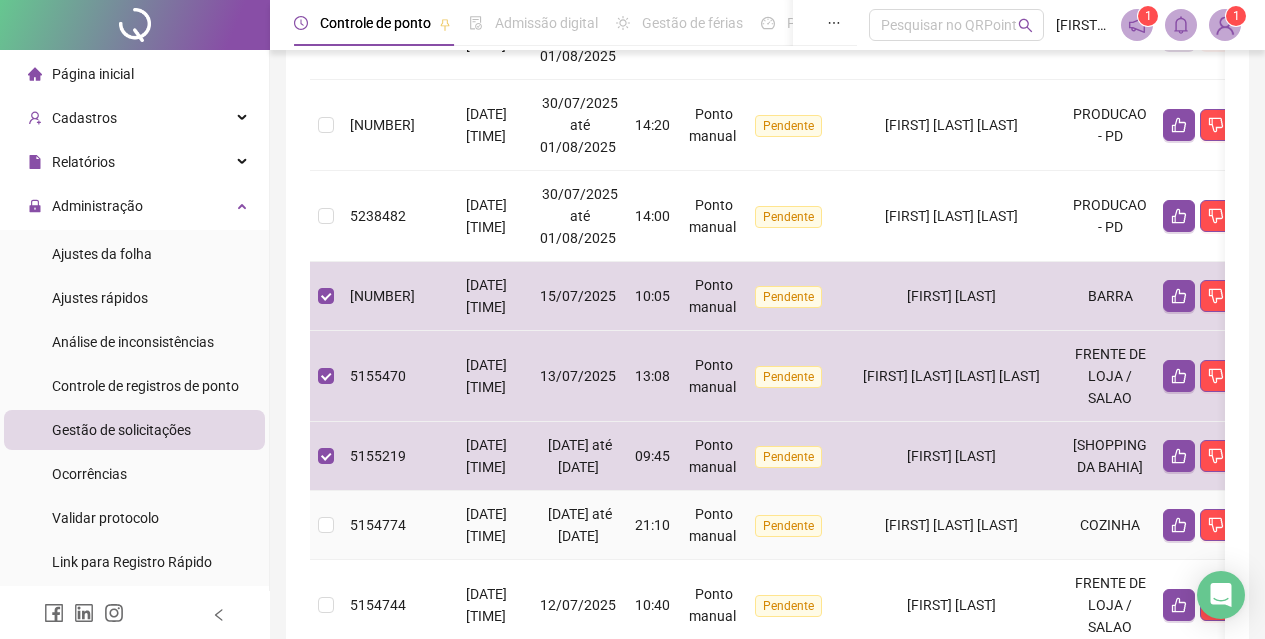 drag, startPoint x: 735, startPoint y: 571, endPoint x: 852, endPoint y: 539, distance: 121.29716 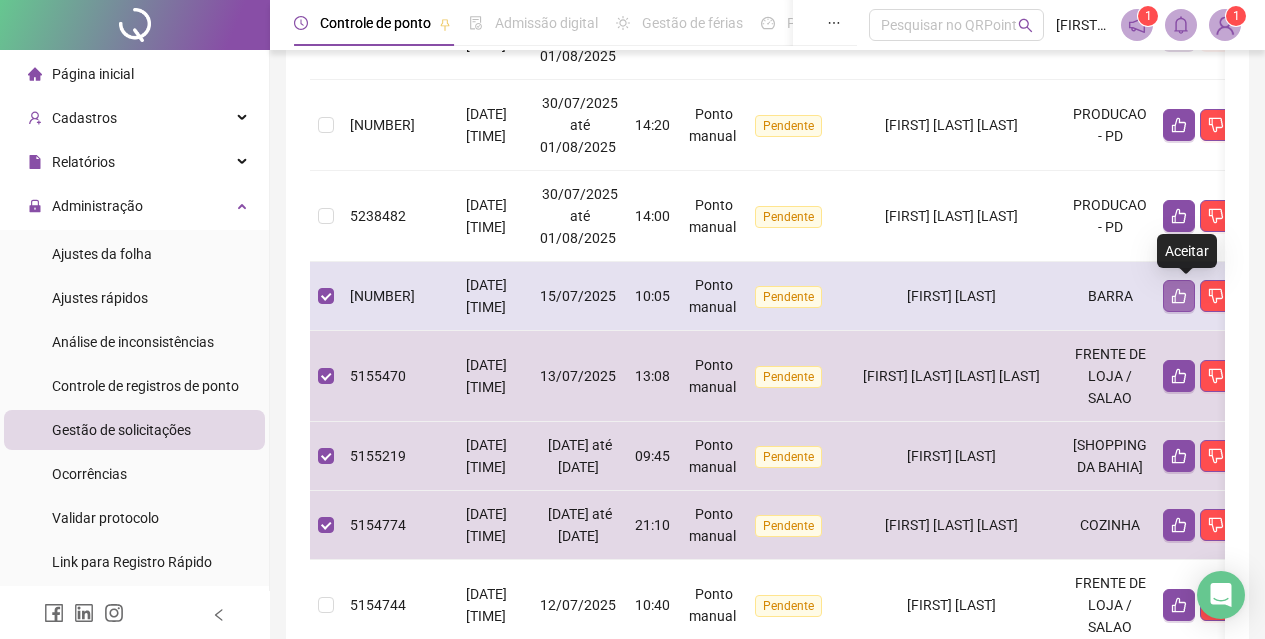 click 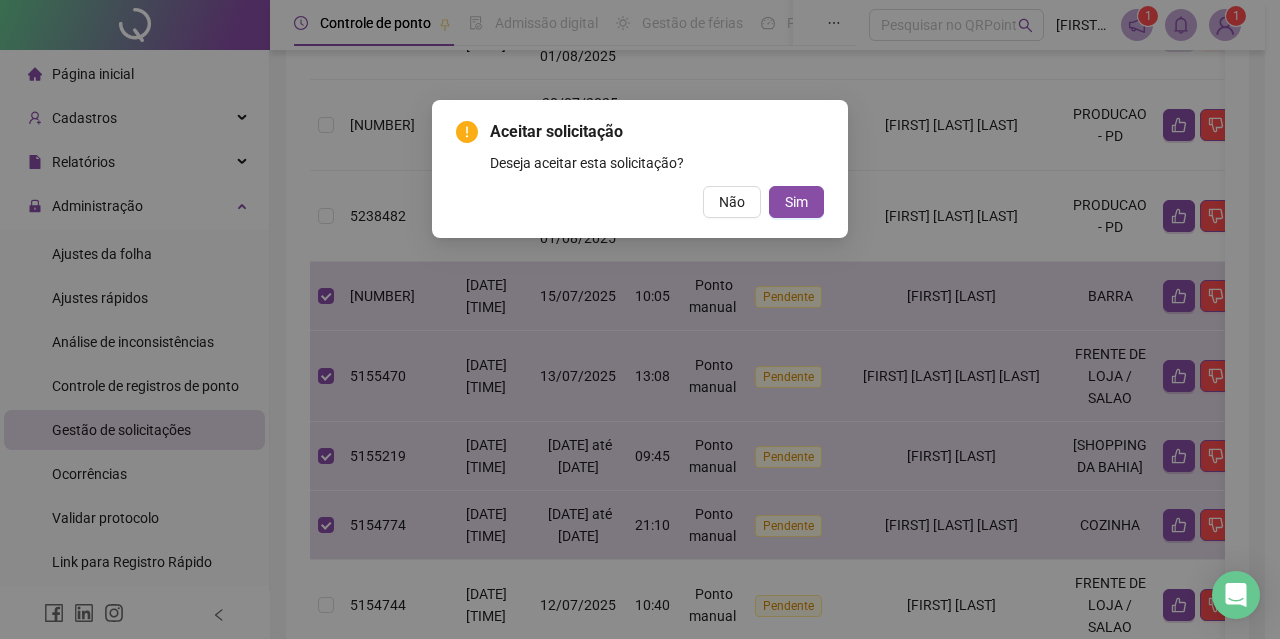 drag, startPoint x: 800, startPoint y: 186, endPoint x: 1010, endPoint y: 256, distance: 221.35944 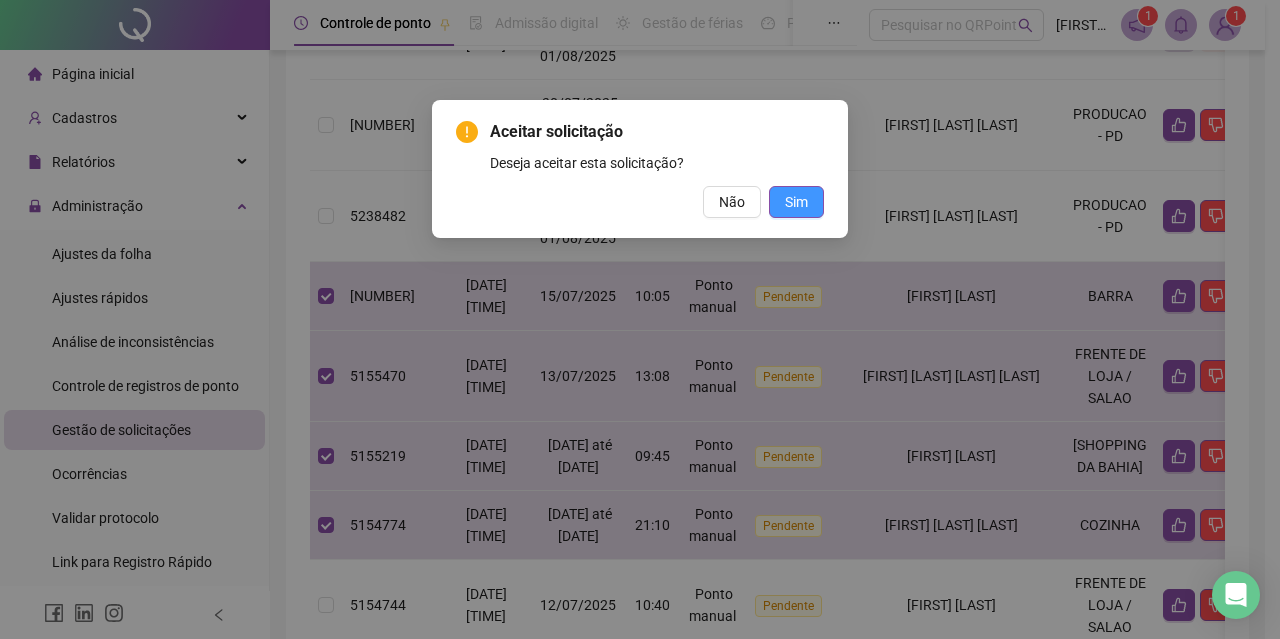 click on "Sim" at bounding box center (796, 202) 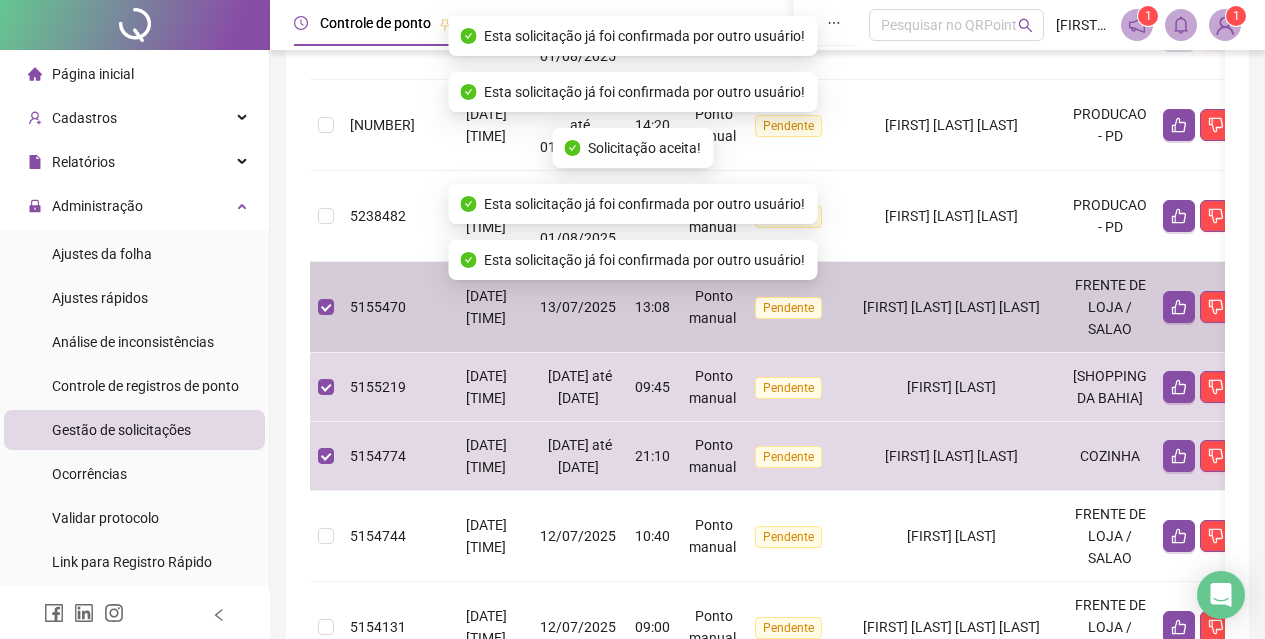click on "Protocolo Solicitado em Período Hora Tipo Status Colaborador Local de trabalho                     [NUMBER] [DATE] [TIME] [DATE] até [DATE]   [TIME]   Ponto manual   Pendente [FIRST] [LAST] PRODUCAO - PD [NUMBER] [DATE] [TIME] [DATE] até [DATE]   [TIME]   Ponto manual   Pendente [FIRST] [LAST] PRODUCAO - PD [NUMBER] [DATE] [TIME] [DATE] até [DATE]   [TIME]   Ponto manual   Pendente [FIRST] [LAST] PRODUCAO - PD [NUMBER] [DATE] [TIME] [DATE] até [DATE]   [TIME]   Ponto manual   Pendente [FIRST] [LAST] PRODUCAO - PD [NUMBER] [DATE] [TIME] [DATE]   [TIME]   Ponto manual   Pendente [FIRST] [LAST] FRENTE DE LOJA / SALAO [NUMBER] [DATE] [TIME] [DATE] até [DATE]   [TIME]   Ponto manual   Pendente [FIRST] [LAST] SHOPPING DA BAHIA  [NUMBER] [DATE] [TIME] [DATE] até [DATE]   [TIME]   Ponto manual   Pendente [FIRST] [LAST] COZINHA [NUMBER] [DATE] [TIME] [DATE]" at bounding box center (767, 385) 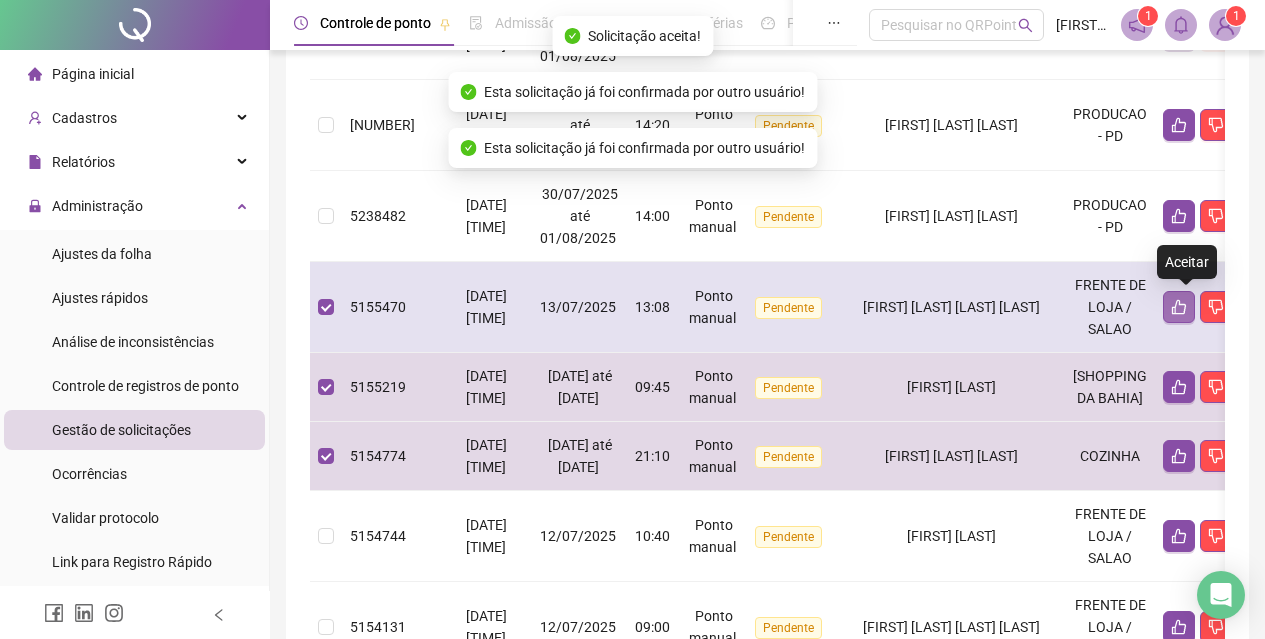 click 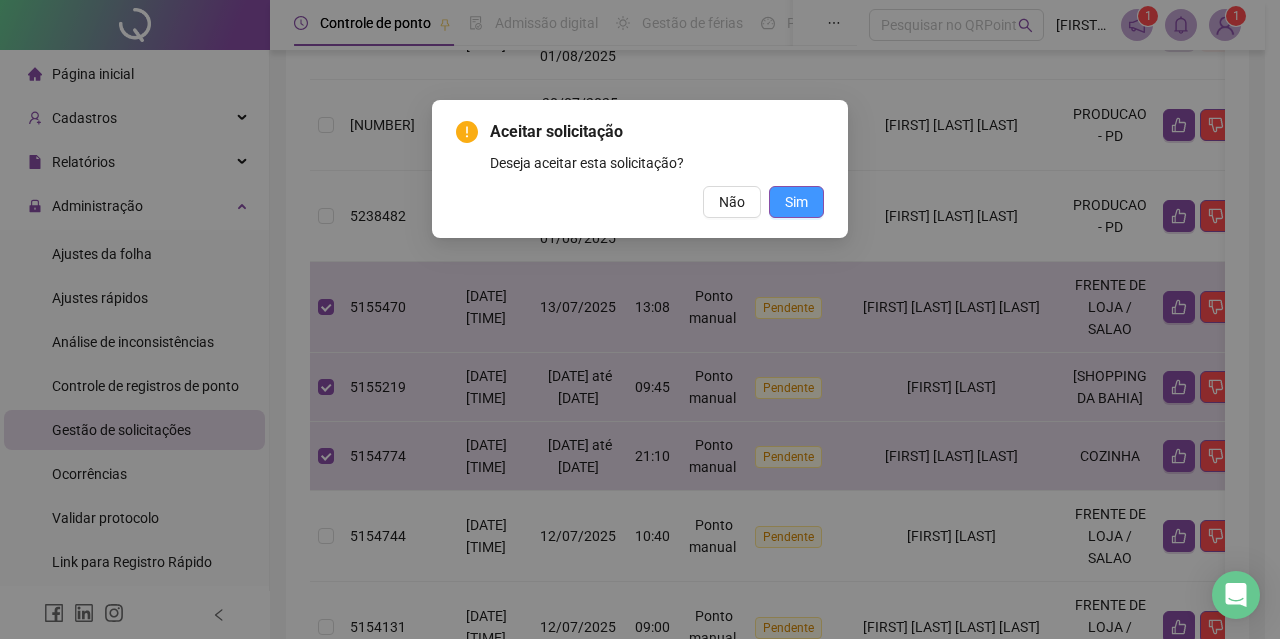 click on "Sim" at bounding box center [796, 202] 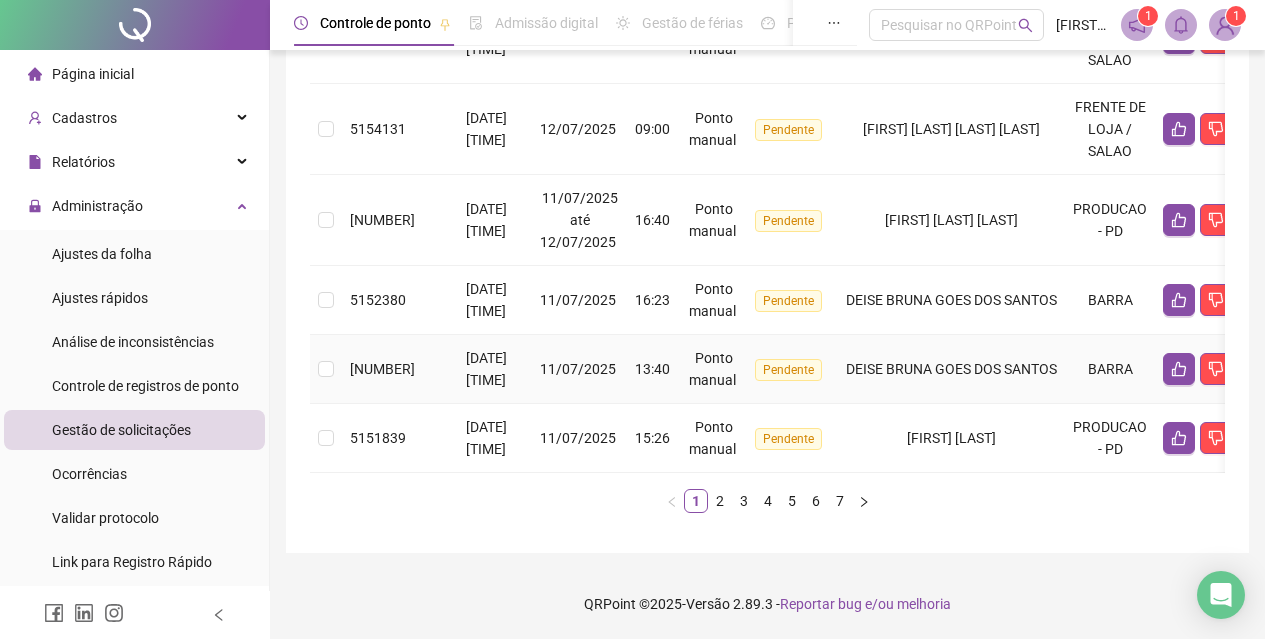 scroll, scrollTop: 811, scrollLeft: 0, axis: vertical 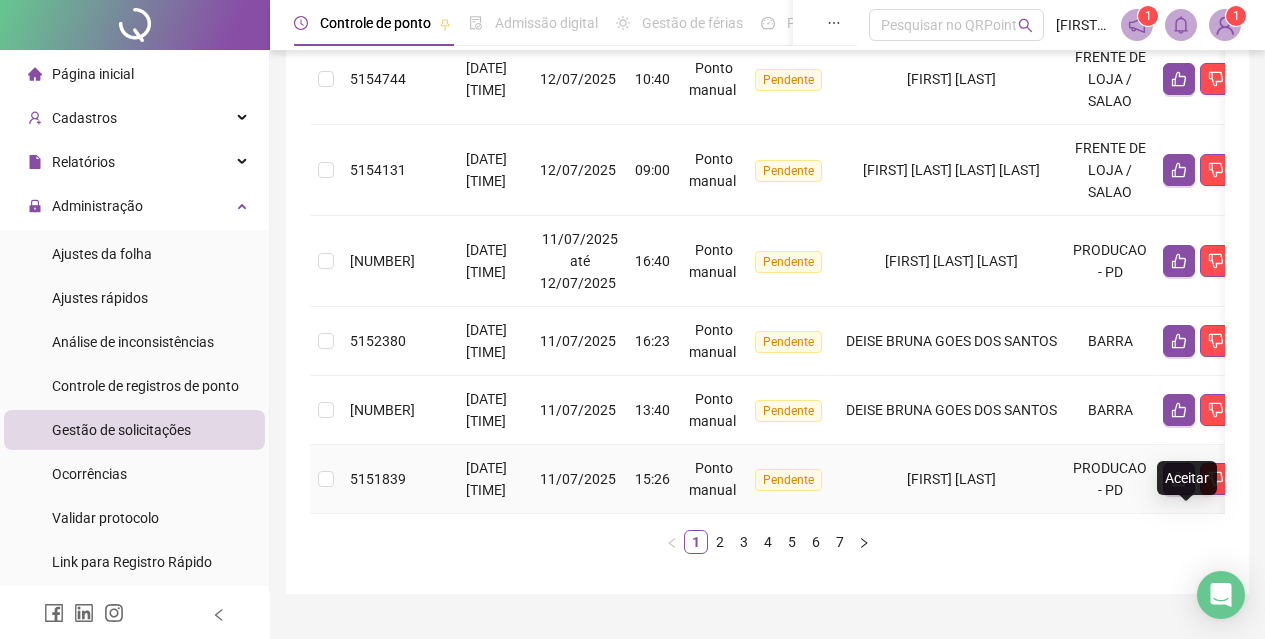 click at bounding box center (1179, 479) 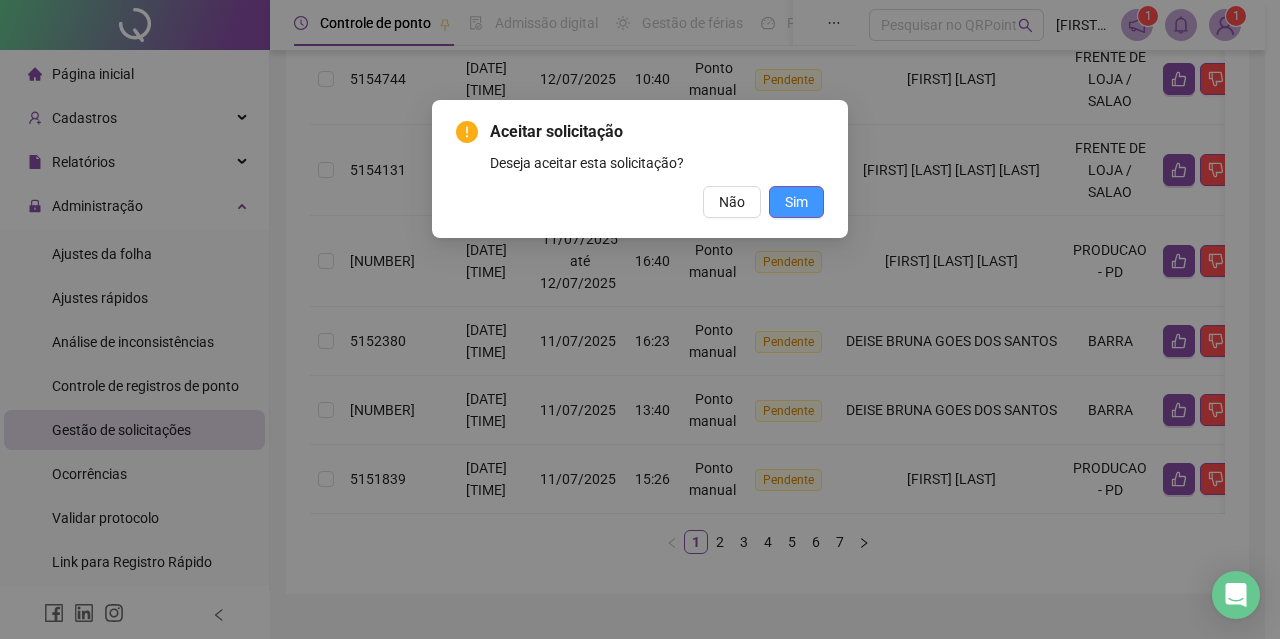 drag, startPoint x: 801, startPoint y: 203, endPoint x: 913, endPoint y: 405, distance: 230.97186 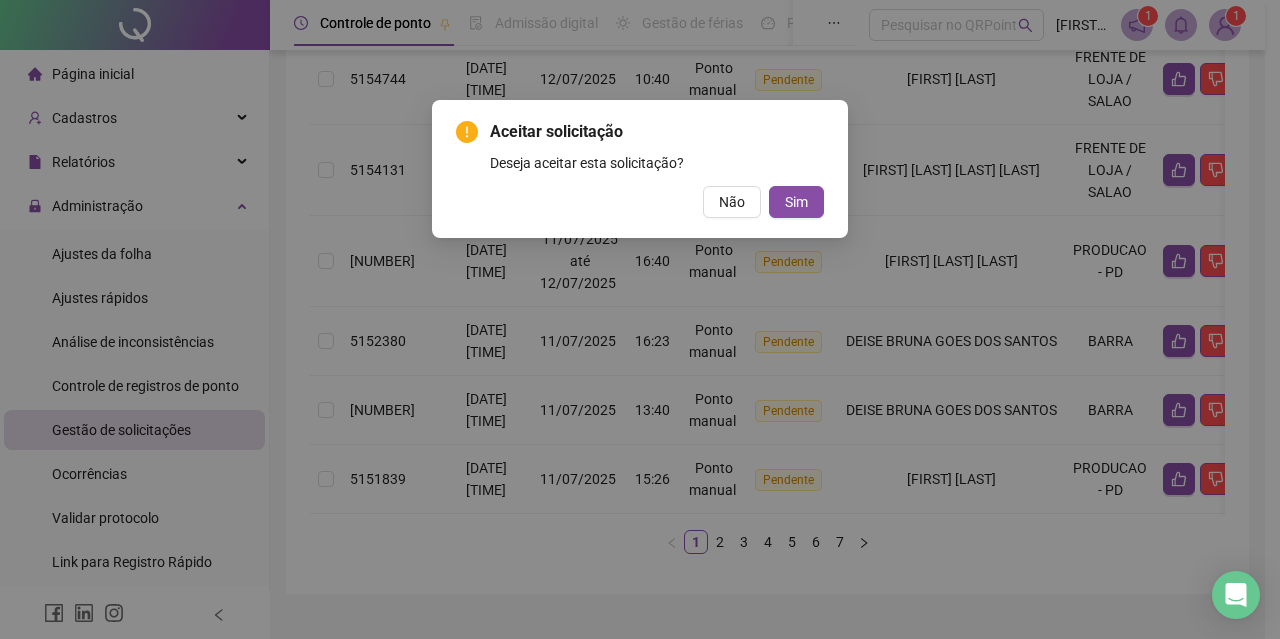 click on "Sim" at bounding box center [796, 202] 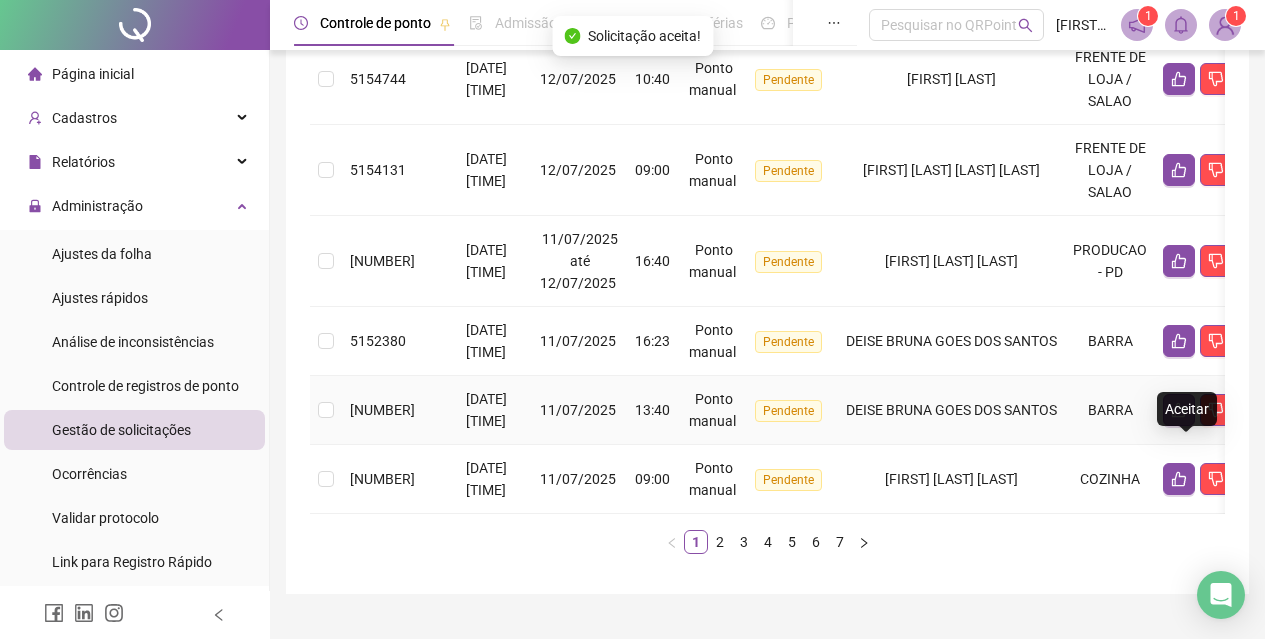 click 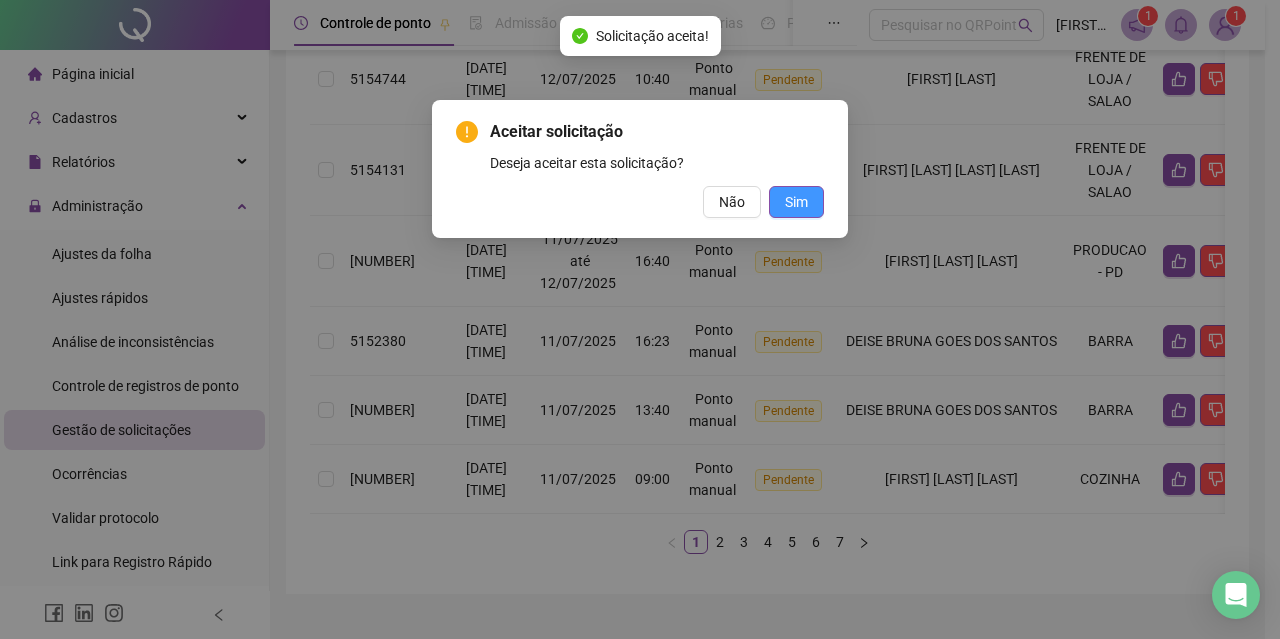 click on "Sim" at bounding box center [796, 202] 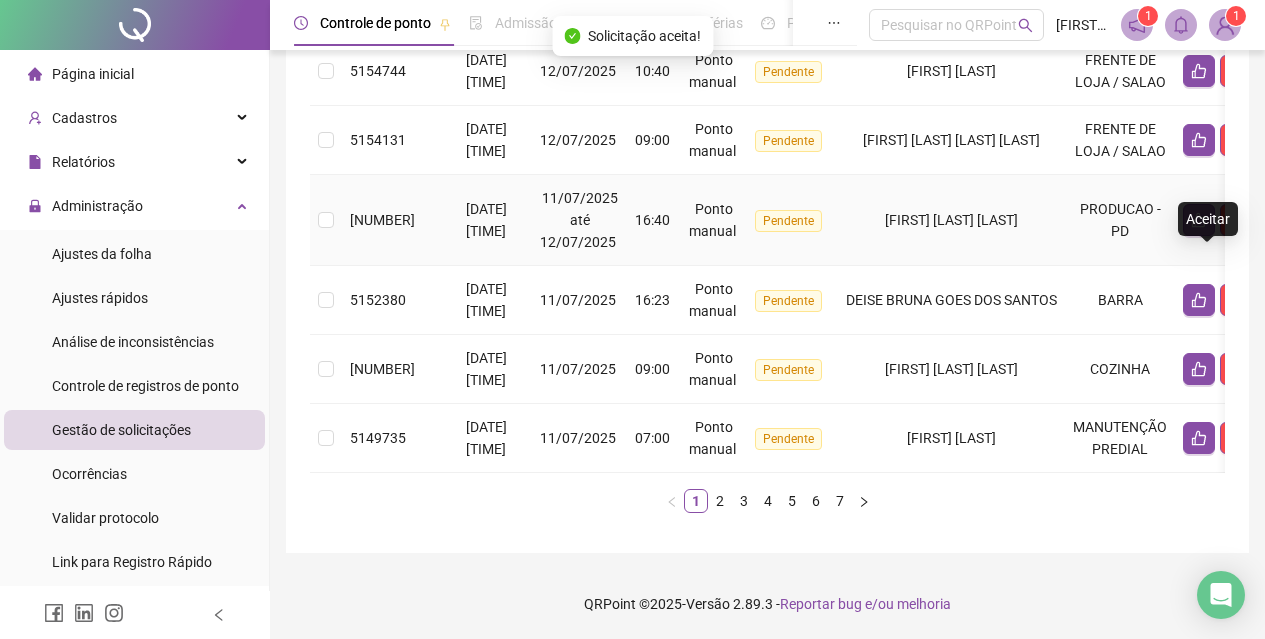 click at bounding box center [1199, 220] 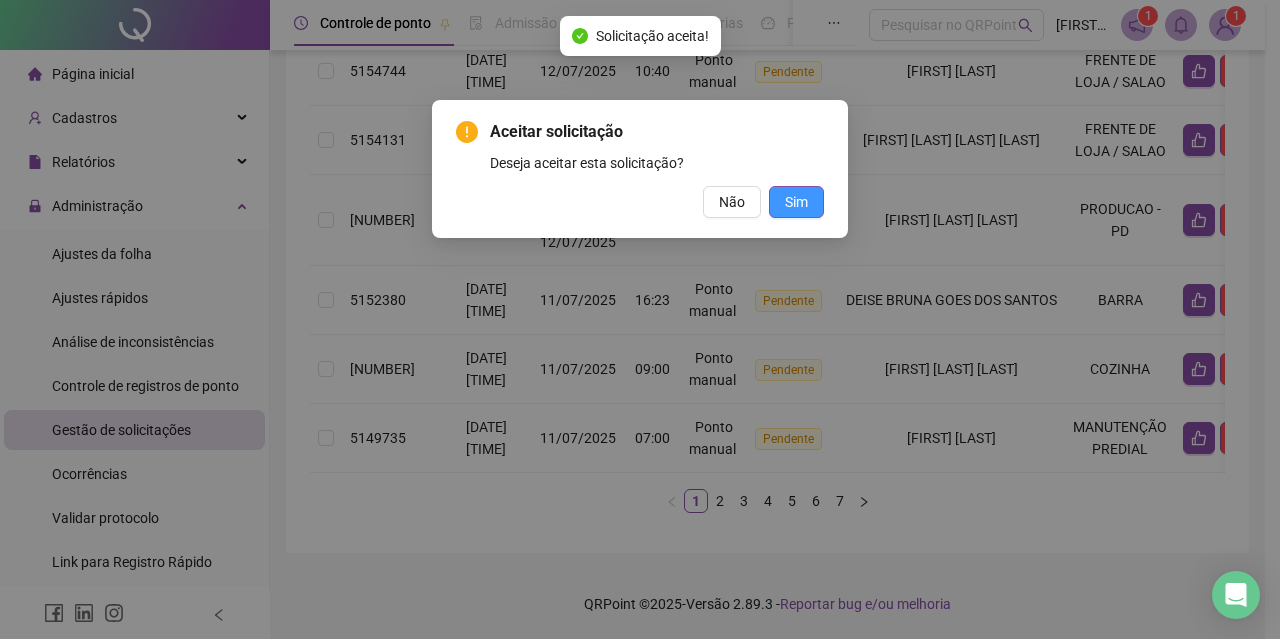 click on "Sim" at bounding box center [796, 202] 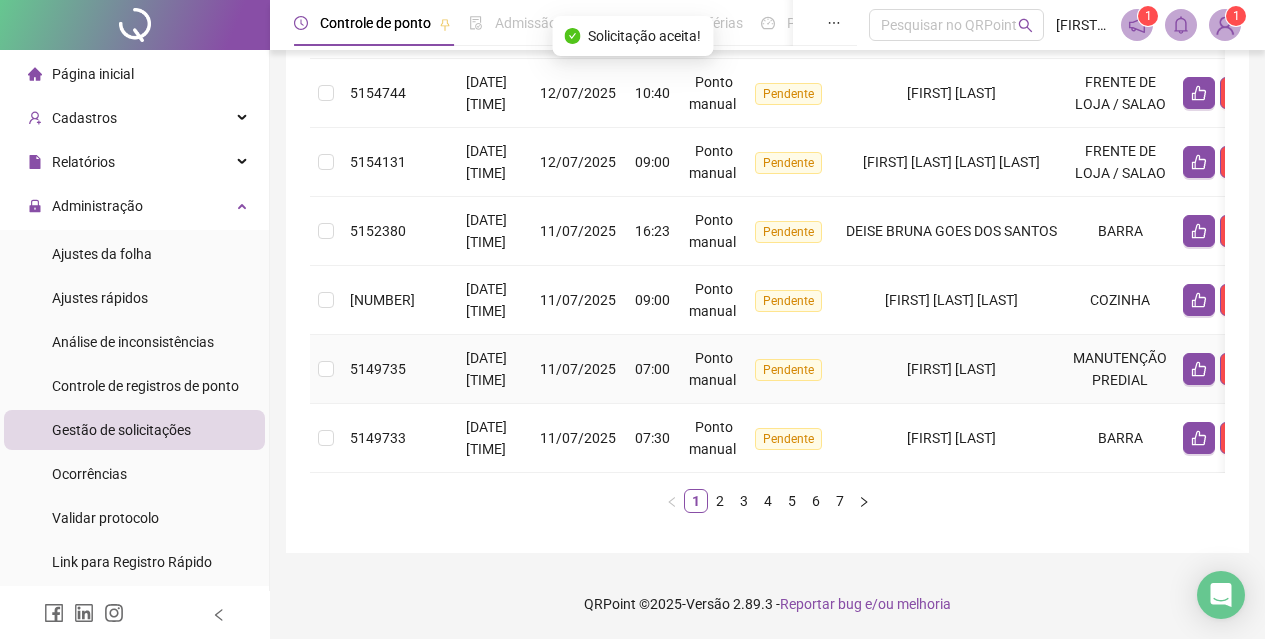 drag, startPoint x: 1010, startPoint y: 395, endPoint x: 968, endPoint y: 484, distance: 98.4124 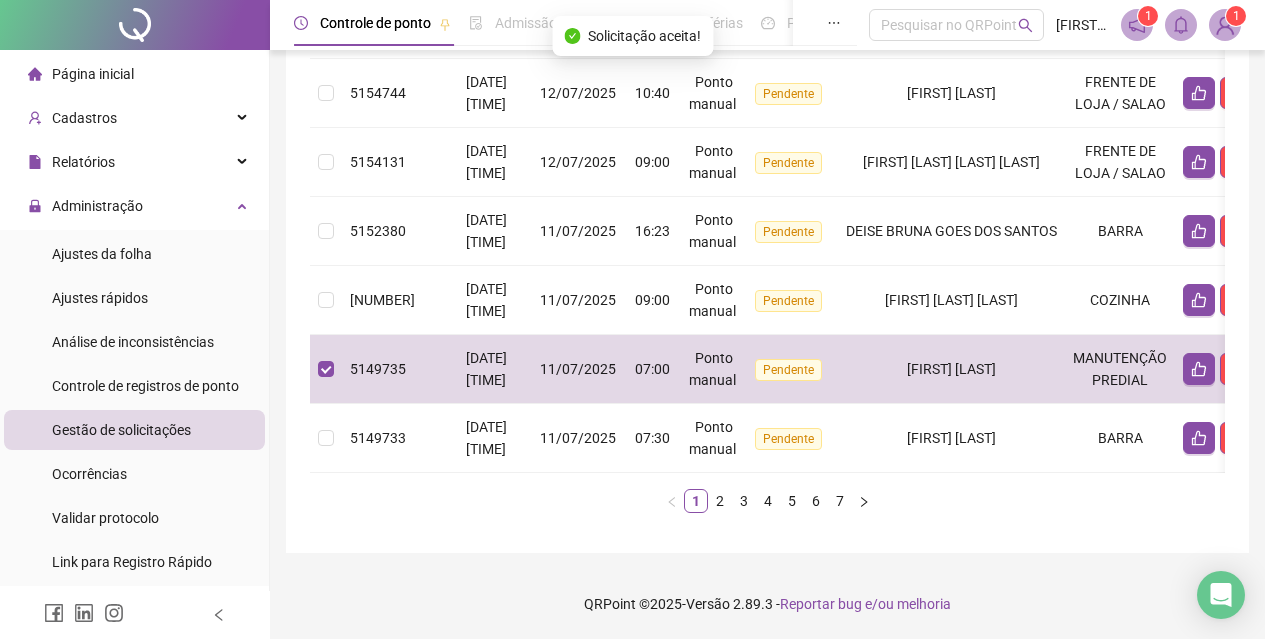 drag, startPoint x: 998, startPoint y: 537, endPoint x: 998, endPoint y: 512, distance: 25 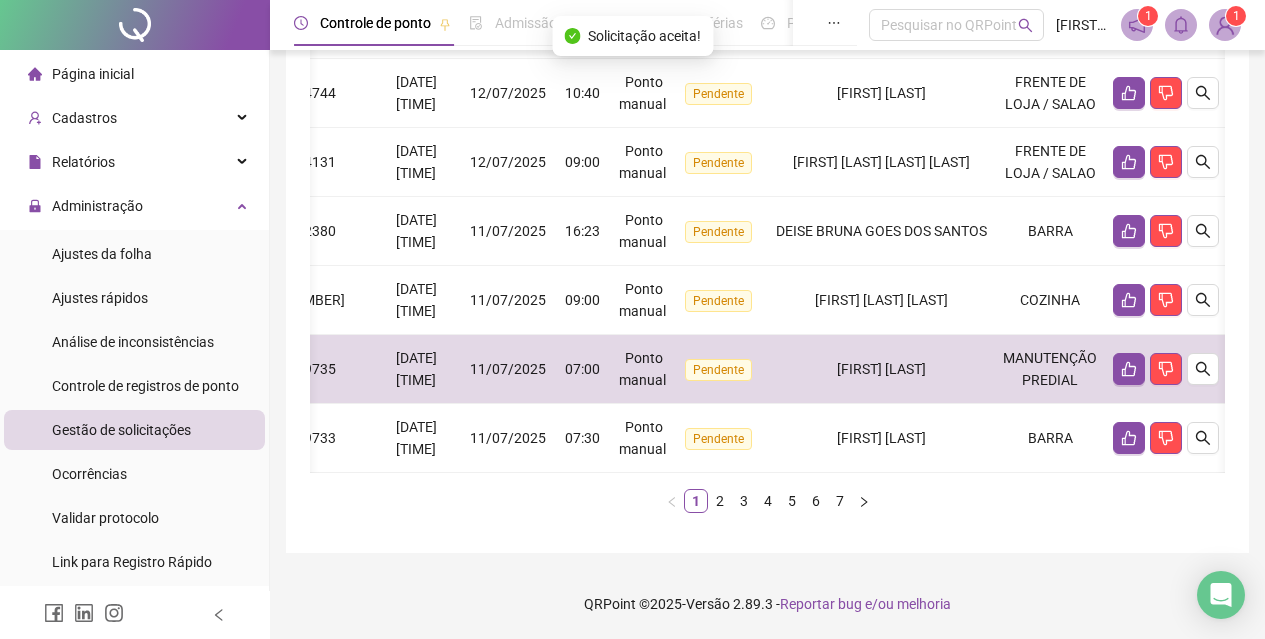 scroll, scrollTop: 0, scrollLeft: 80, axis: horizontal 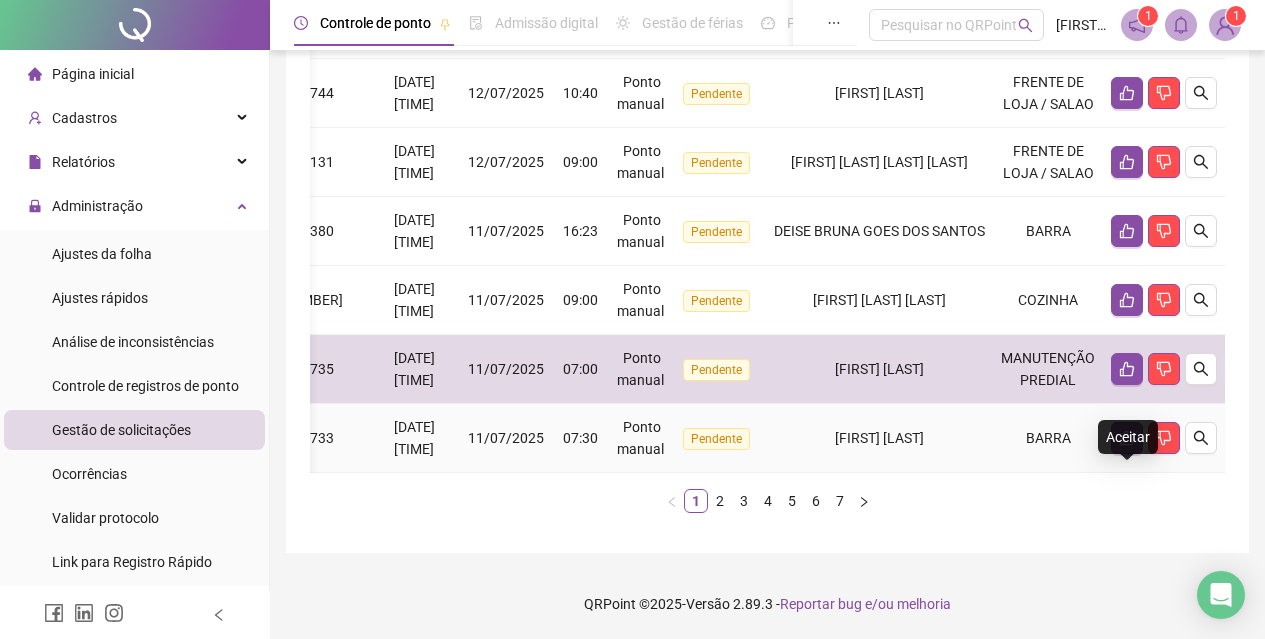 click at bounding box center [1127, 438] 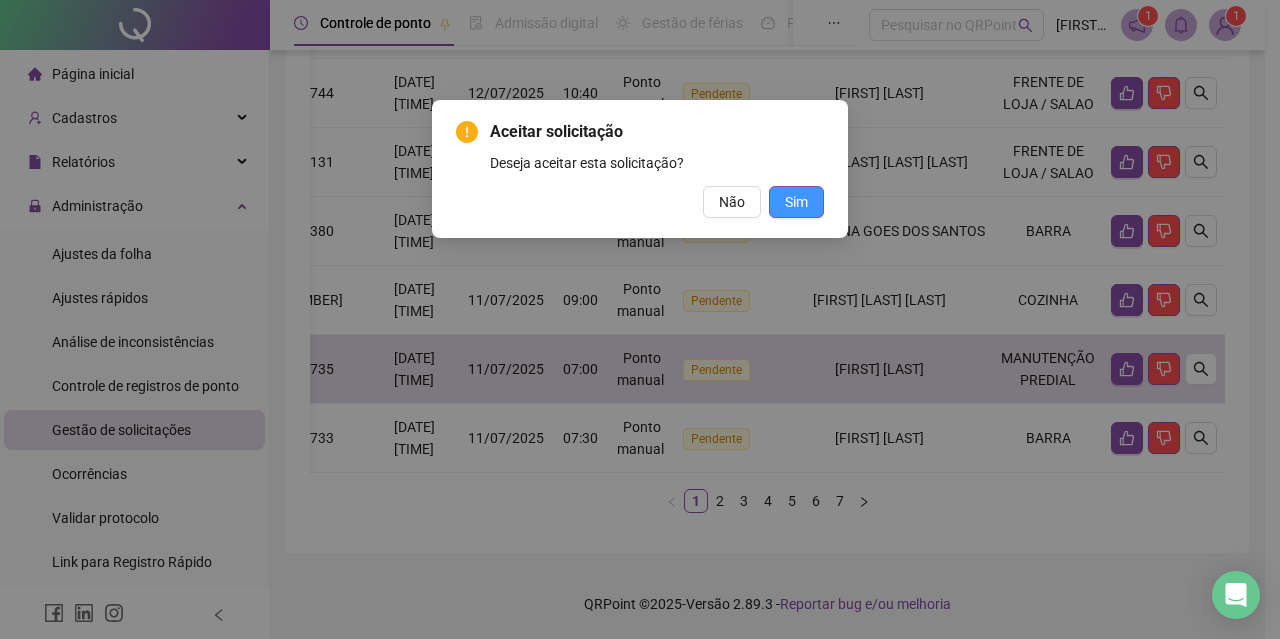 click on "Sim" at bounding box center (796, 202) 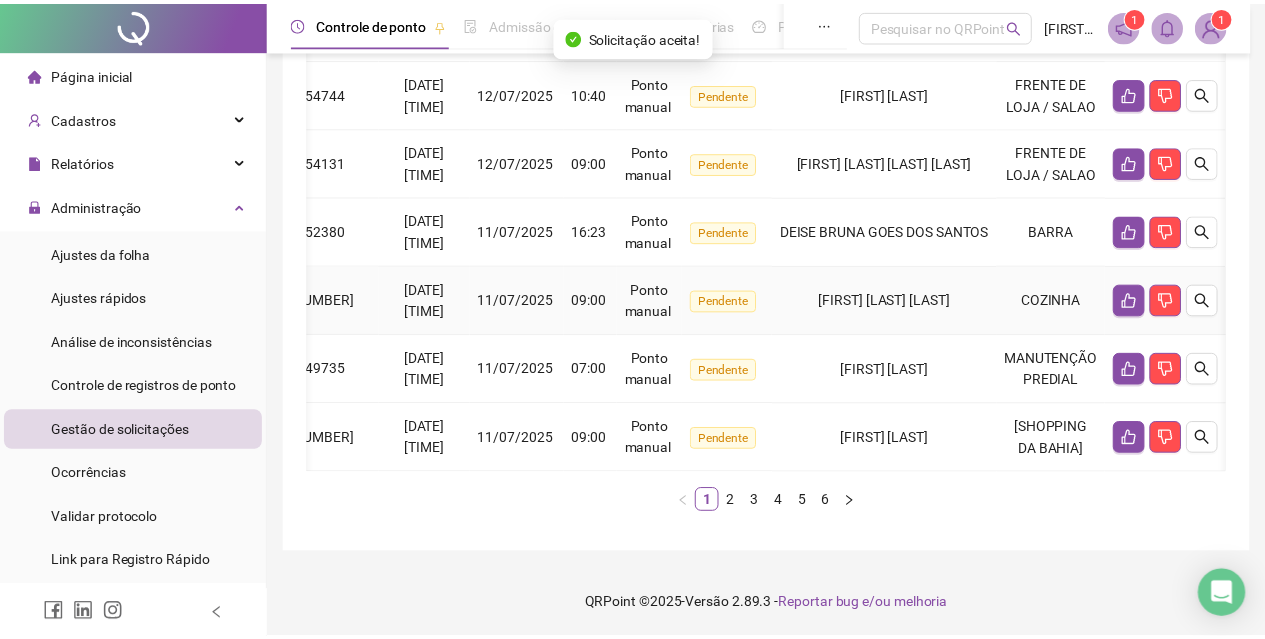 scroll, scrollTop: 0, scrollLeft: 65, axis: horizontal 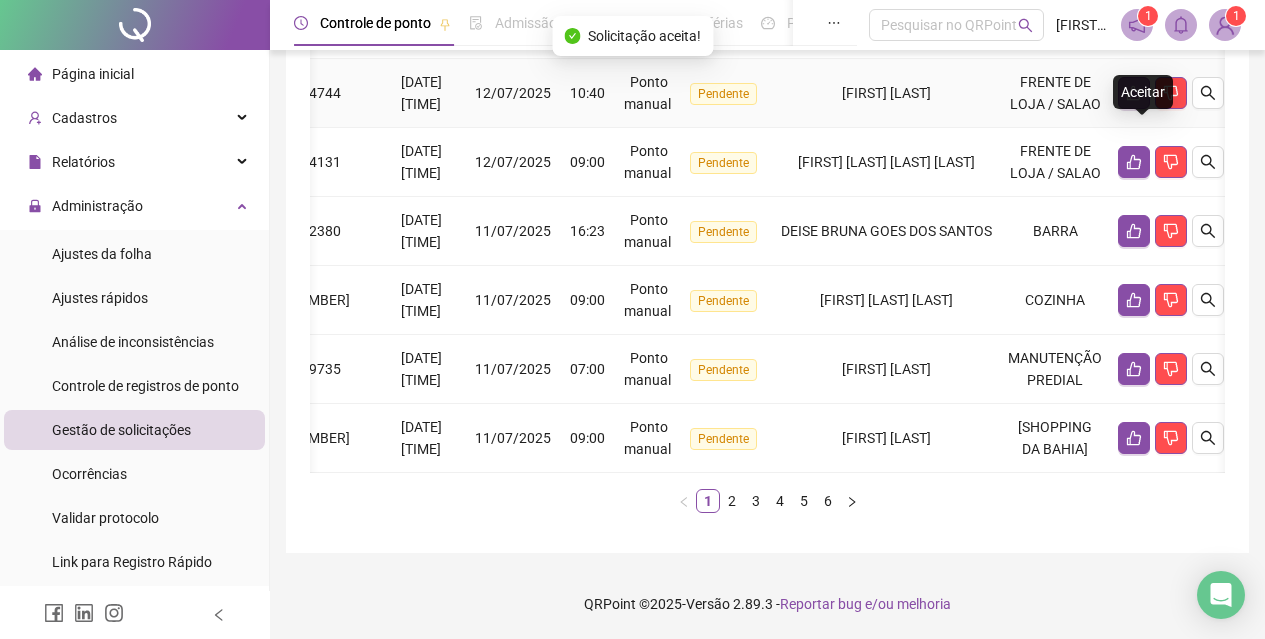 click 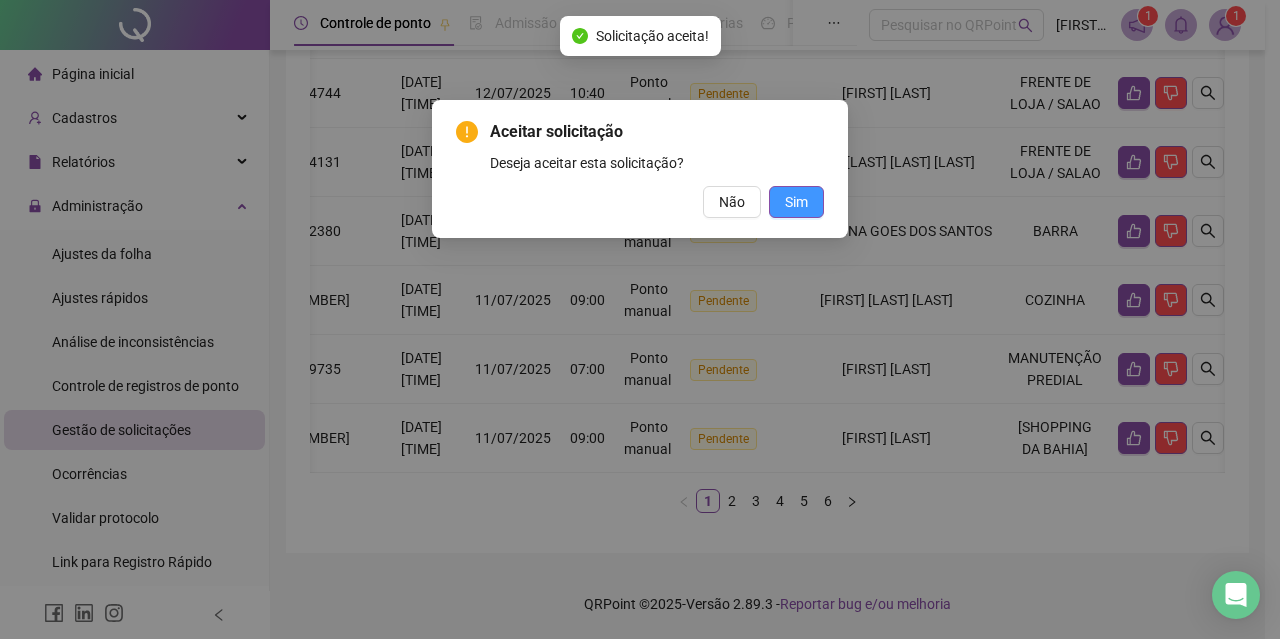 click on "Sim" at bounding box center (796, 202) 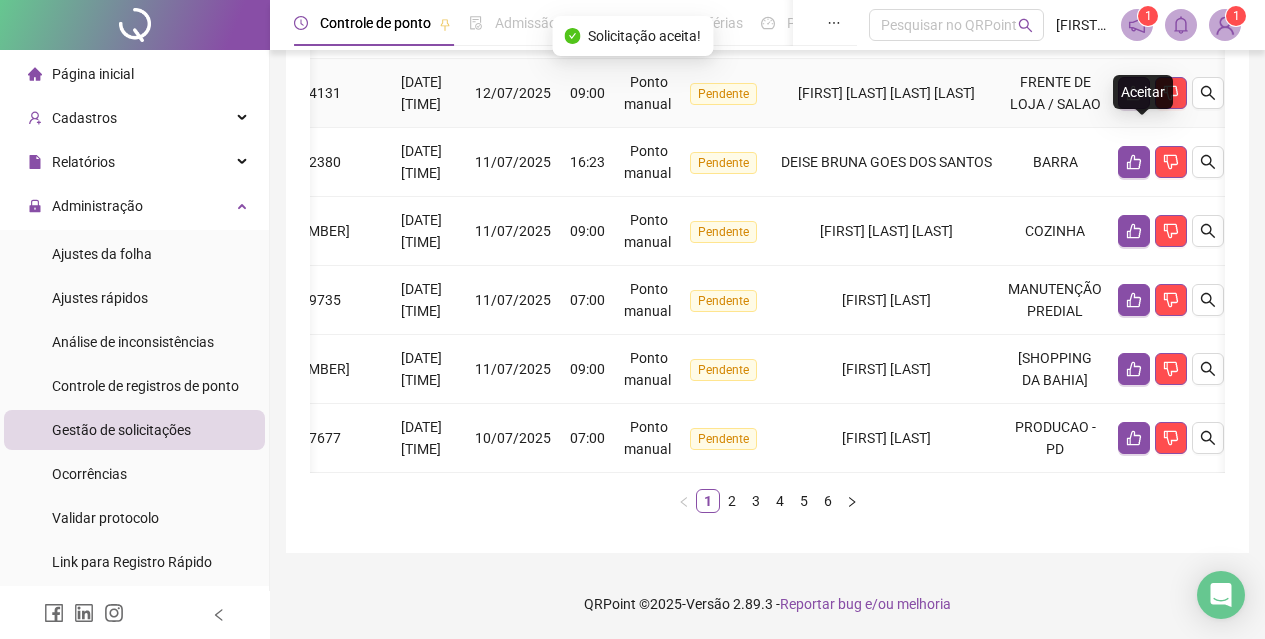 click 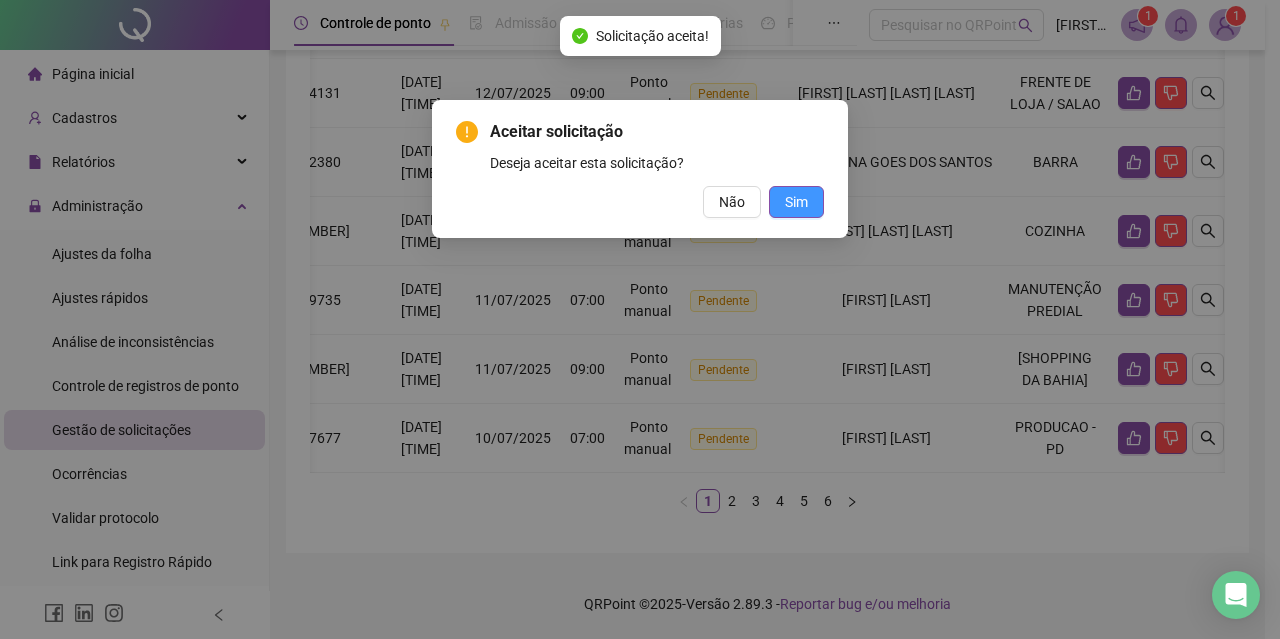 click on "Sim" at bounding box center (796, 202) 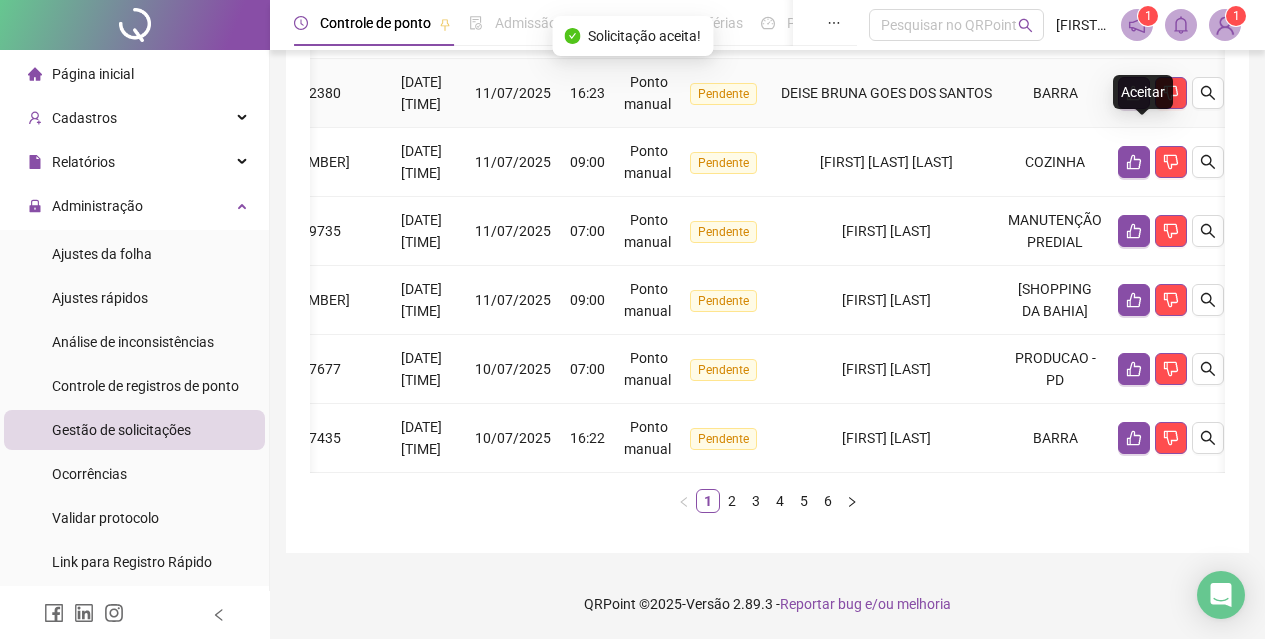 click at bounding box center [1134, 93] 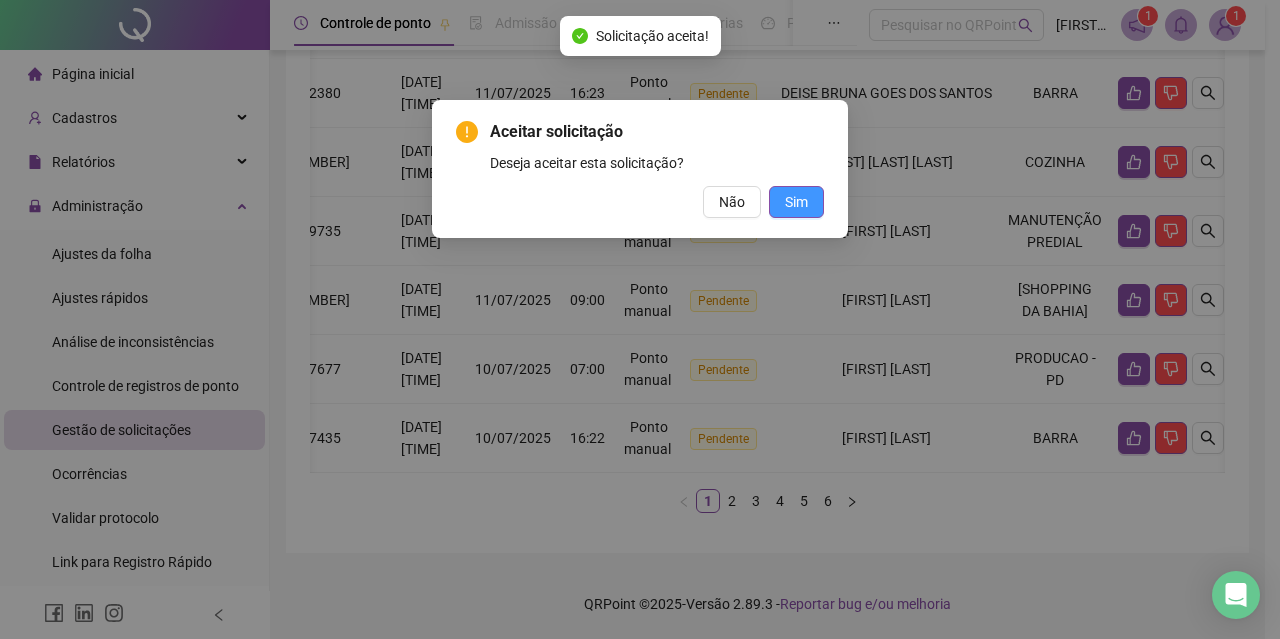 click on "Sim" at bounding box center (796, 202) 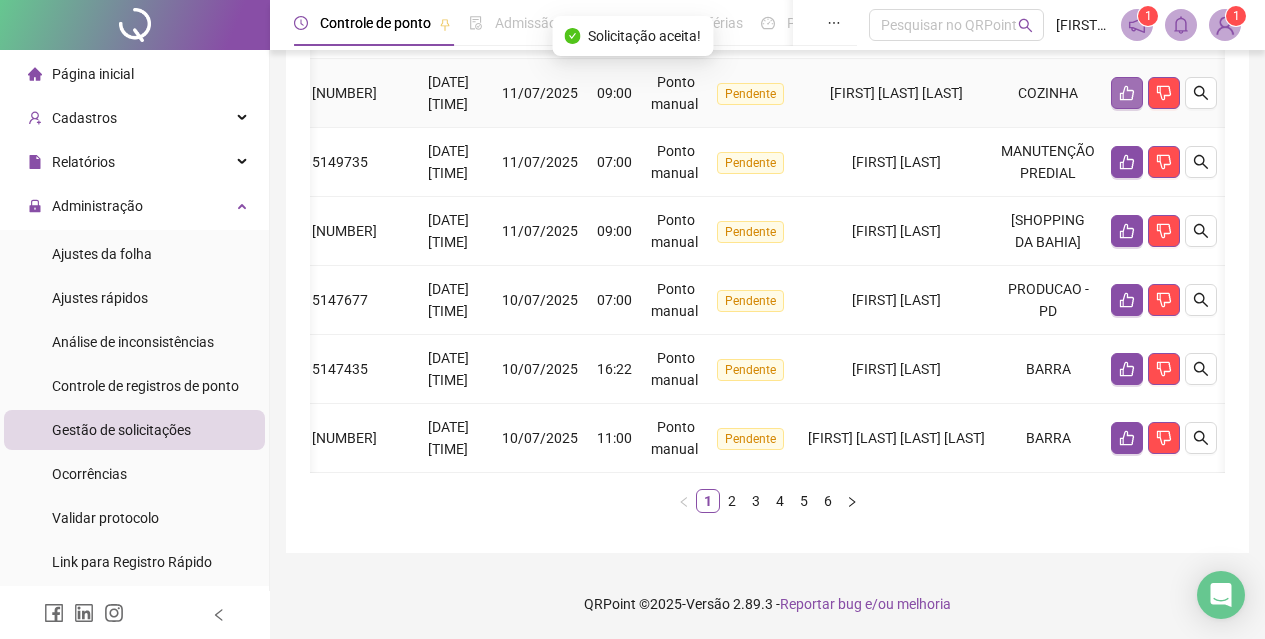 click at bounding box center (1127, 93) 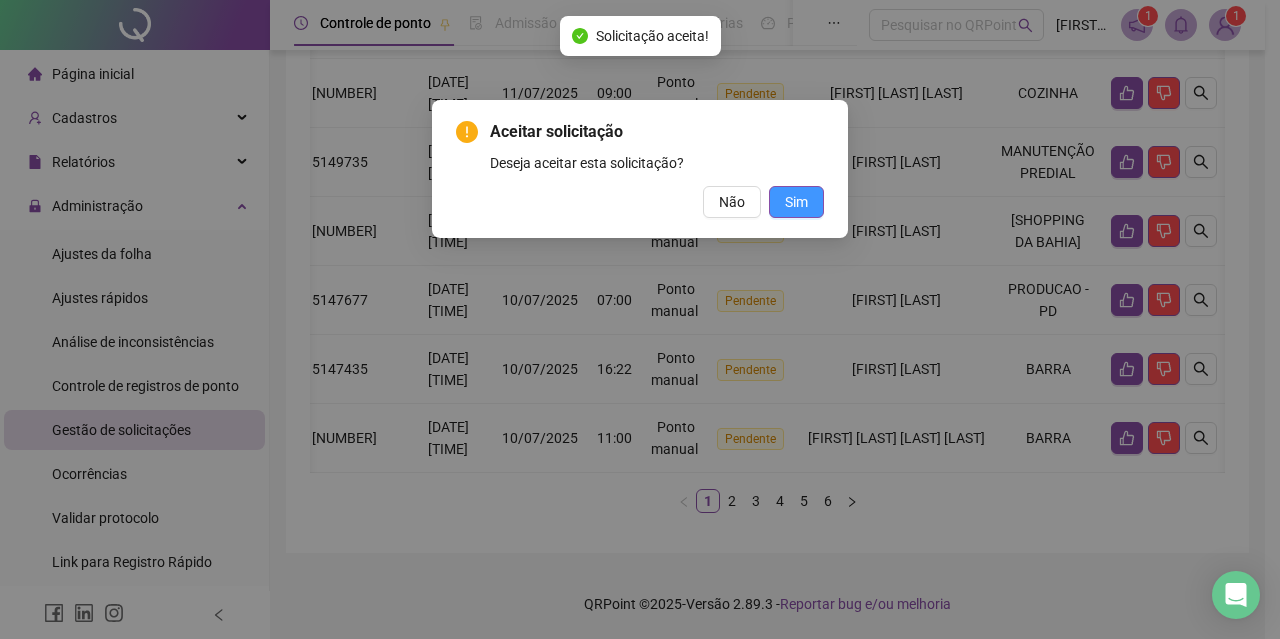 click on "Sim" at bounding box center [796, 202] 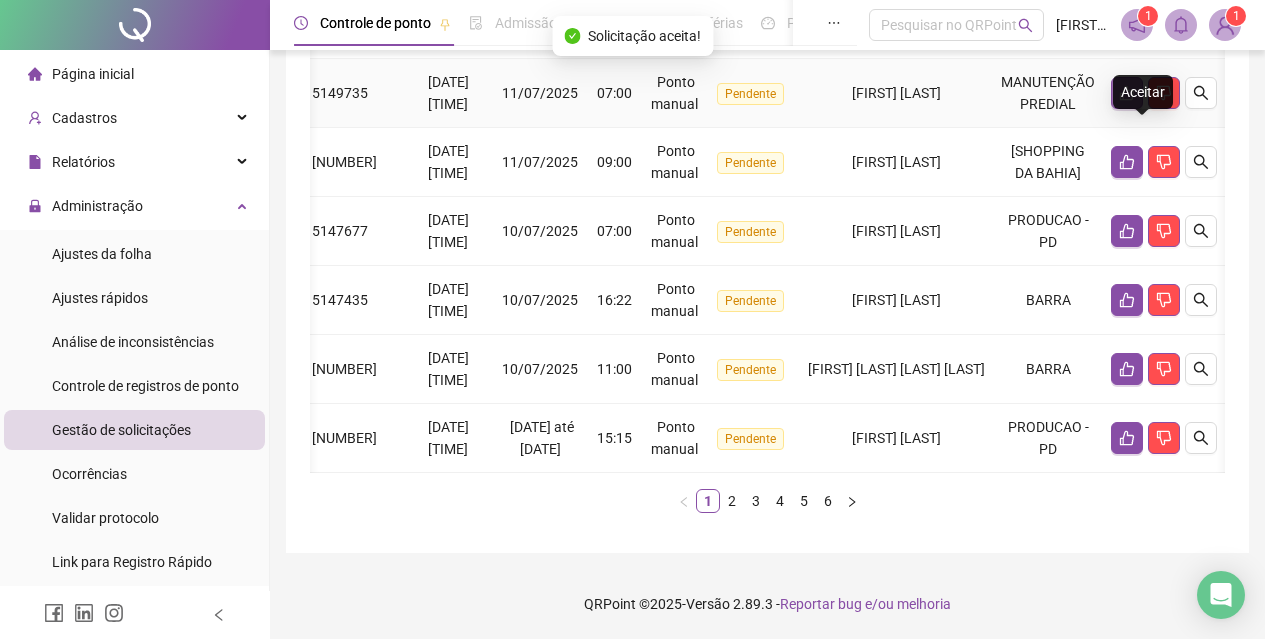 click 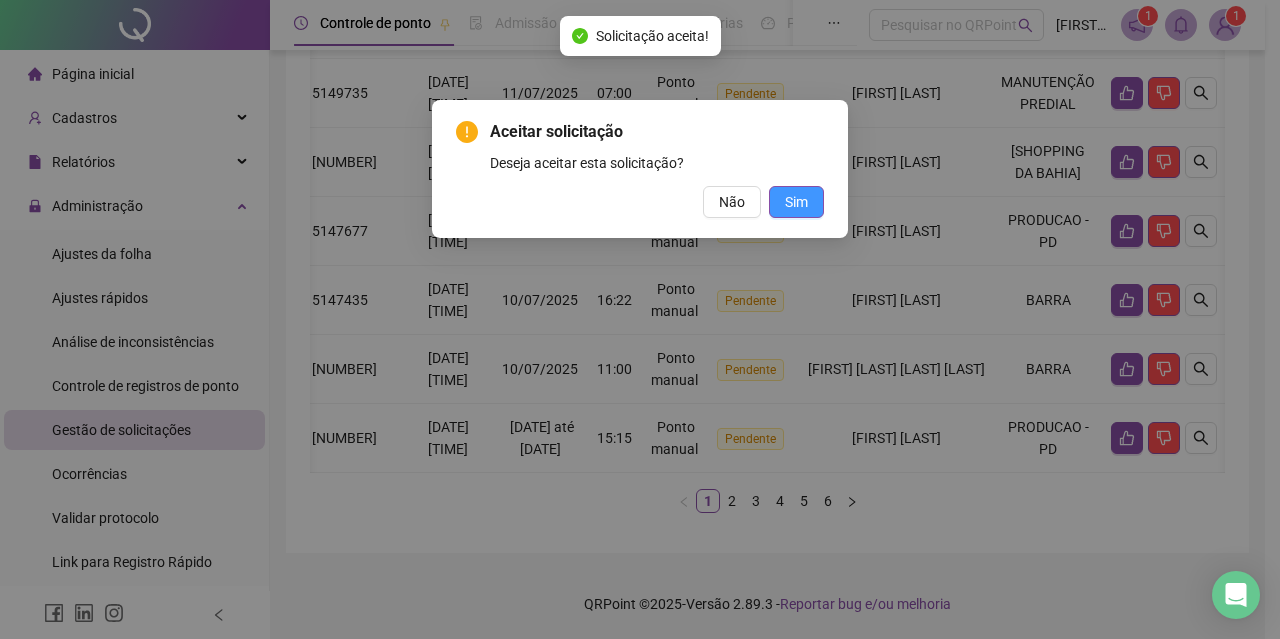 click on "Sim" at bounding box center (796, 202) 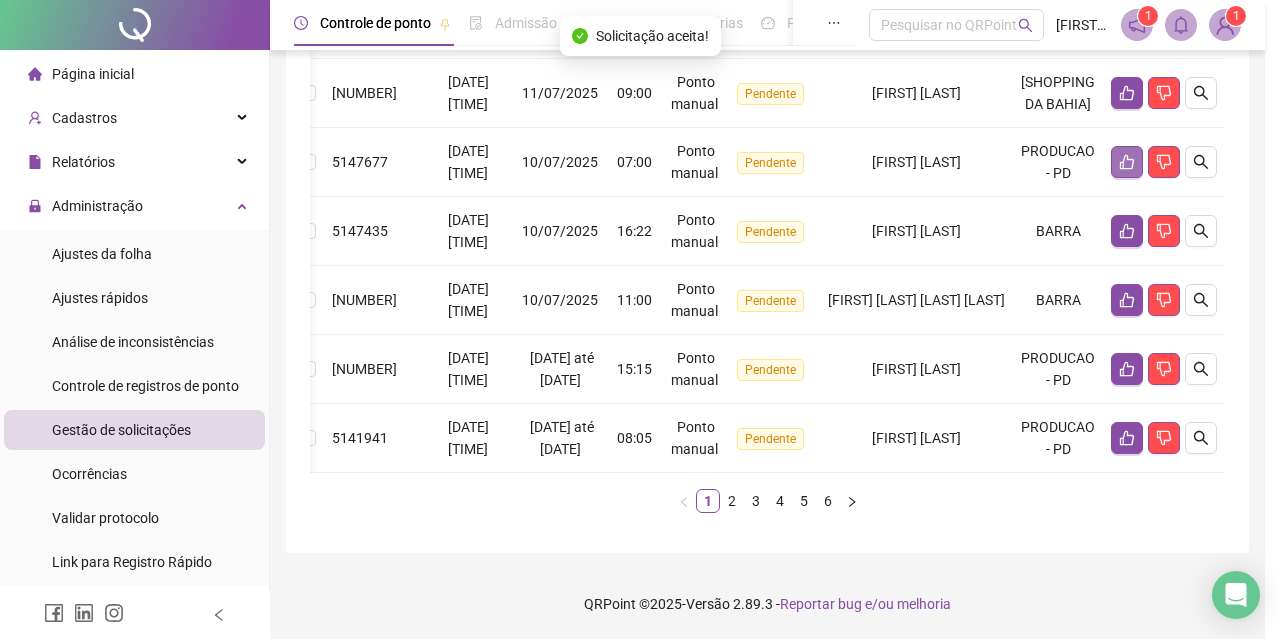 scroll, scrollTop: 0, scrollLeft: 45, axis: horizontal 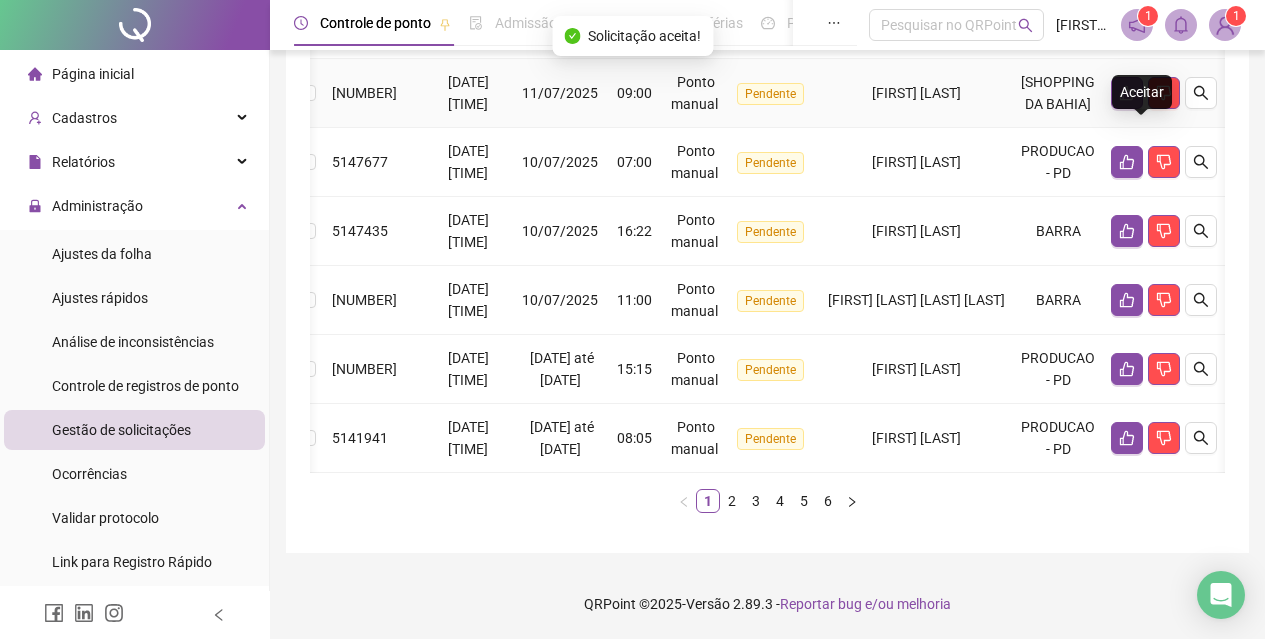 click 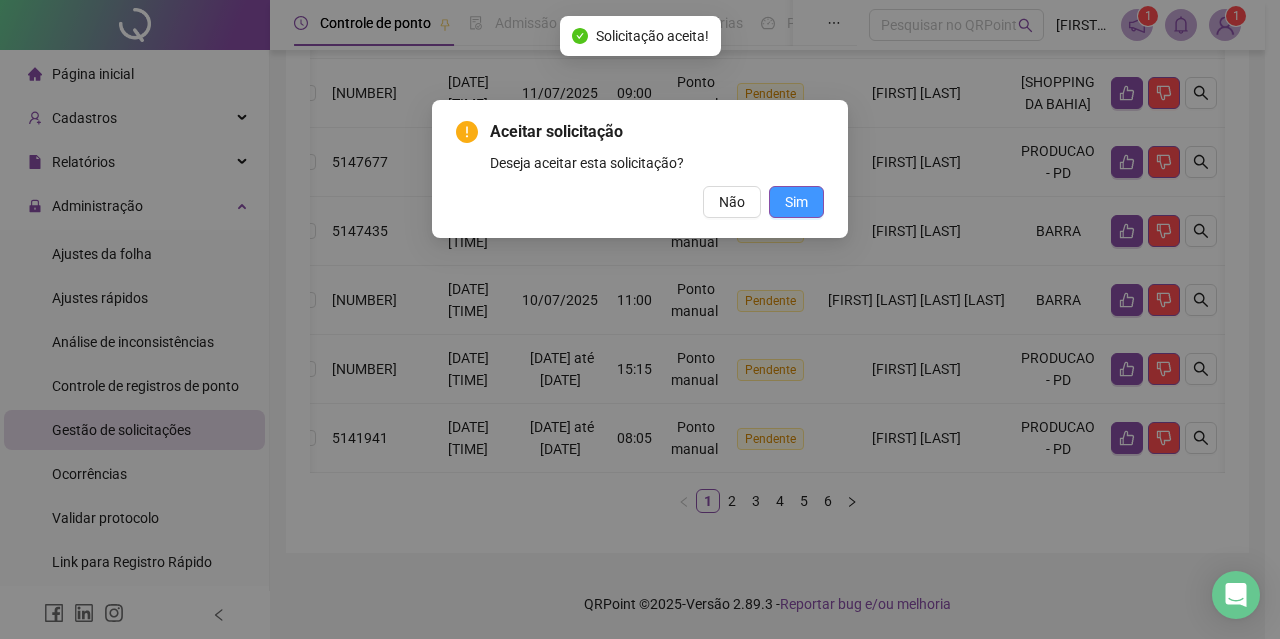 click on "Sim" at bounding box center [796, 202] 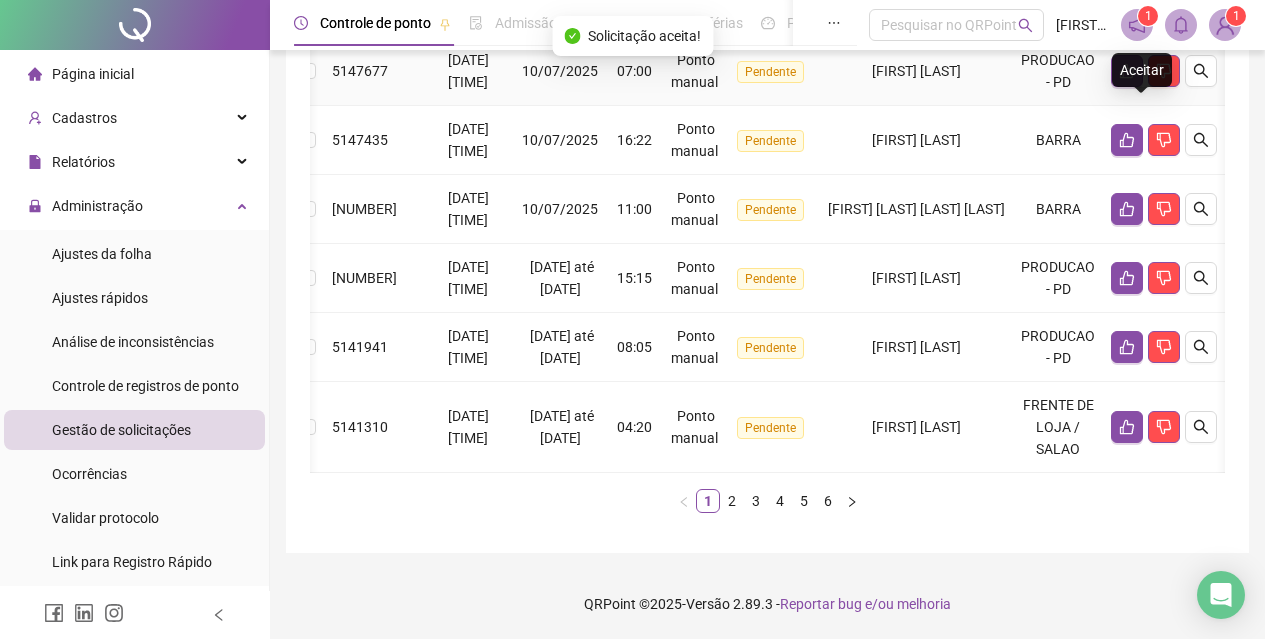 click 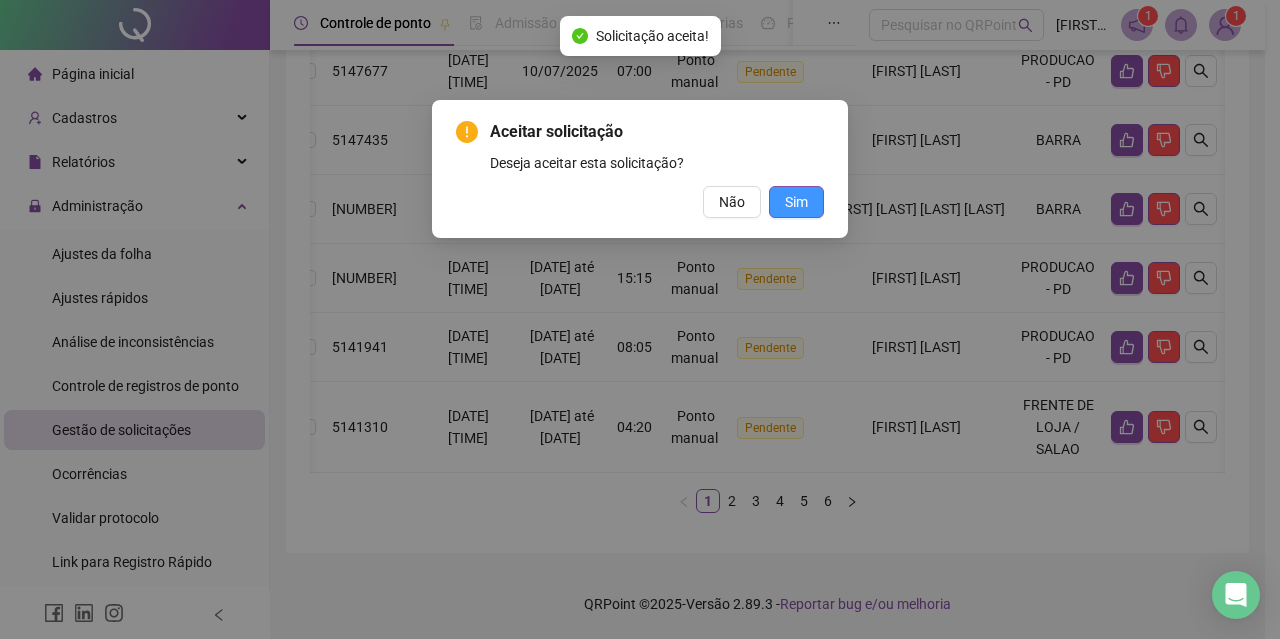 click on "Sim" at bounding box center [796, 202] 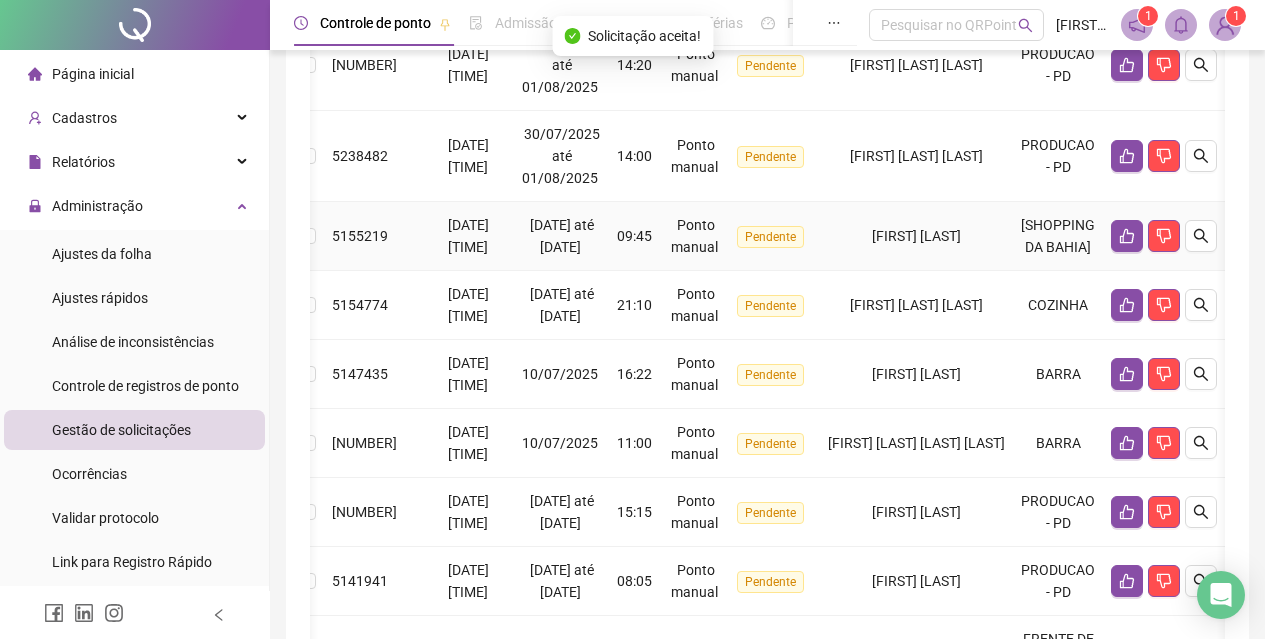 scroll, scrollTop: 511, scrollLeft: 0, axis: vertical 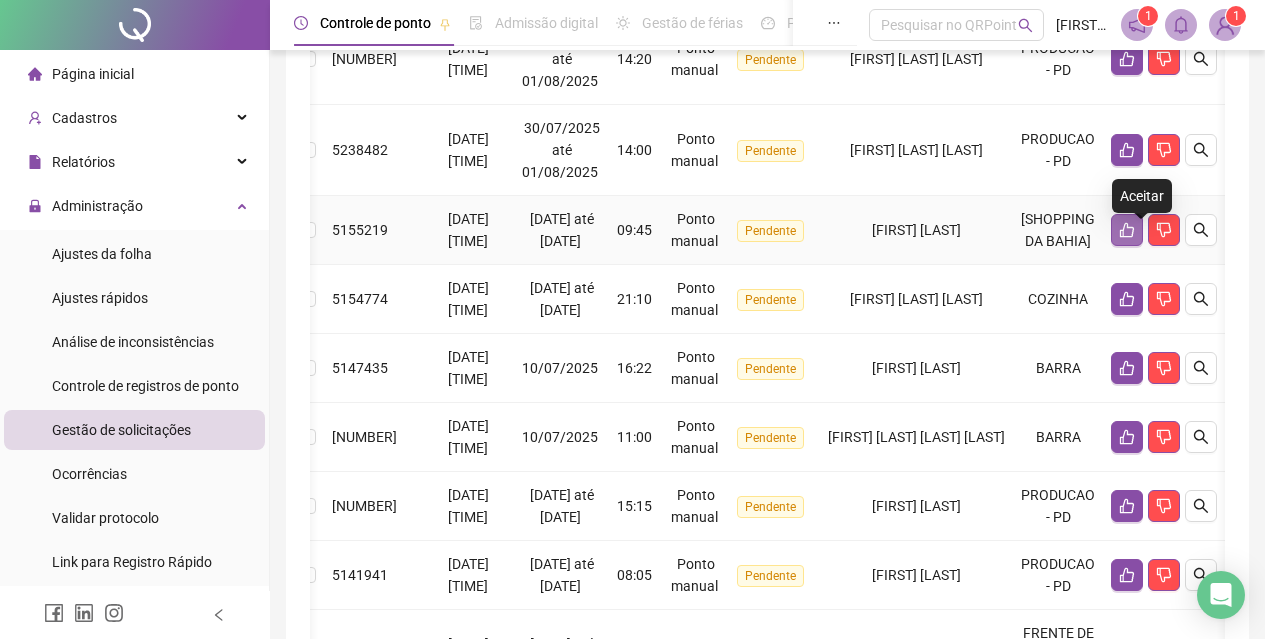 click at bounding box center [1127, 230] 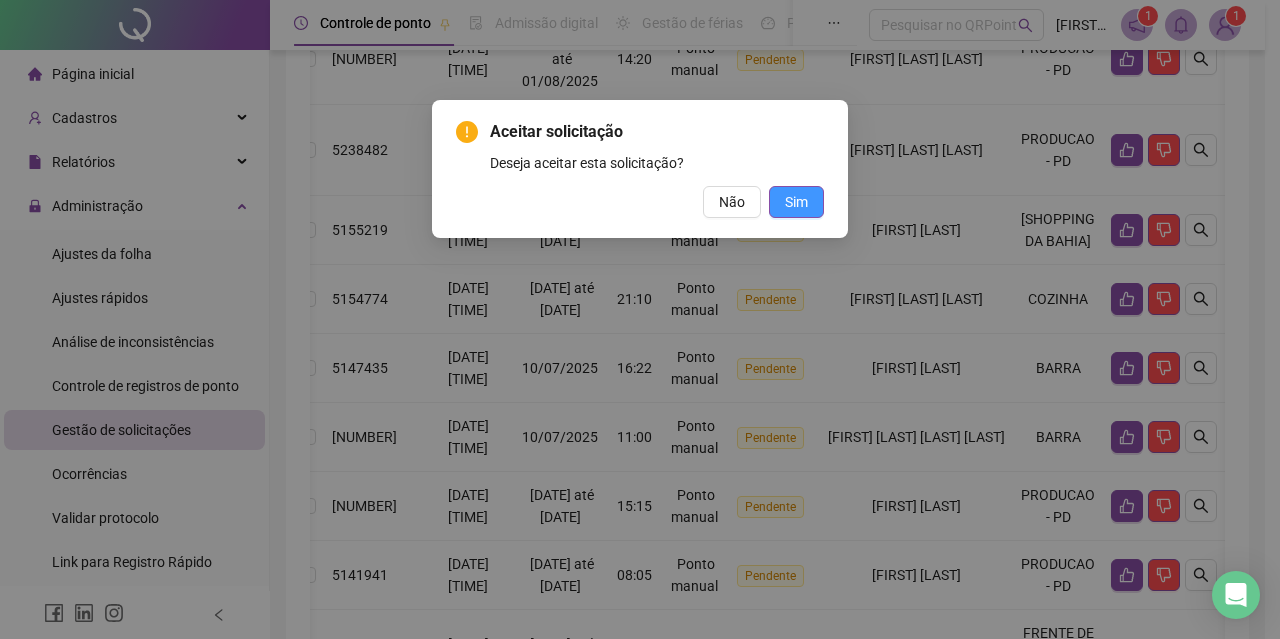 click on "Sim" at bounding box center [796, 202] 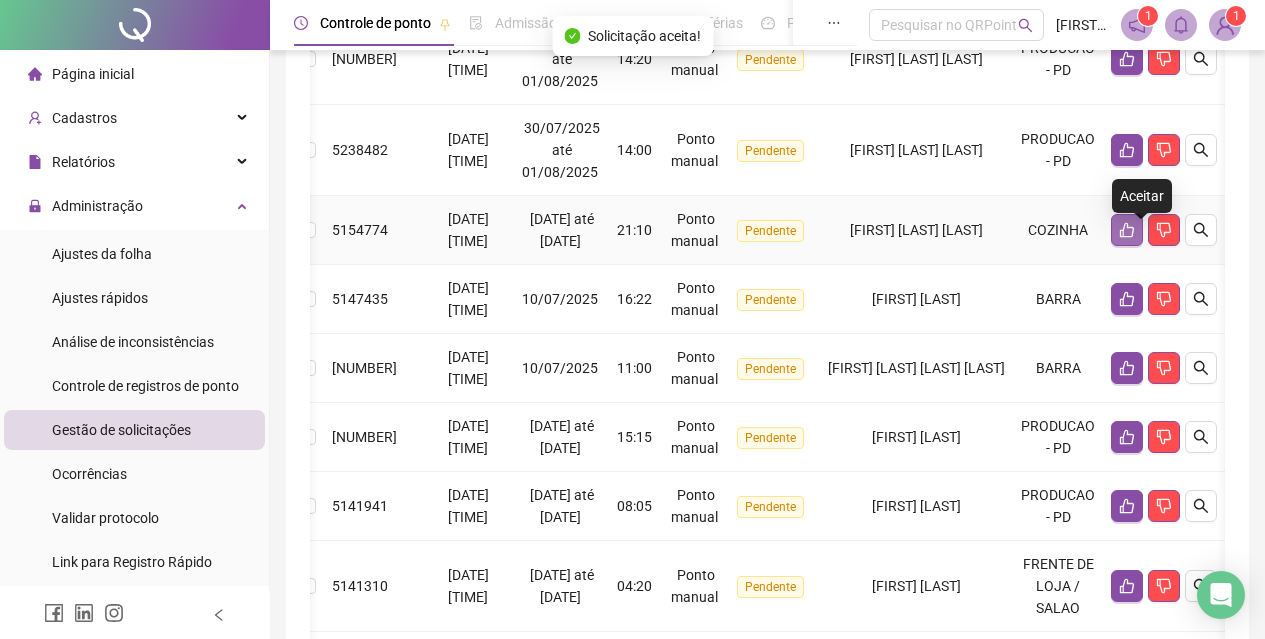 click at bounding box center (1127, 230) 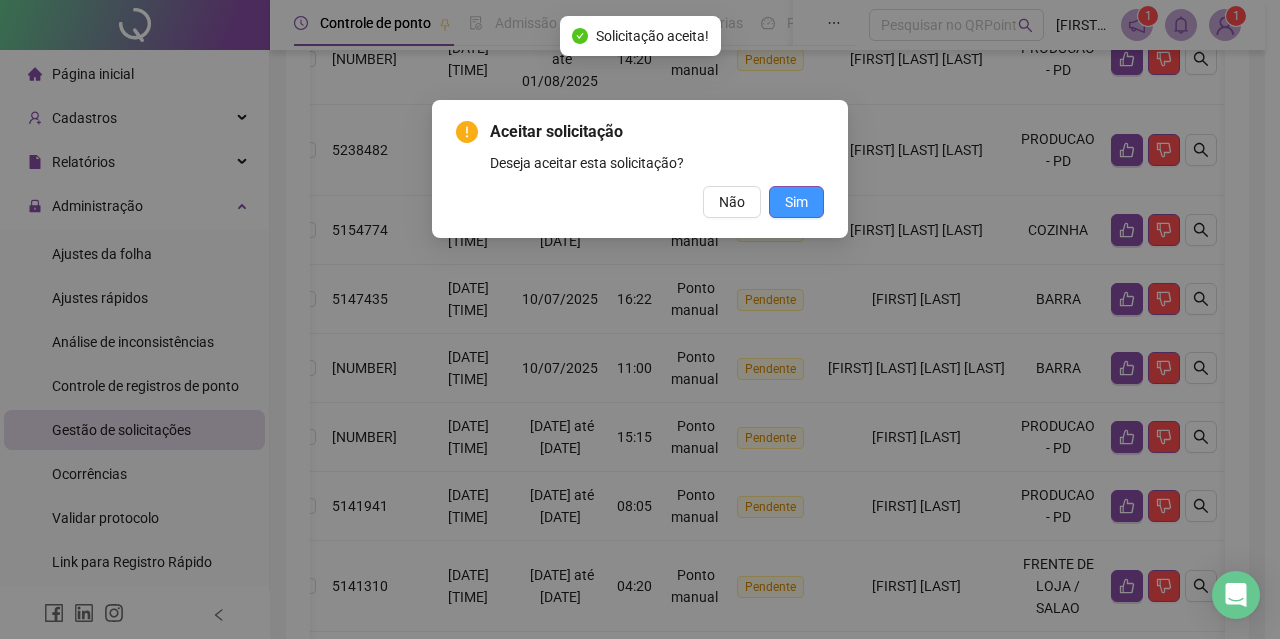 click on "Sim" at bounding box center [796, 202] 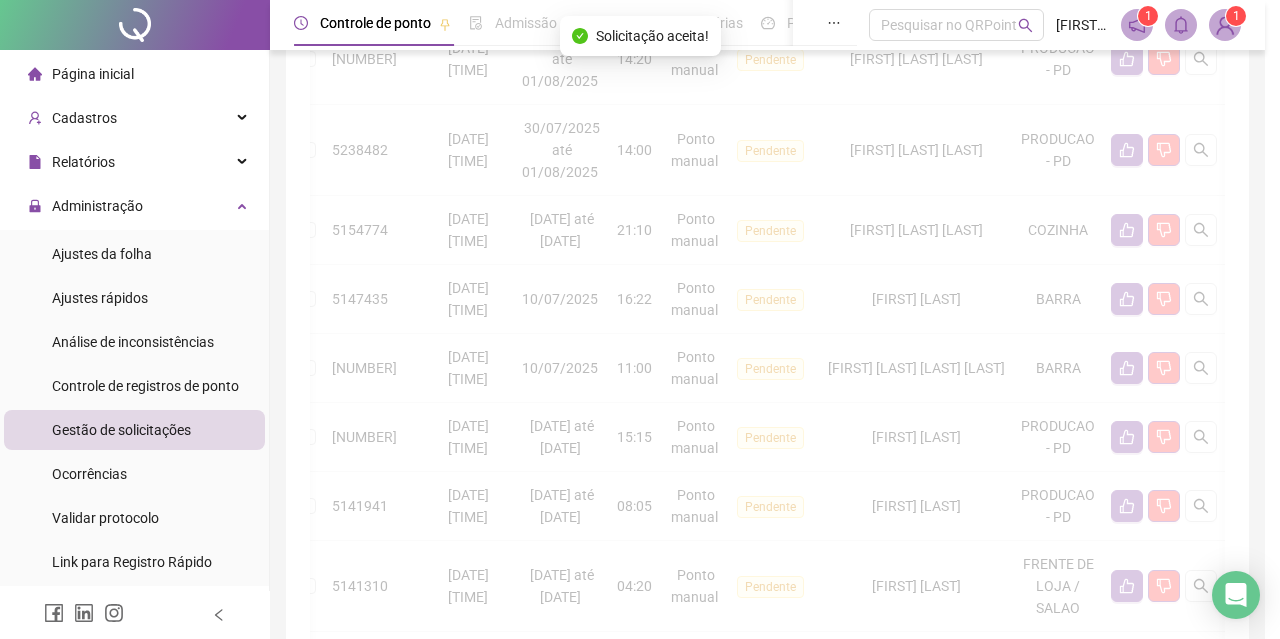 click on "Aceitar solicitação Deseja aceitar esta solicitação? Não Sim" at bounding box center (640, 319) 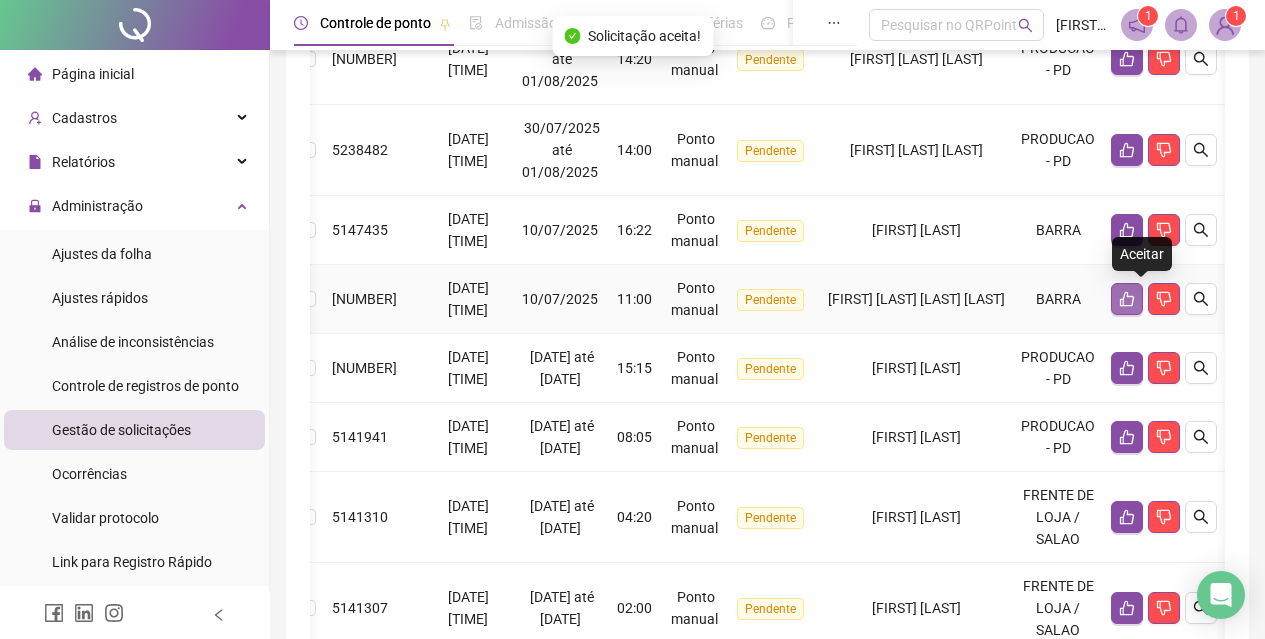 click 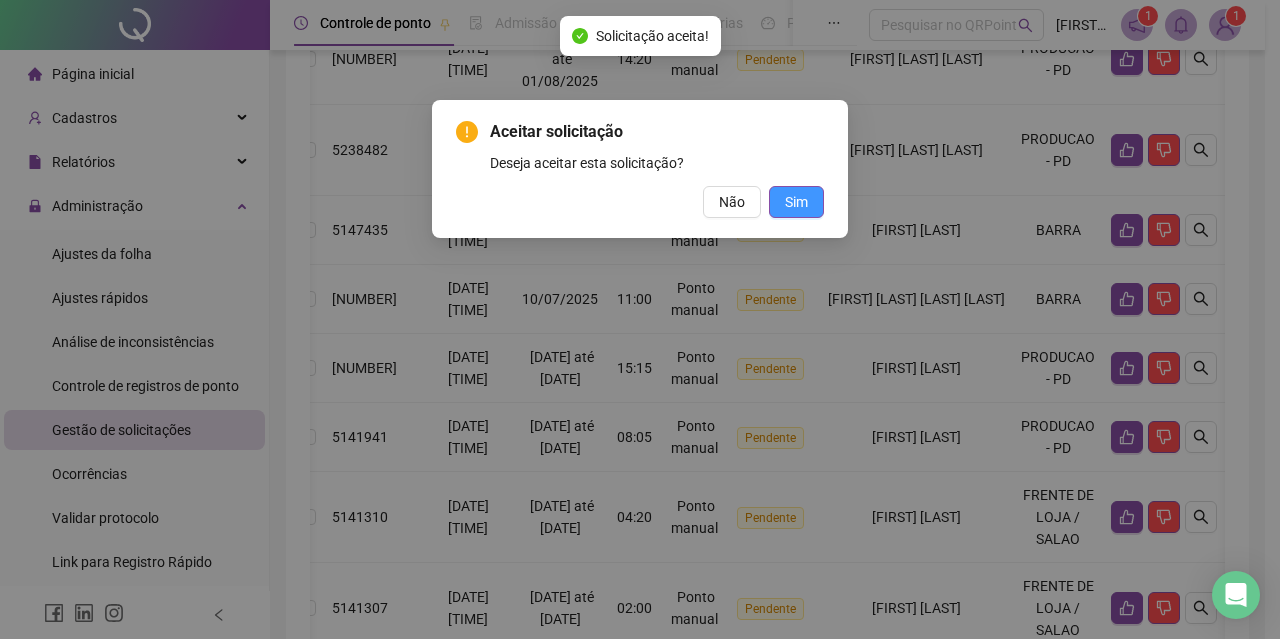 drag, startPoint x: 798, startPoint y: 201, endPoint x: 874, endPoint y: 219, distance: 78.10249 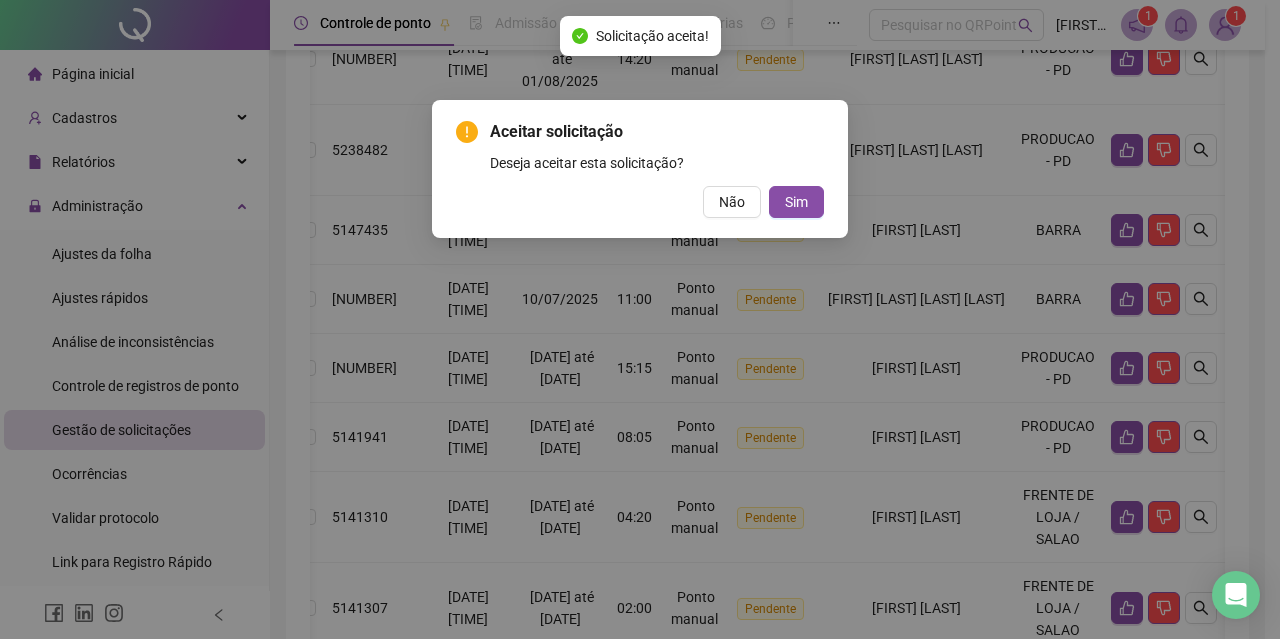 click on "Sim" at bounding box center [796, 202] 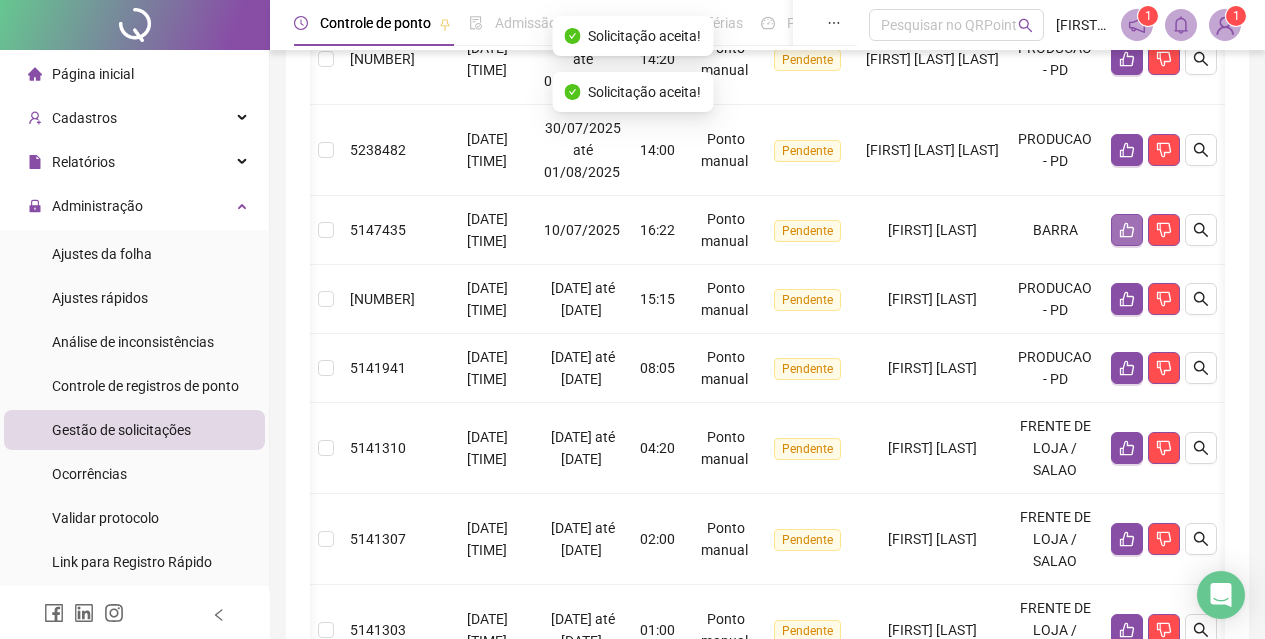 scroll, scrollTop: 0, scrollLeft: 35, axis: horizontal 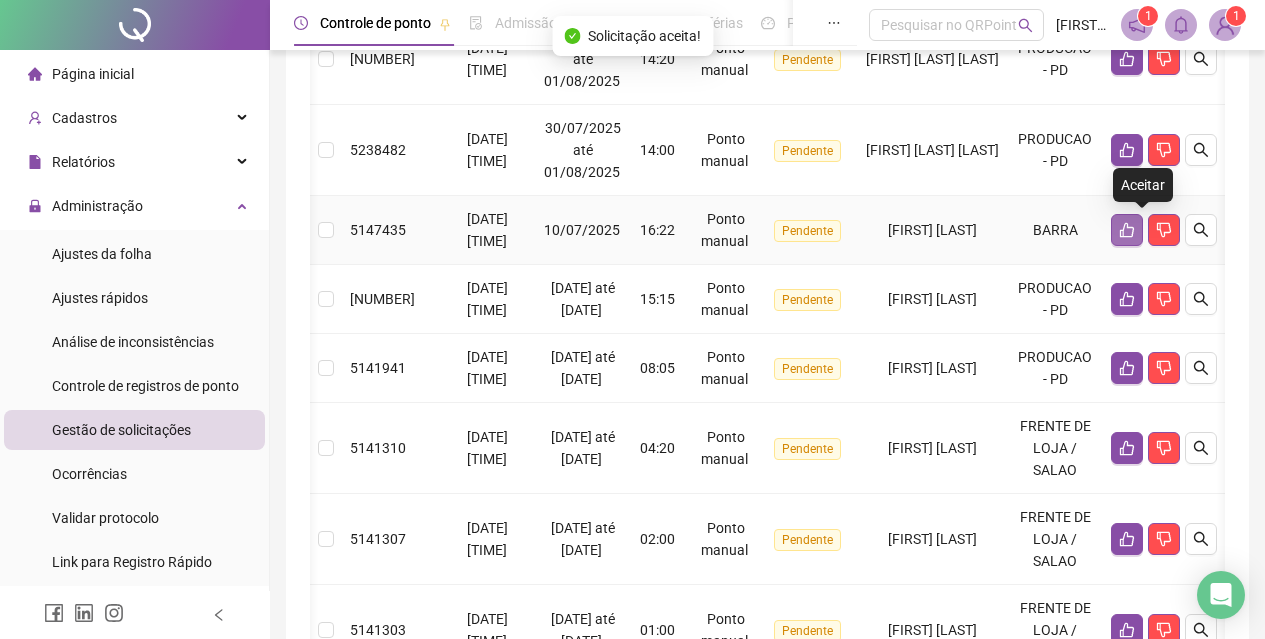 click at bounding box center [1127, 230] 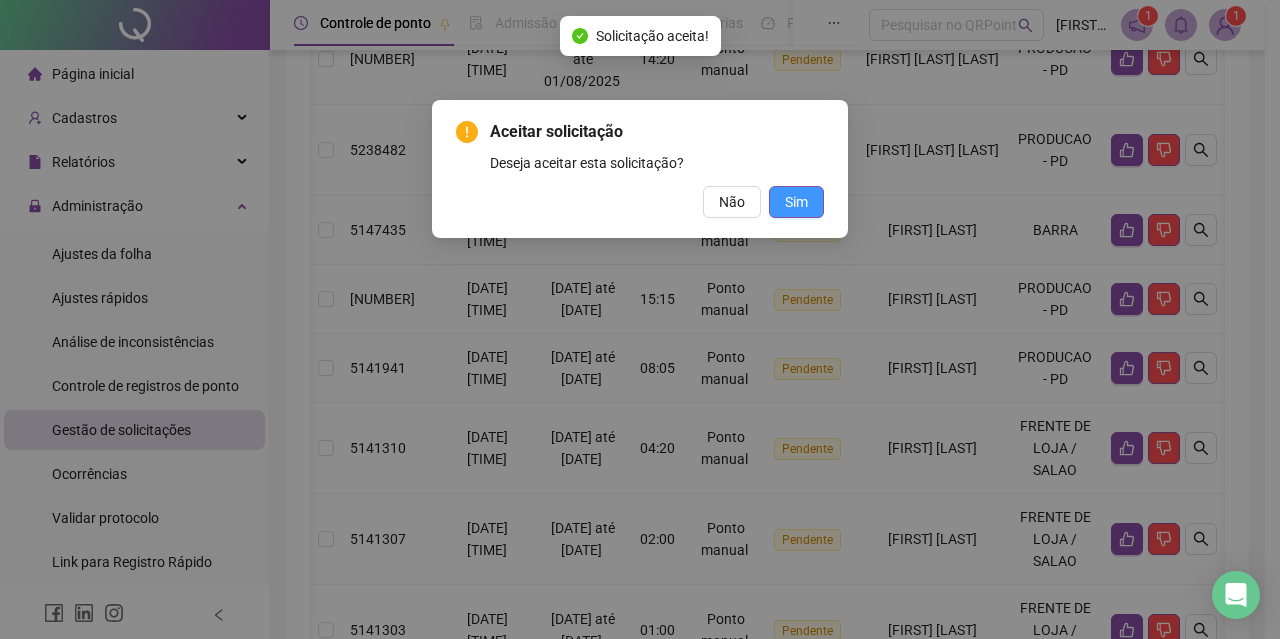 drag, startPoint x: 778, startPoint y: 218, endPoint x: 795, endPoint y: 211, distance: 18.384777 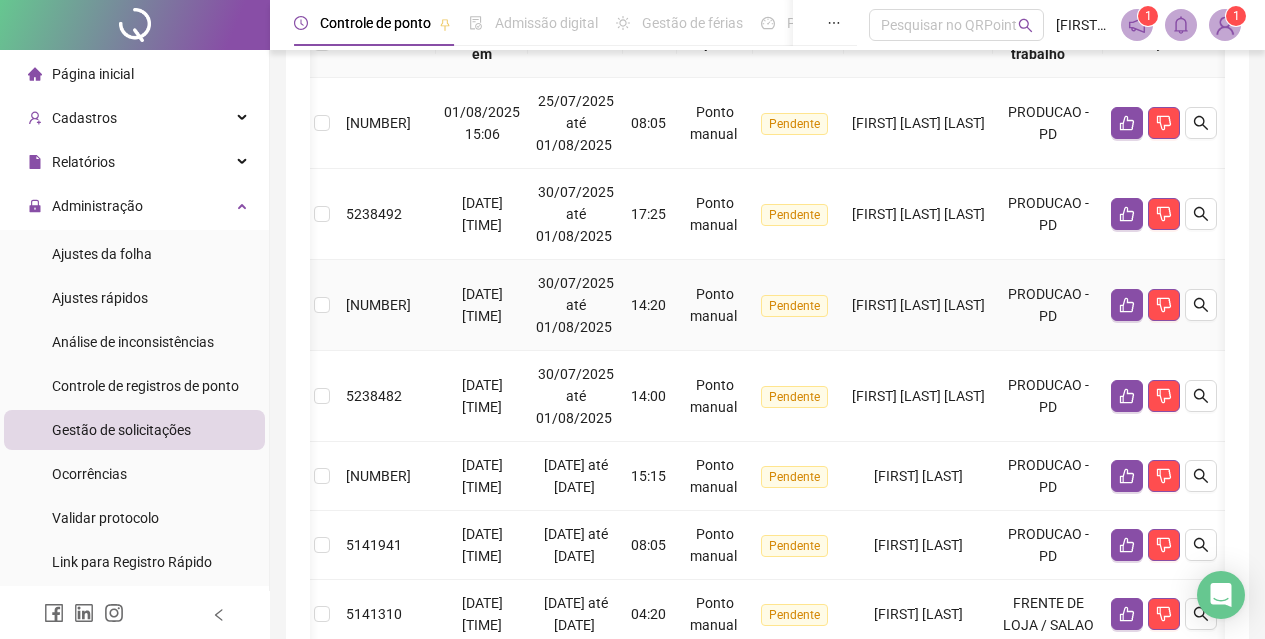 scroll, scrollTop: 411, scrollLeft: 0, axis: vertical 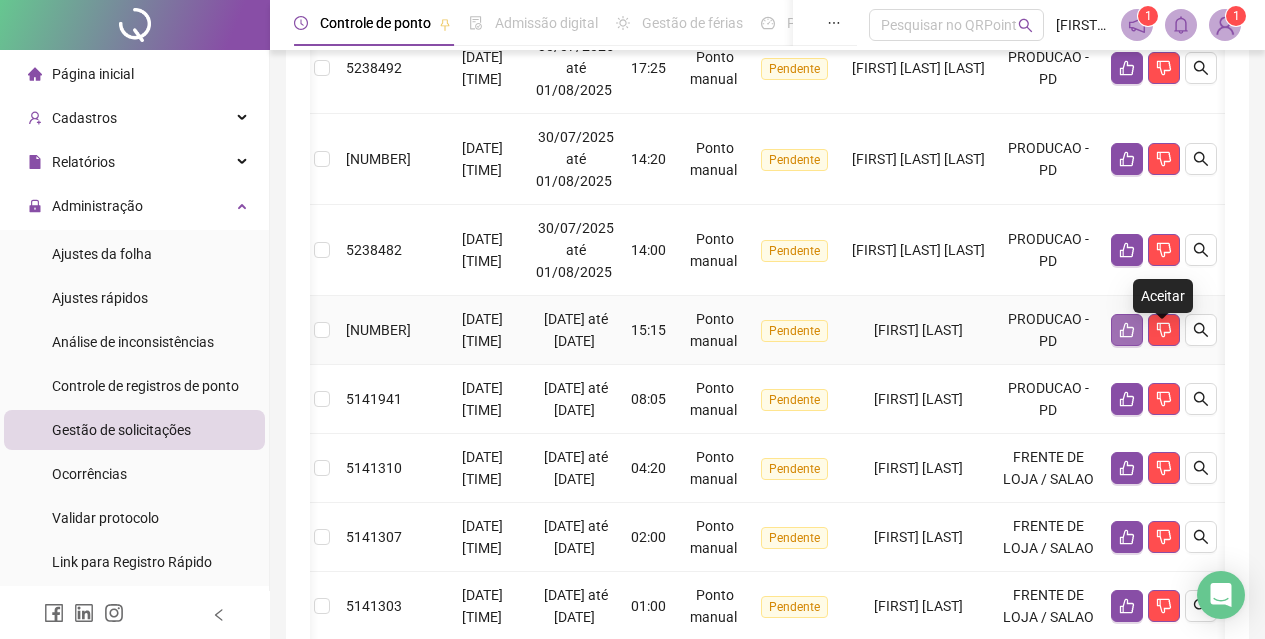 click 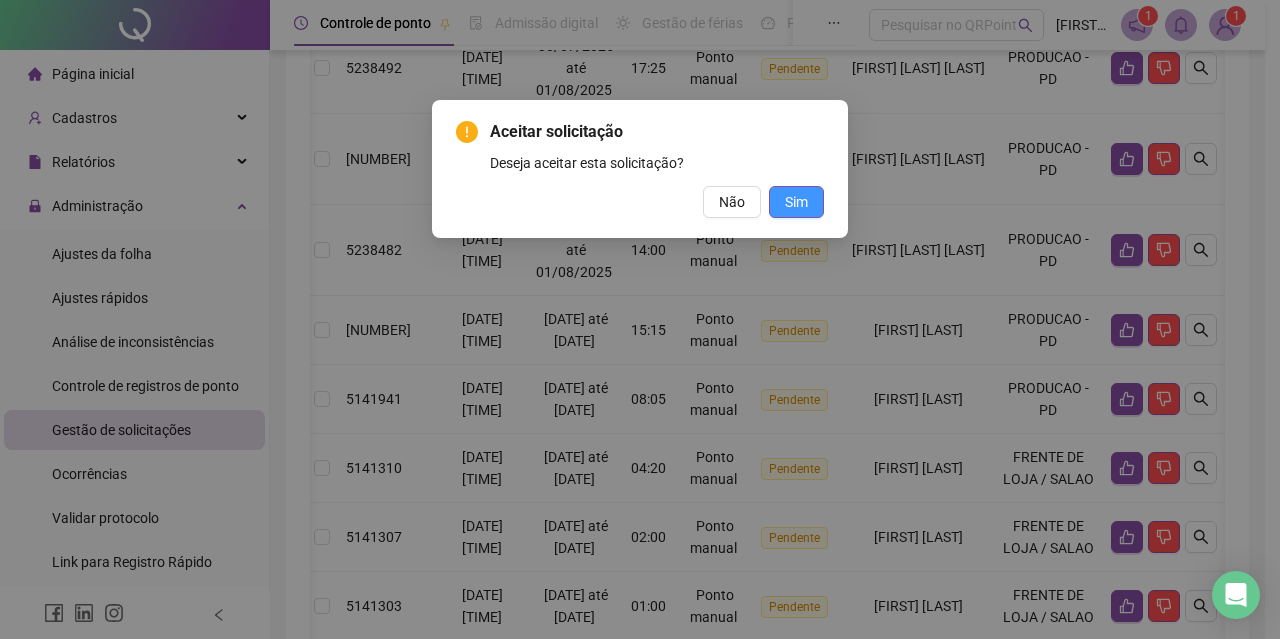 click on "Sim" at bounding box center [796, 202] 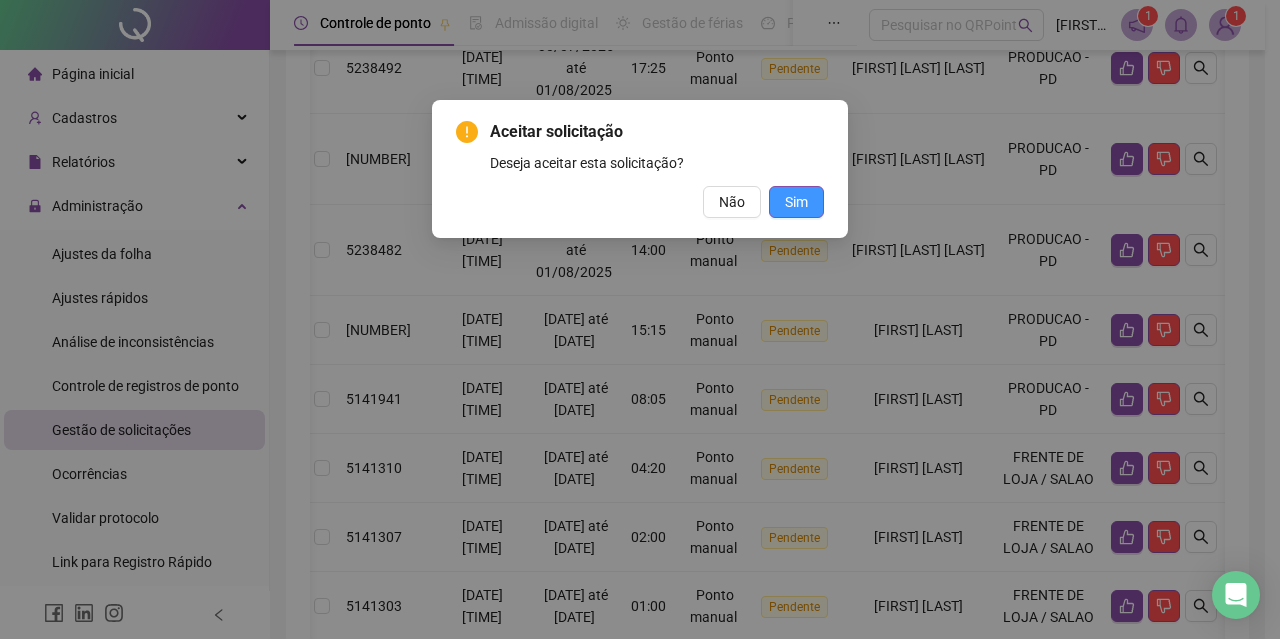 click on "Sim" at bounding box center [796, 202] 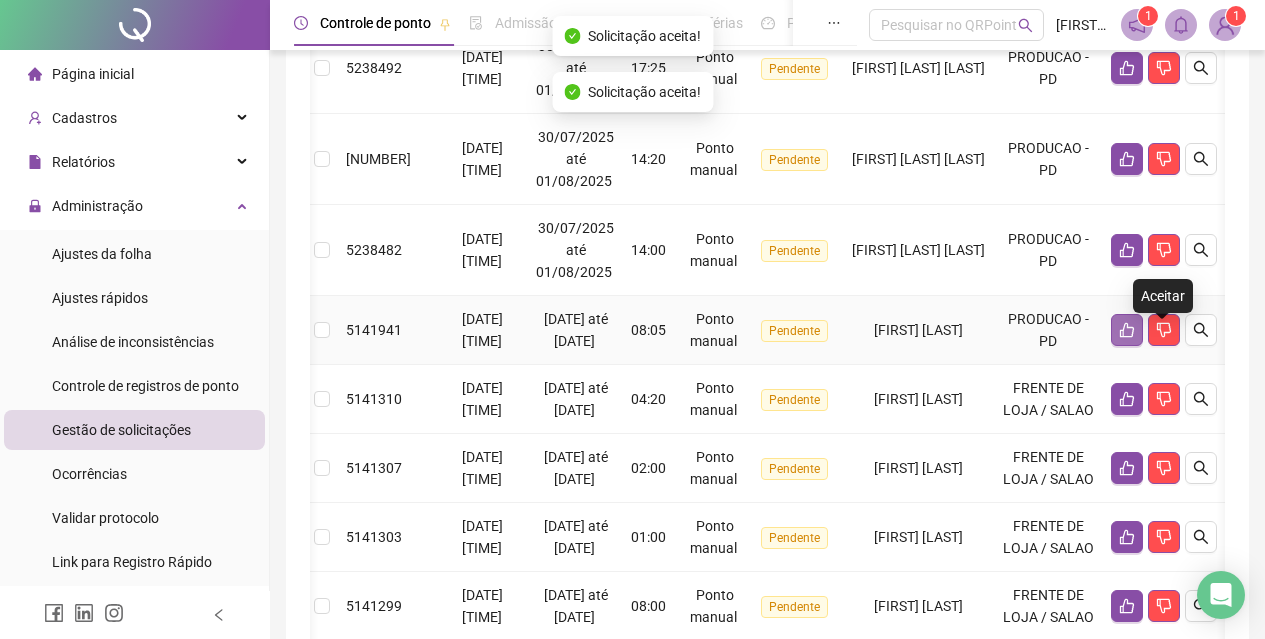click 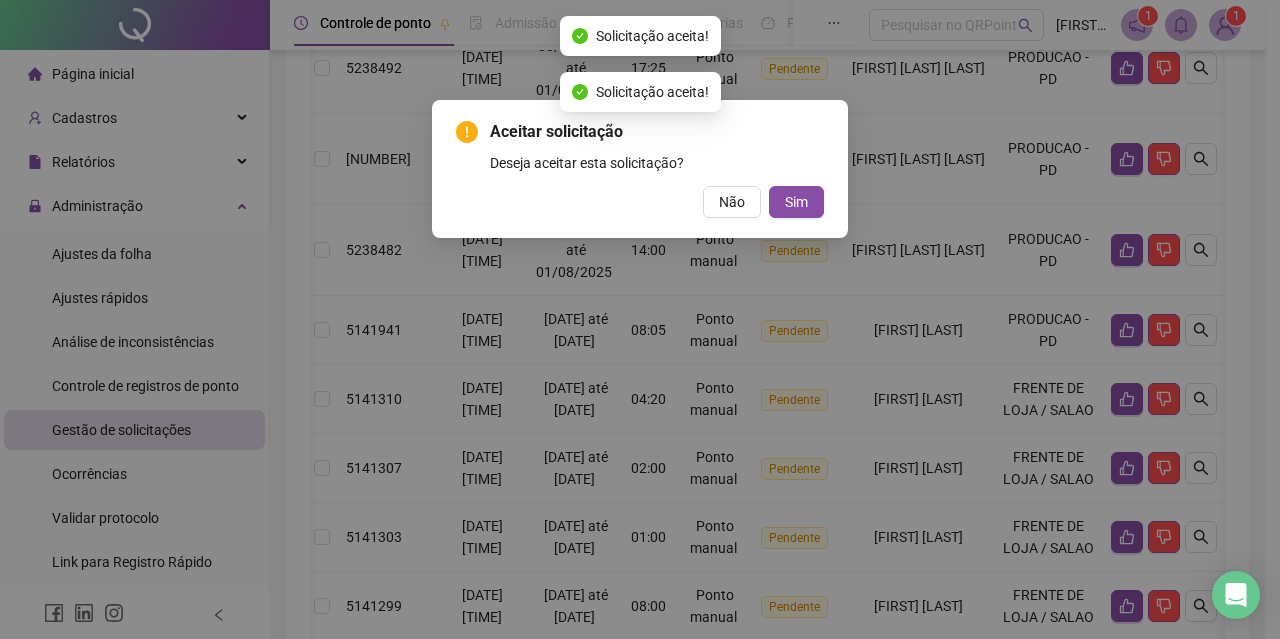 drag, startPoint x: 789, startPoint y: 203, endPoint x: 828, endPoint y: 205, distance: 39.051247 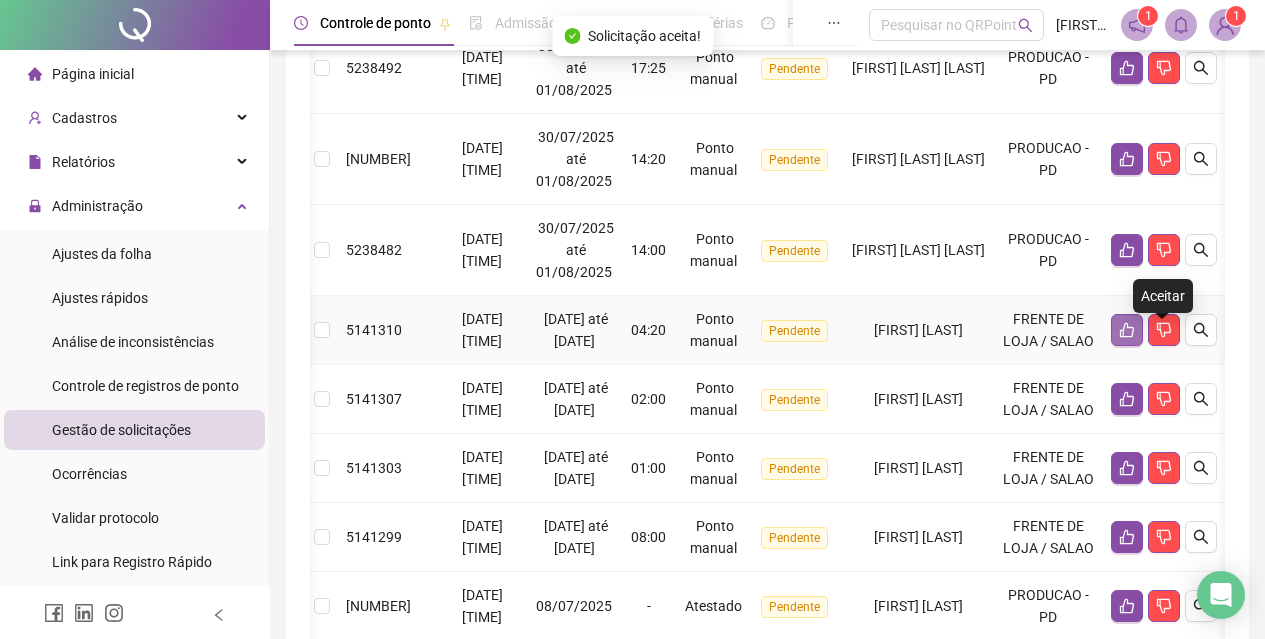 click 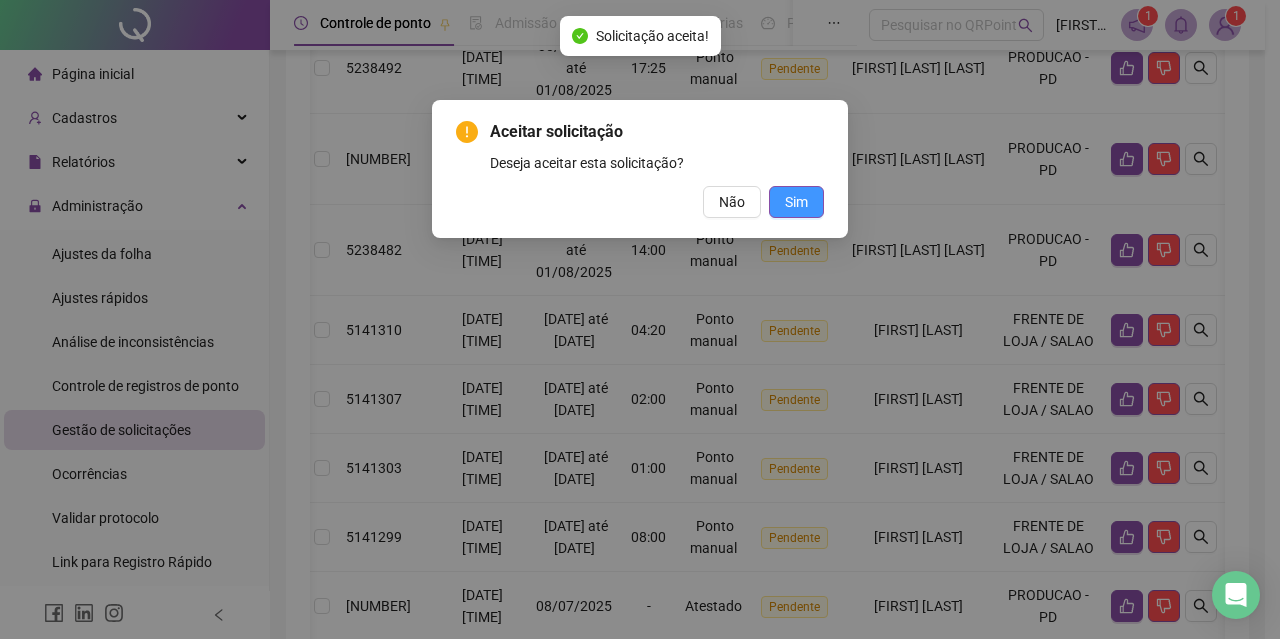 drag, startPoint x: 771, startPoint y: 191, endPoint x: 790, endPoint y: 194, distance: 19.235384 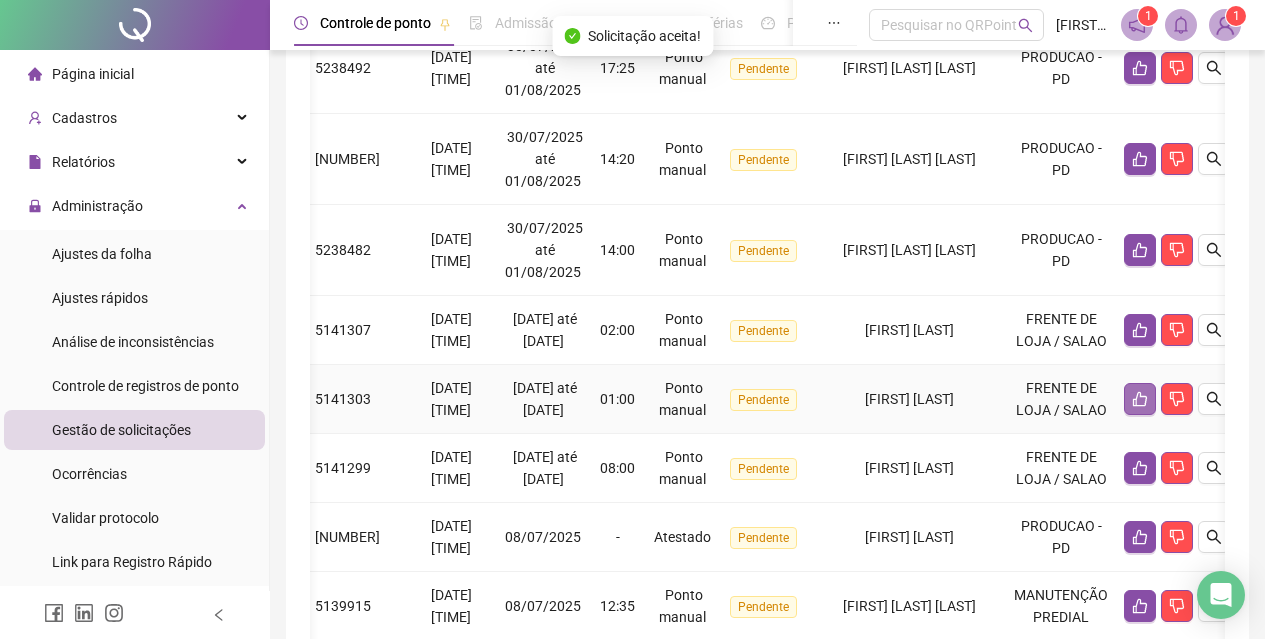 click 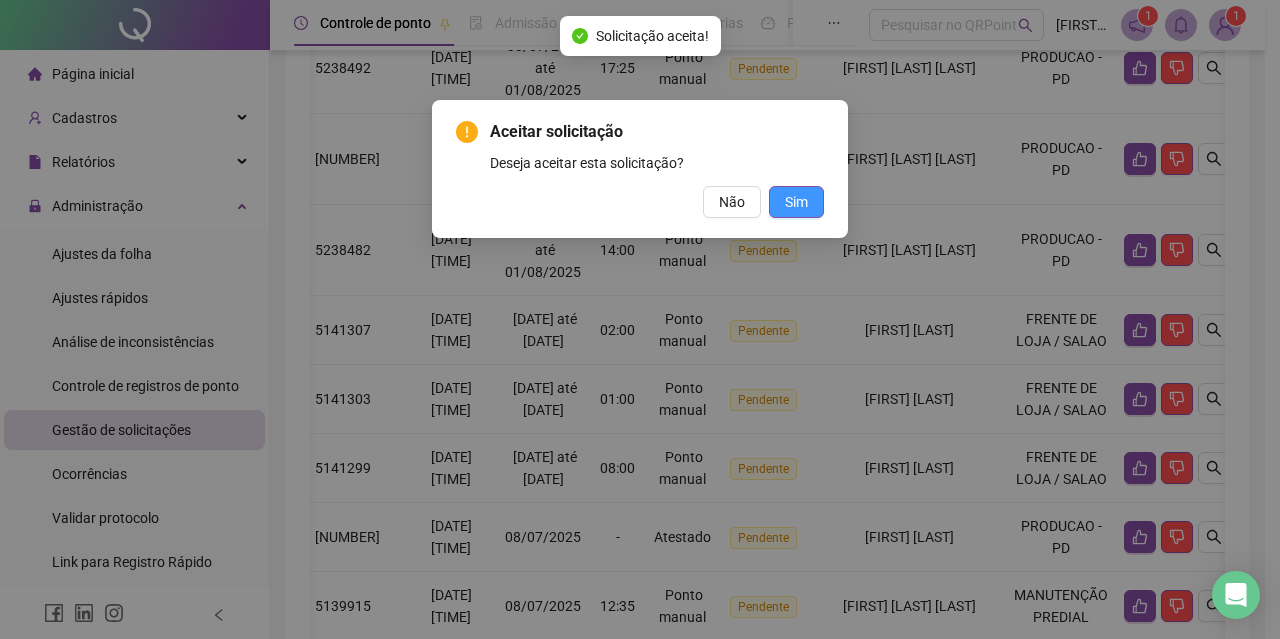 click on "Sim" at bounding box center [796, 202] 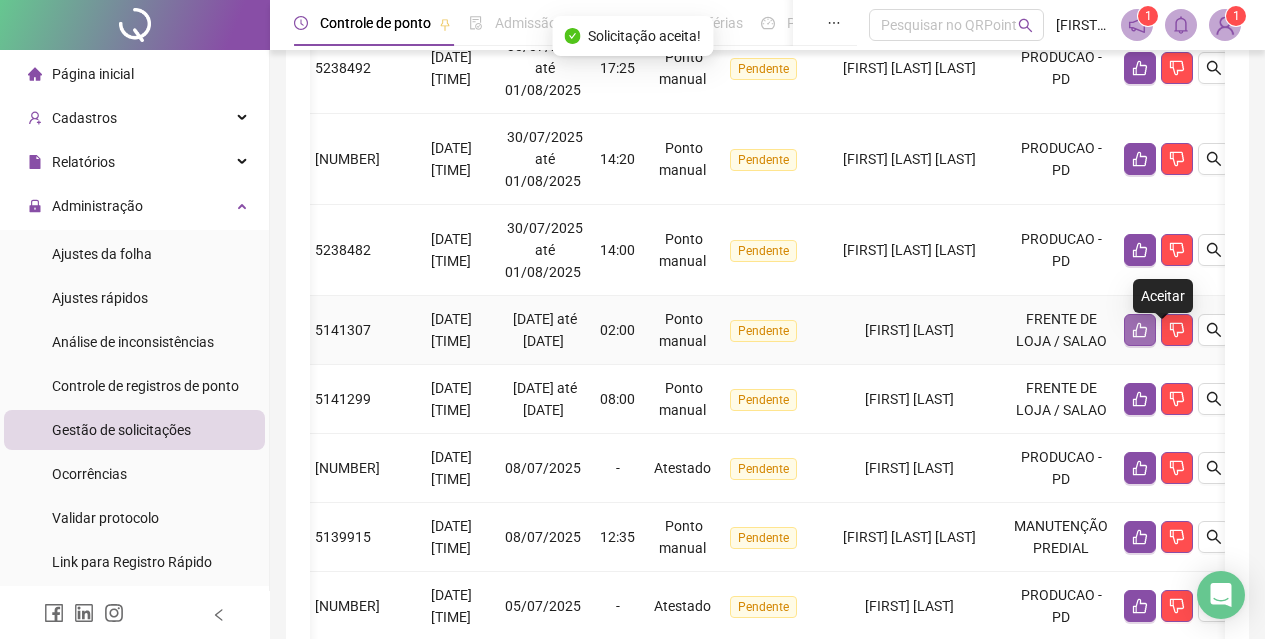 click 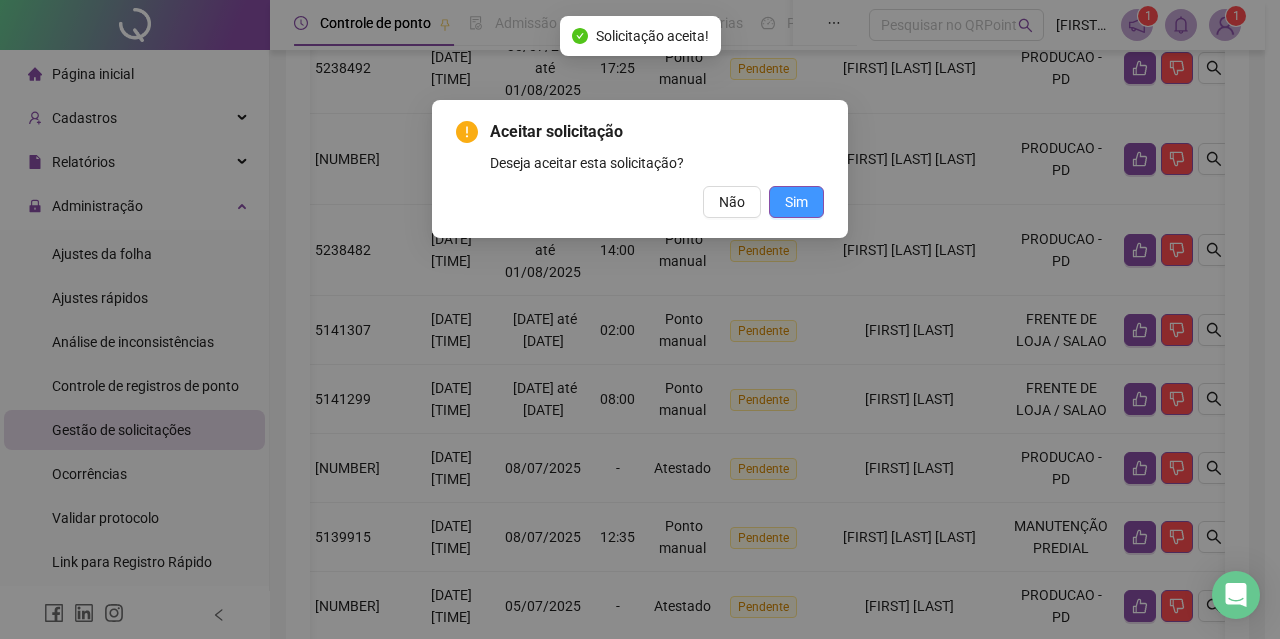 click on "Sim" at bounding box center (796, 202) 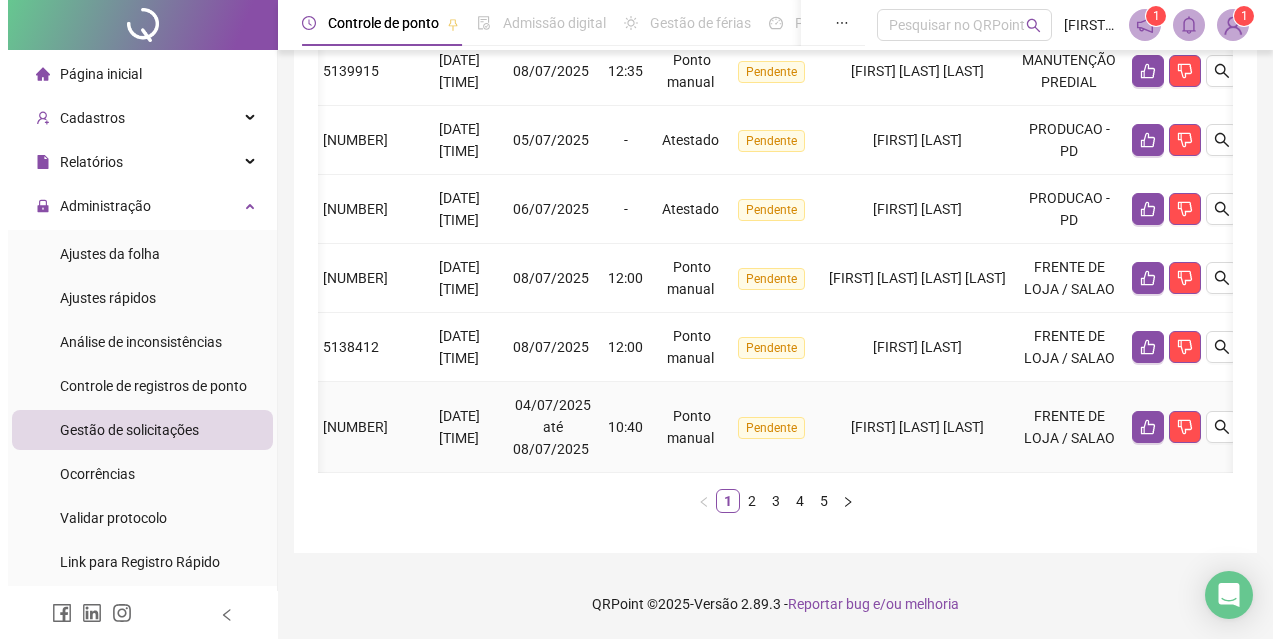 scroll, scrollTop: 845, scrollLeft: 0, axis: vertical 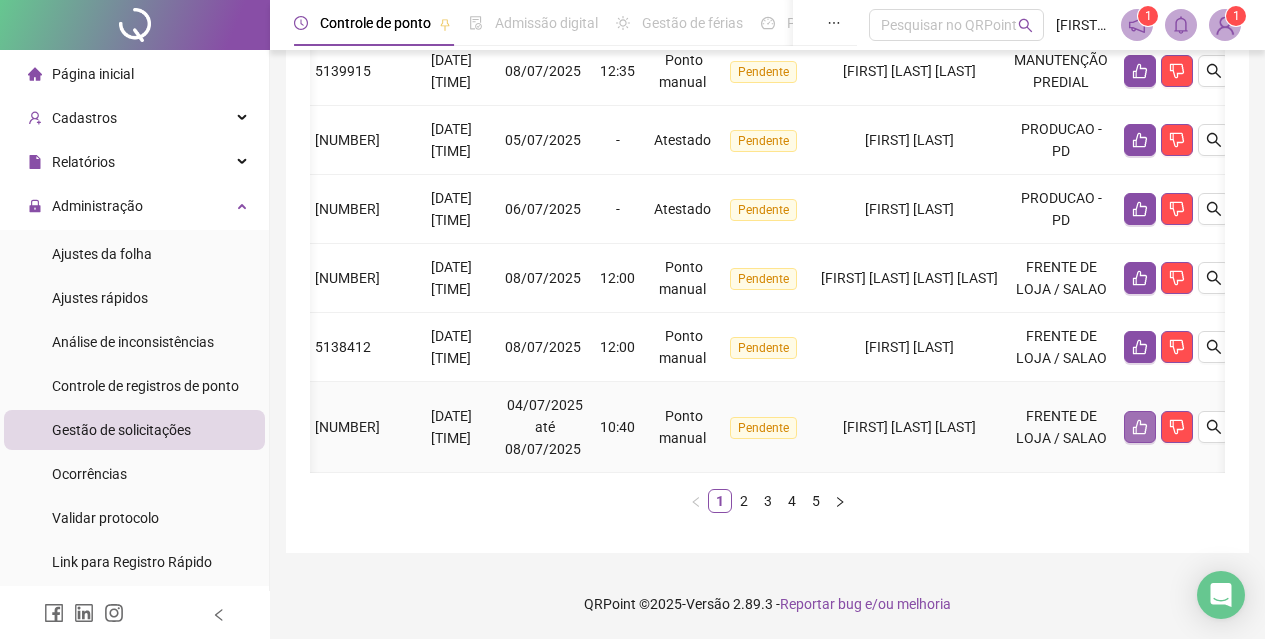 click 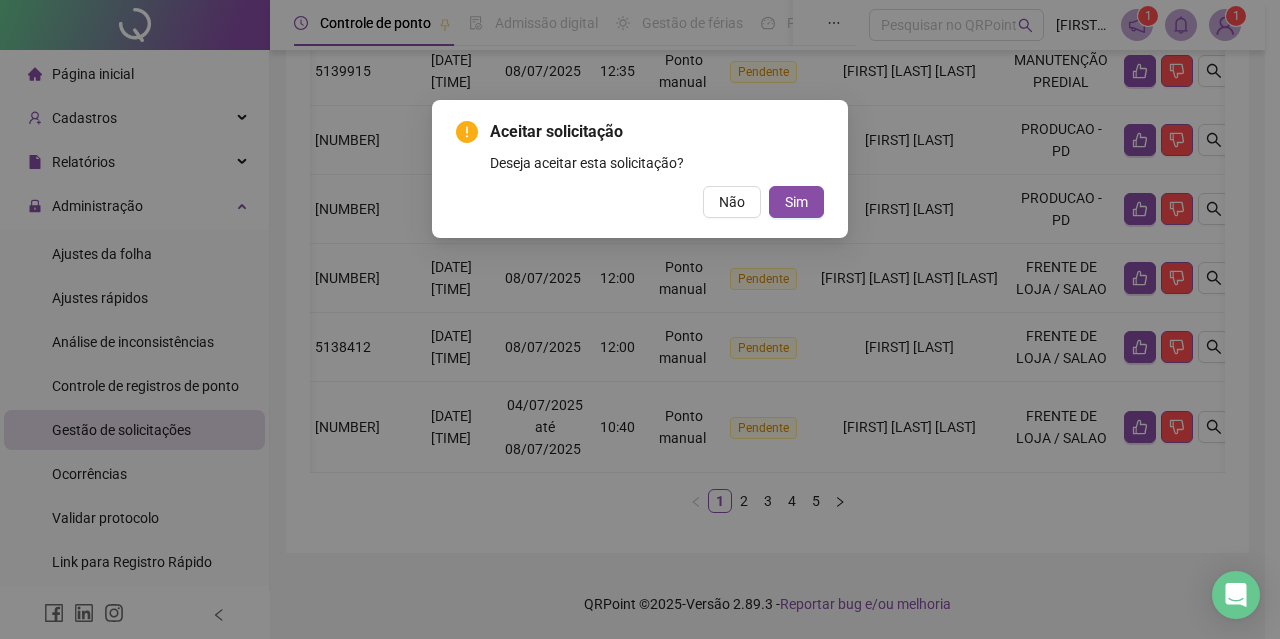 drag, startPoint x: 814, startPoint y: 207, endPoint x: 845, endPoint y: 215, distance: 32.01562 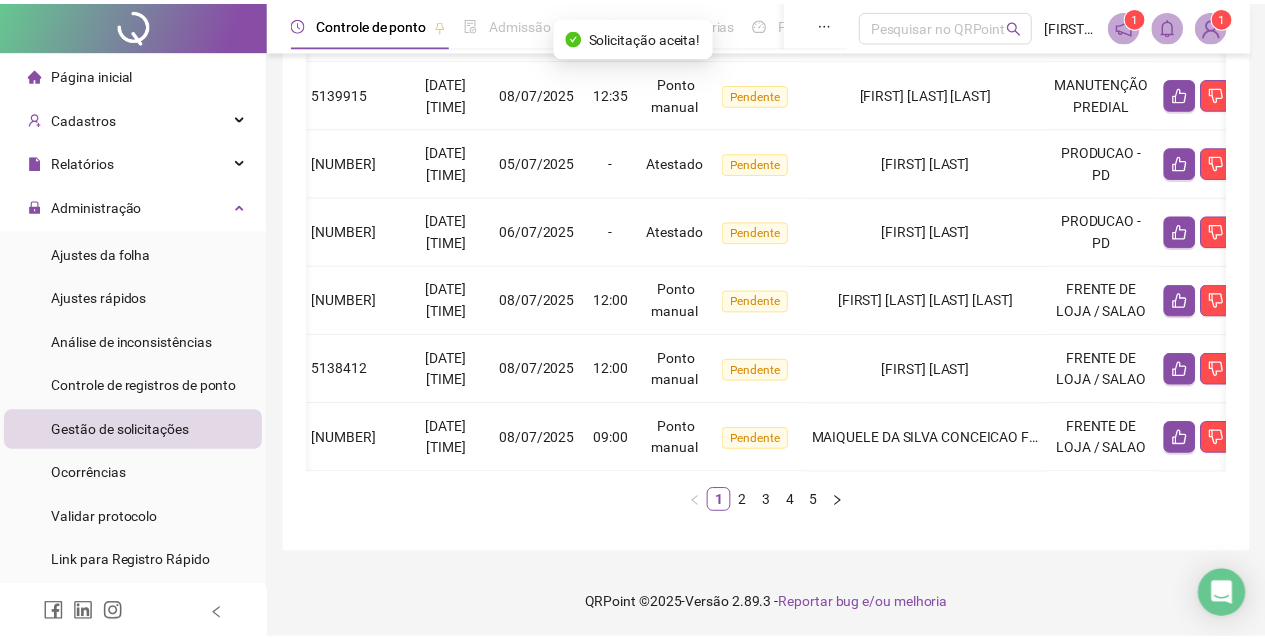 scroll, scrollTop: 823, scrollLeft: 0, axis: vertical 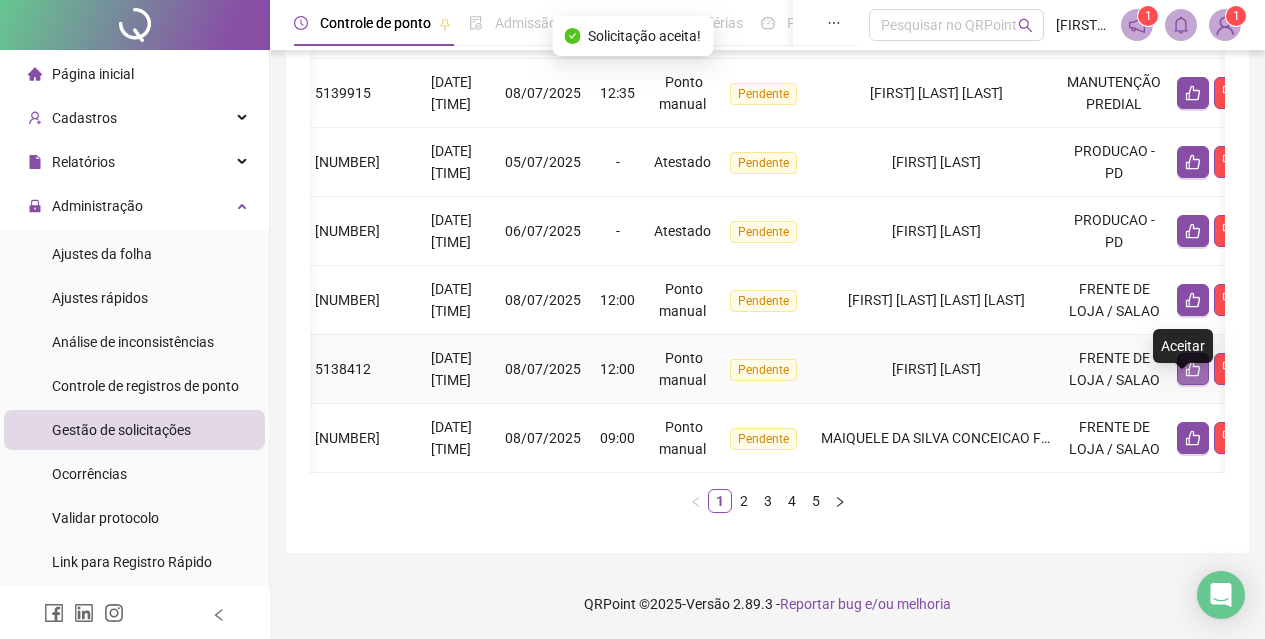 click 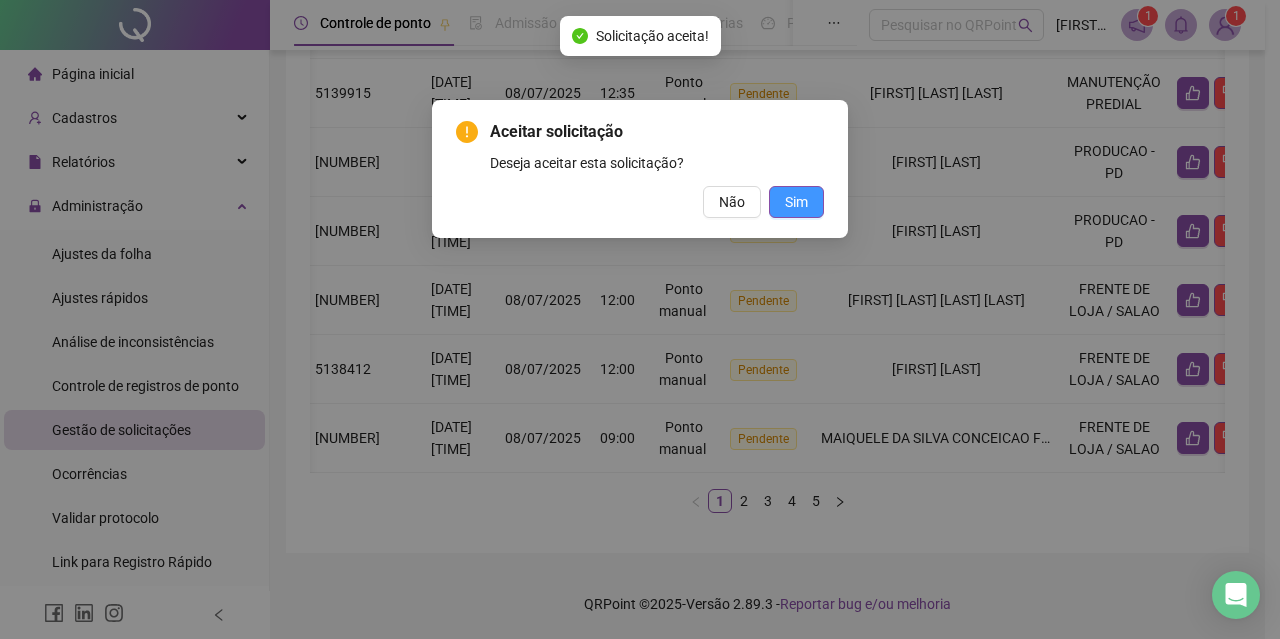 click on "Sim" at bounding box center [796, 202] 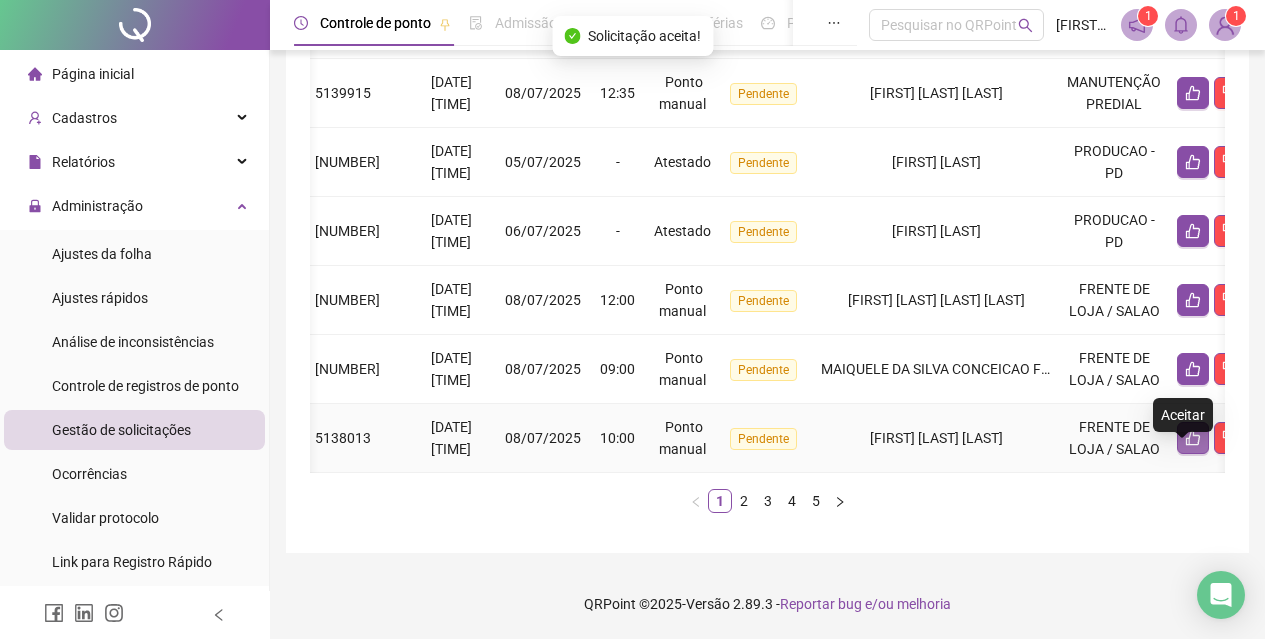 click 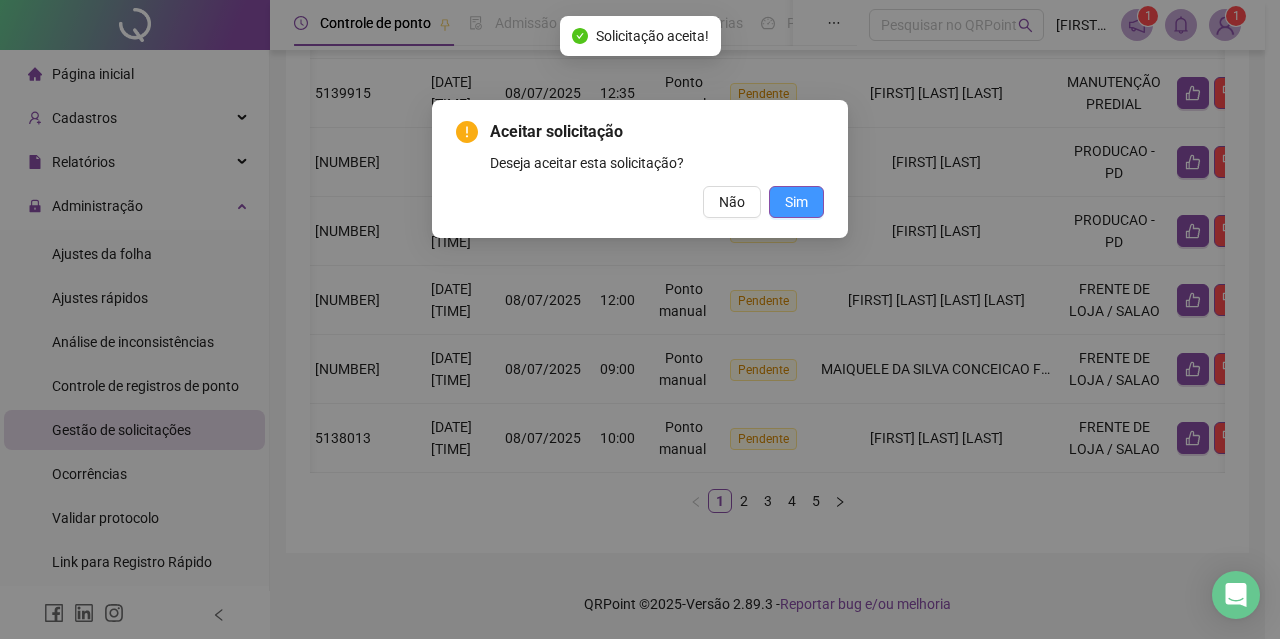 click on "Sim" at bounding box center [796, 202] 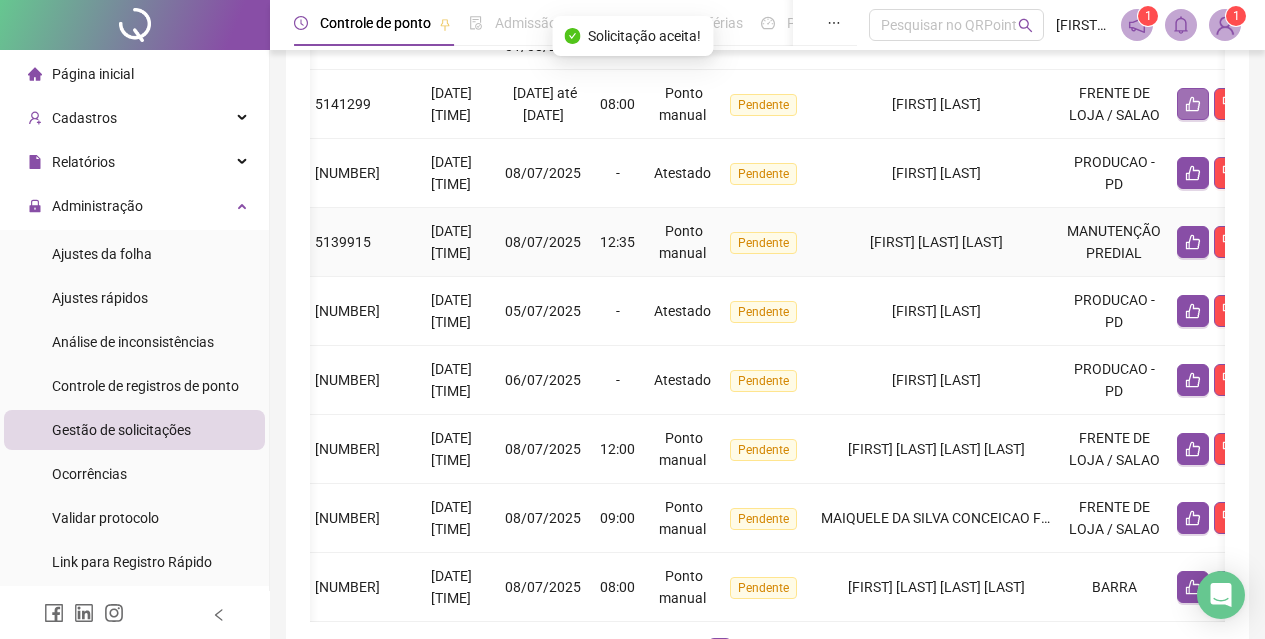 scroll, scrollTop: 523, scrollLeft: 0, axis: vertical 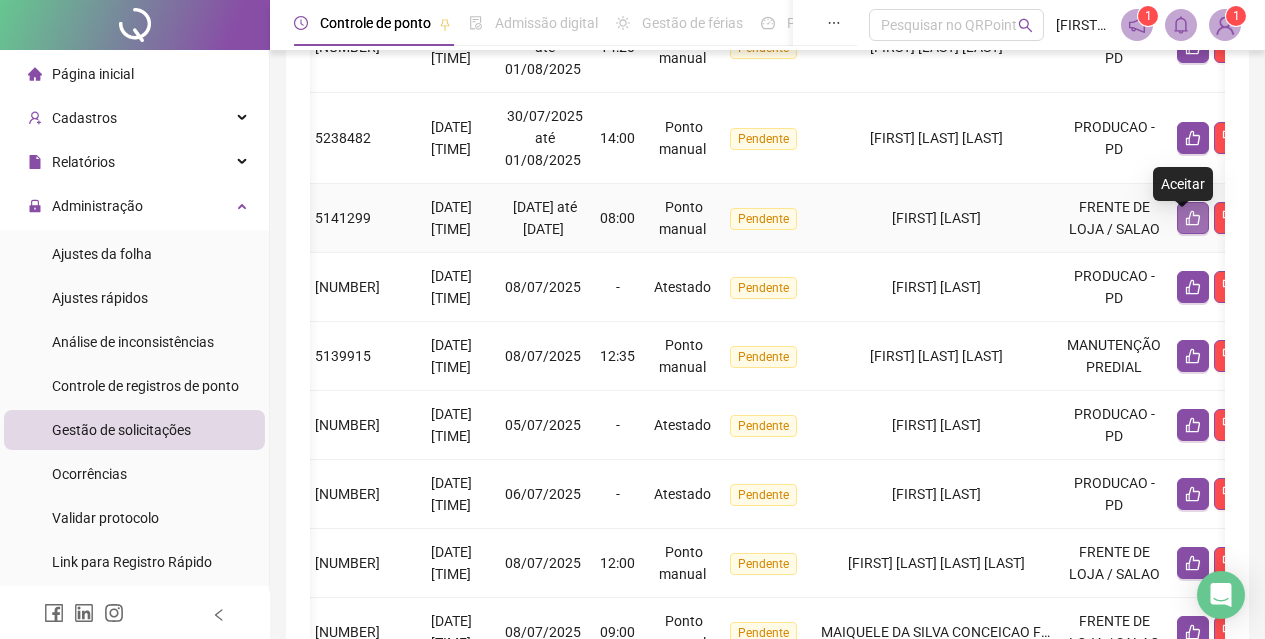 click 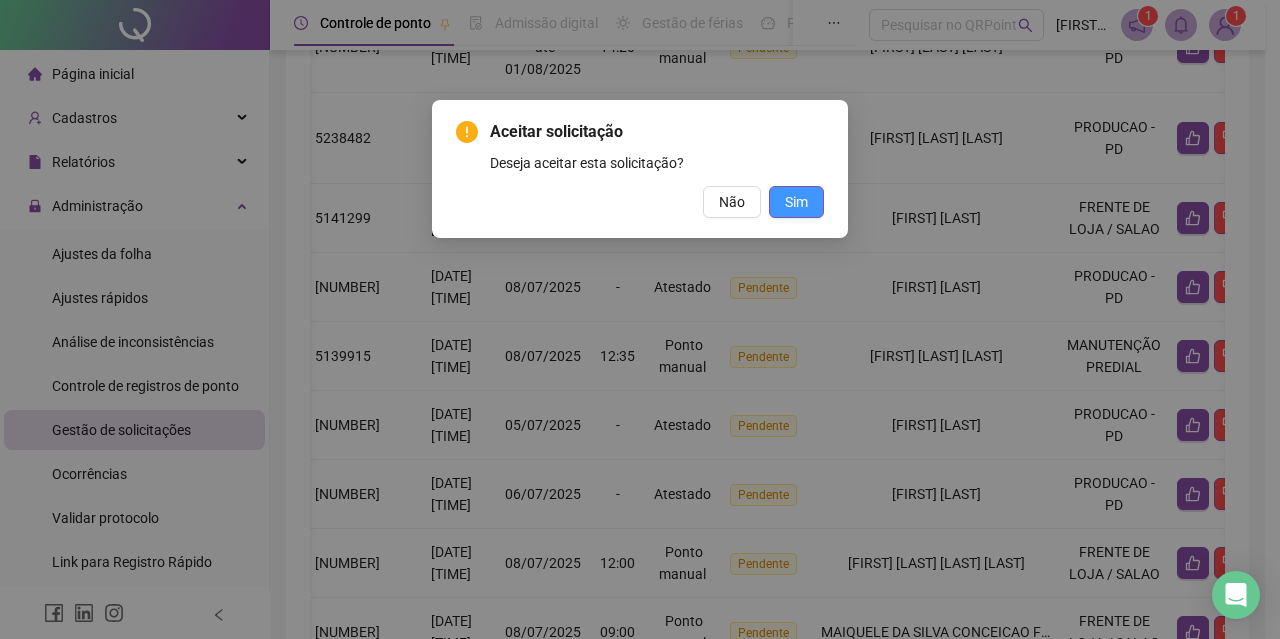 click on "Sim" at bounding box center (796, 202) 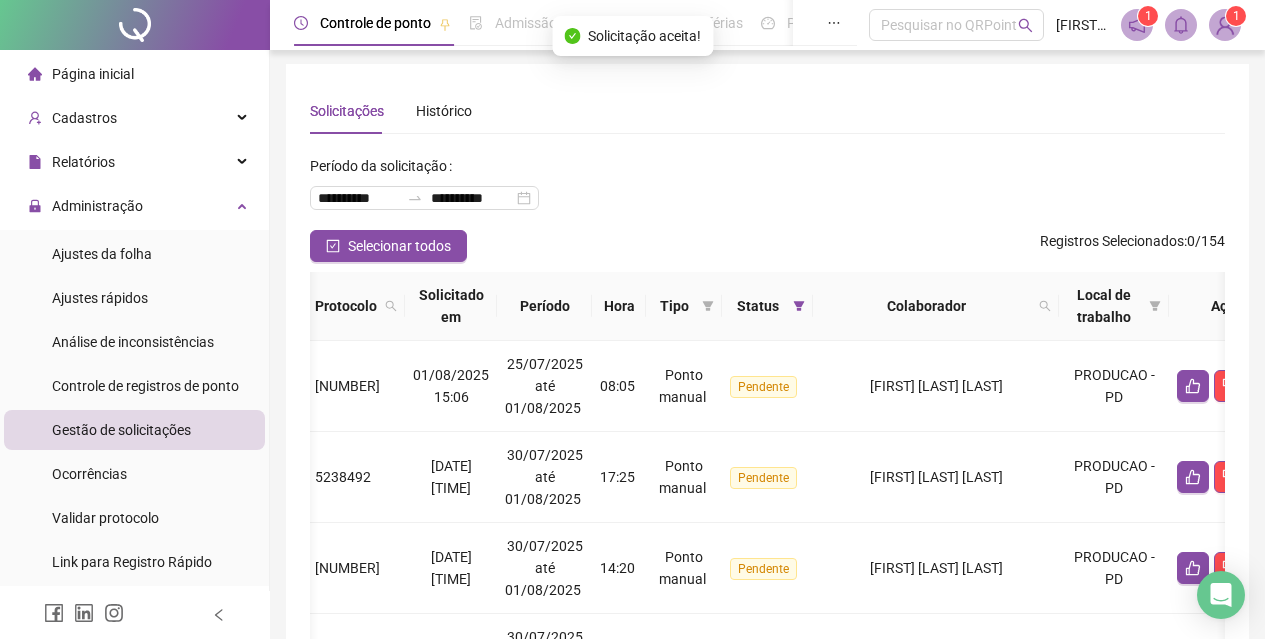 scroll, scrollTop: 0, scrollLeft: 0, axis: both 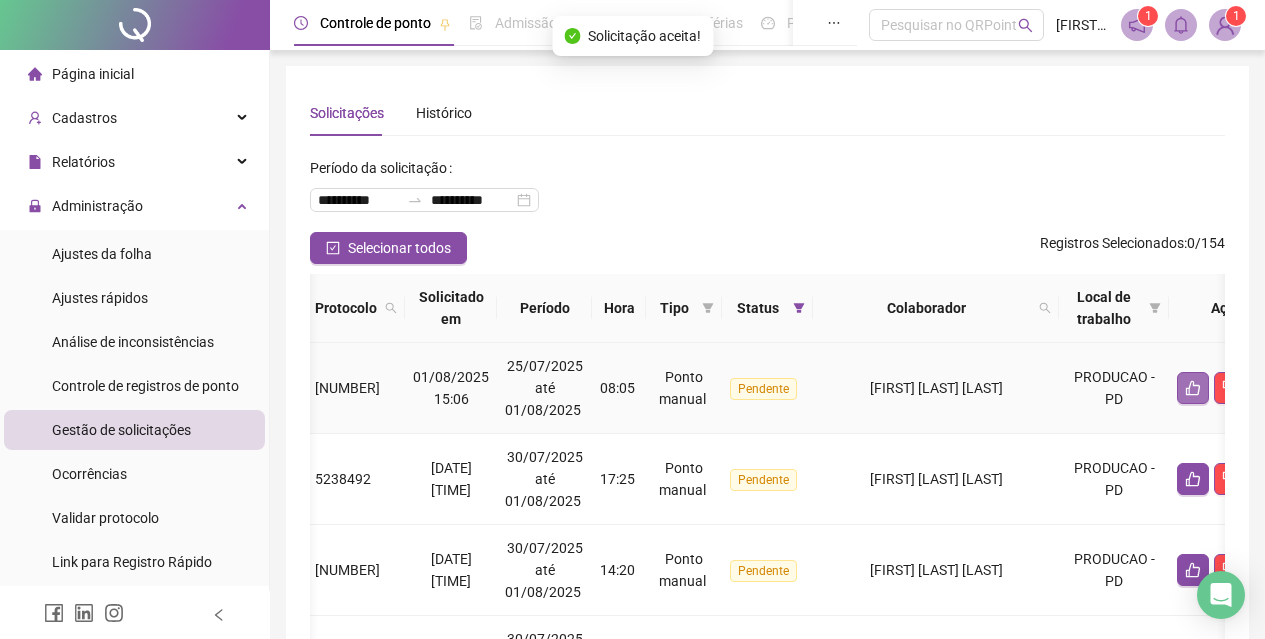 click 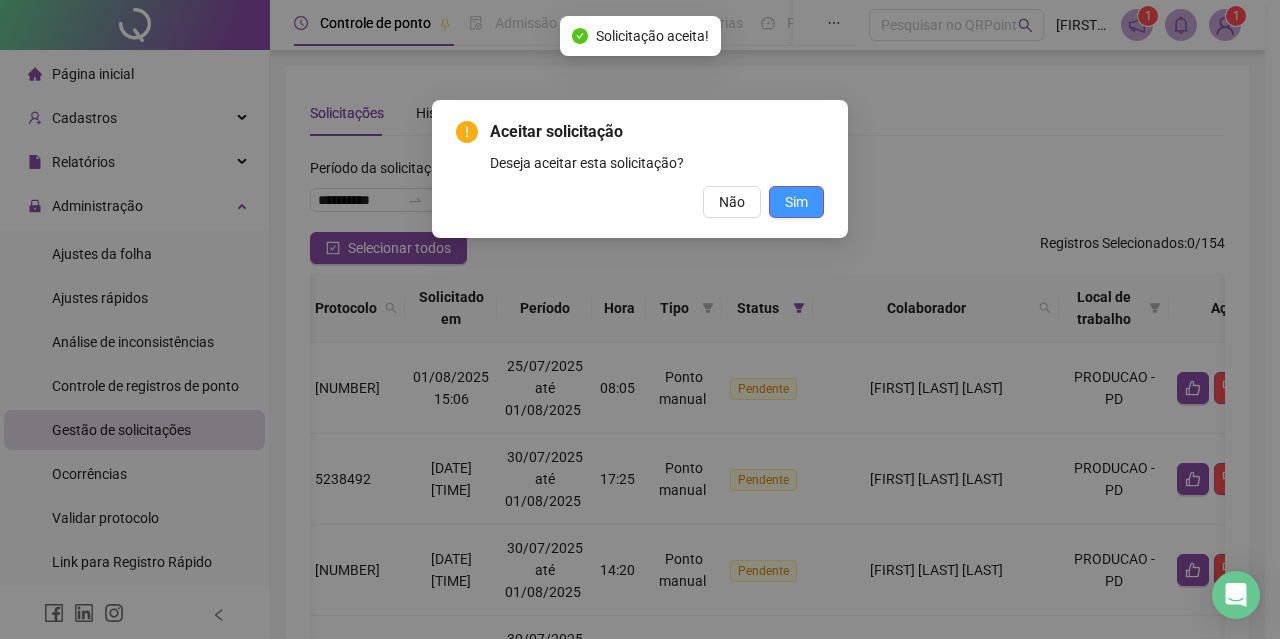 click on "Sim" at bounding box center (796, 202) 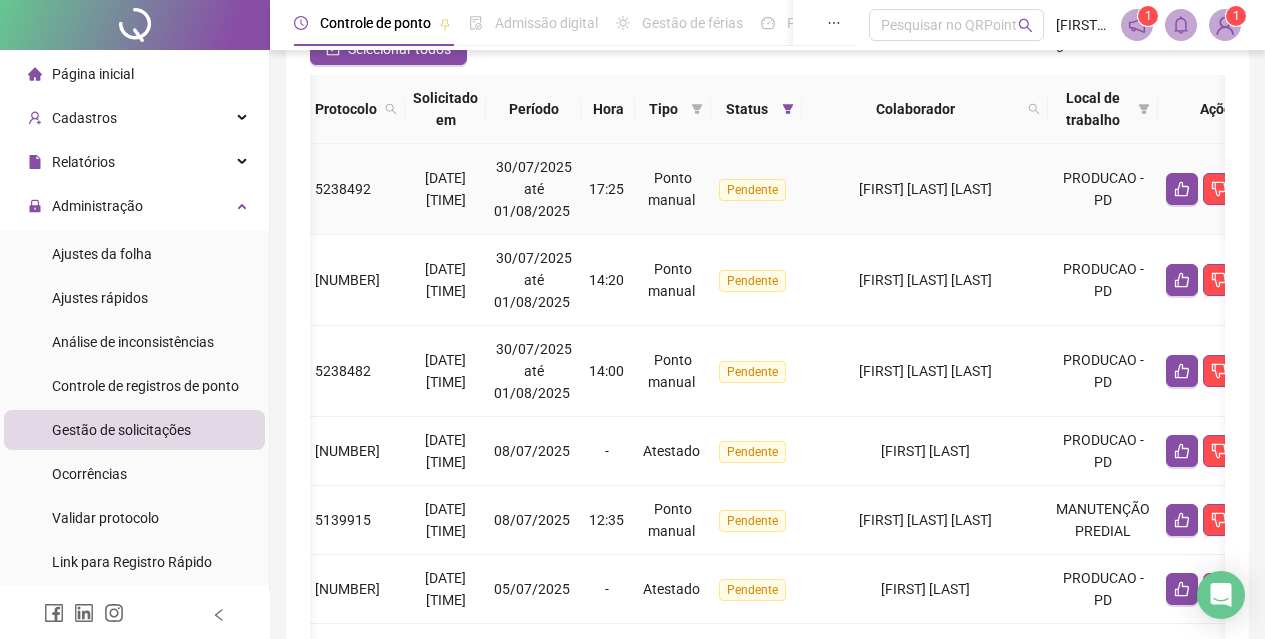 scroll, scrollTop: 200, scrollLeft: 0, axis: vertical 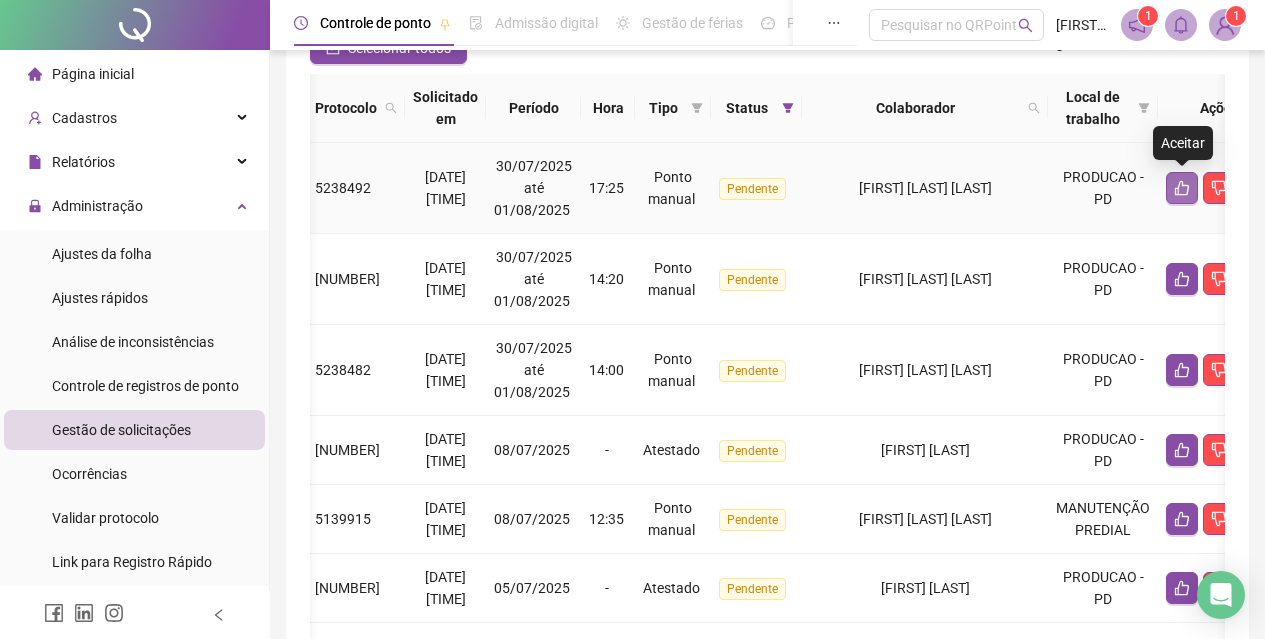 click 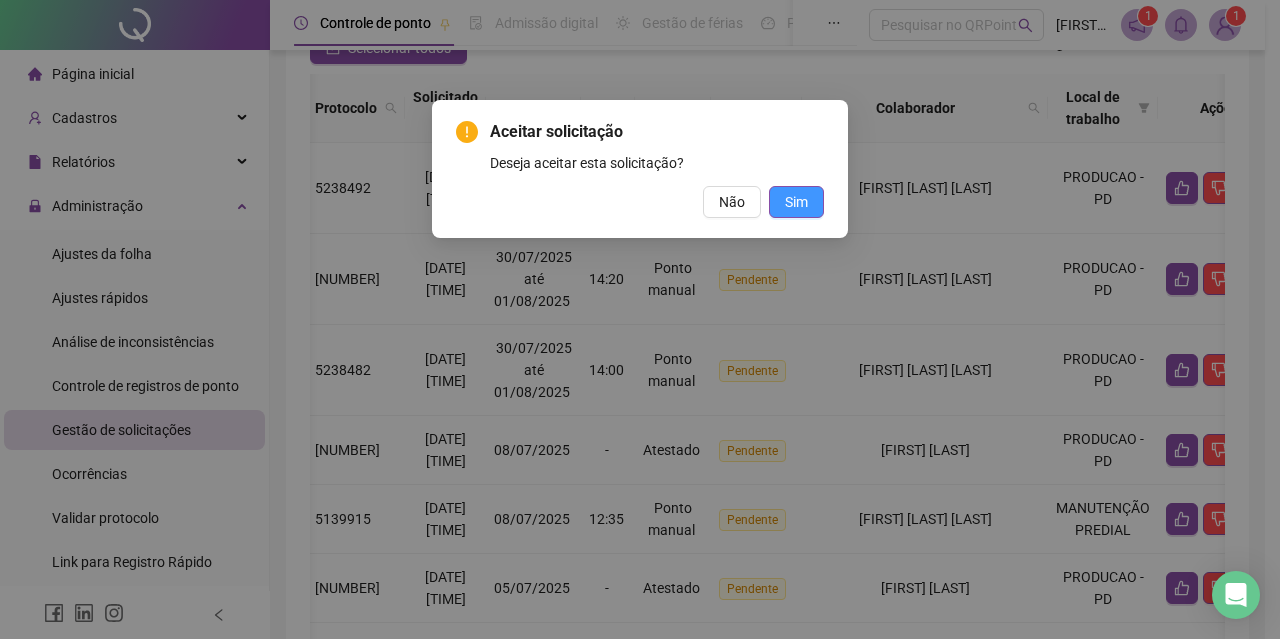 click on "Sim" at bounding box center (796, 202) 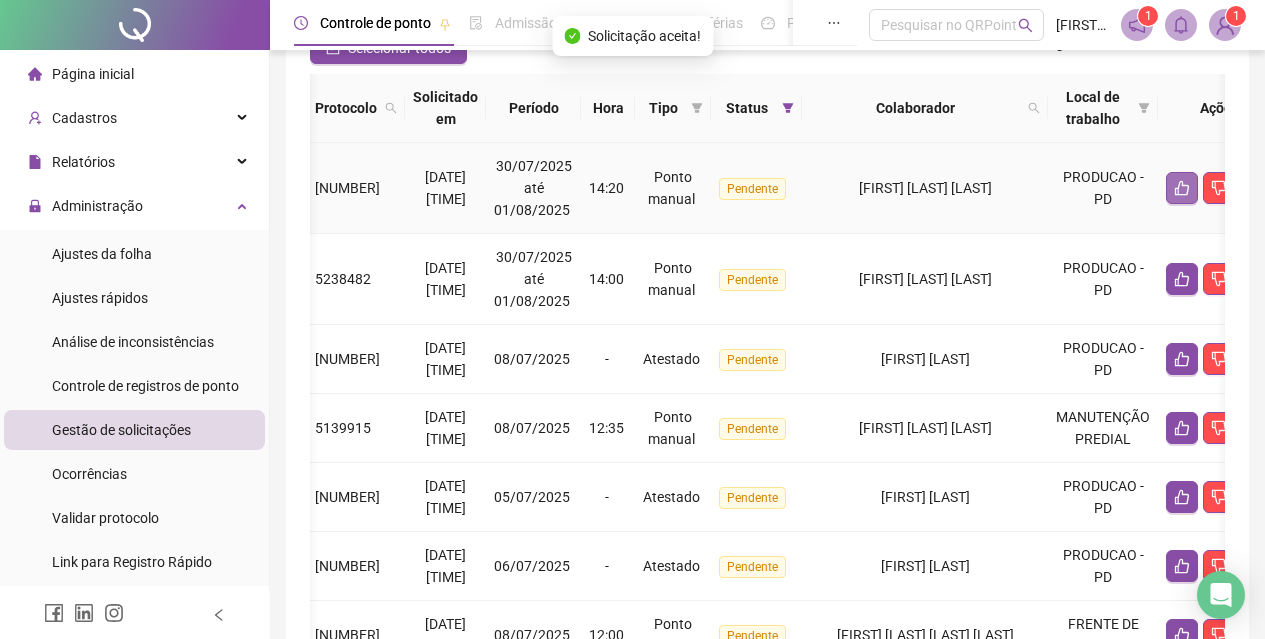 click 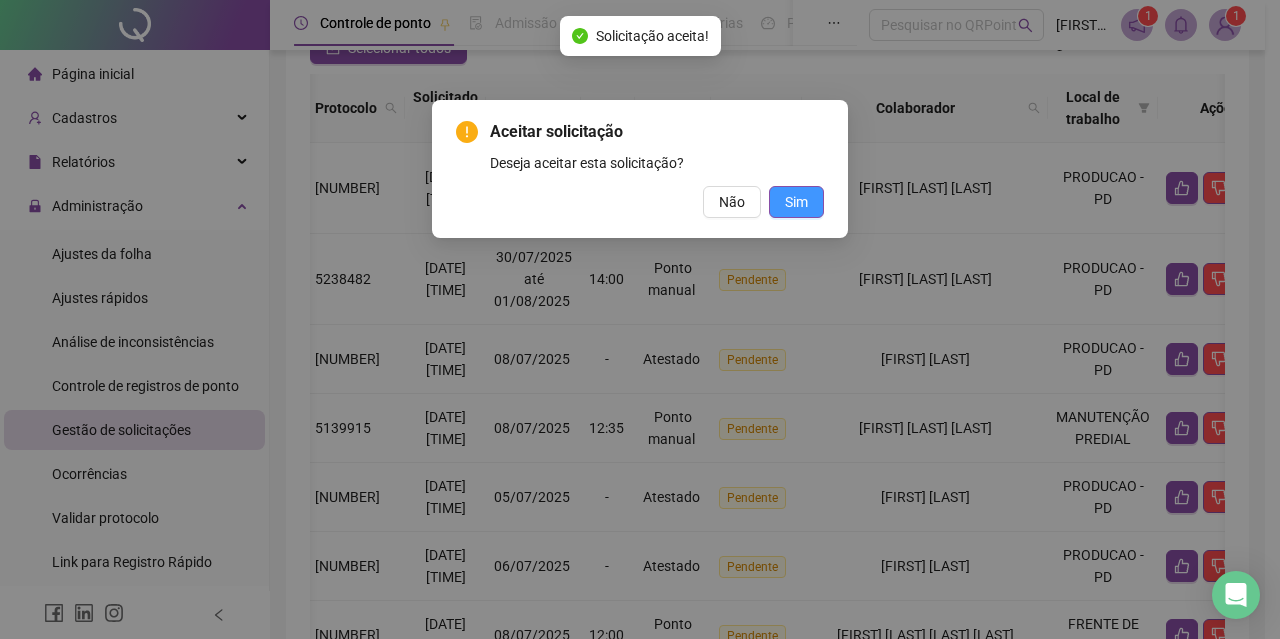 click on "Sim" at bounding box center [796, 202] 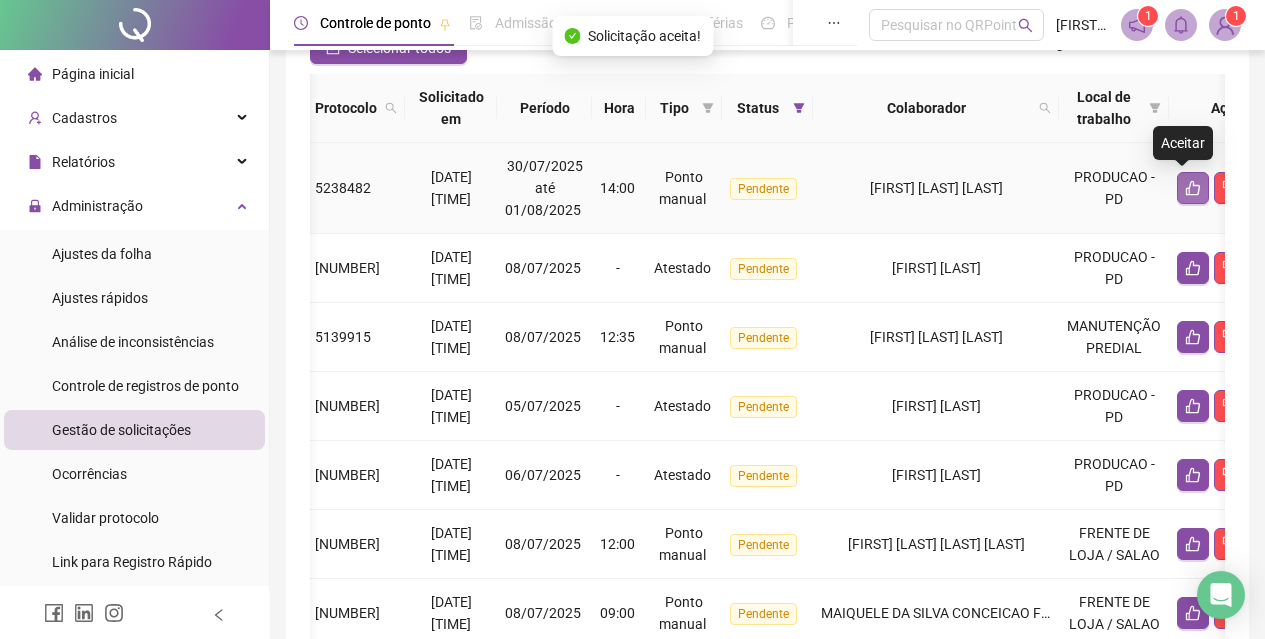 click at bounding box center [1193, 188] 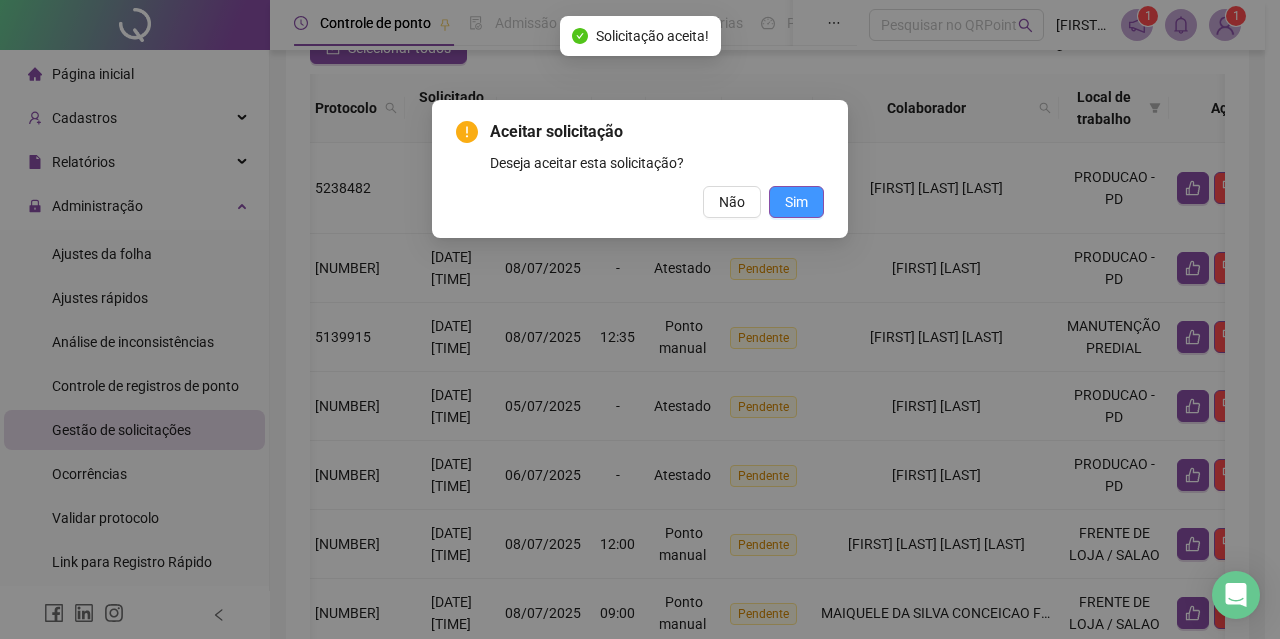click on "Sim" at bounding box center (796, 202) 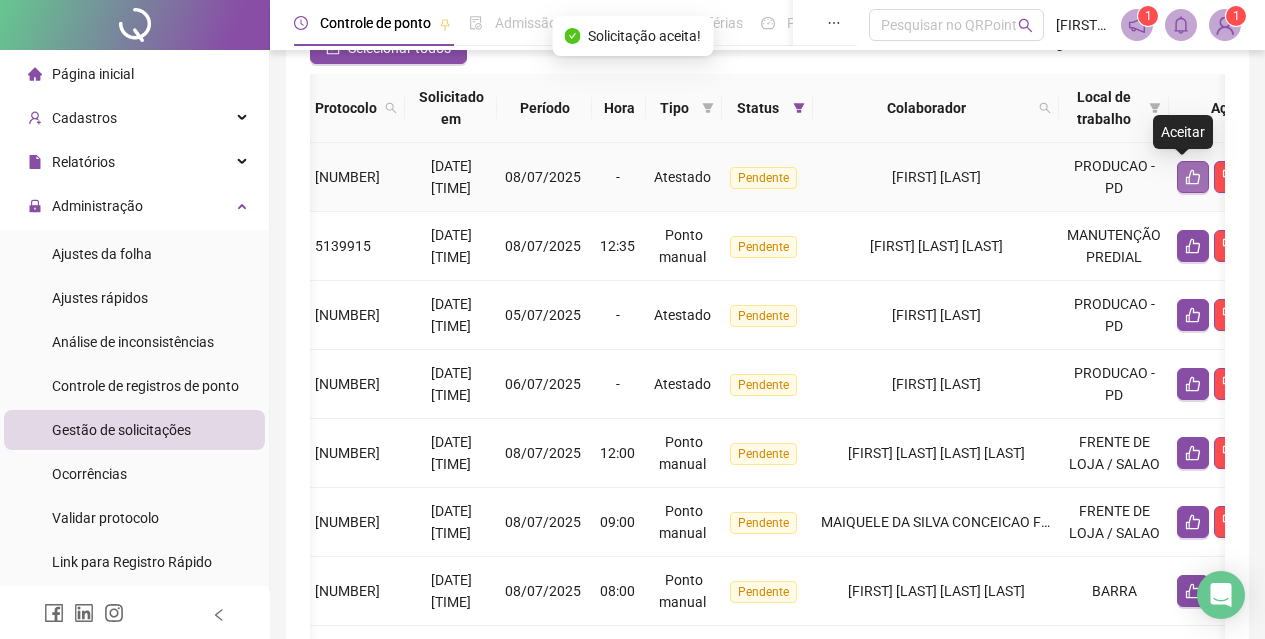 click 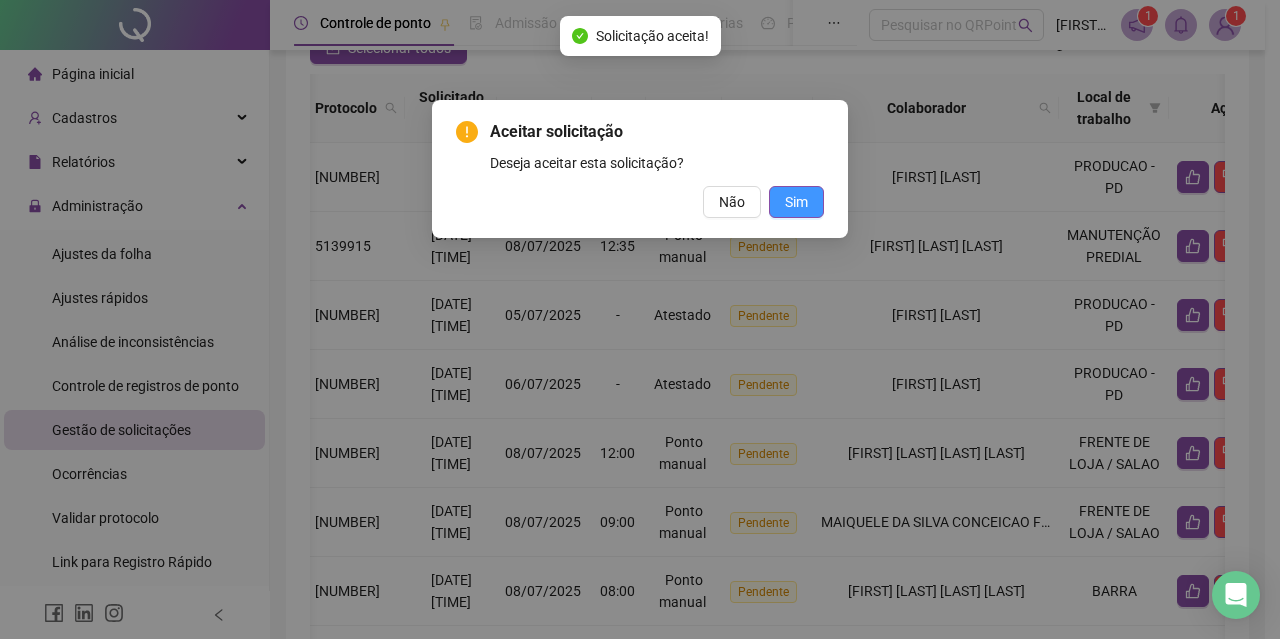click on "Sim" at bounding box center [796, 202] 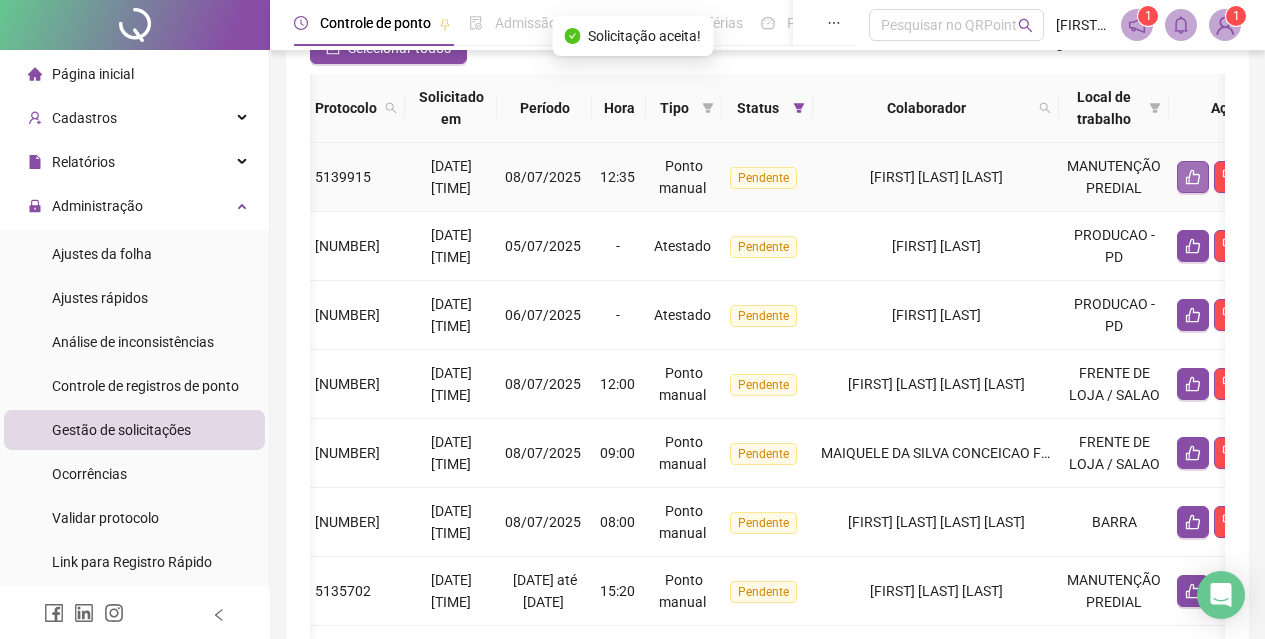 click at bounding box center [1193, 177] 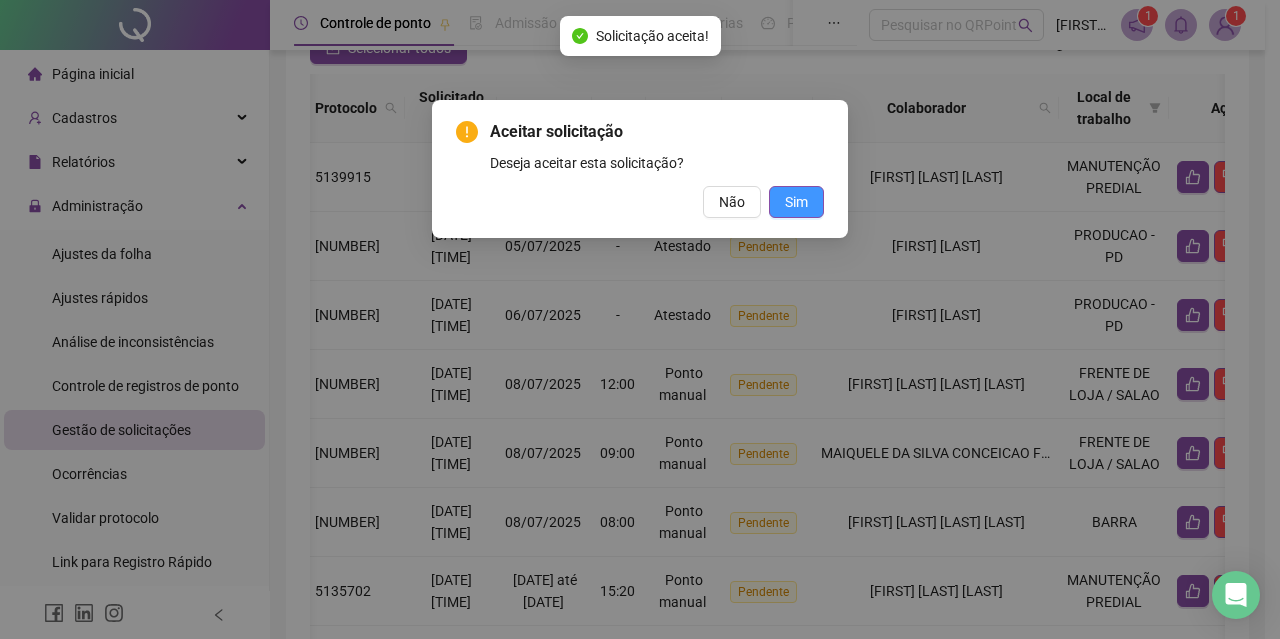 click on "Sim" at bounding box center (796, 202) 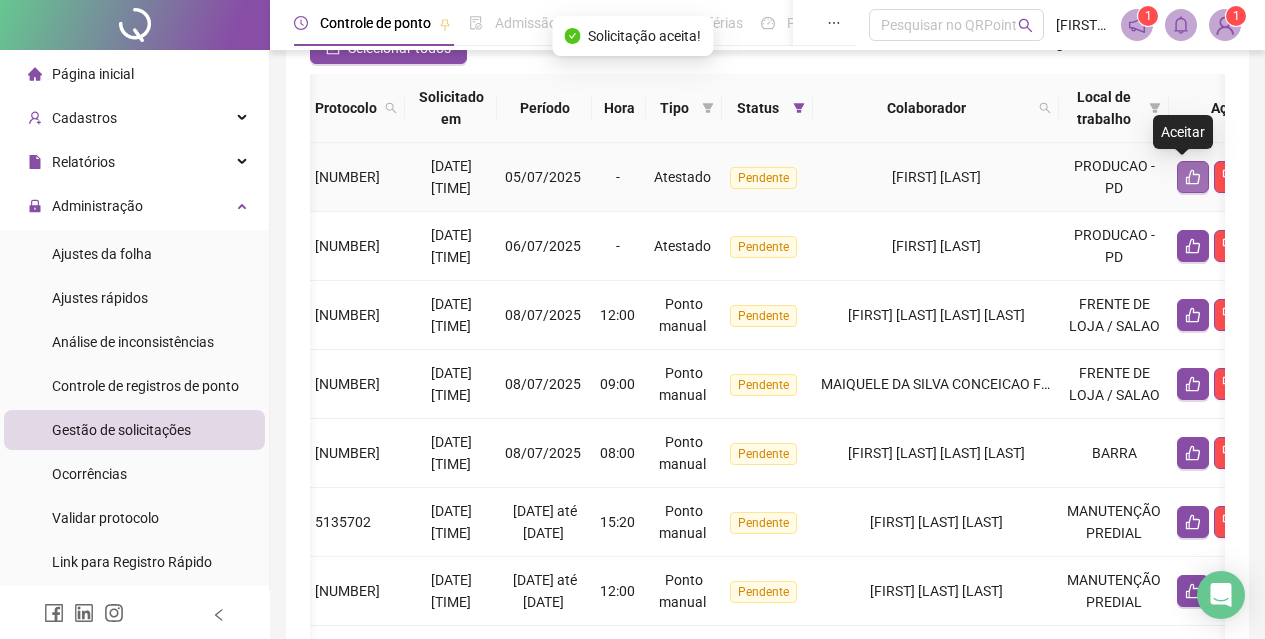 click at bounding box center [1193, 177] 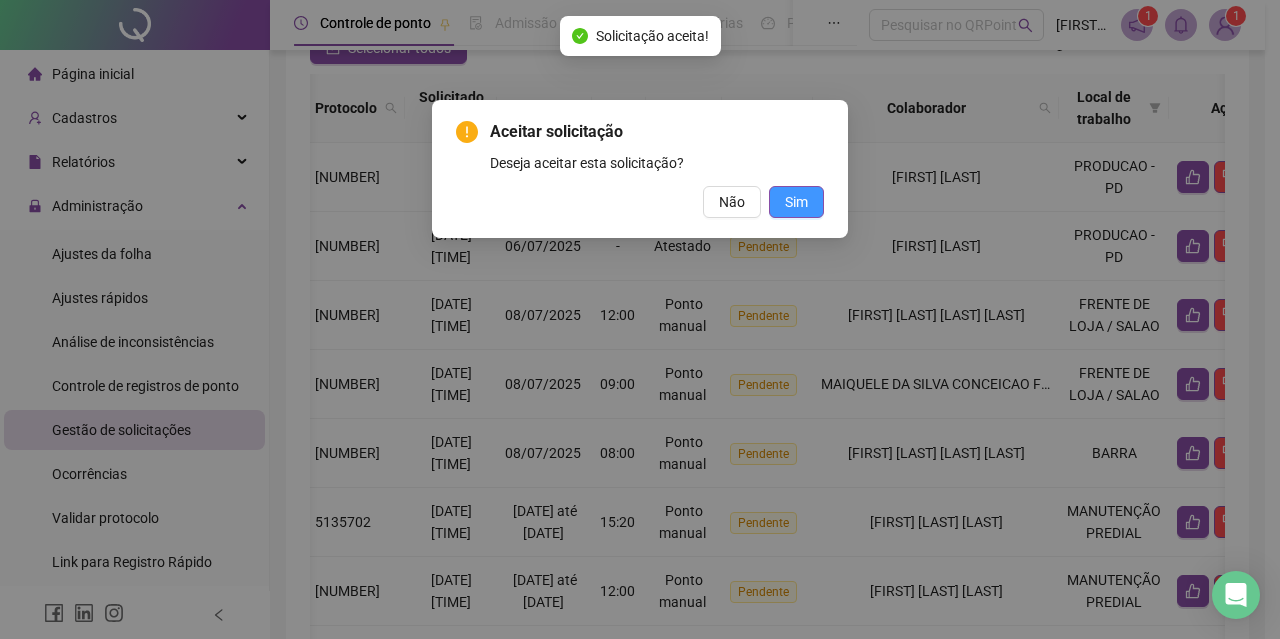 click on "Sim" at bounding box center [796, 202] 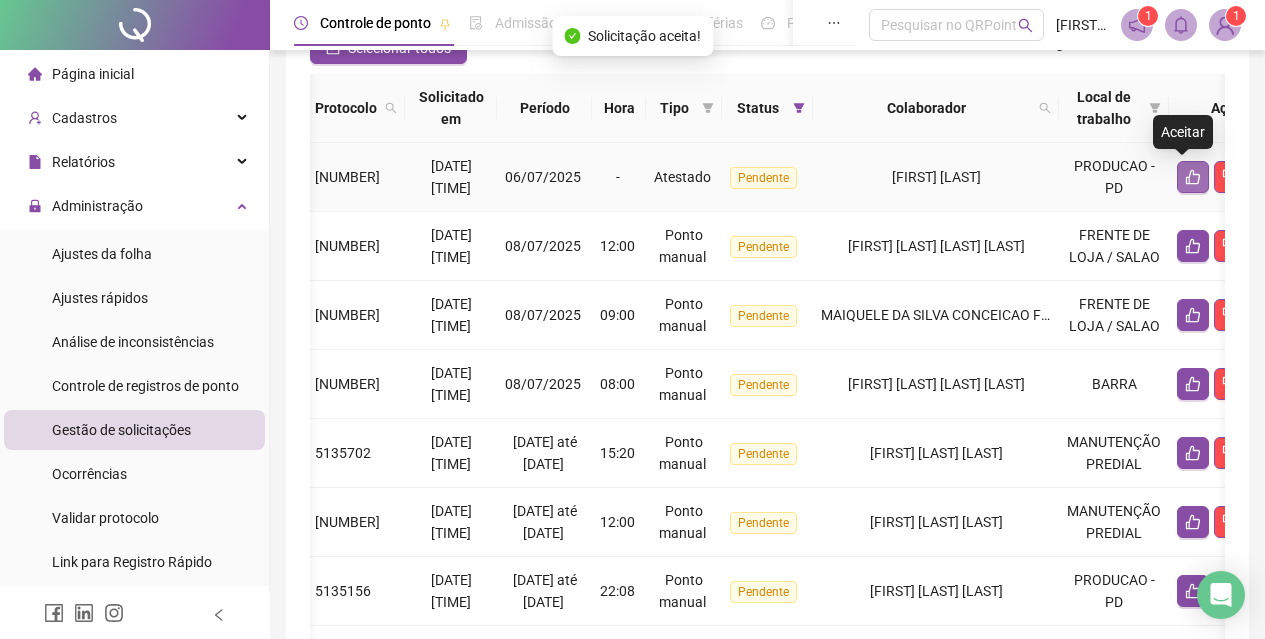 click at bounding box center (1193, 177) 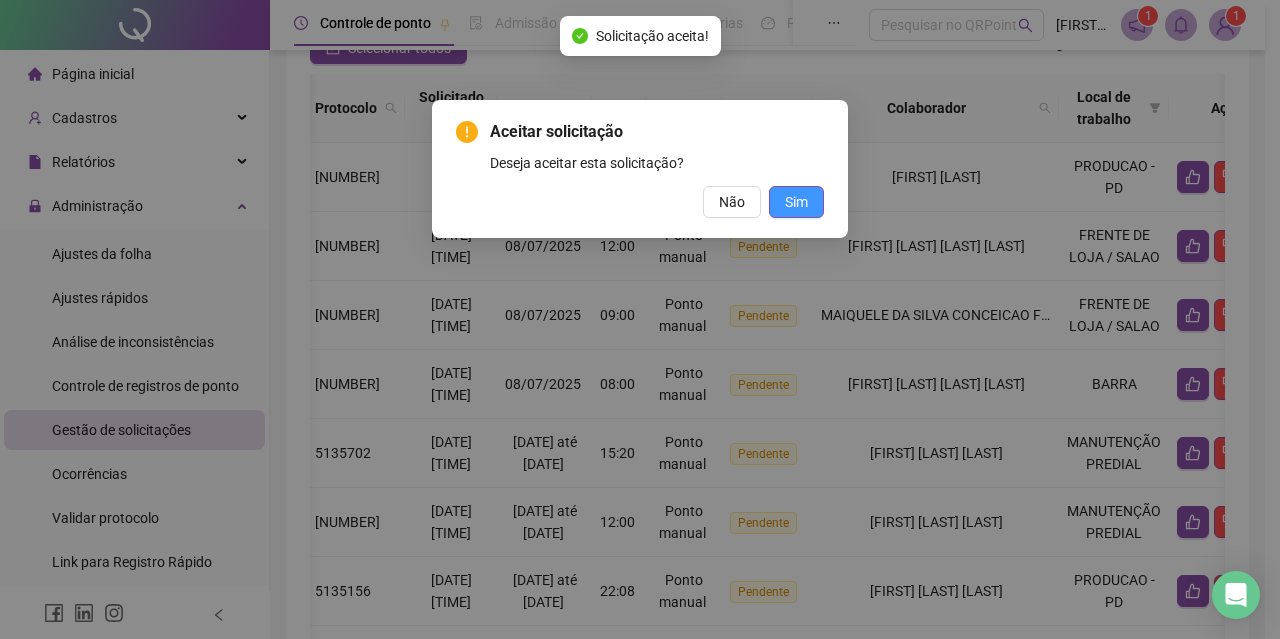 click on "Sim" at bounding box center [796, 202] 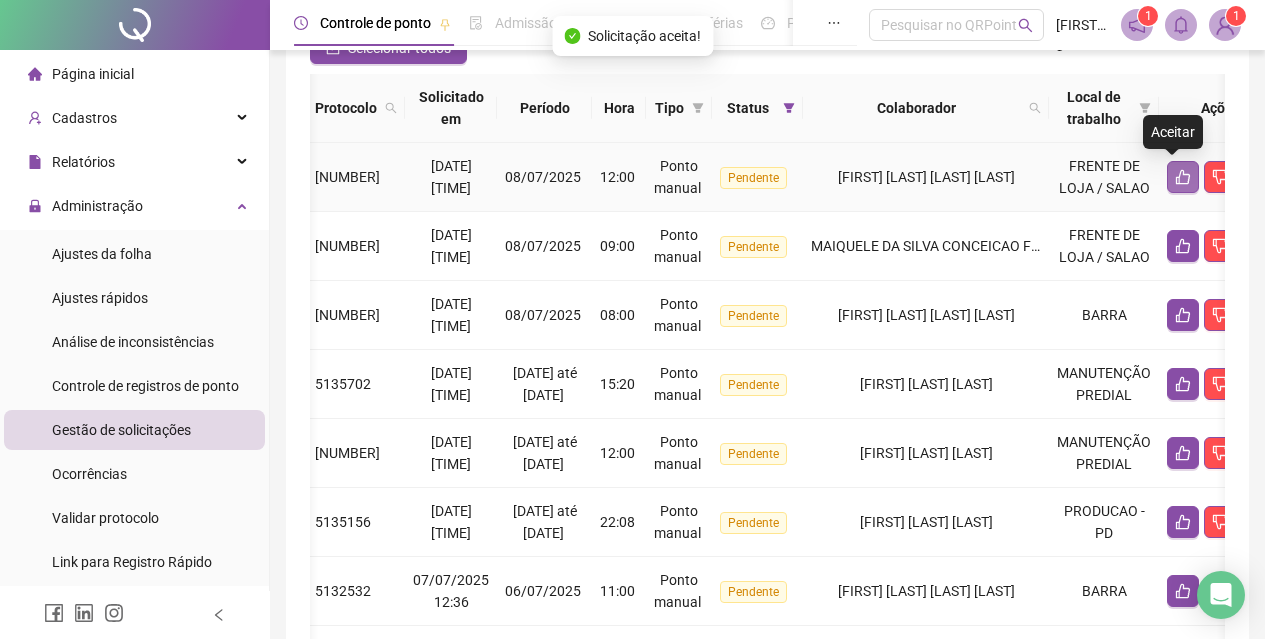 click 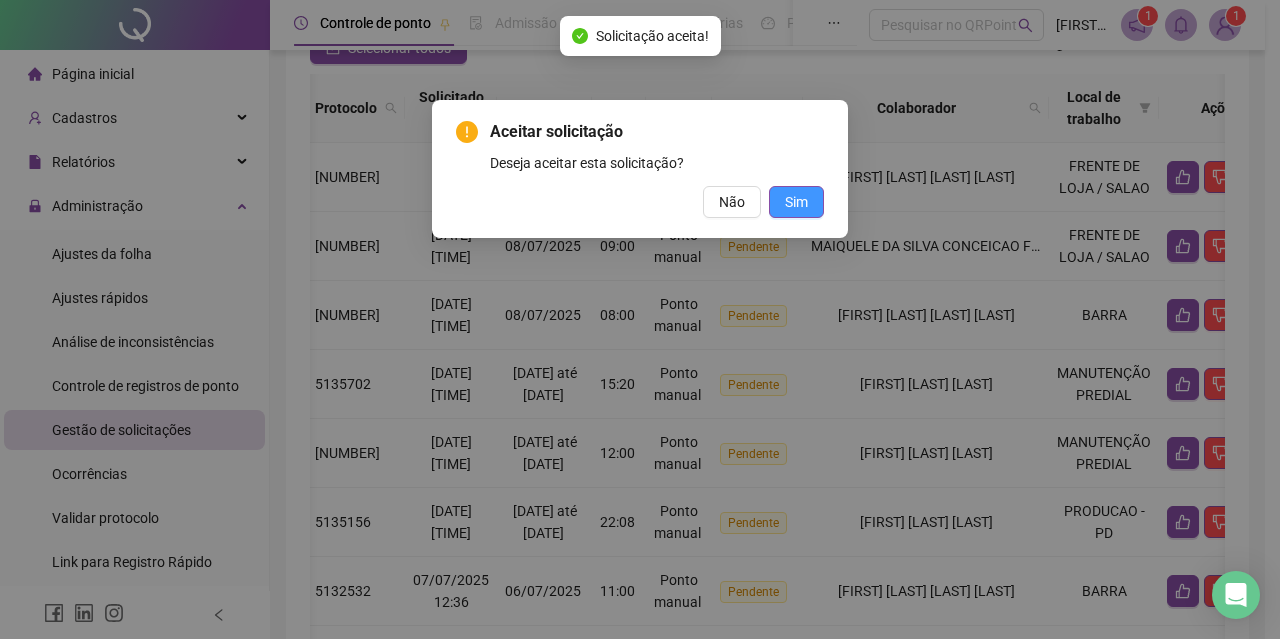 click on "Sim" at bounding box center (796, 202) 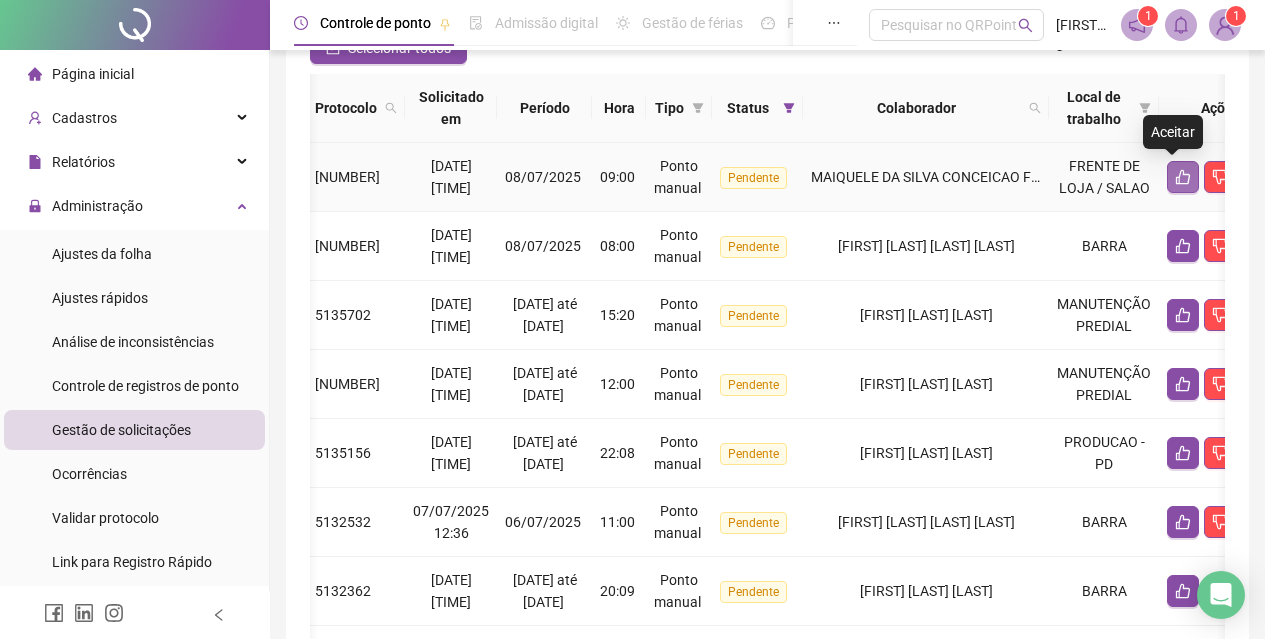 click 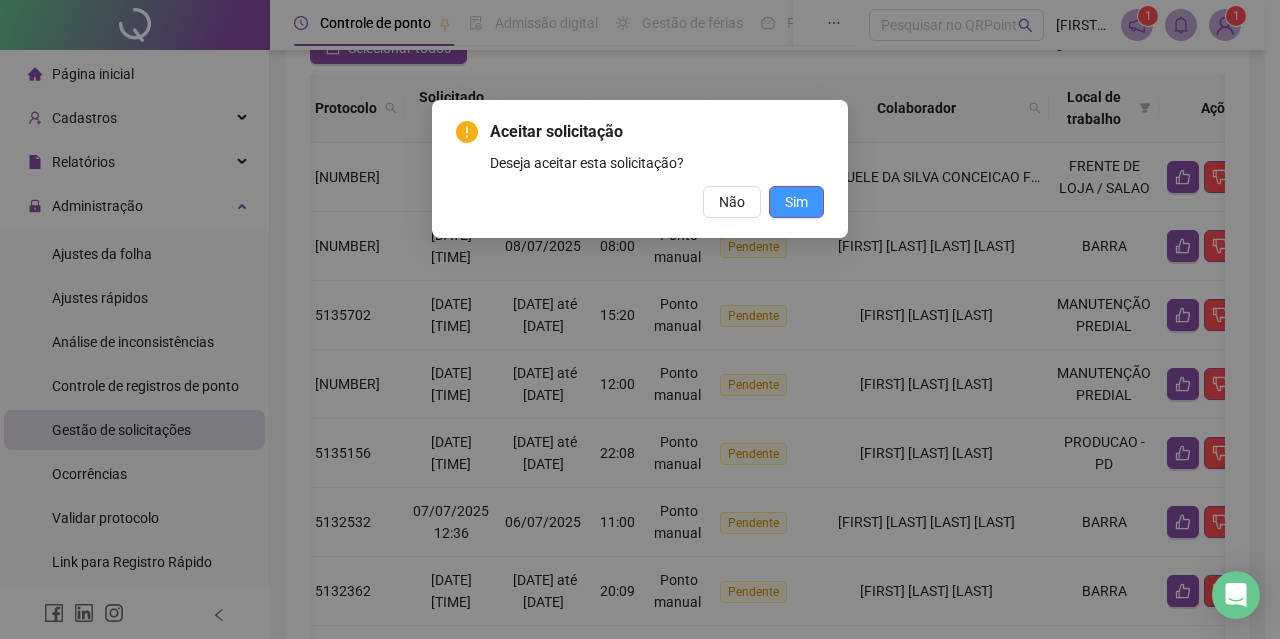 click on "Sim" at bounding box center (796, 202) 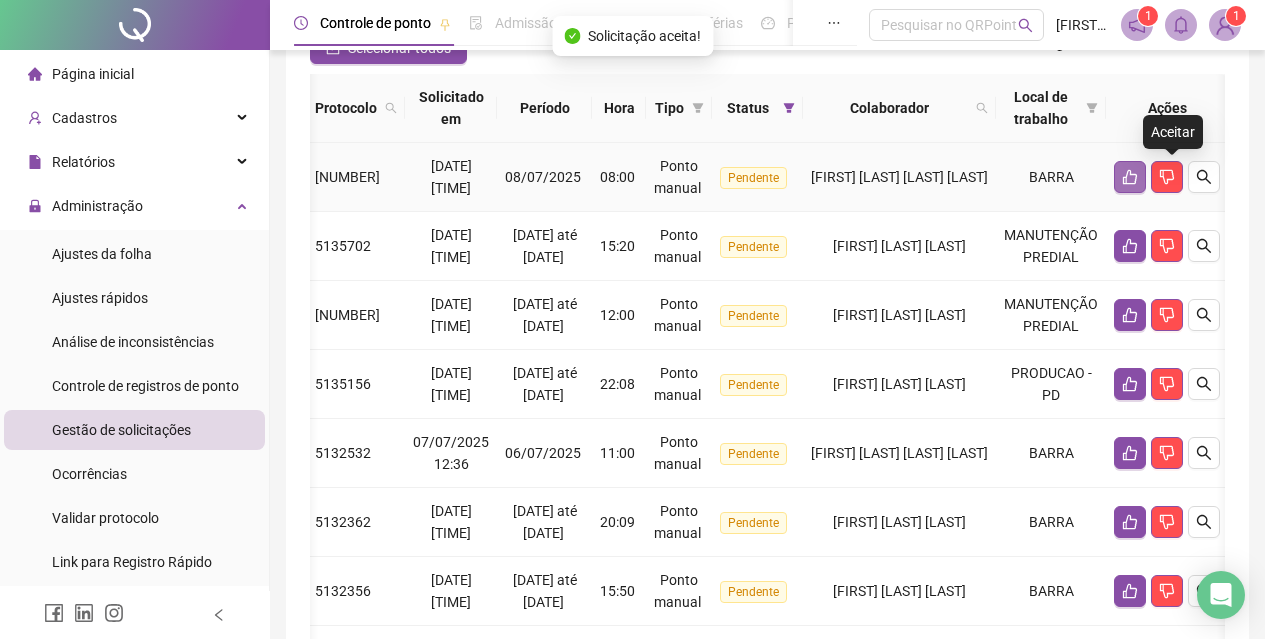 click 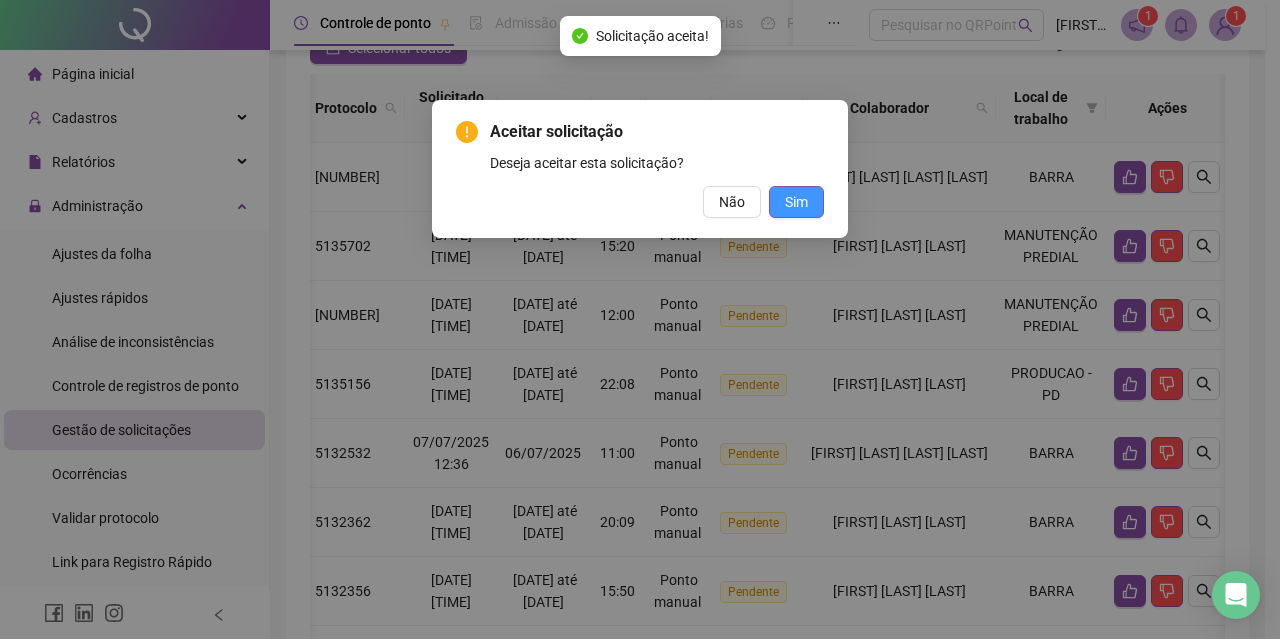 click on "Sim" at bounding box center [796, 202] 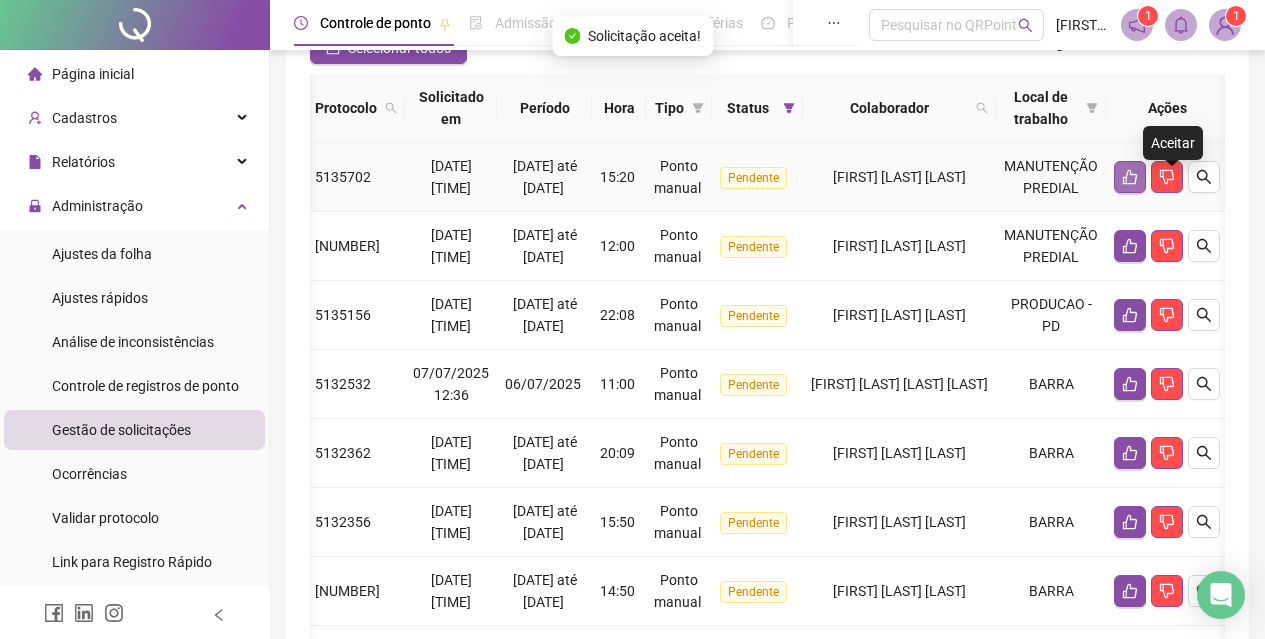 click 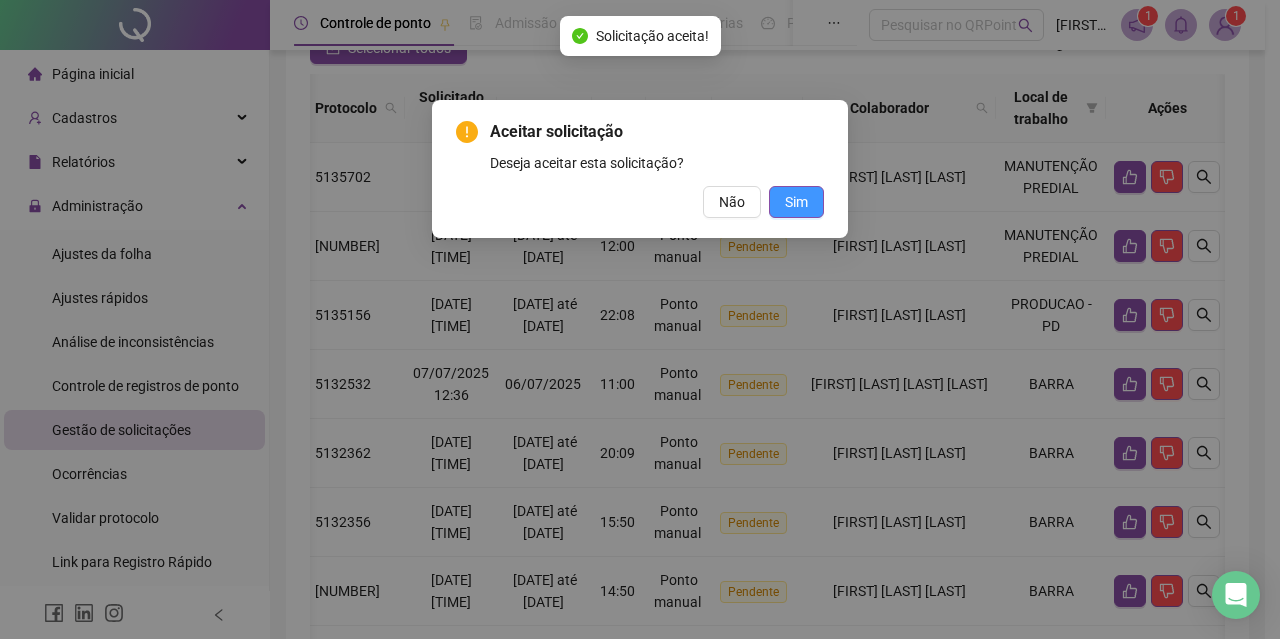 click on "Sim" at bounding box center (796, 202) 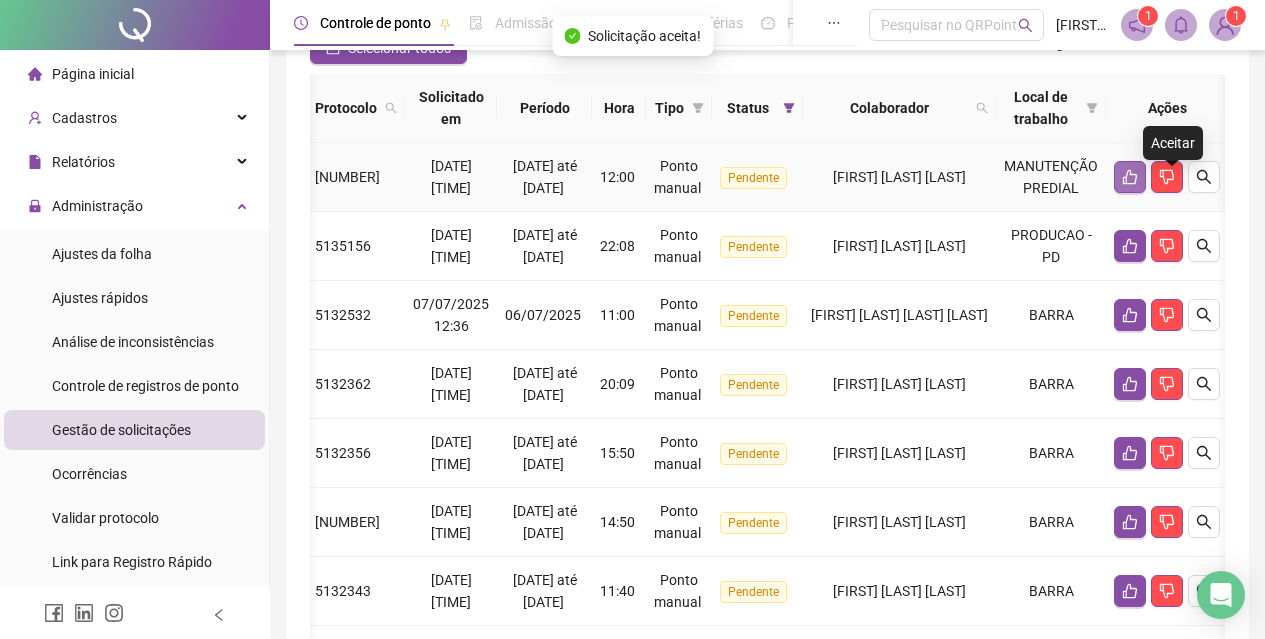 click 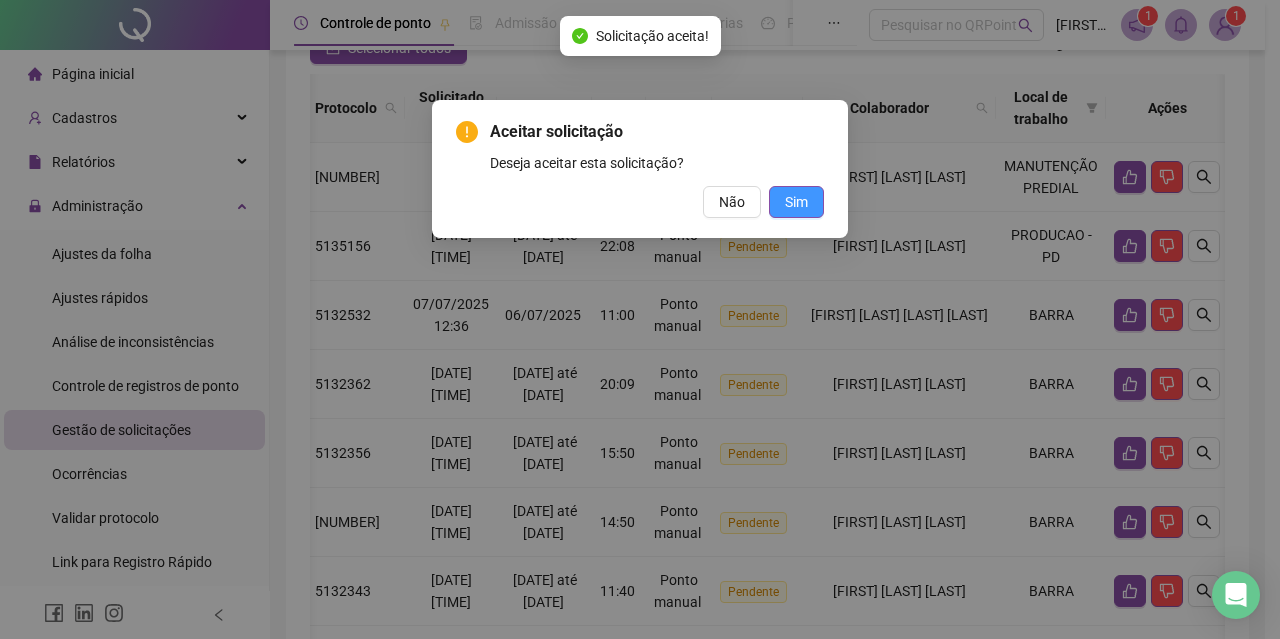 click on "Sim" at bounding box center [796, 202] 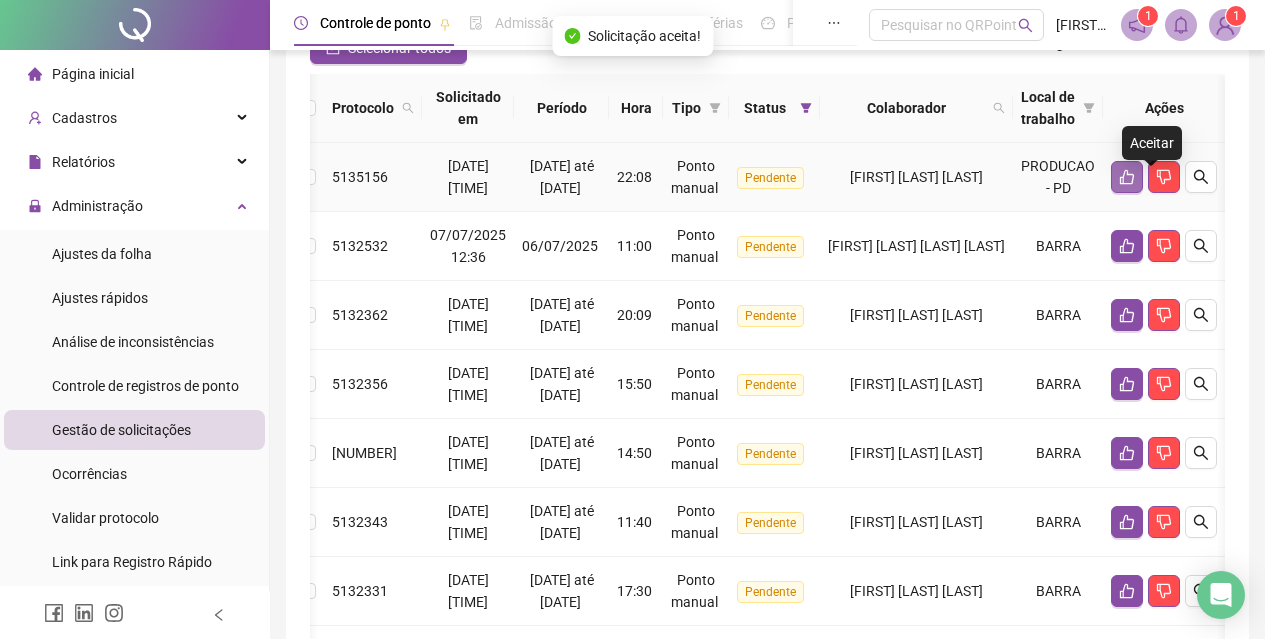 click 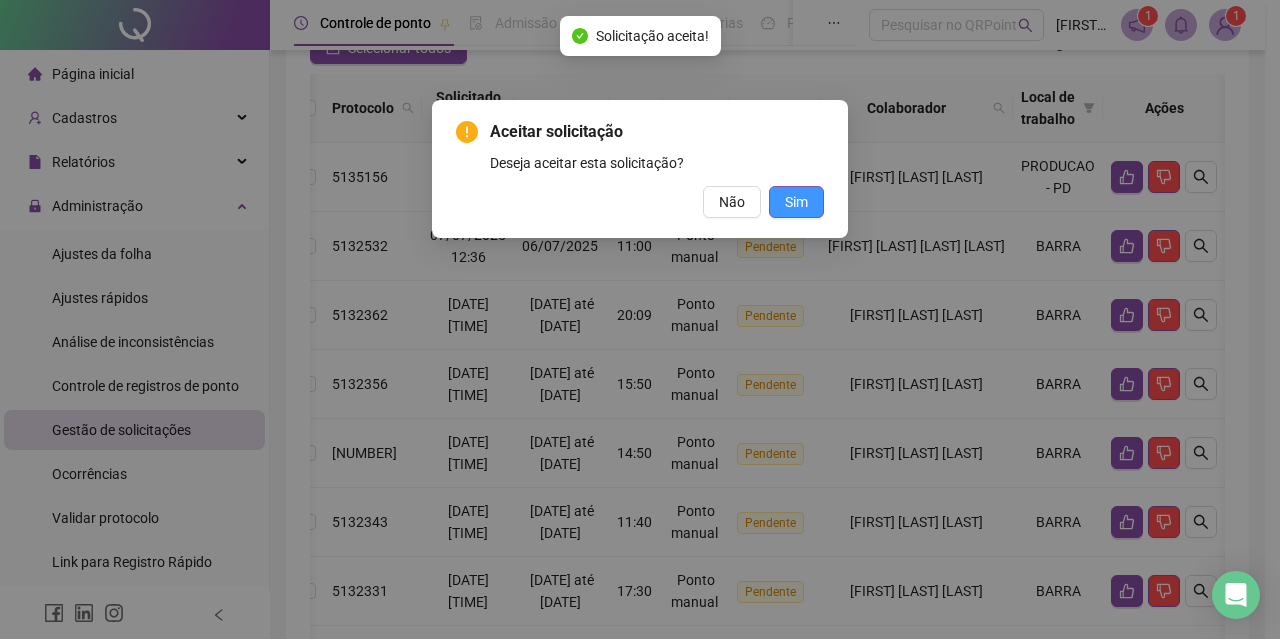 click on "Sim" at bounding box center (796, 202) 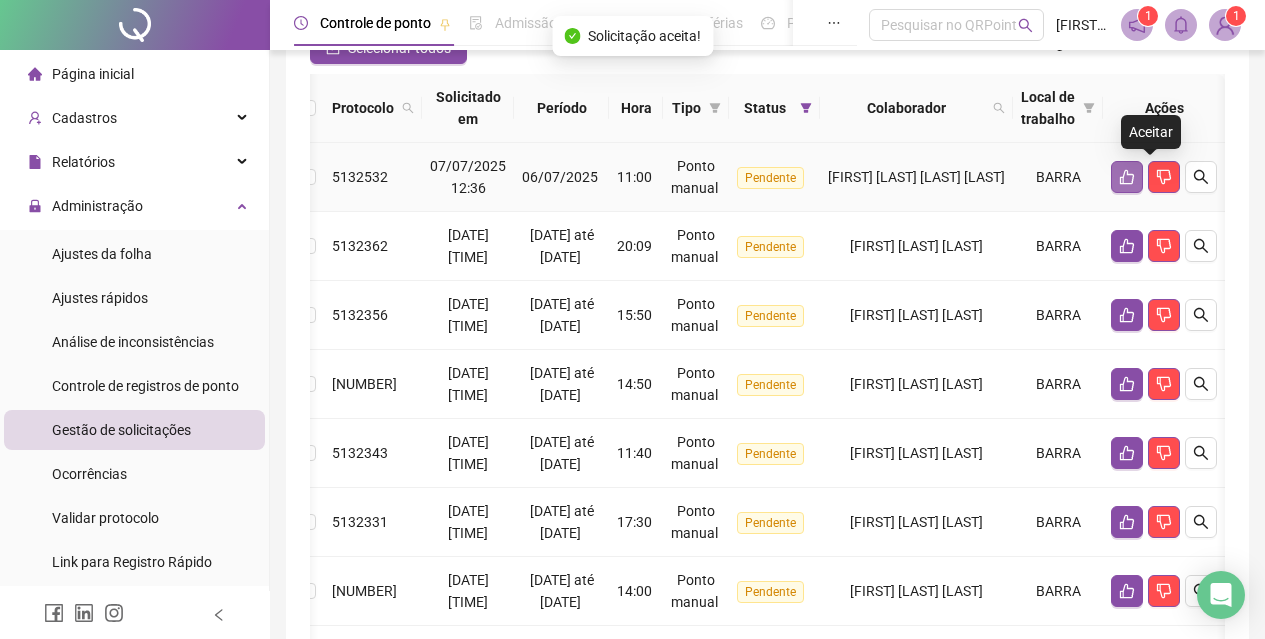 click 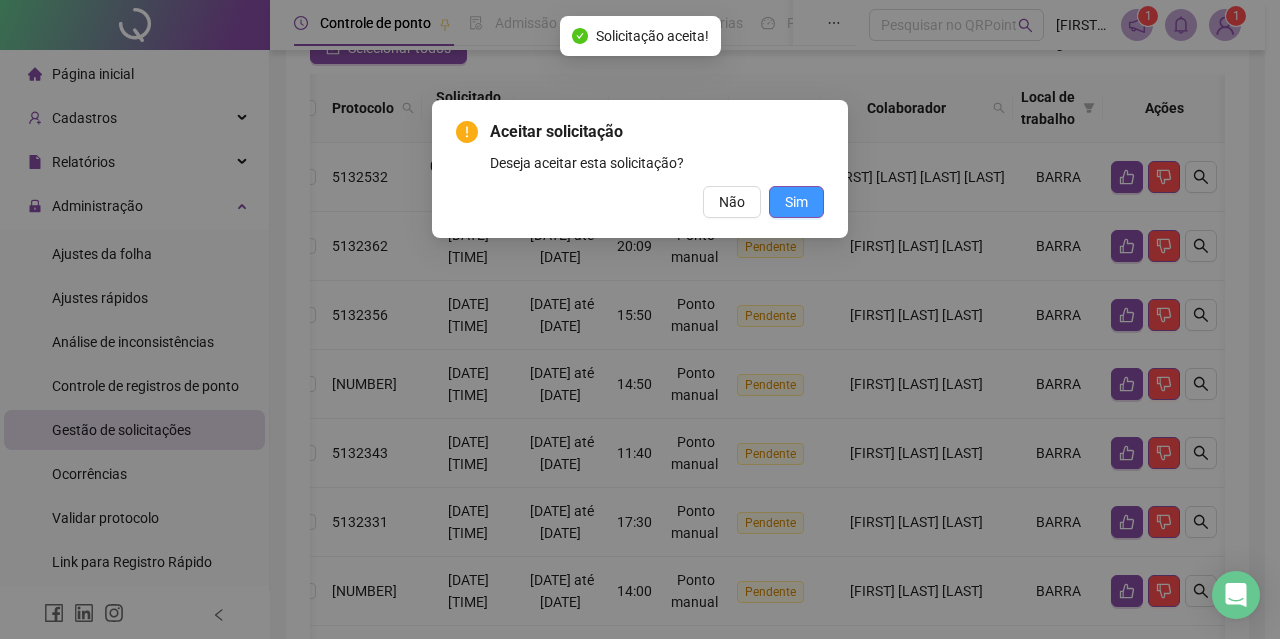 click on "Sim" at bounding box center [796, 202] 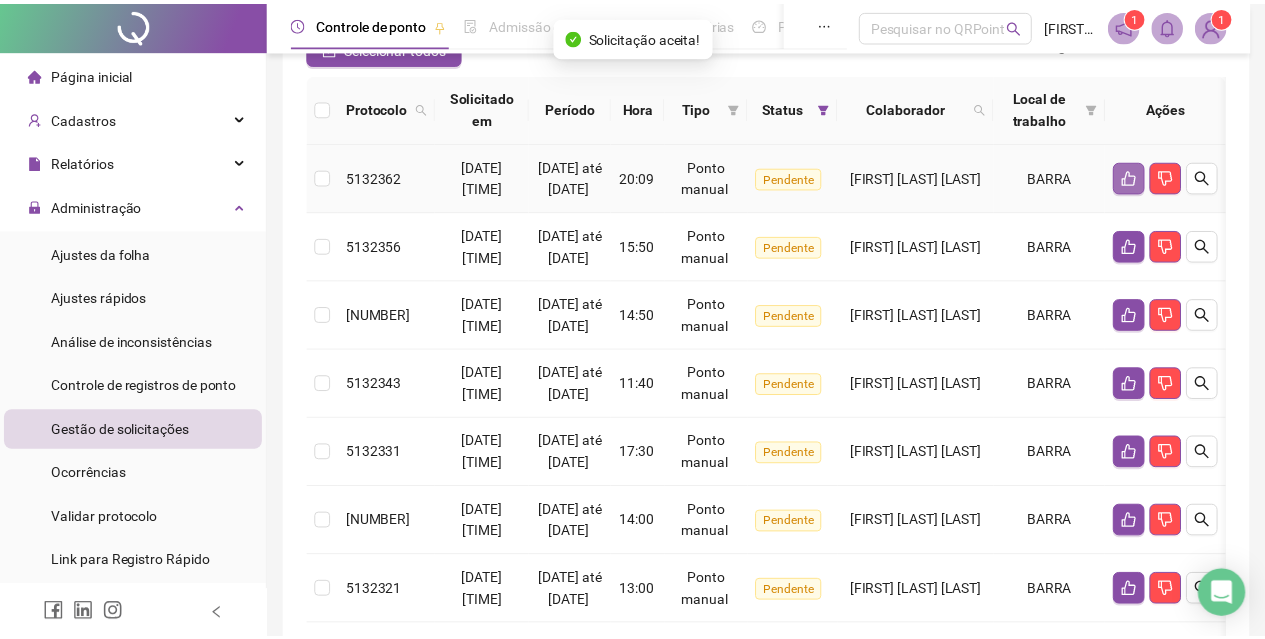 scroll, scrollTop: 0, scrollLeft: 0, axis: both 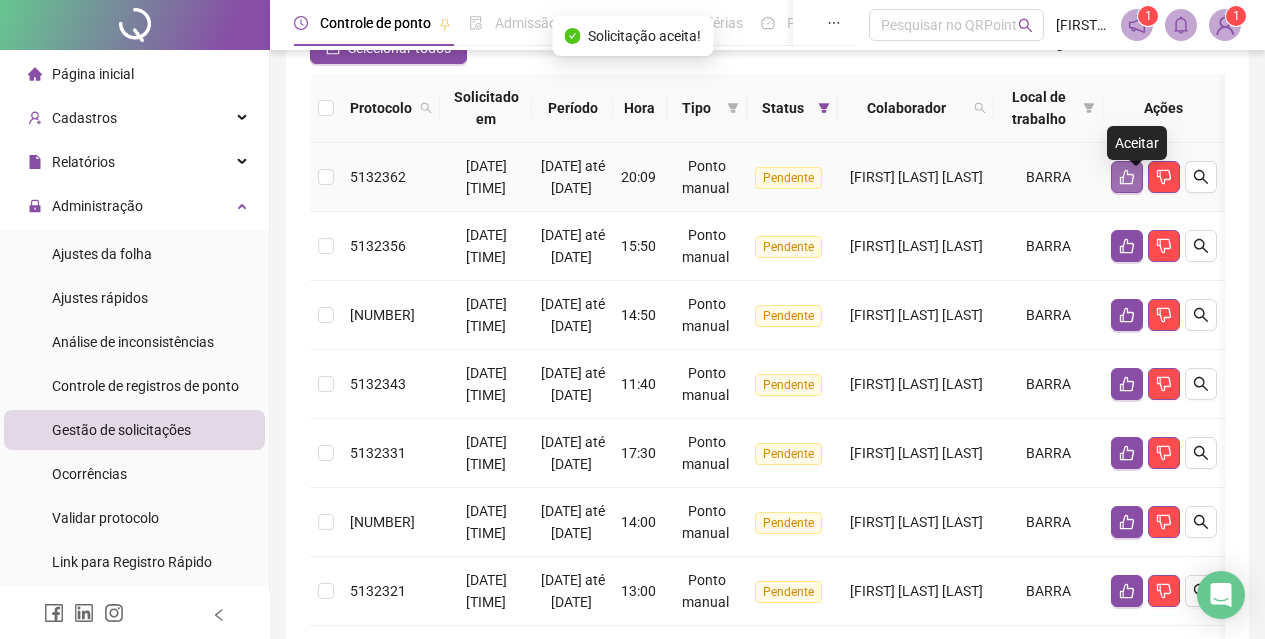 click at bounding box center [1127, 177] 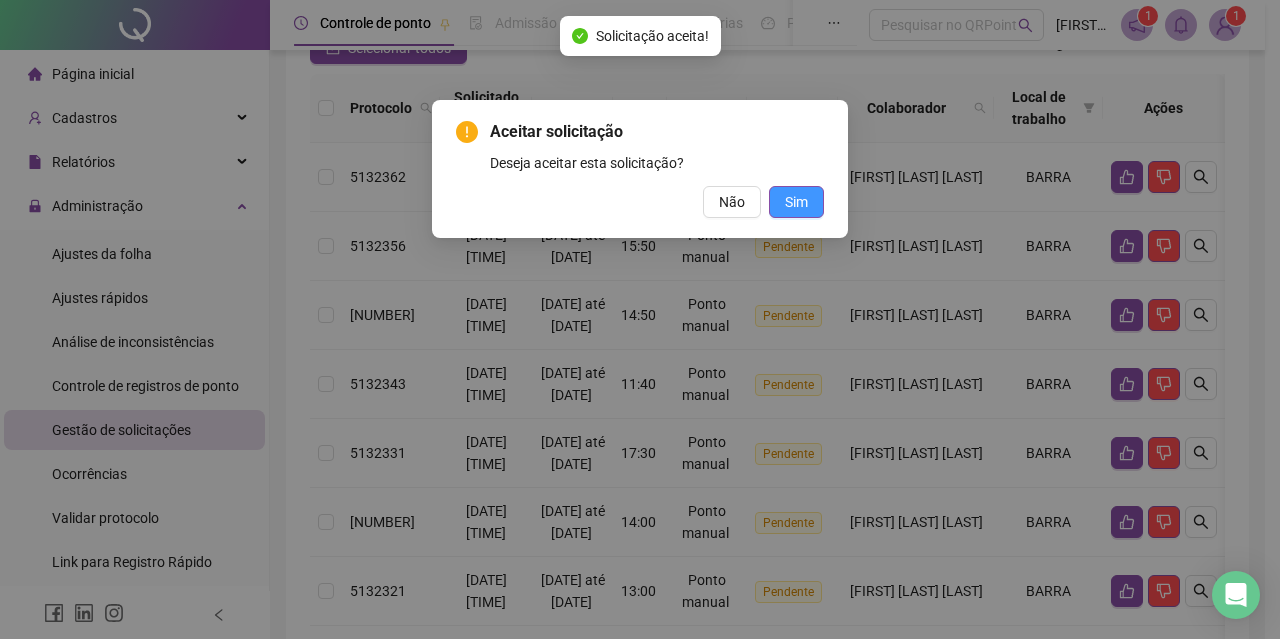 click on "Sim" at bounding box center (796, 202) 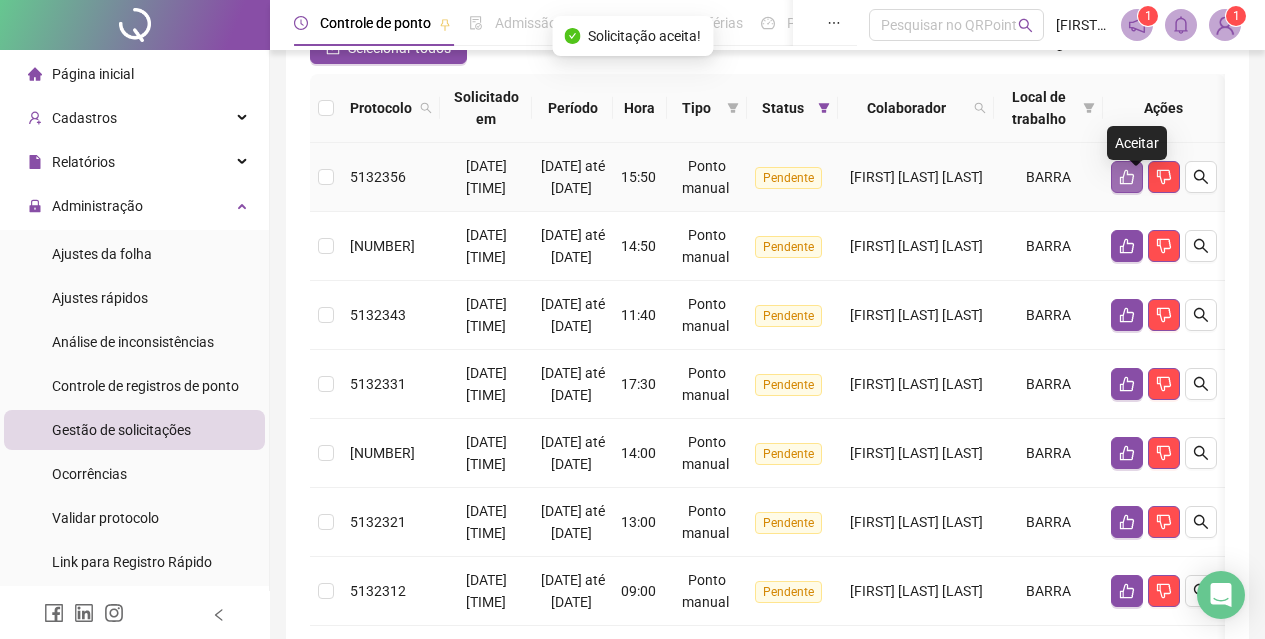 click at bounding box center [1127, 177] 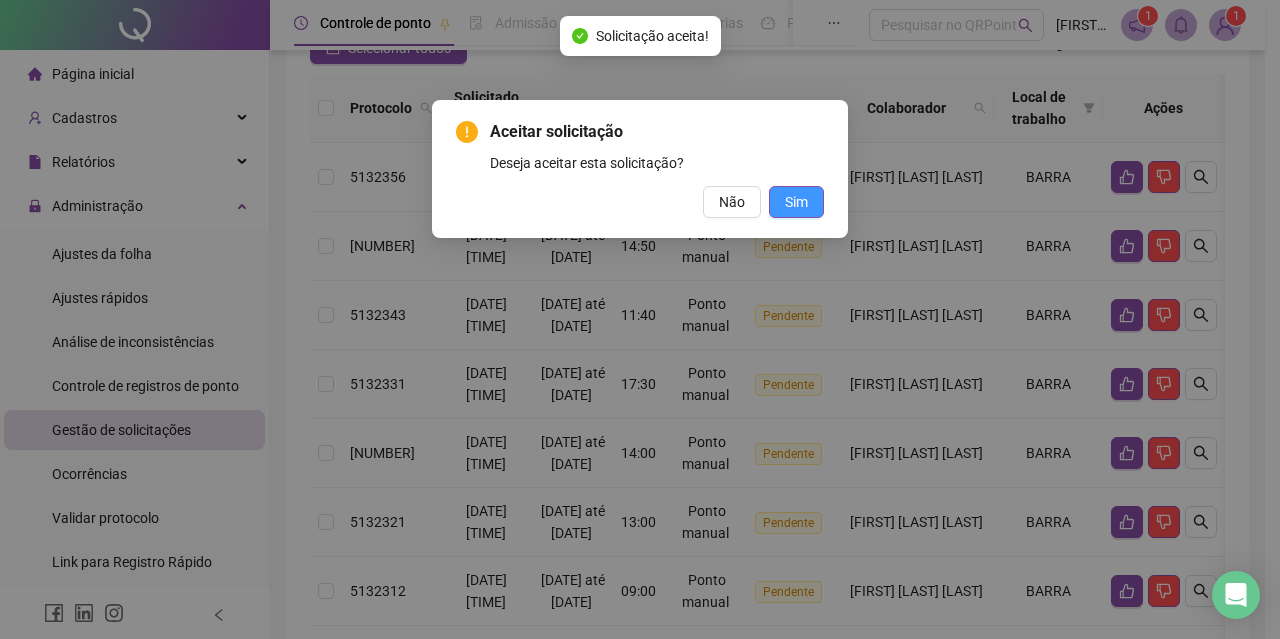 click on "Sim" at bounding box center (796, 202) 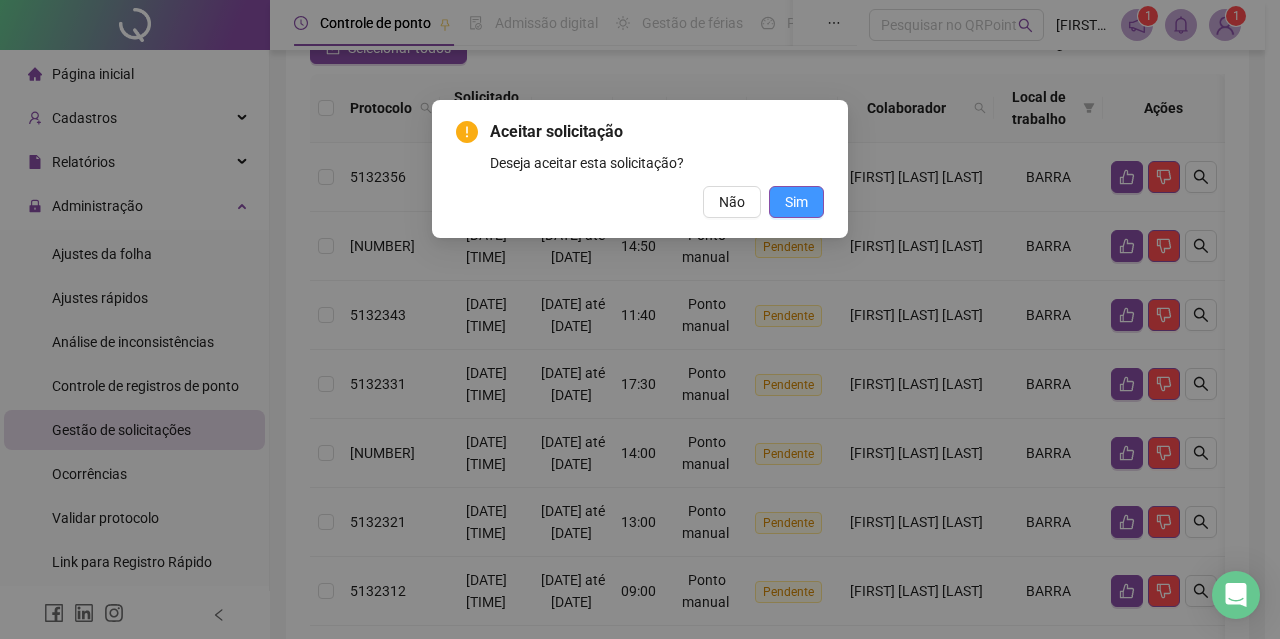 click on "Sim" at bounding box center (796, 202) 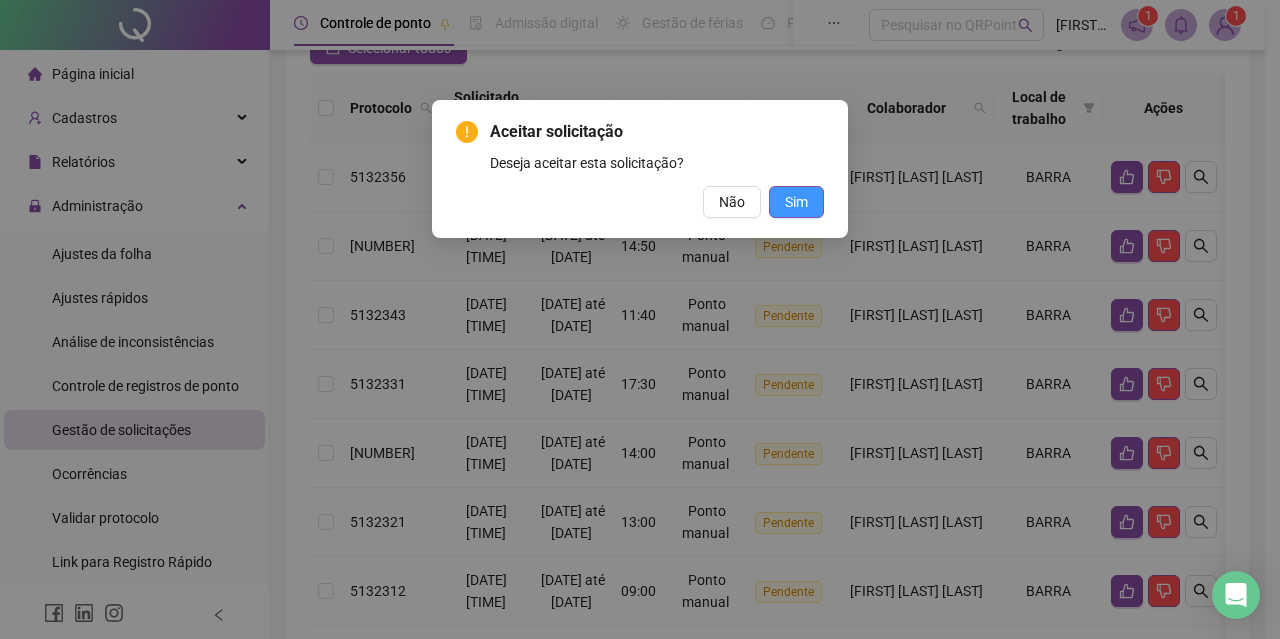 click on "Sim" at bounding box center [796, 202] 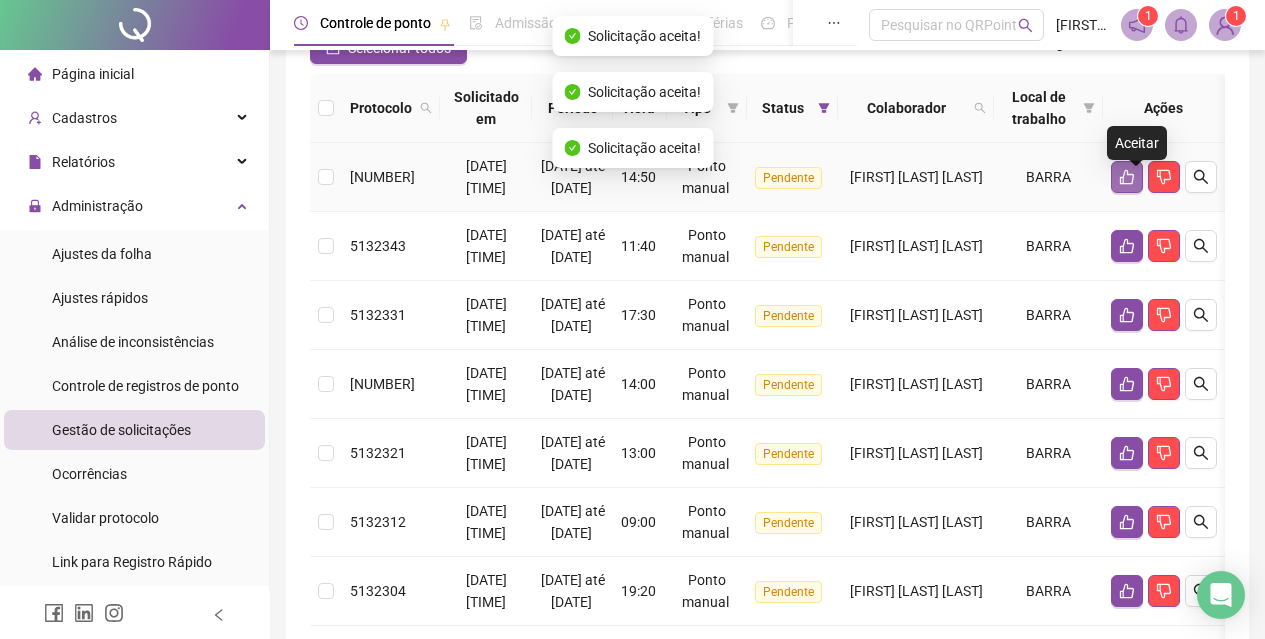 click at bounding box center (1127, 177) 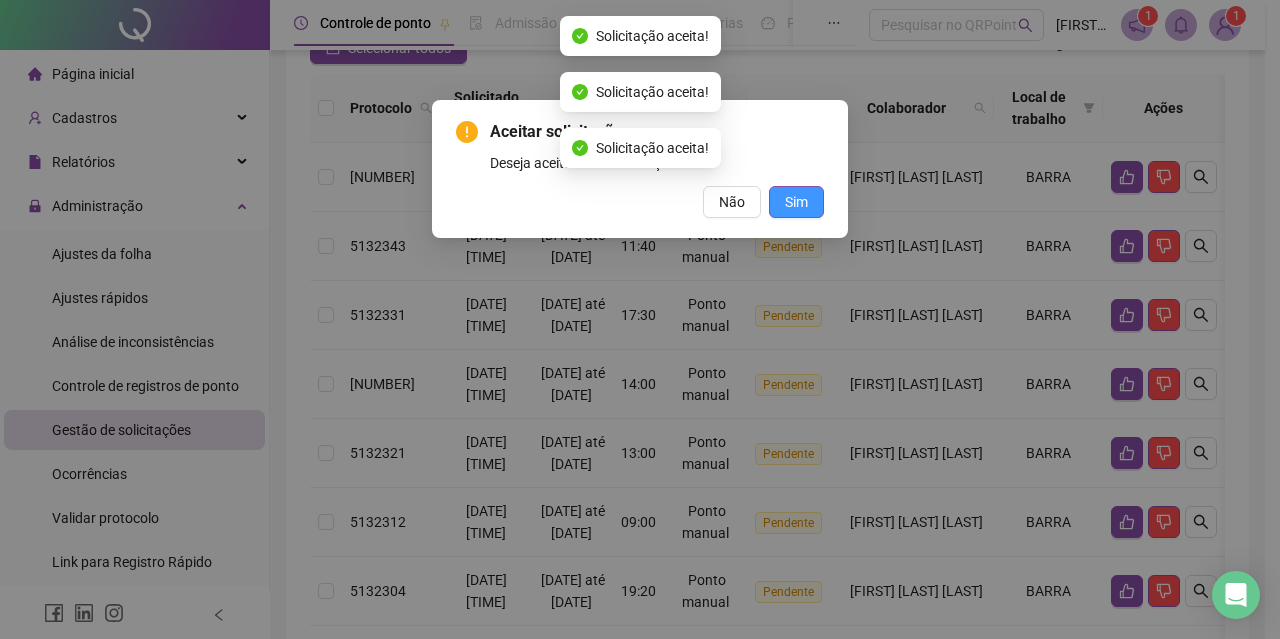 click on "Sim" at bounding box center [796, 202] 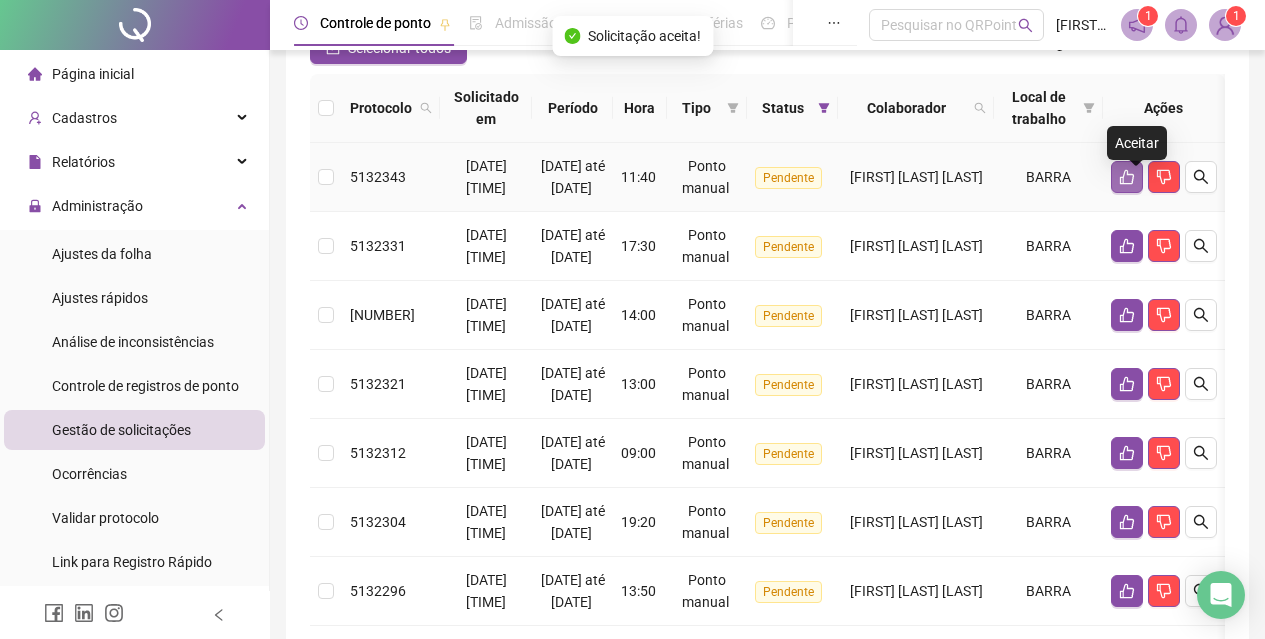 click 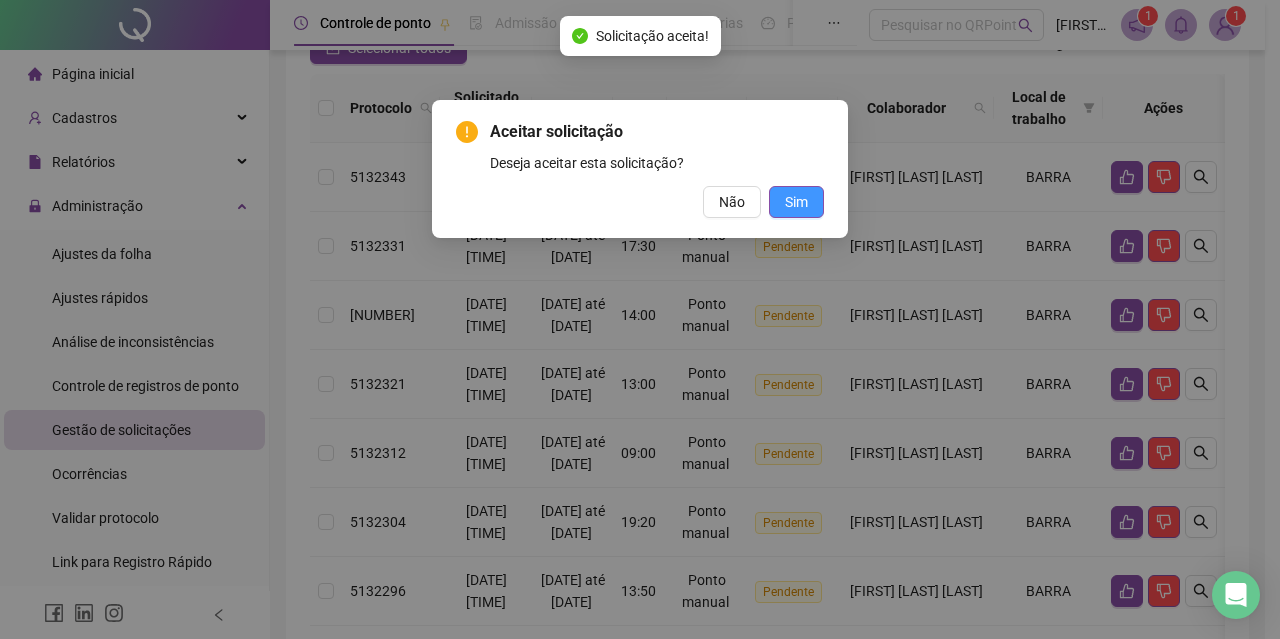 click on "Sim" at bounding box center [796, 202] 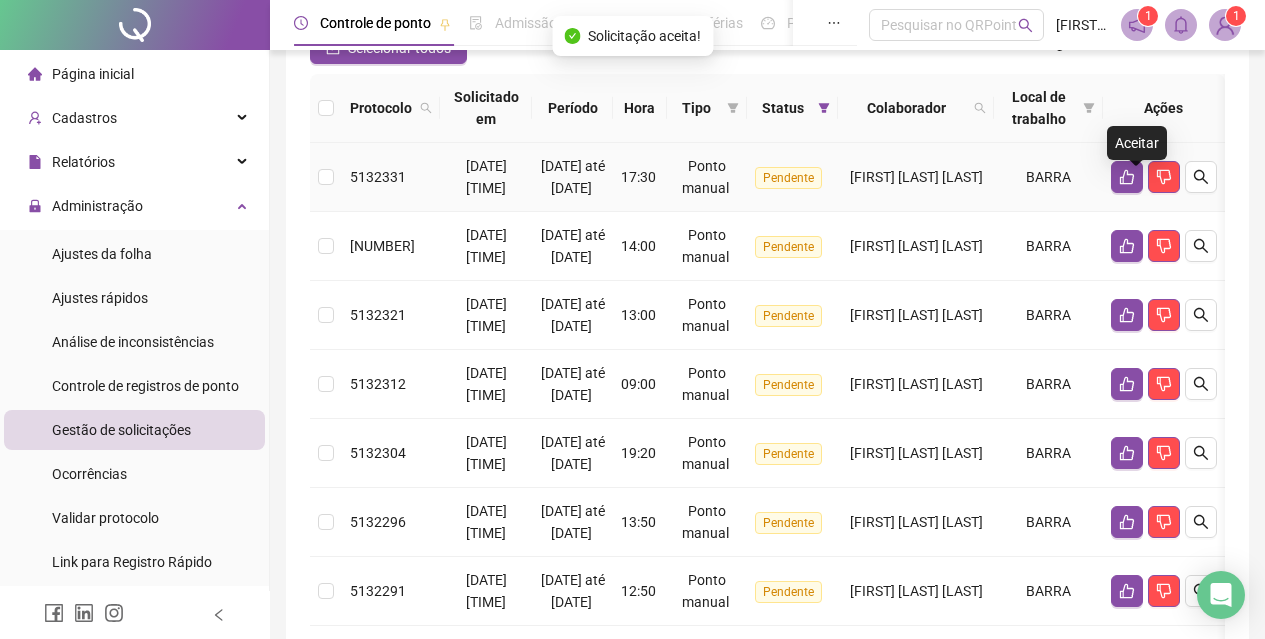 click 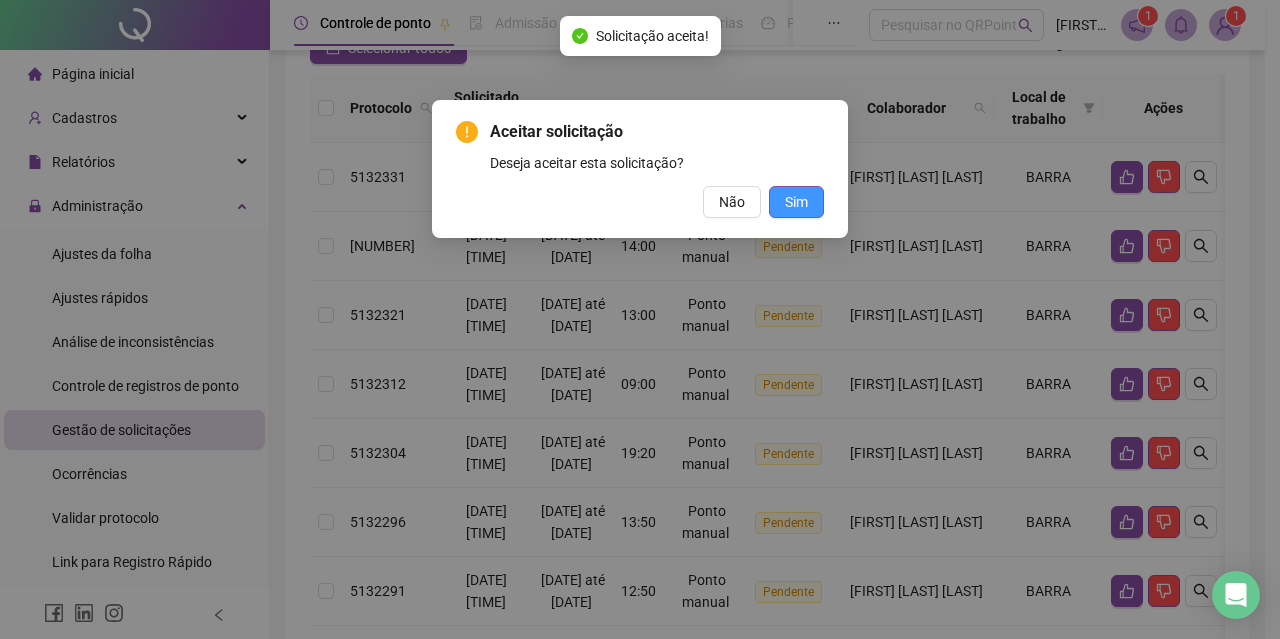 click on "Sim" at bounding box center [796, 202] 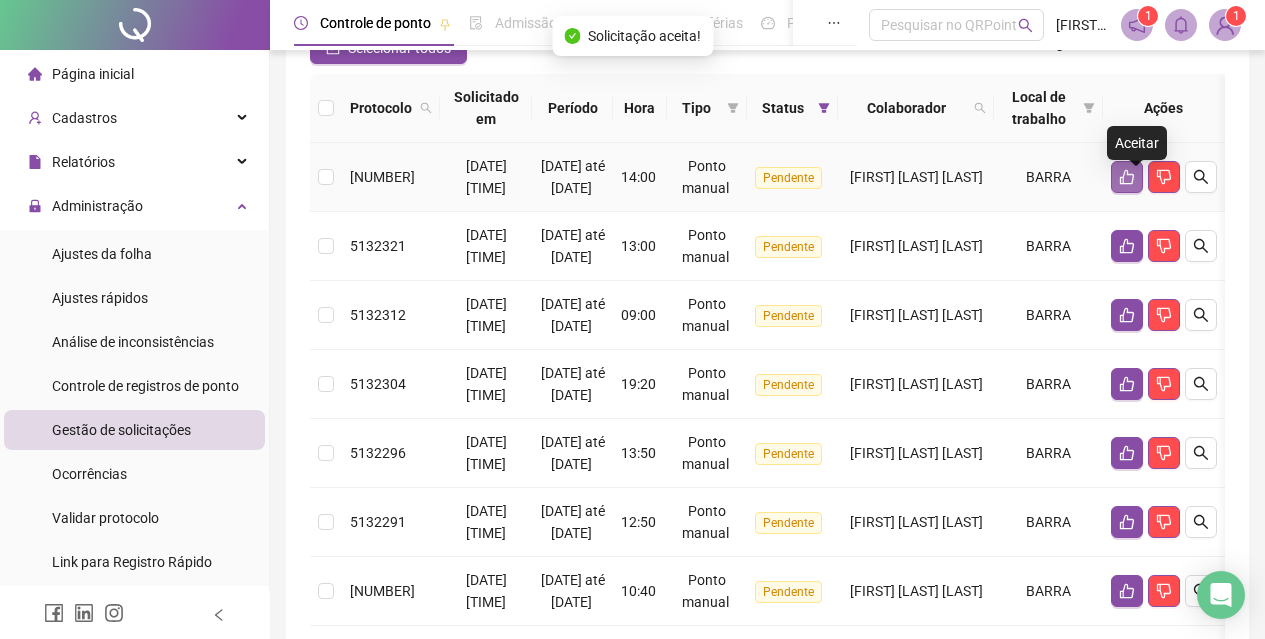 click 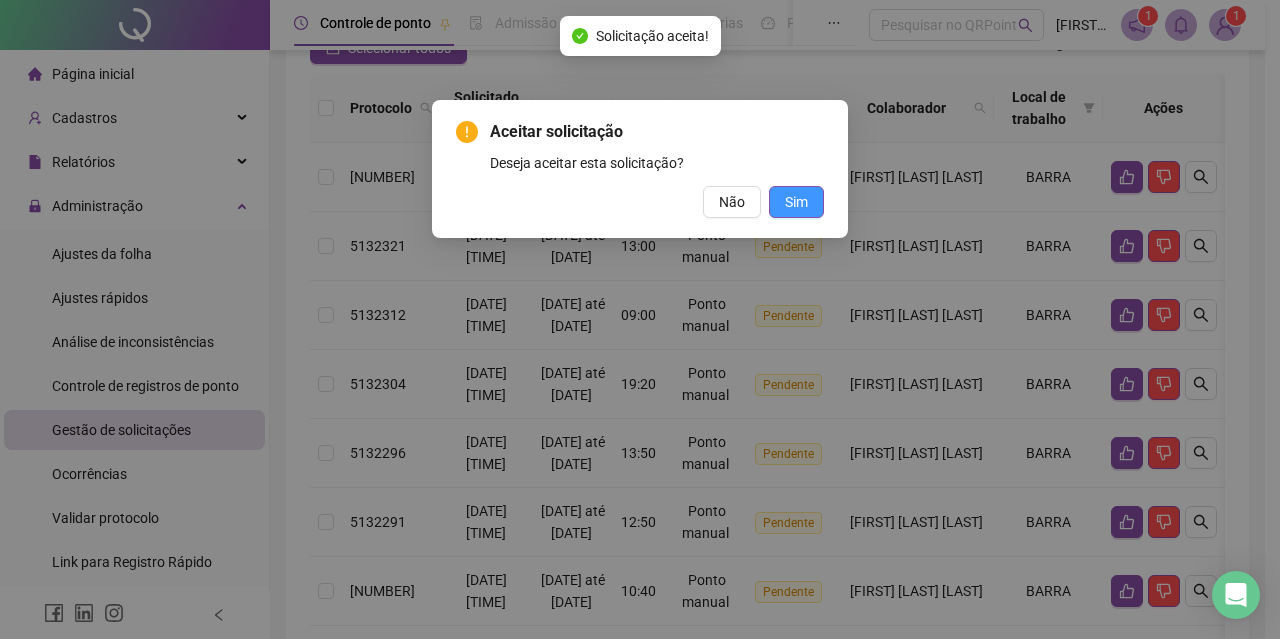 click on "Sim" at bounding box center [796, 202] 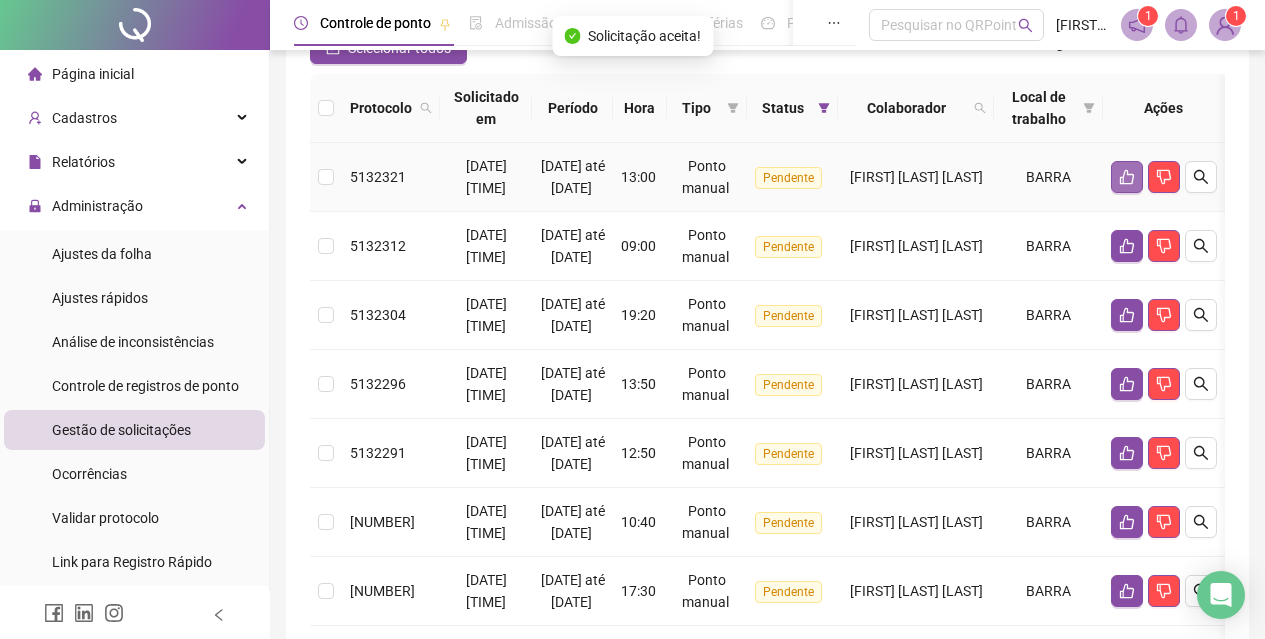 click 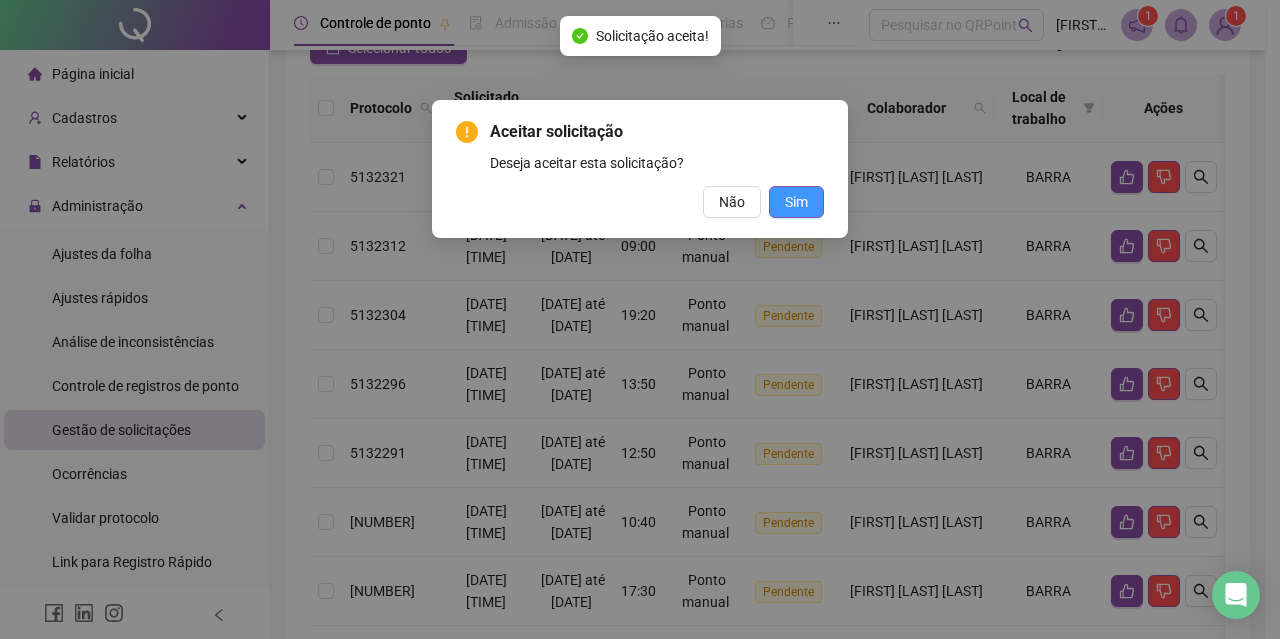 click on "Sim" at bounding box center (796, 202) 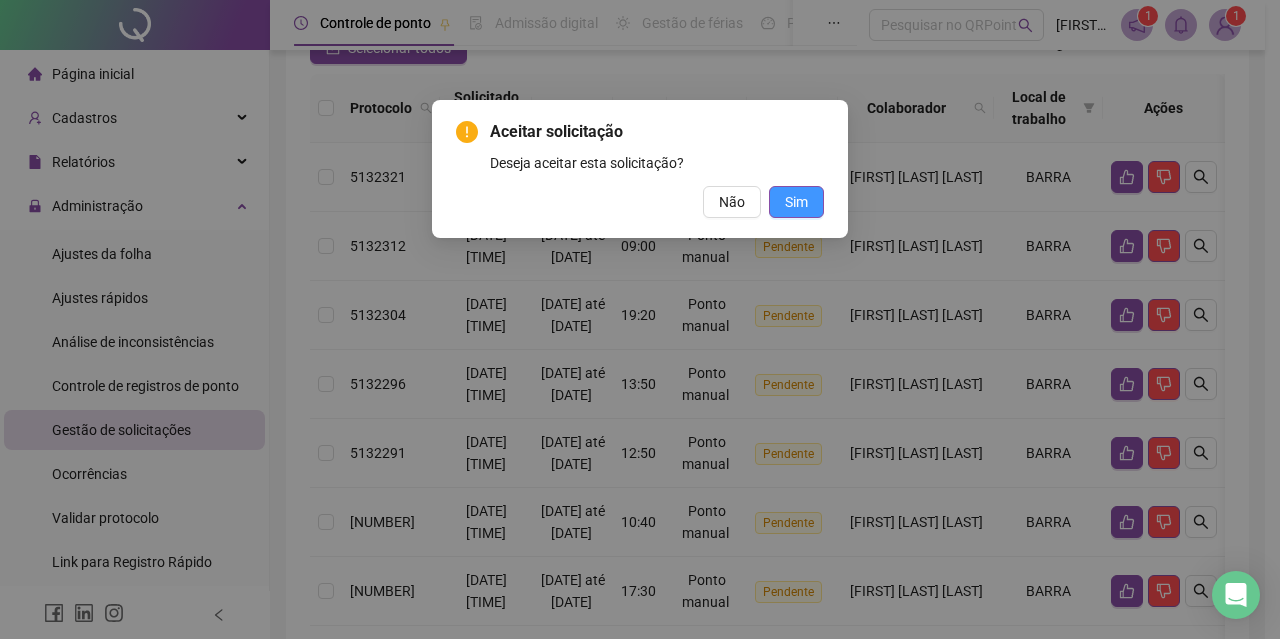 click on "Sim" at bounding box center [796, 202] 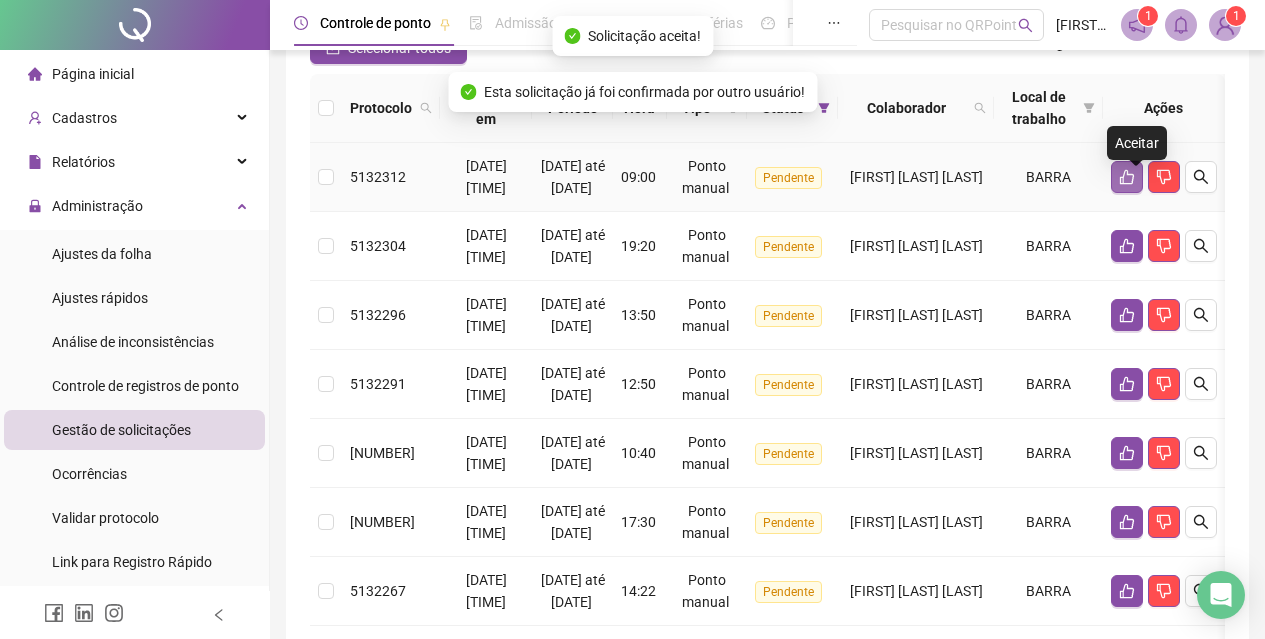 click 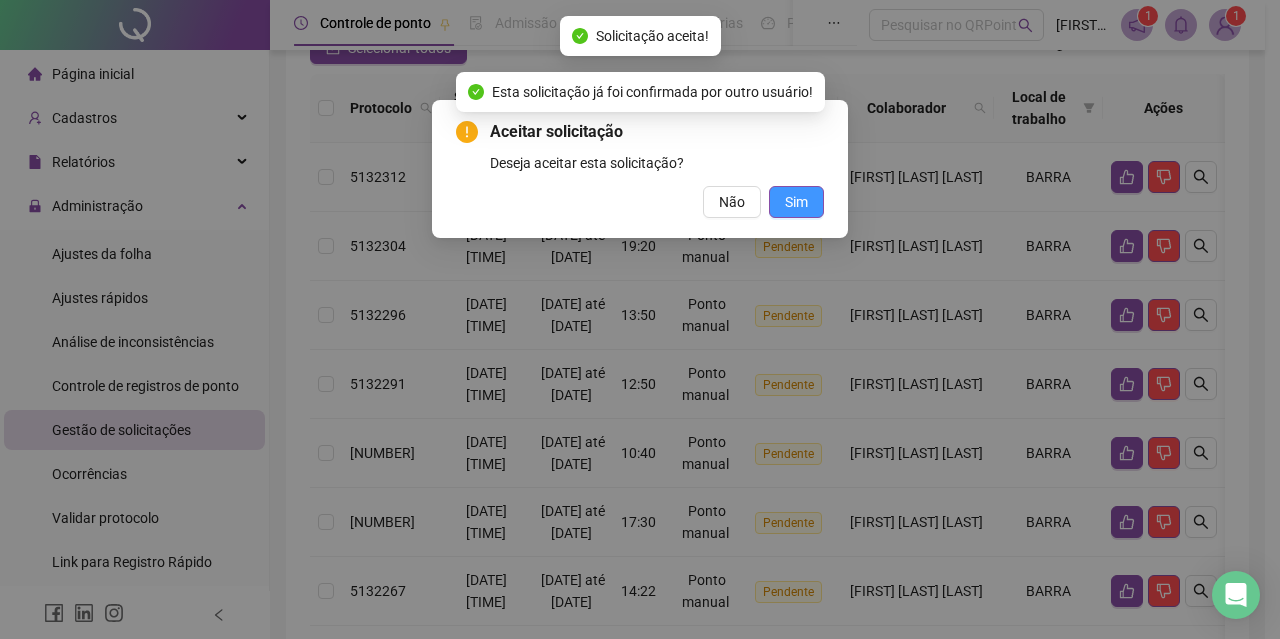 click on "Sim" at bounding box center (796, 202) 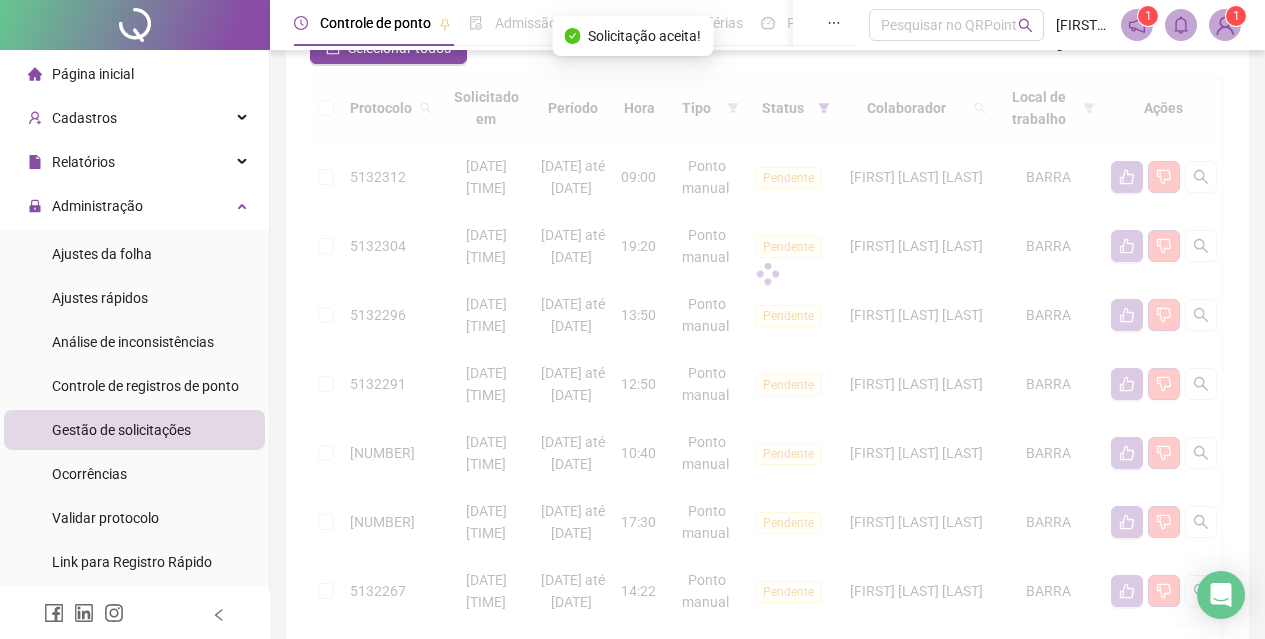 click at bounding box center (767, 274) 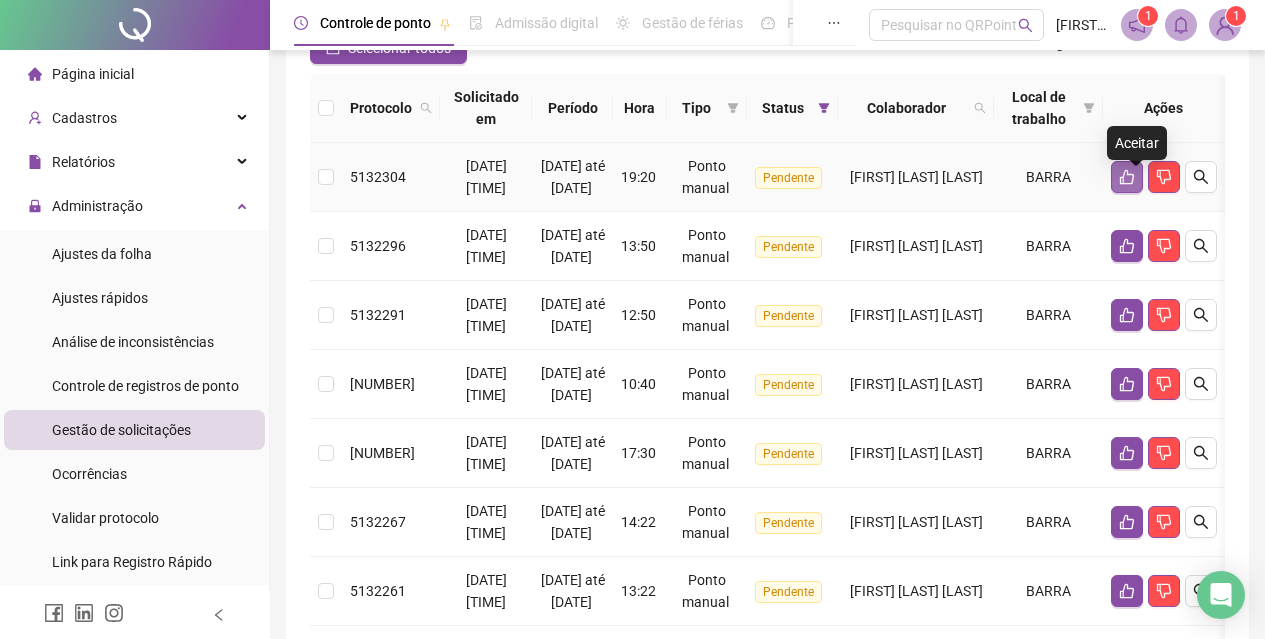 click 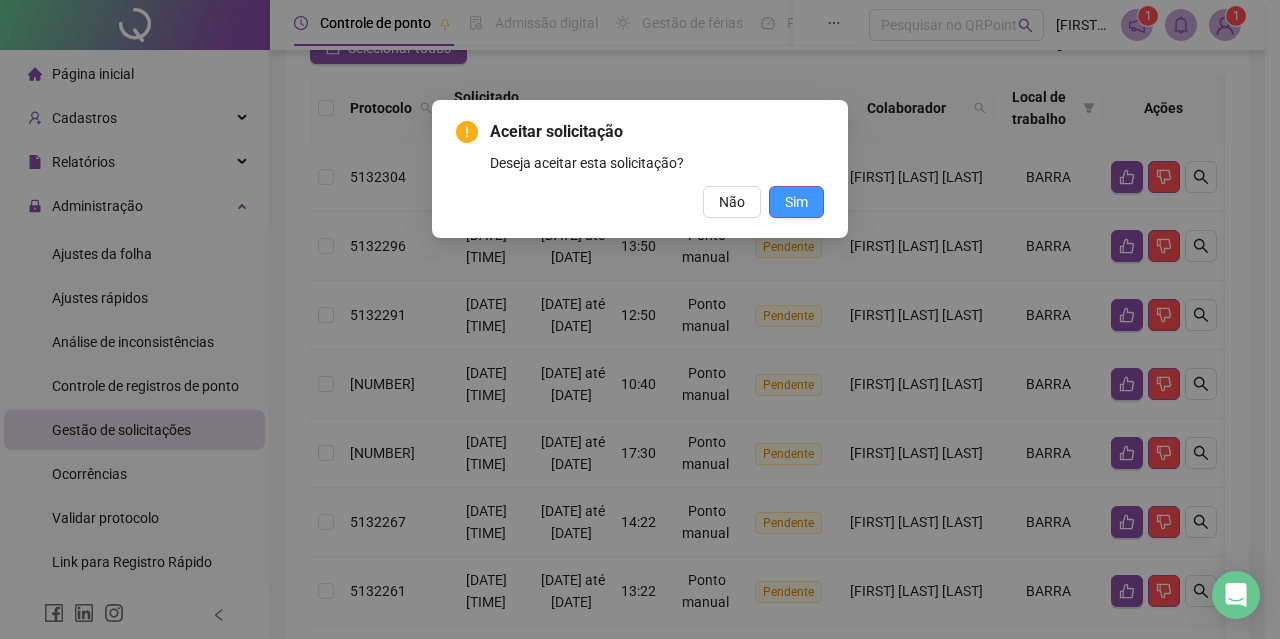 click on "Sim" at bounding box center [796, 202] 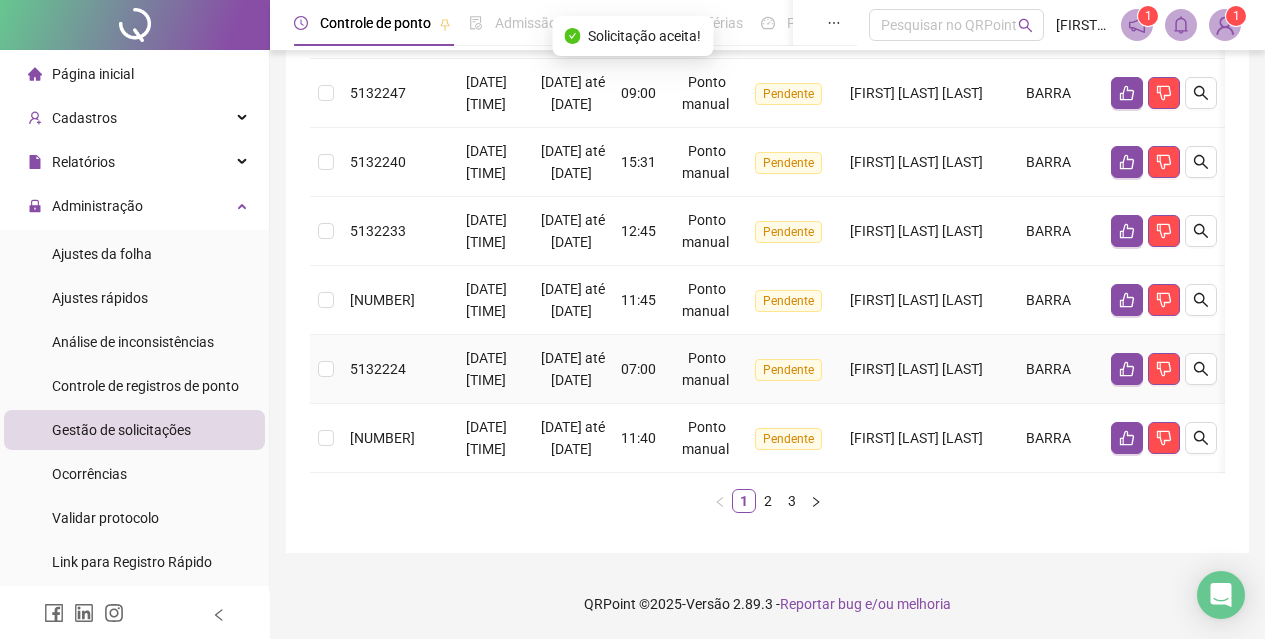 scroll, scrollTop: 977, scrollLeft: 0, axis: vertical 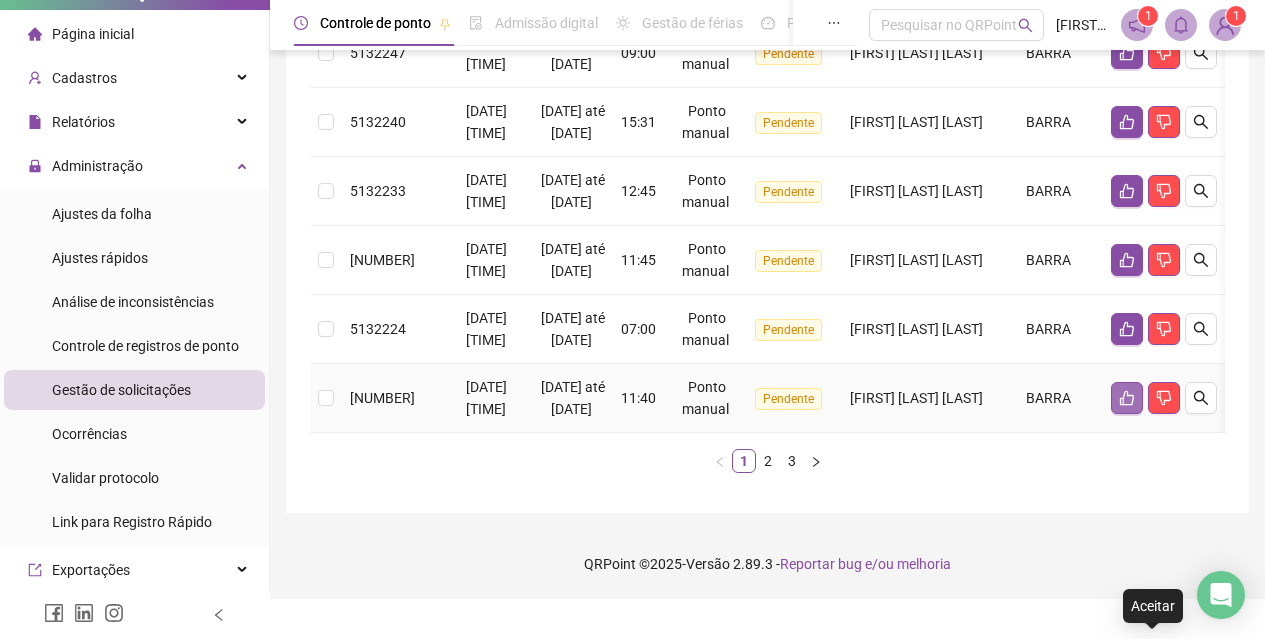 click 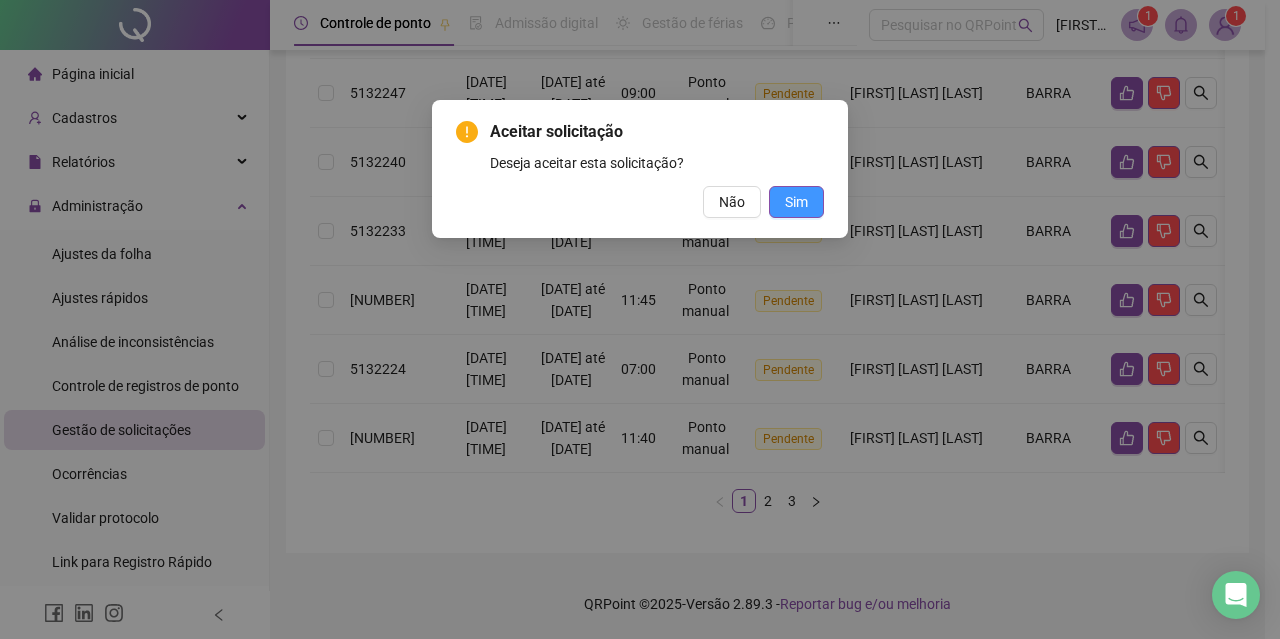 click on "Sim" at bounding box center [796, 202] 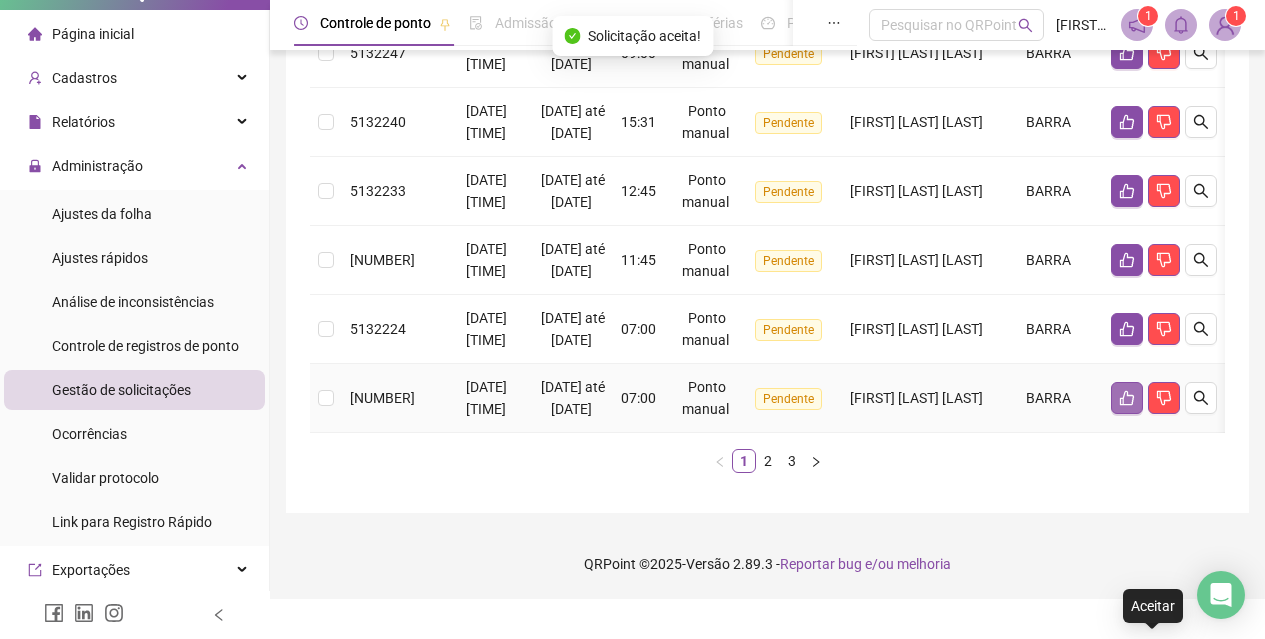 click 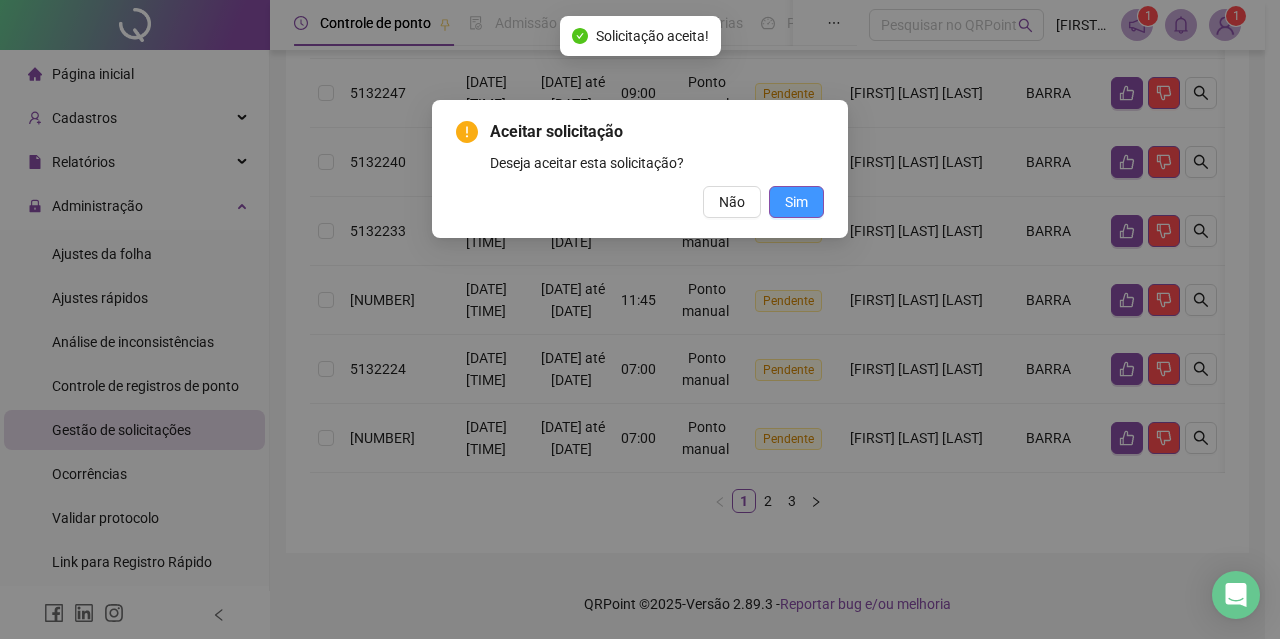 click on "Sim" at bounding box center (796, 202) 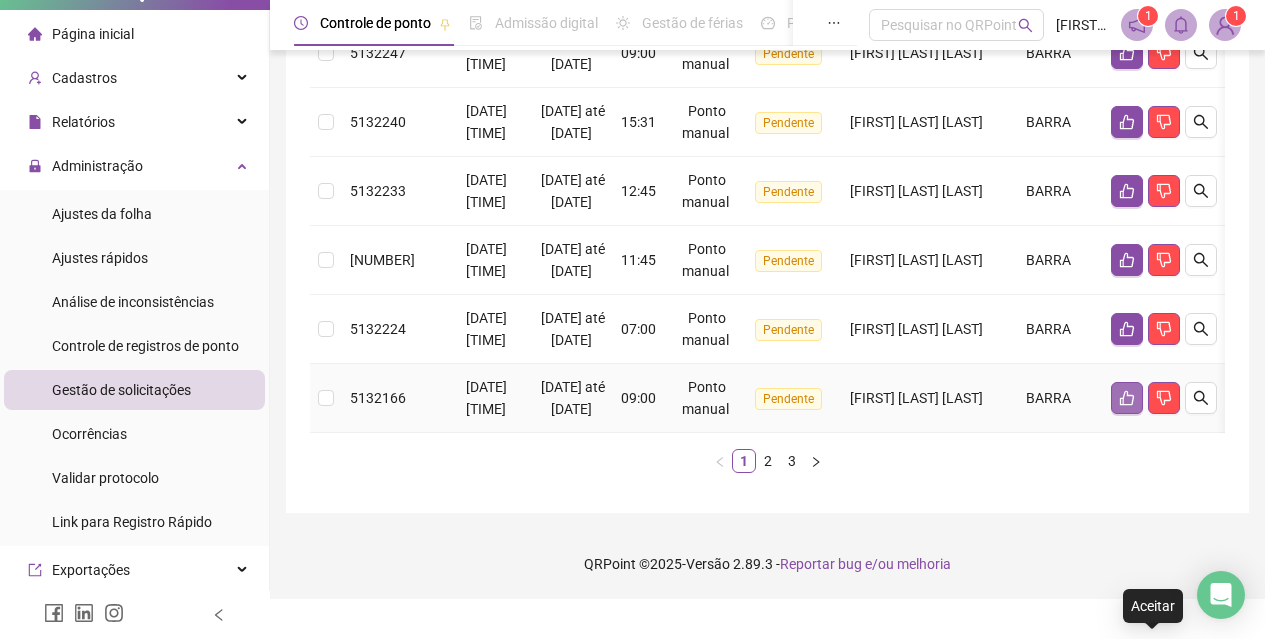 click 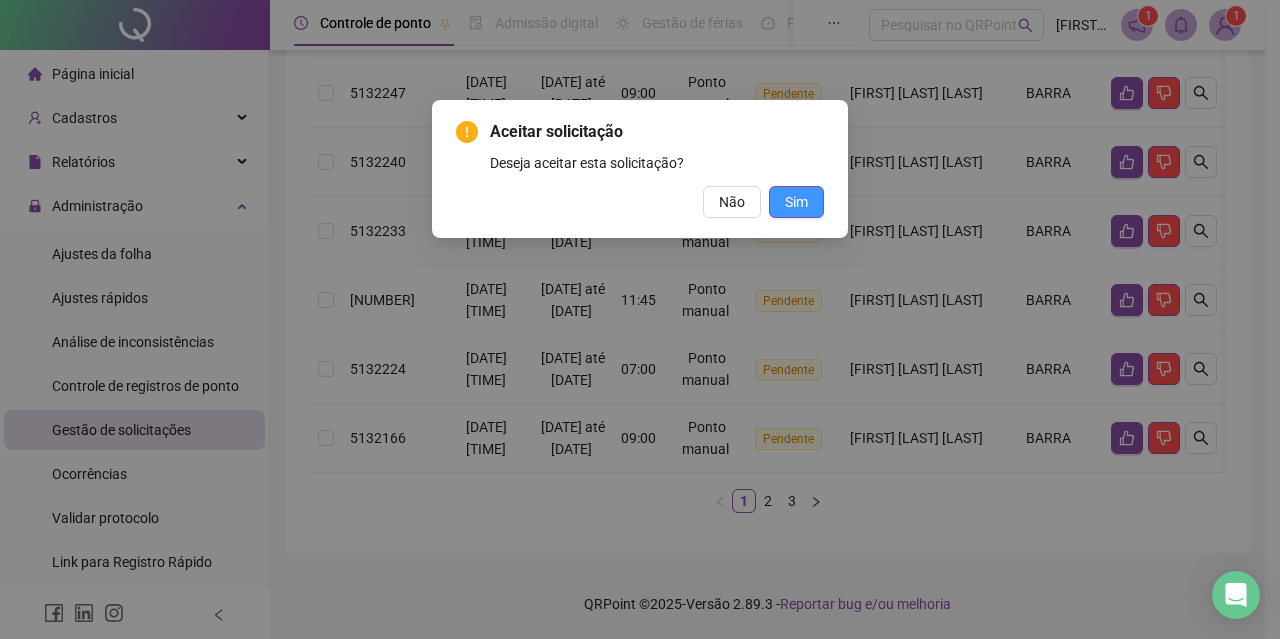 drag, startPoint x: 794, startPoint y: 193, endPoint x: 813, endPoint y: 200, distance: 20.248457 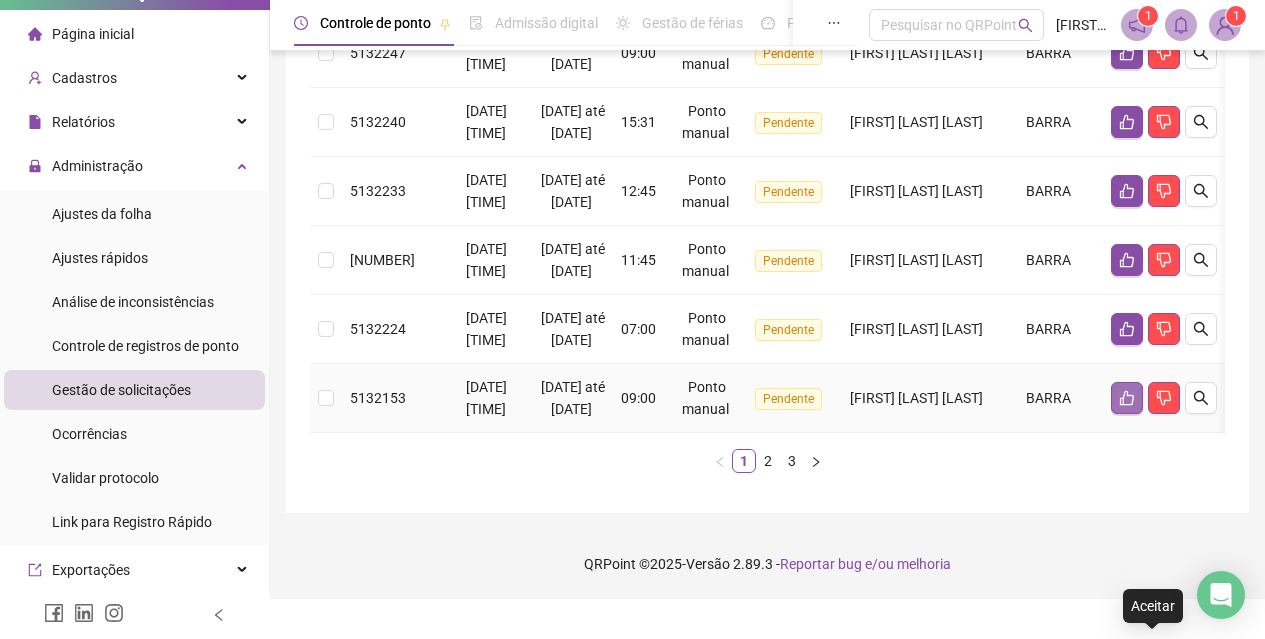 click 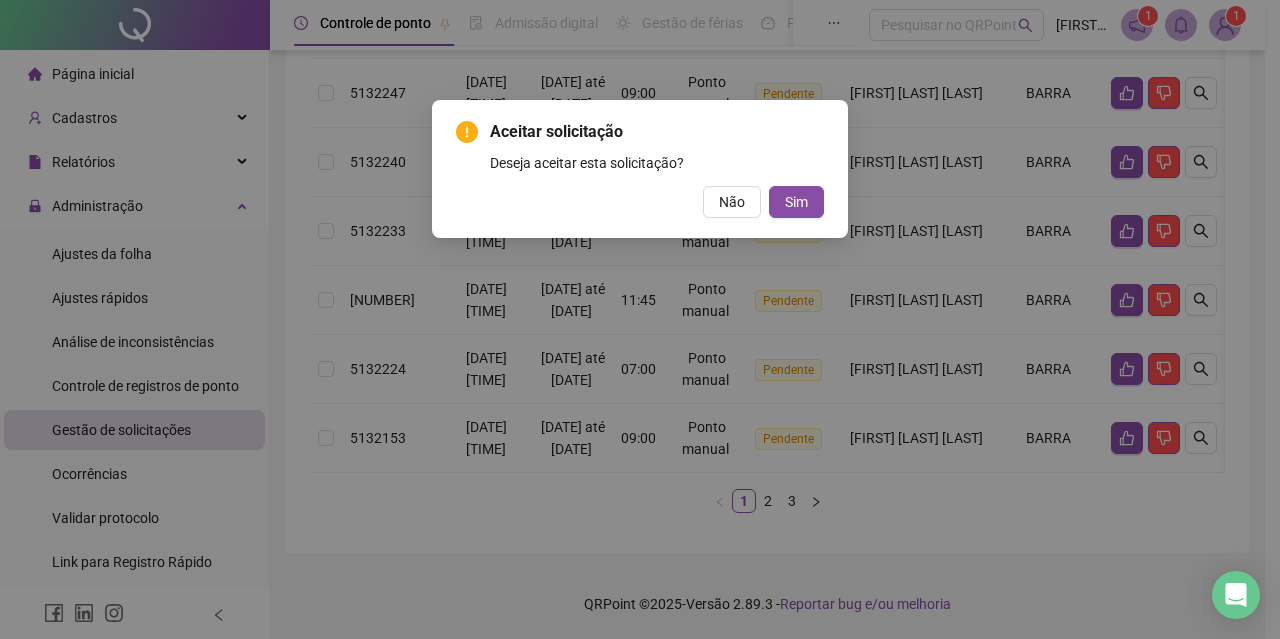 drag, startPoint x: 805, startPoint y: 201, endPoint x: 828, endPoint y: 204, distance: 23.194826 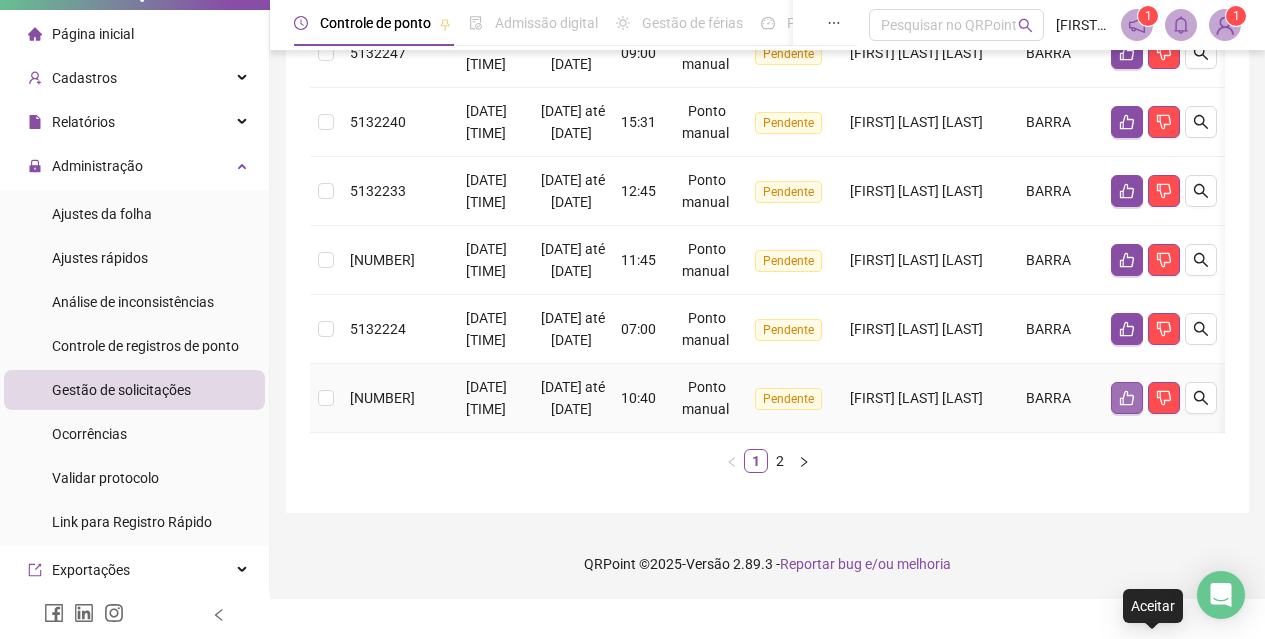 click 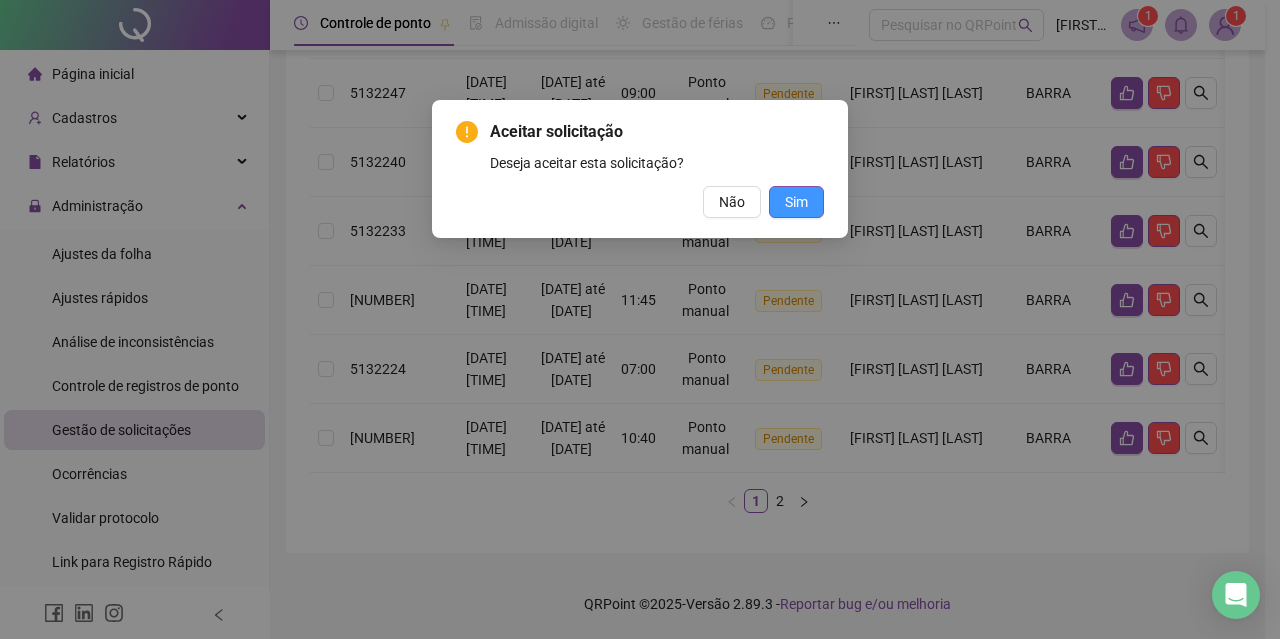 click on "Sim" at bounding box center (796, 202) 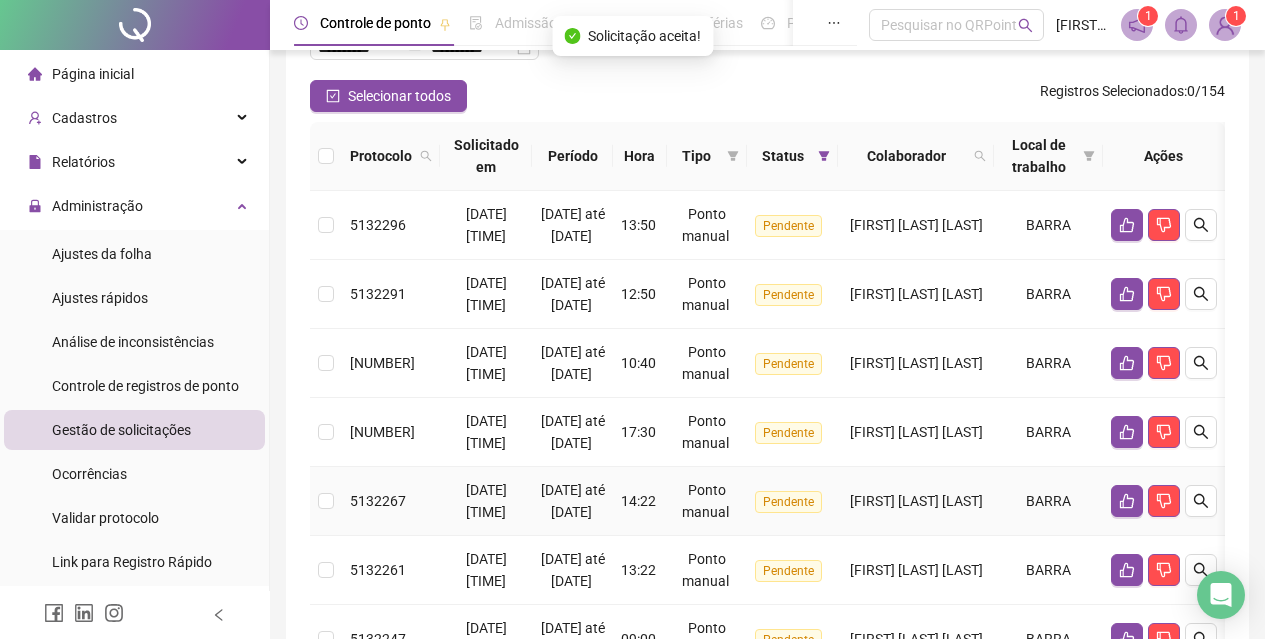 scroll, scrollTop: 0, scrollLeft: 0, axis: both 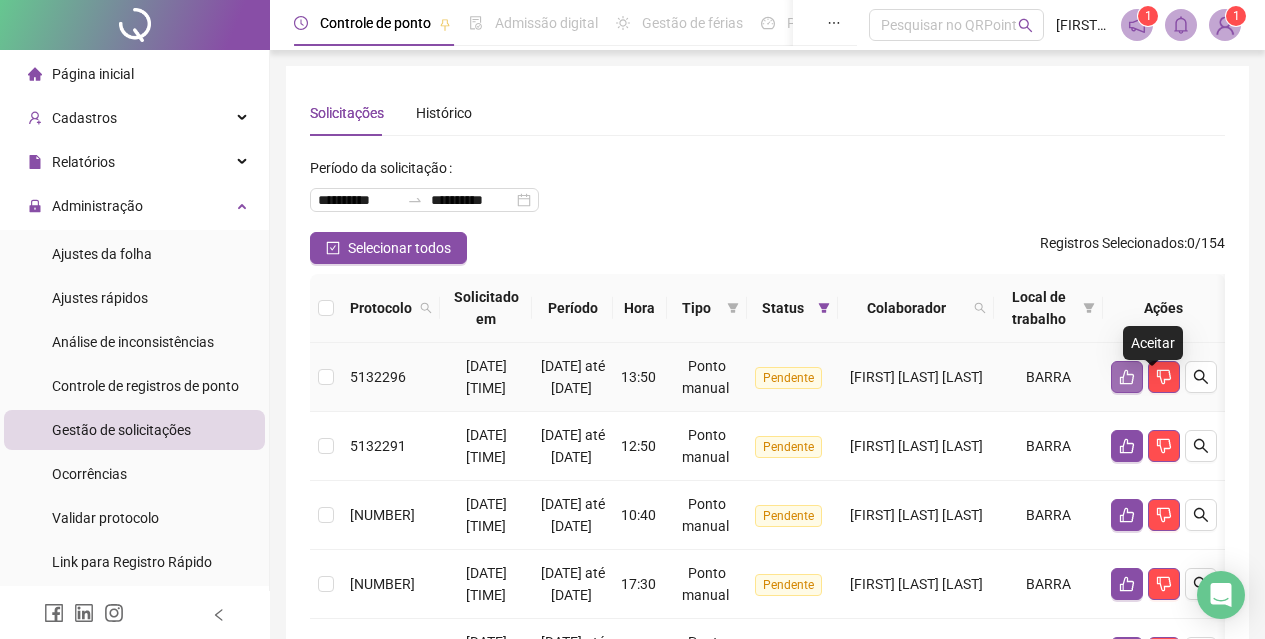 click 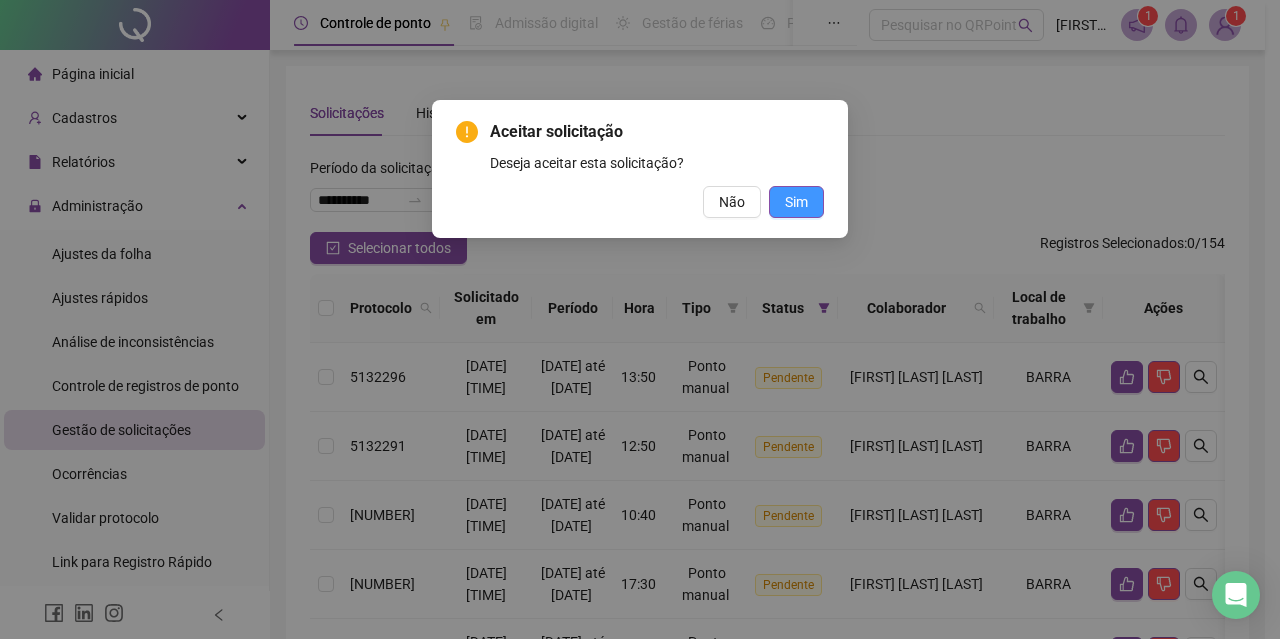 click on "Sim" at bounding box center [796, 202] 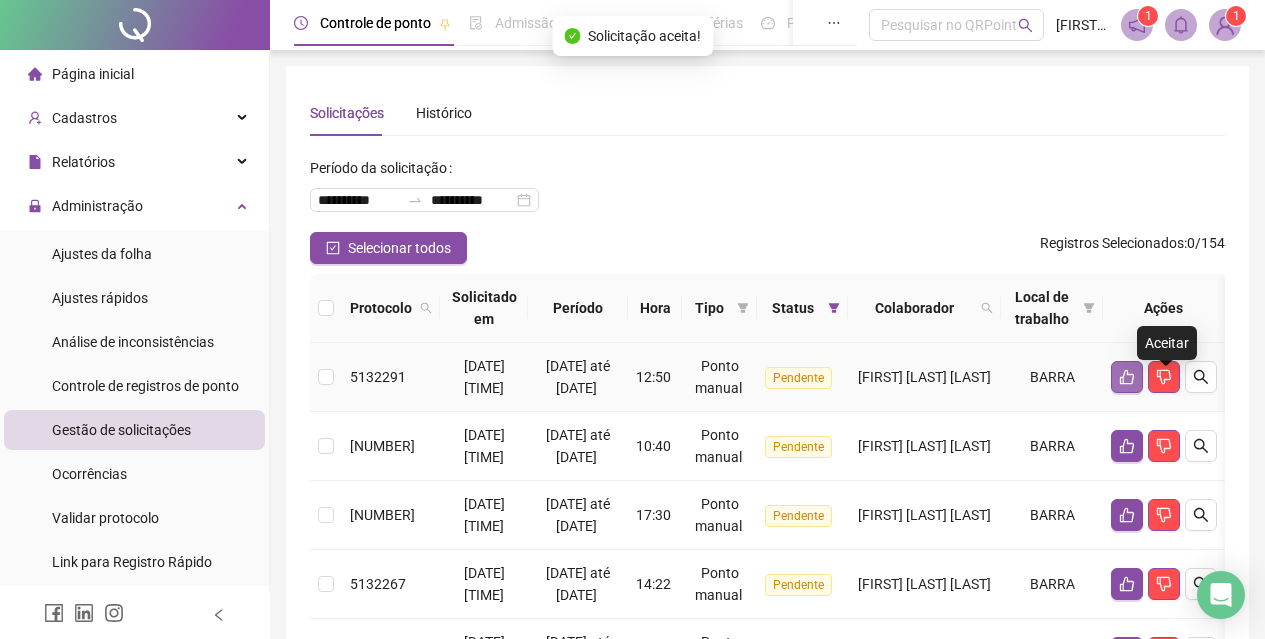click 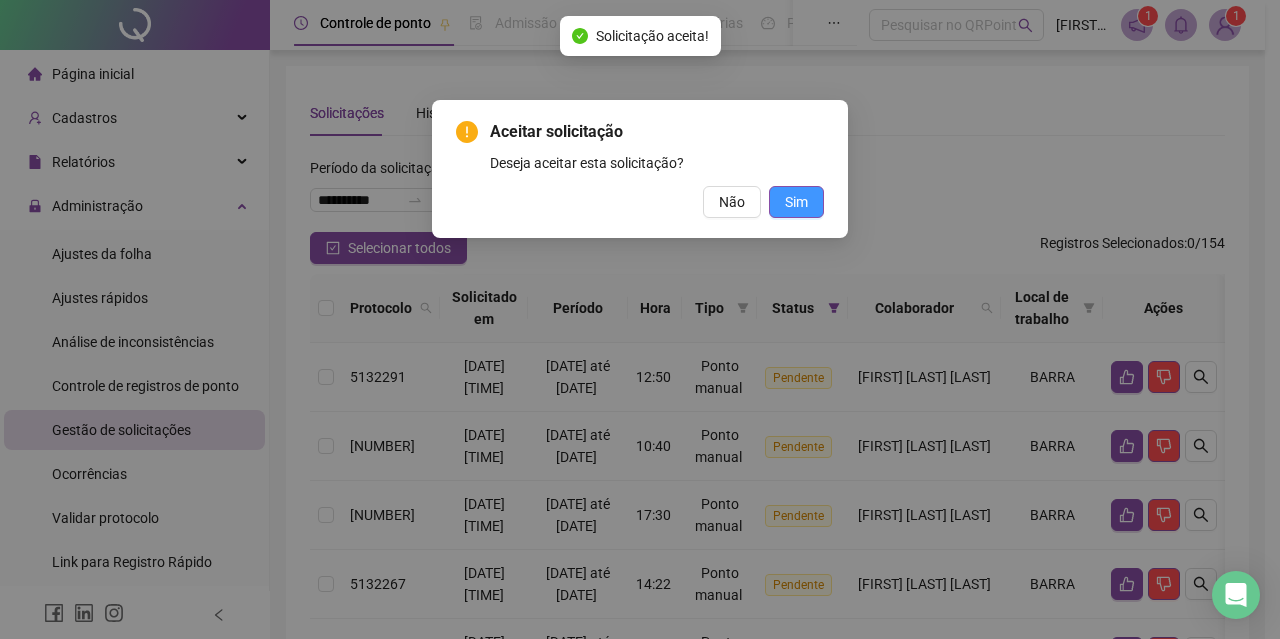 click on "Sim" at bounding box center (796, 202) 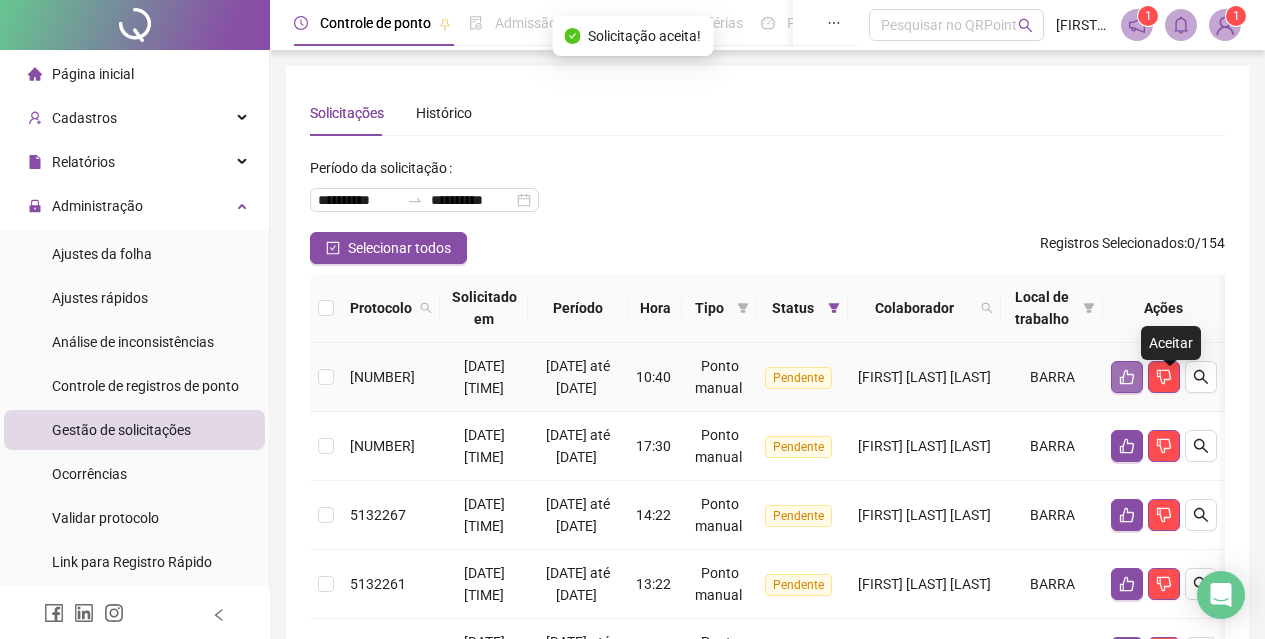 click at bounding box center [1127, 377] 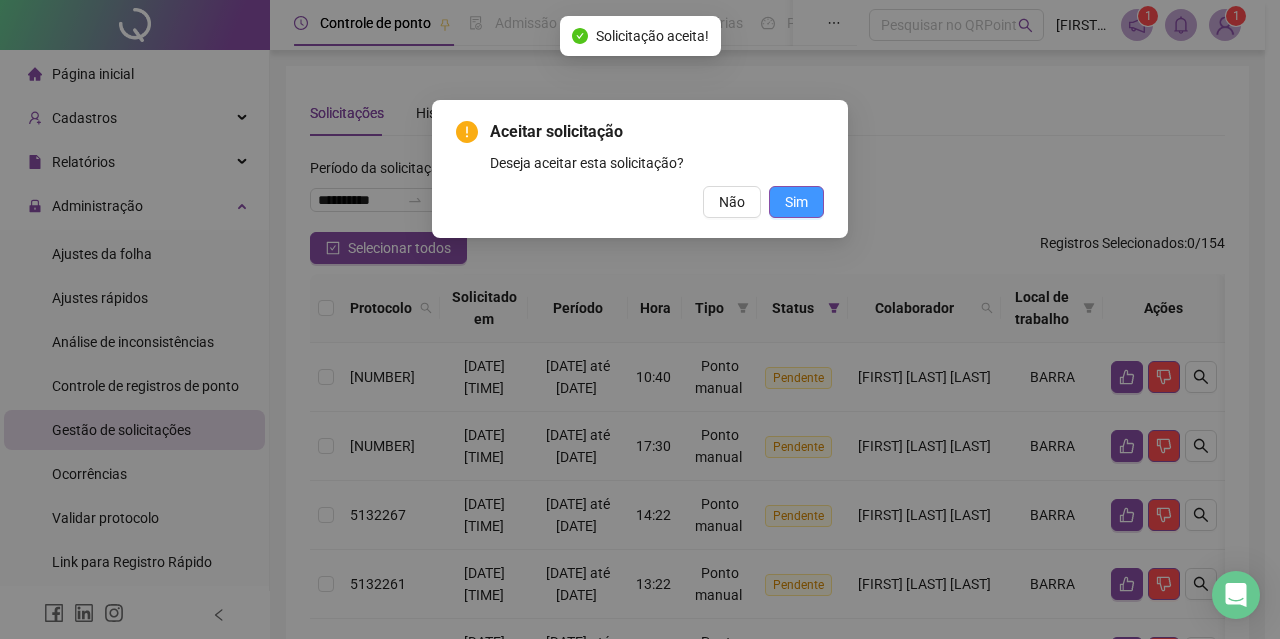 click on "Sim" at bounding box center (796, 202) 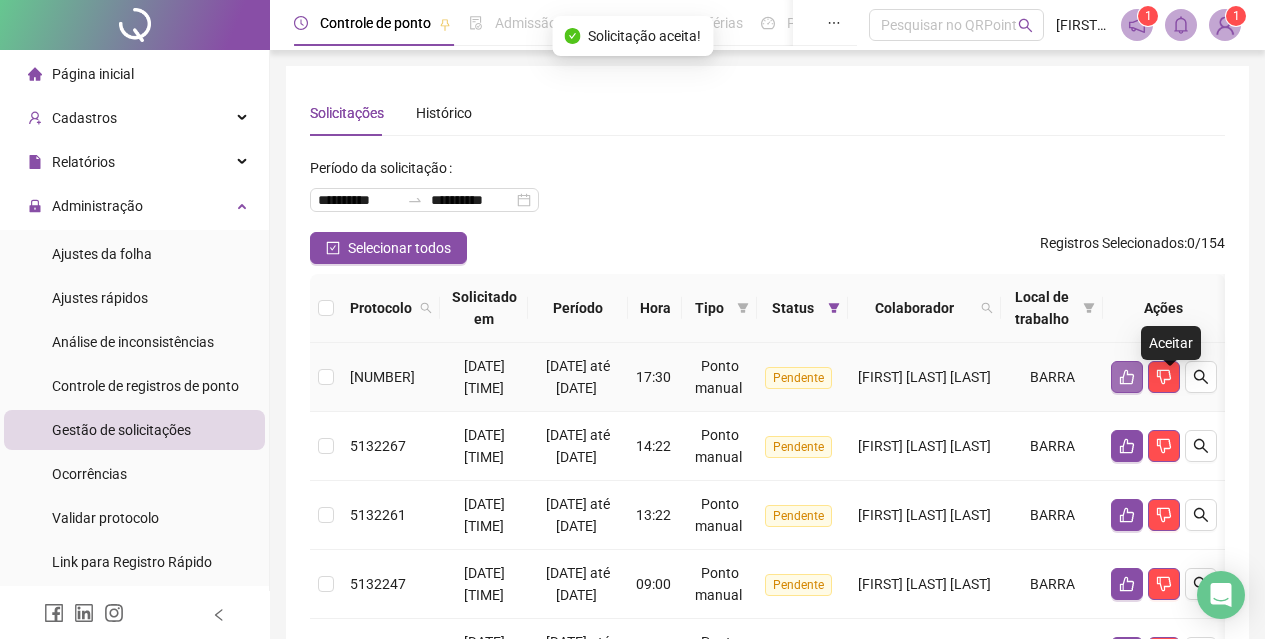 click at bounding box center [1127, 377] 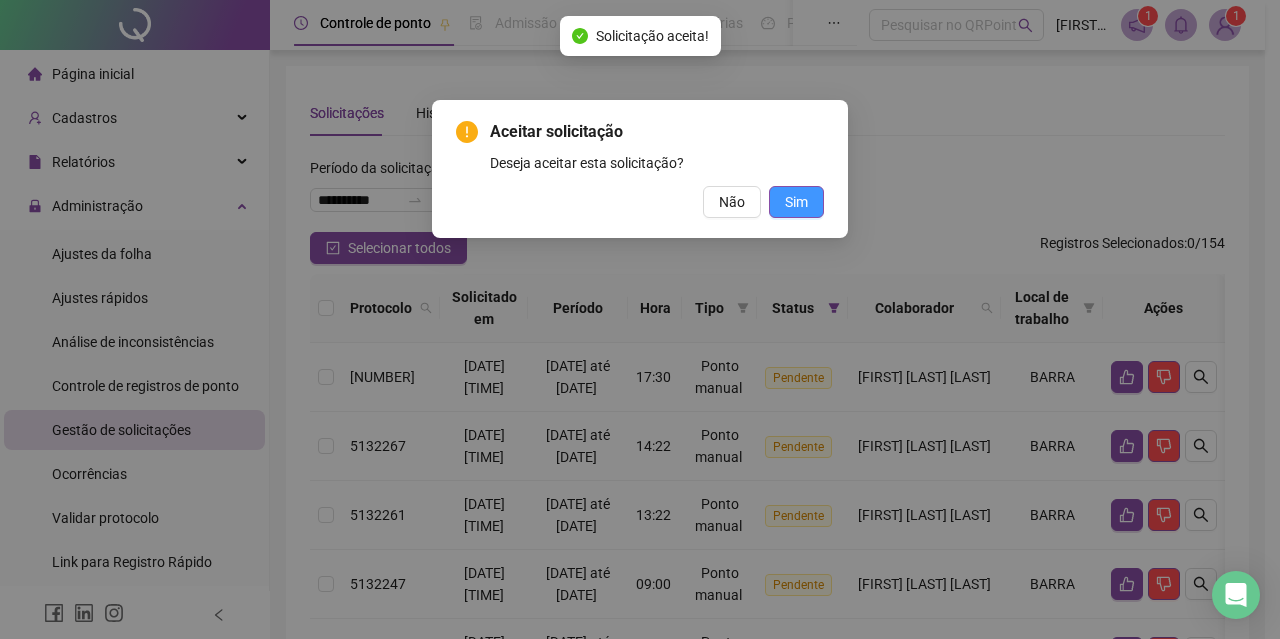 click on "Sim" at bounding box center [796, 202] 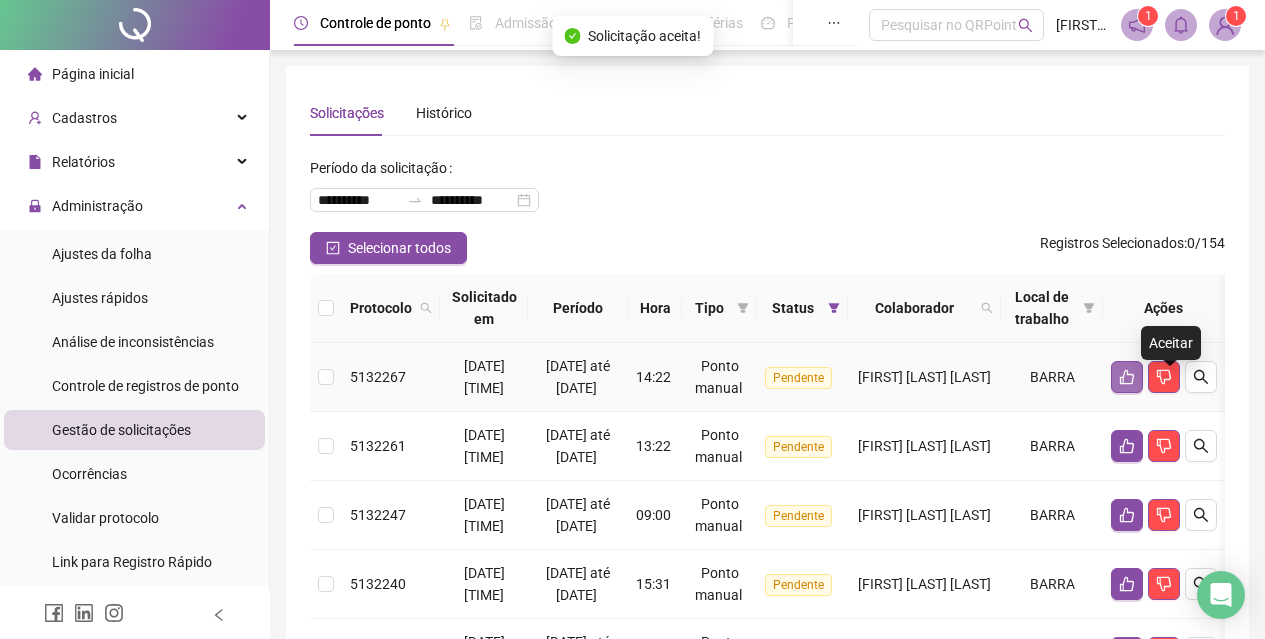 click 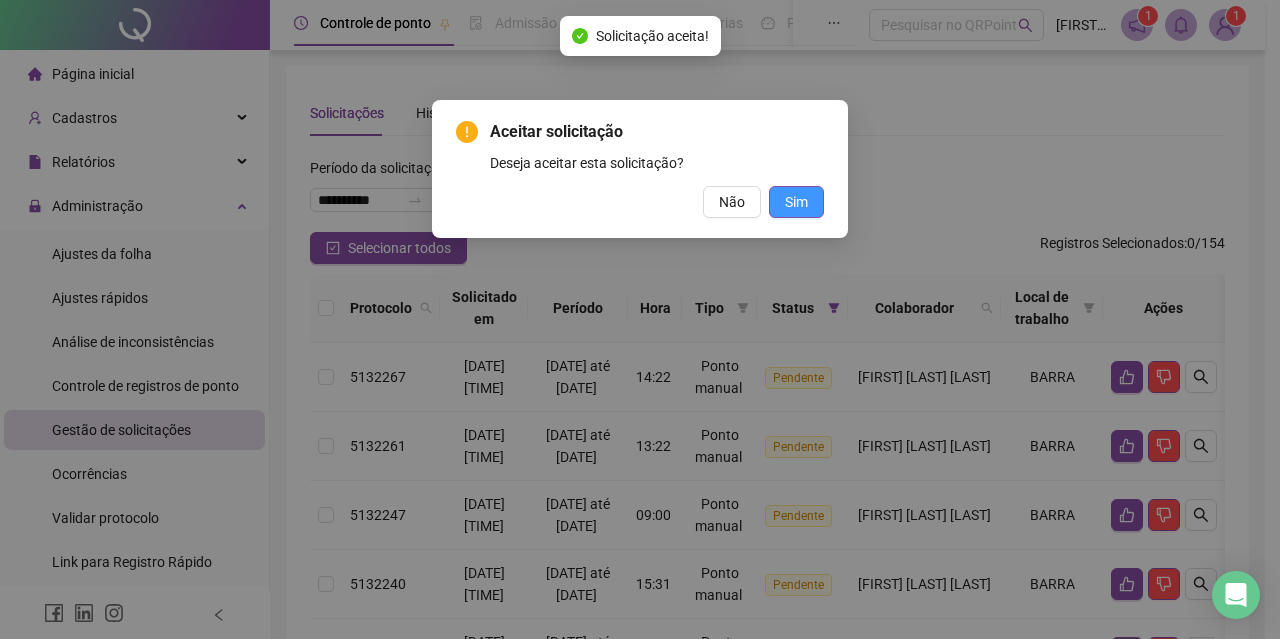 click on "Sim" at bounding box center [796, 202] 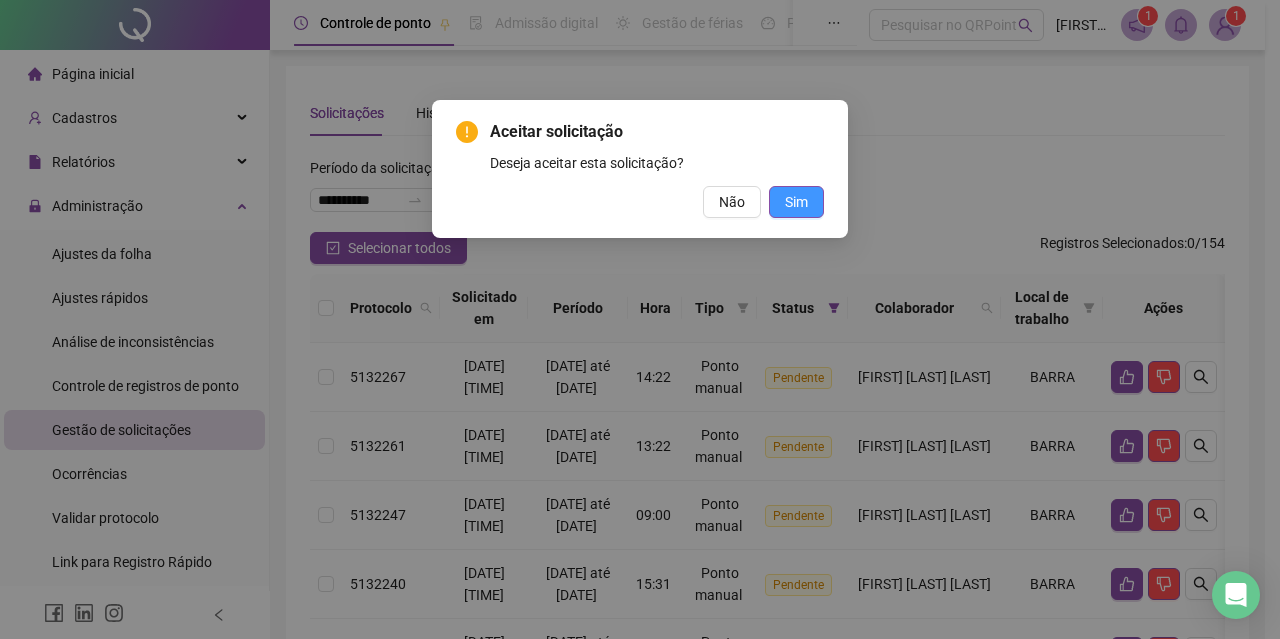 click on "Sim" at bounding box center [796, 202] 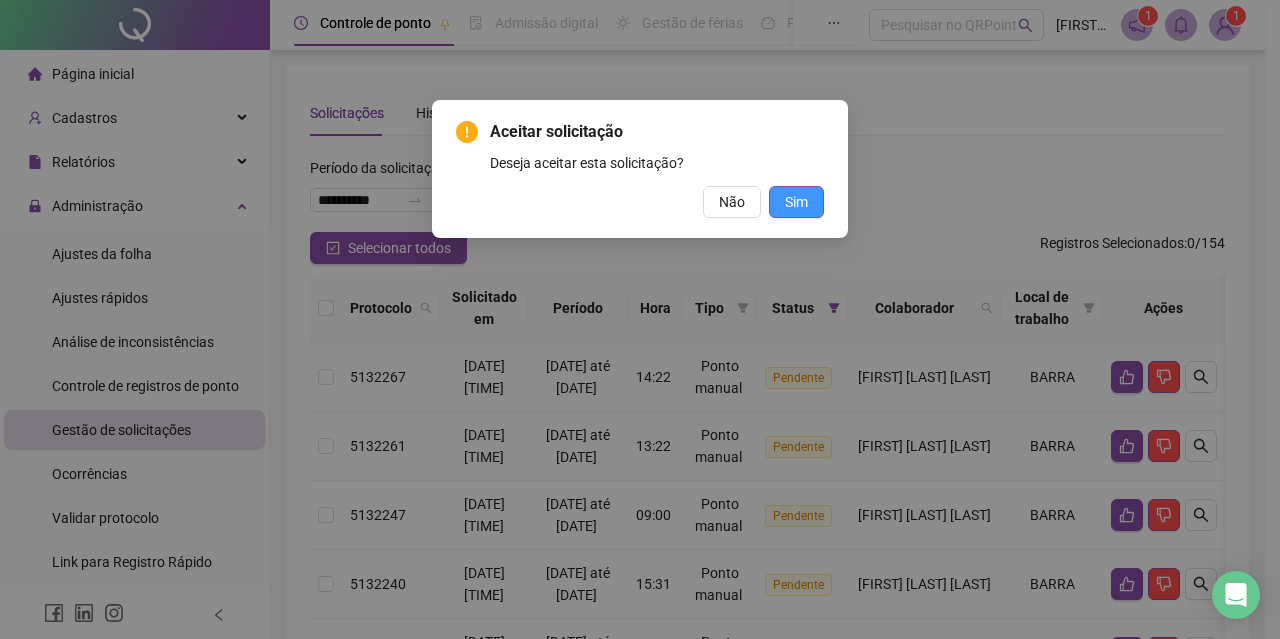 drag, startPoint x: 778, startPoint y: 196, endPoint x: 787, endPoint y: 203, distance: 11.401754 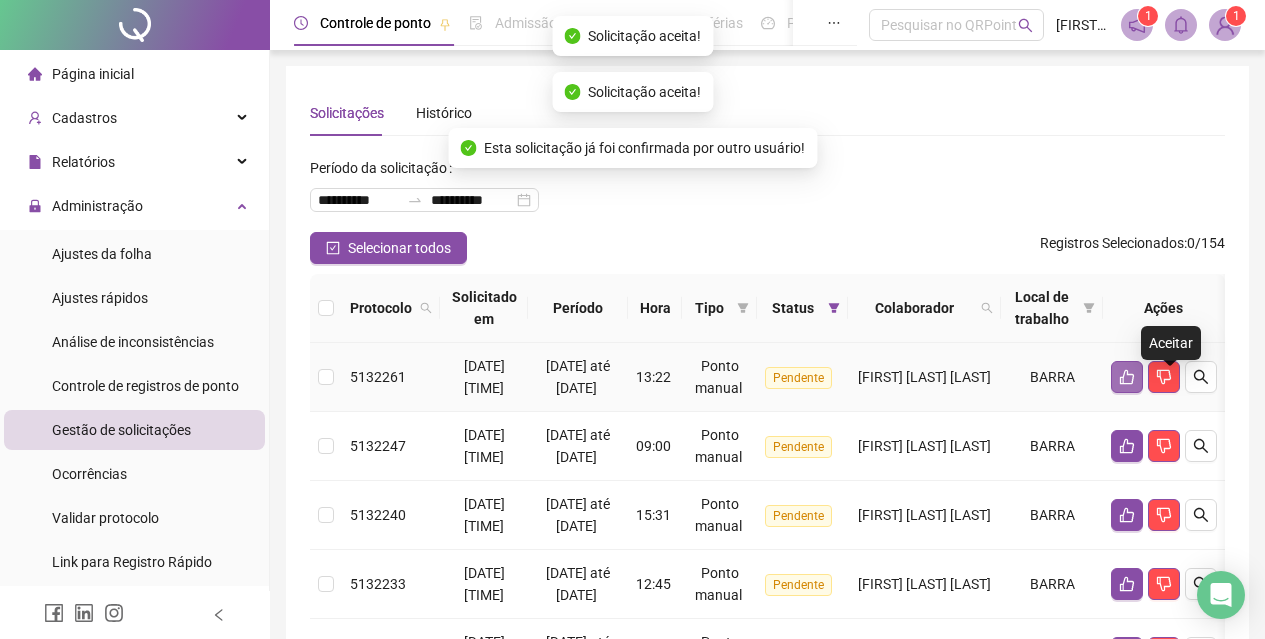 click 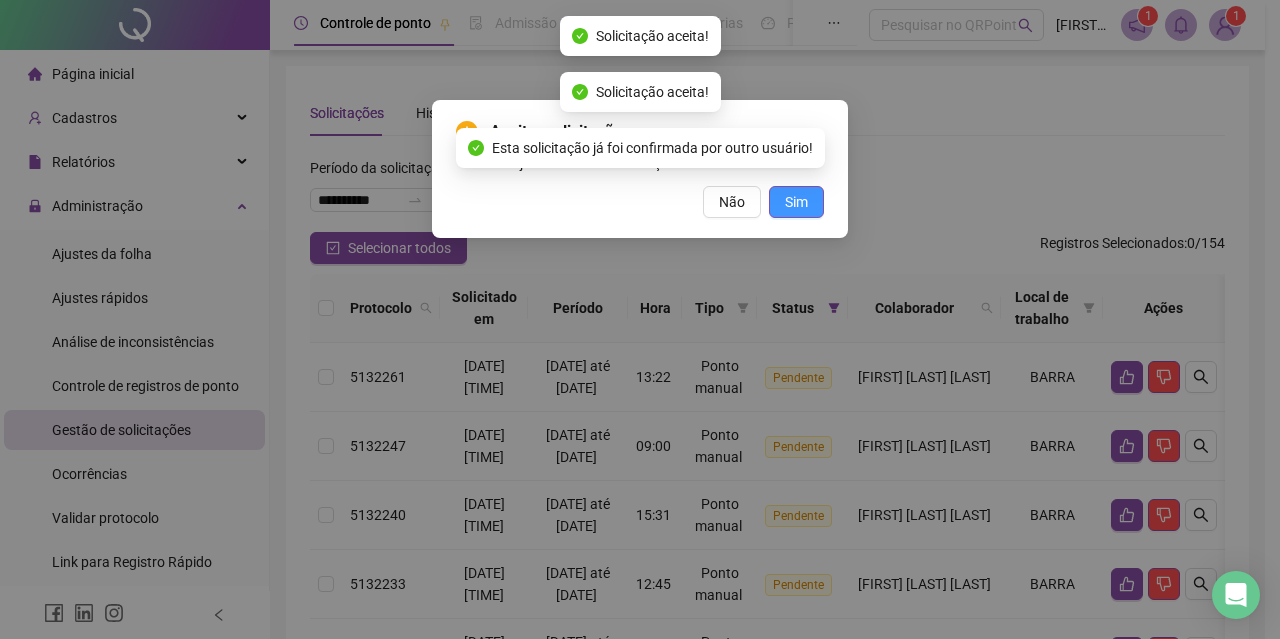 click on "Sim" at bounding box center (796, 202) 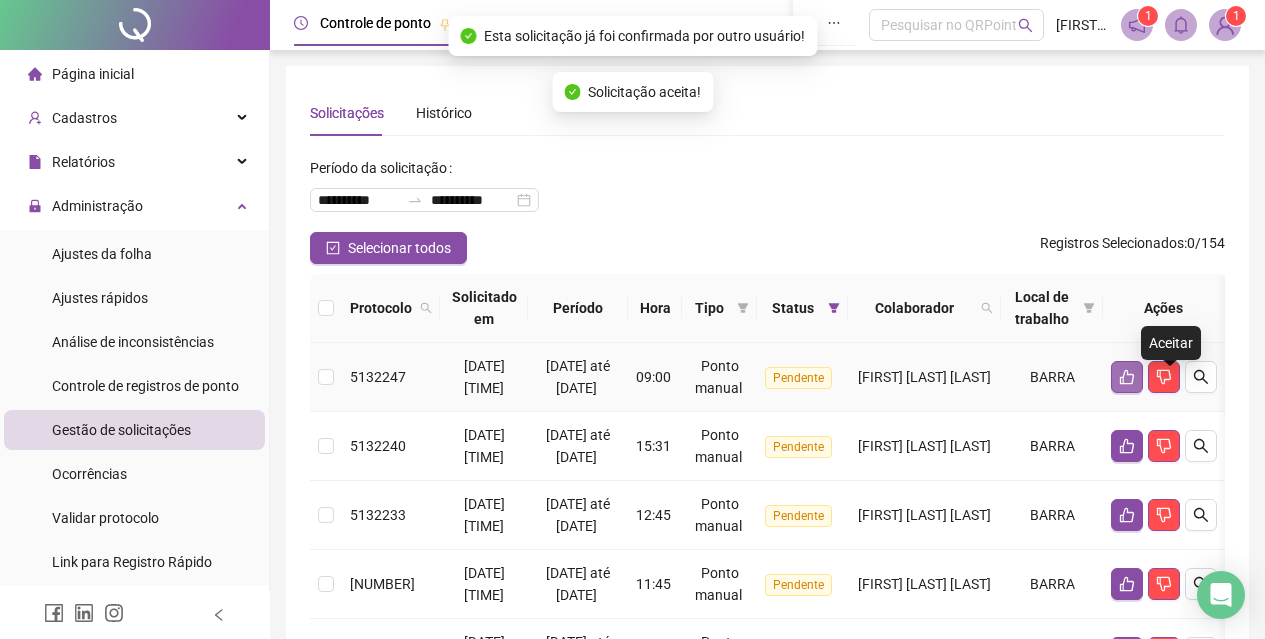 click 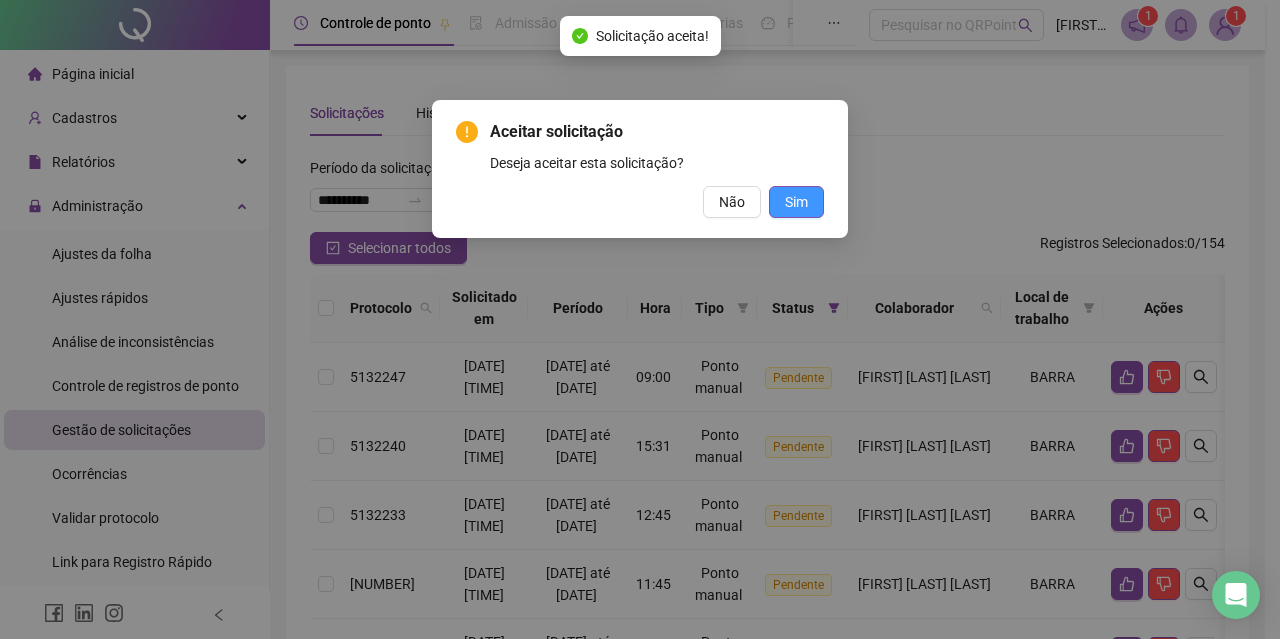 click on "Sim" at bounding box center [796, 202] 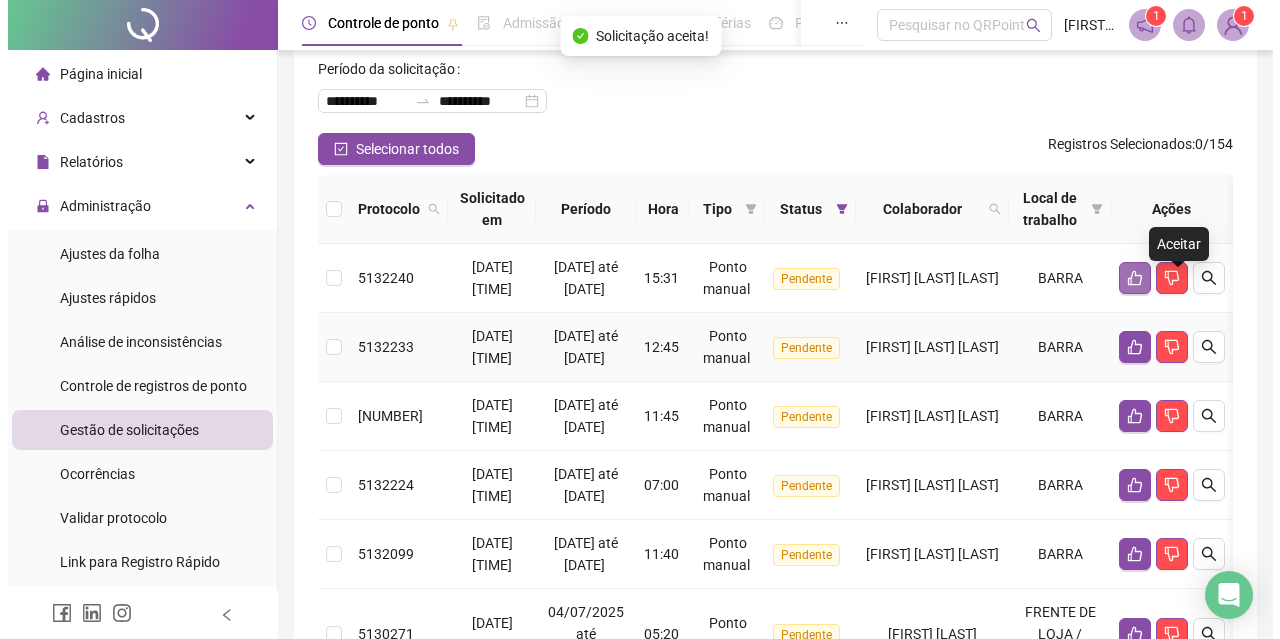 scroll, scrollTop: 100, scrollLeft: 0, axis: vertical 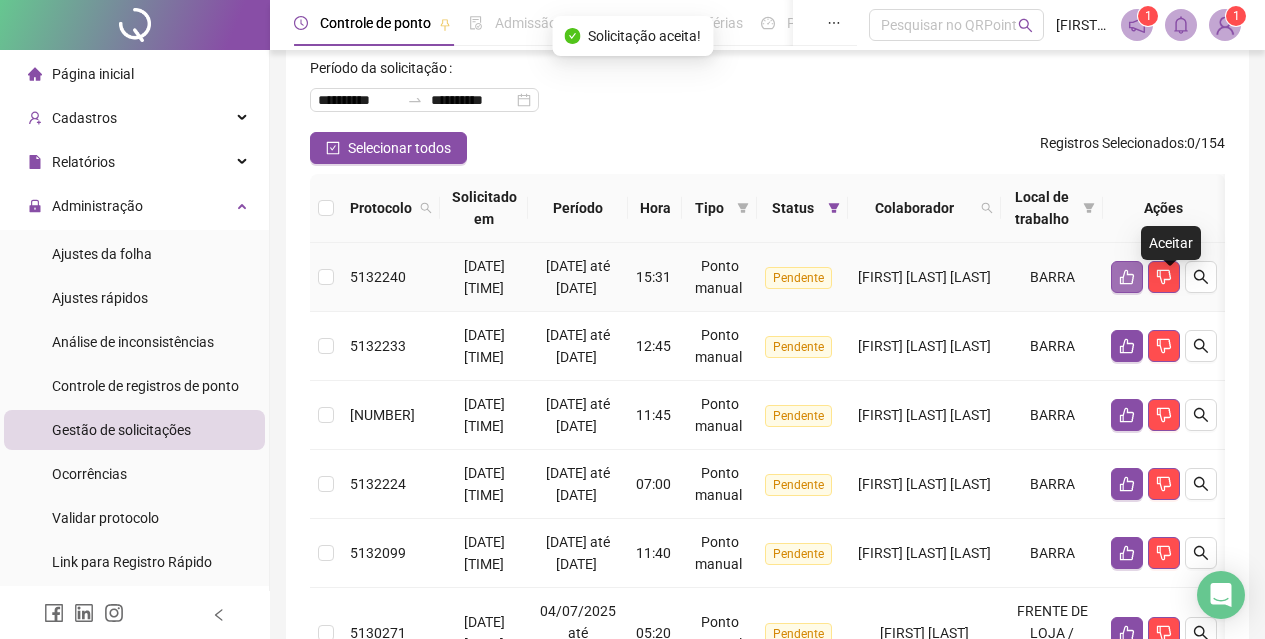 click at bounding box center [1127, 277] 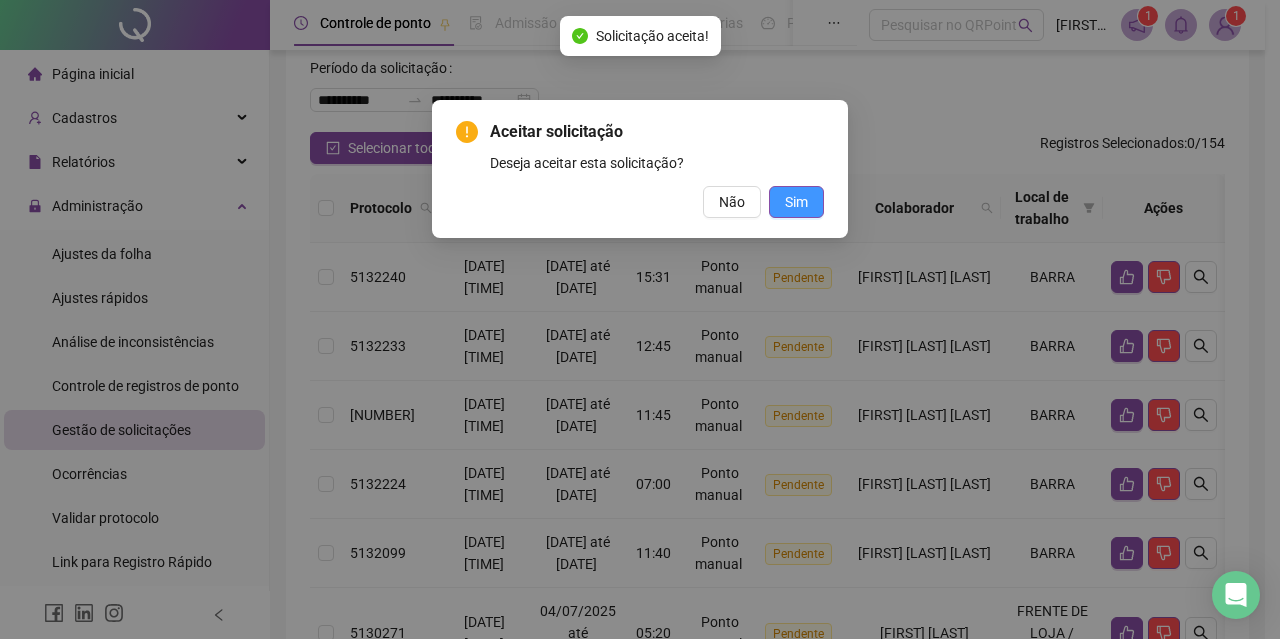 click on "Sim" at bounding box center [796, 202] 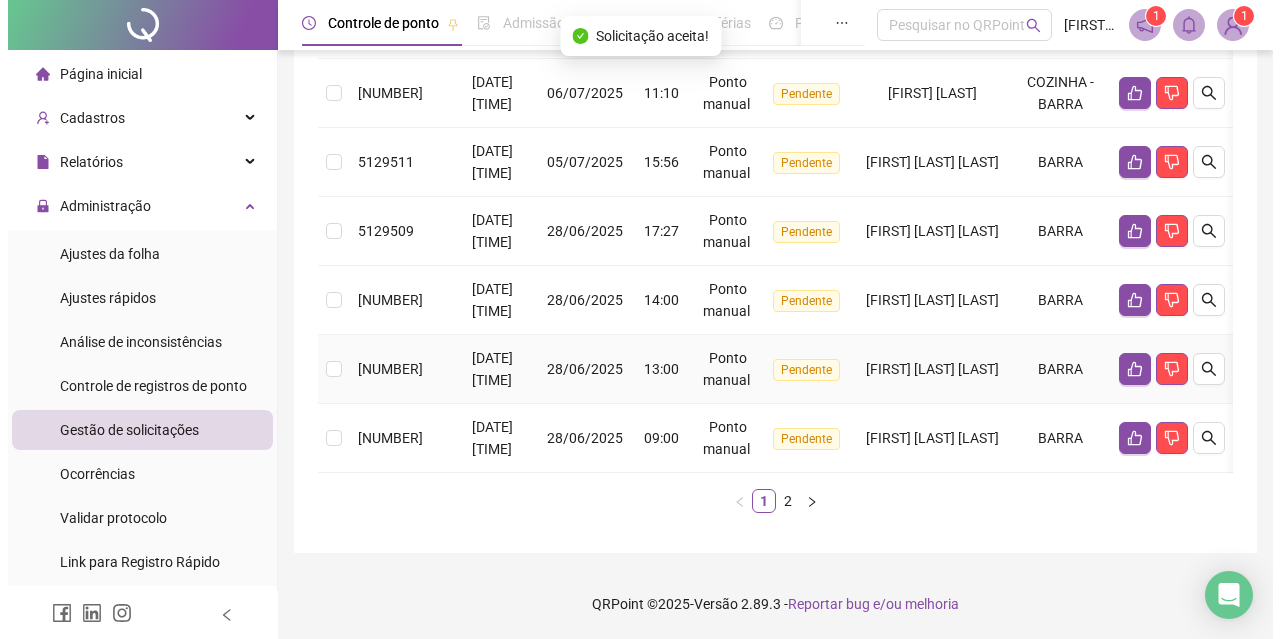 scroll, scrollTop: 845, scrollLeft: 0, axis: vertical 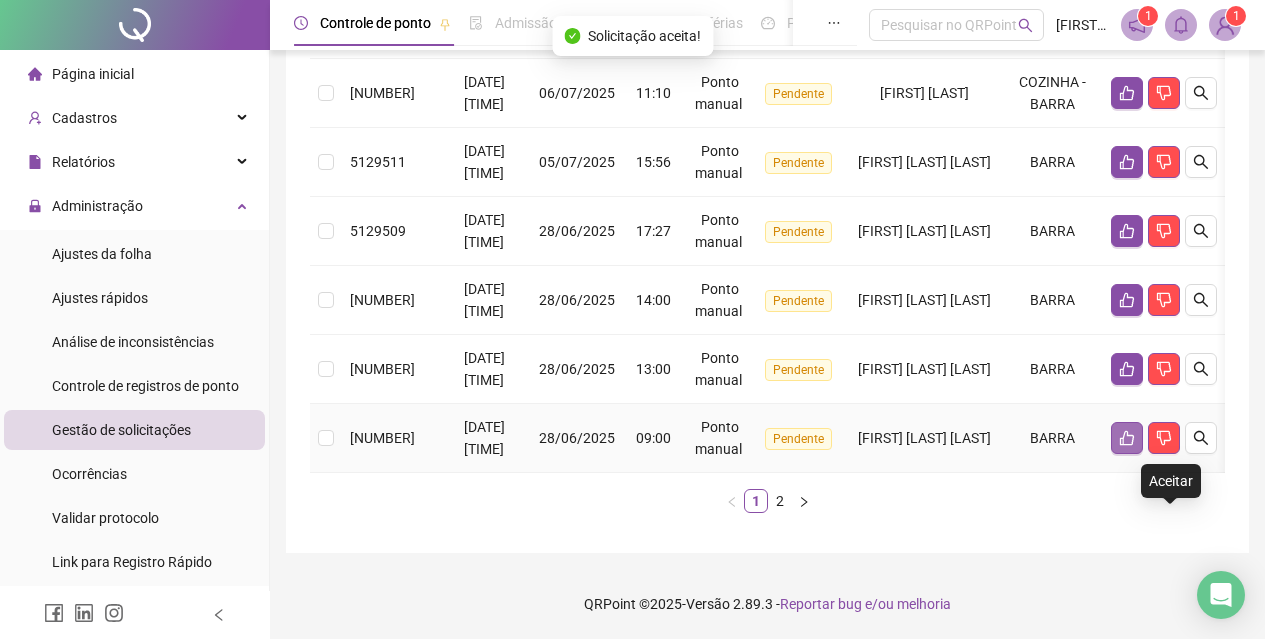click 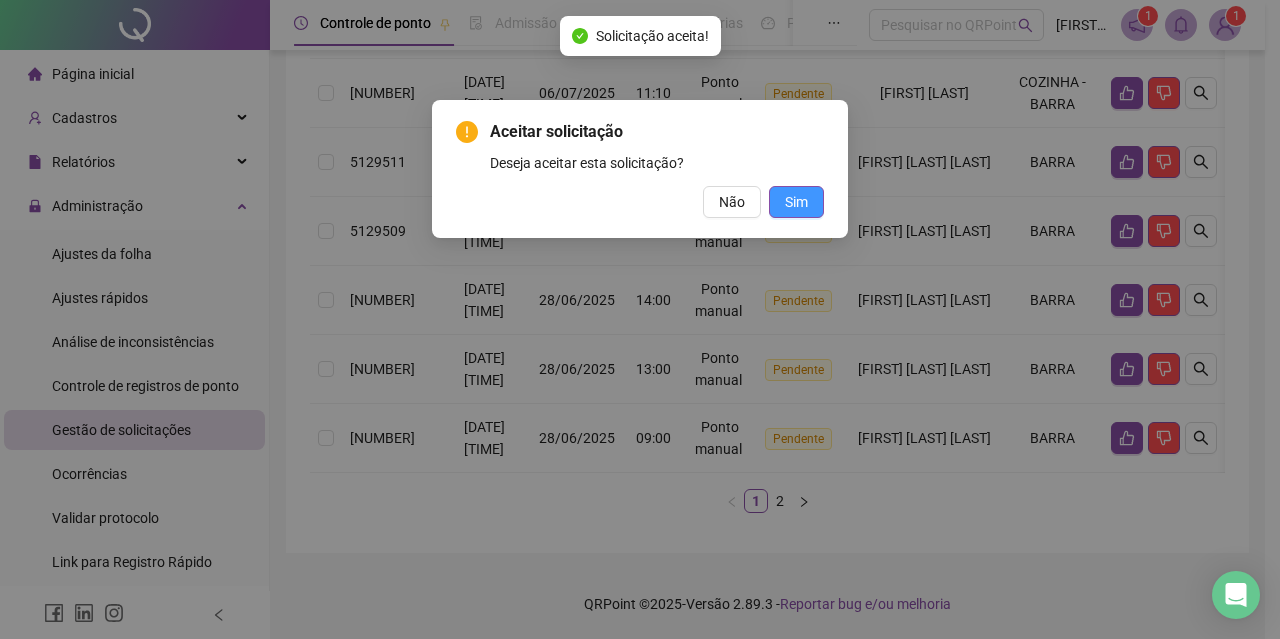 drag, startPoint x: 773, startPoint y: 194, endPoint x: 800, endPoint y: 199, distance: 27.45906 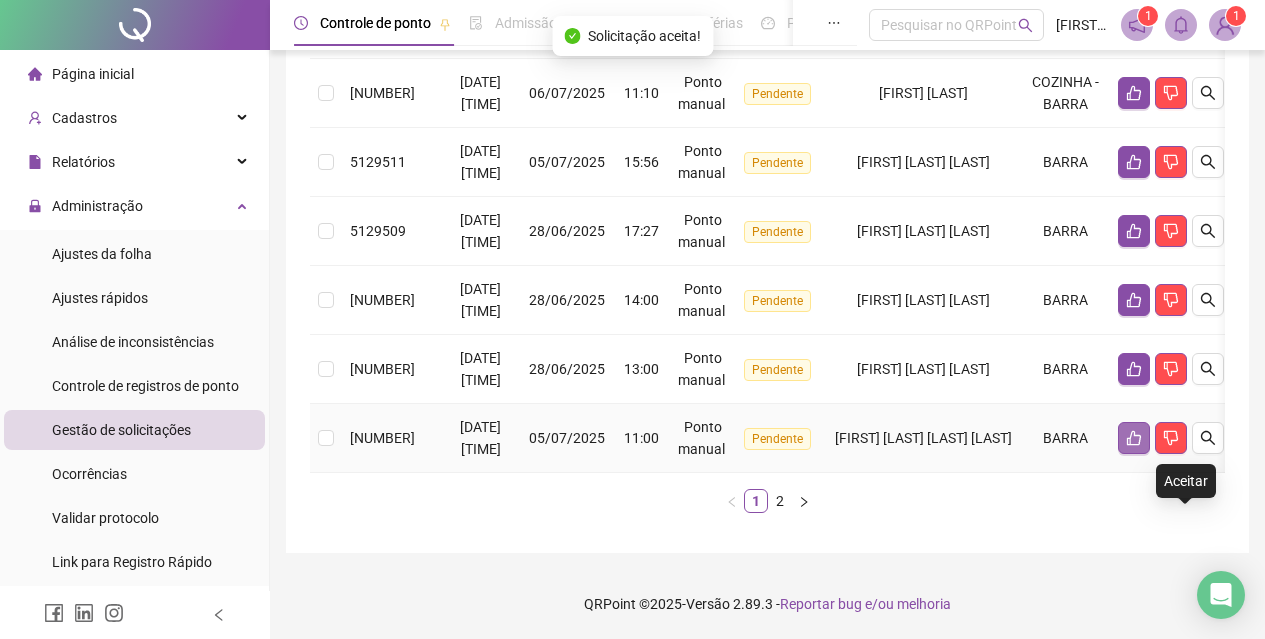click at bounding box center (1134, 438) 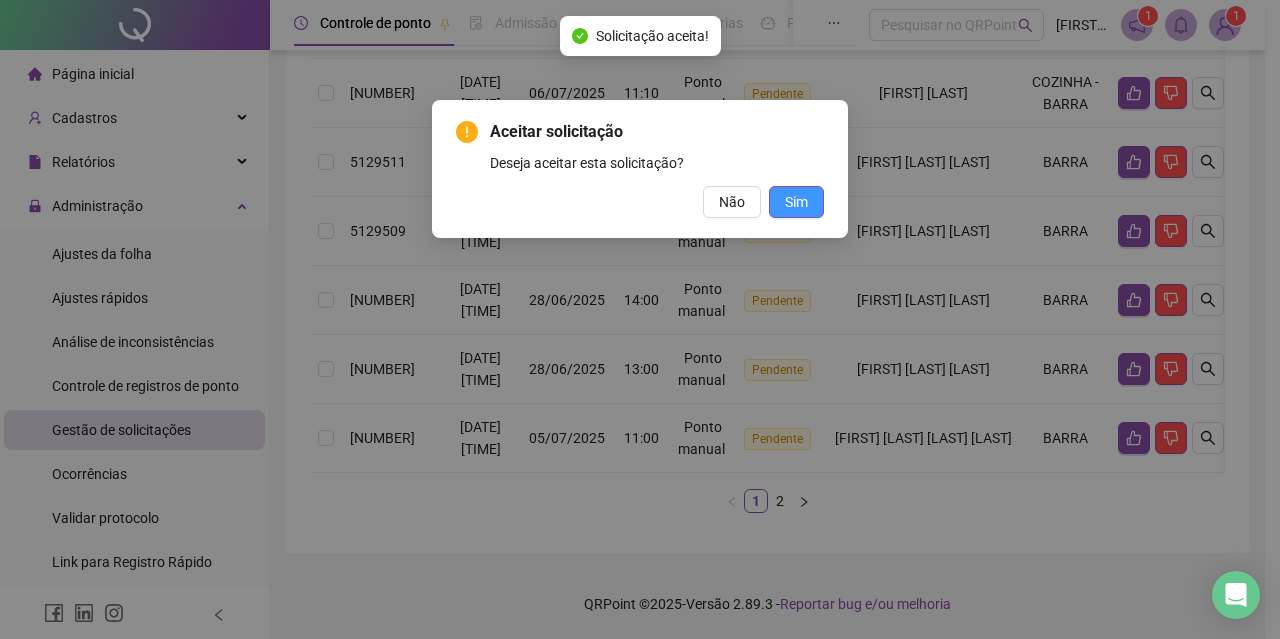 click on "Sim" at bounding box center [796, 202] 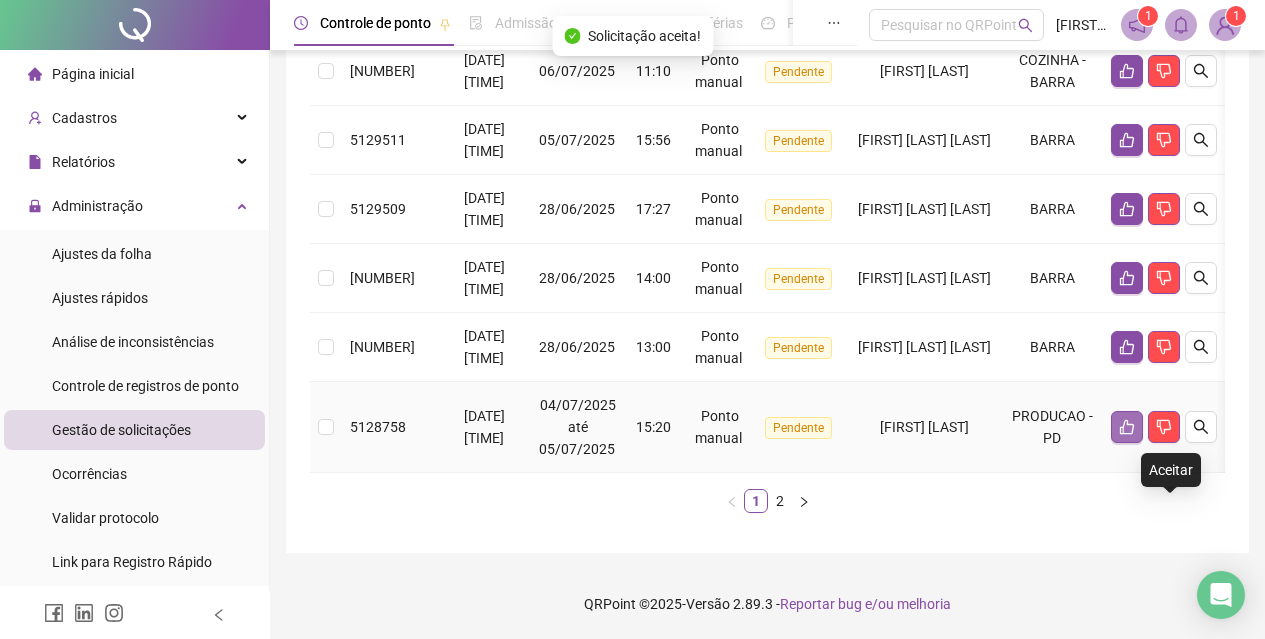 click 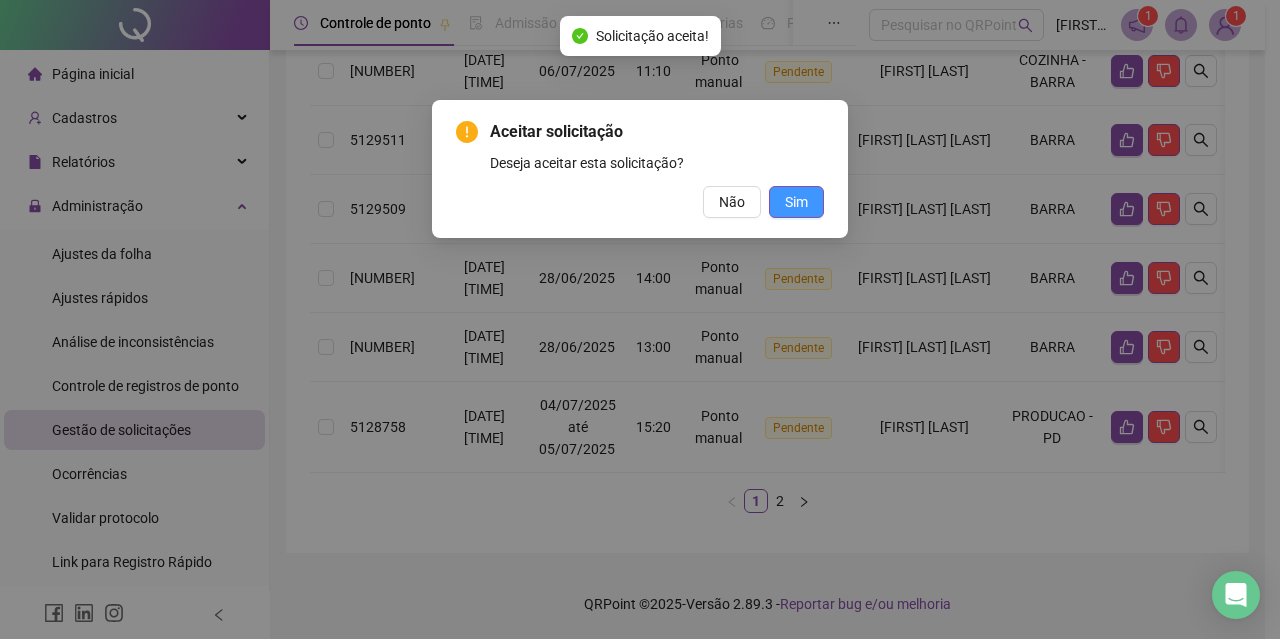 click on "Sim" at bounding box center [796, 202] 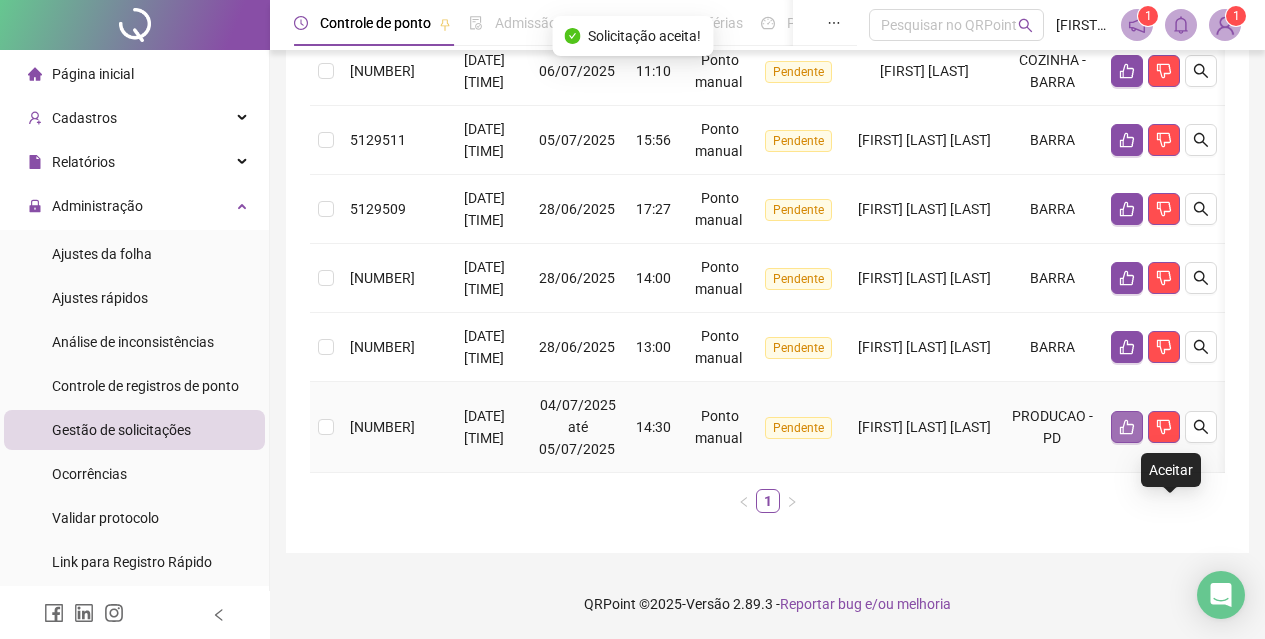 click 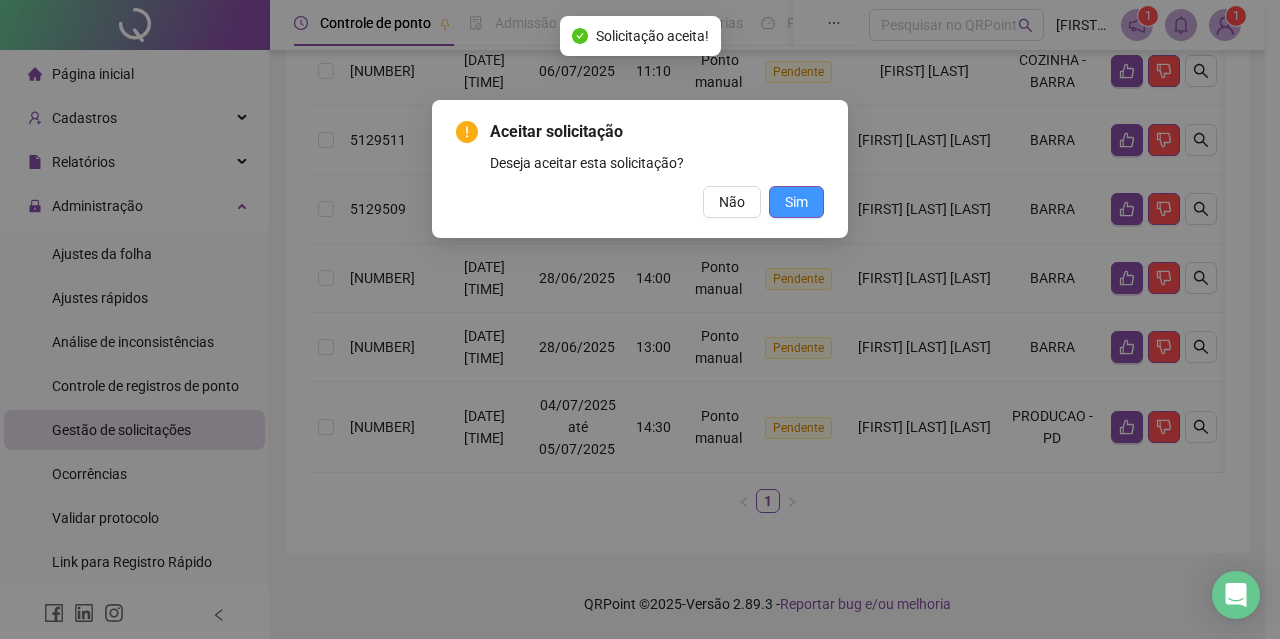 click on "Sim" at bounding box center [796, 202] 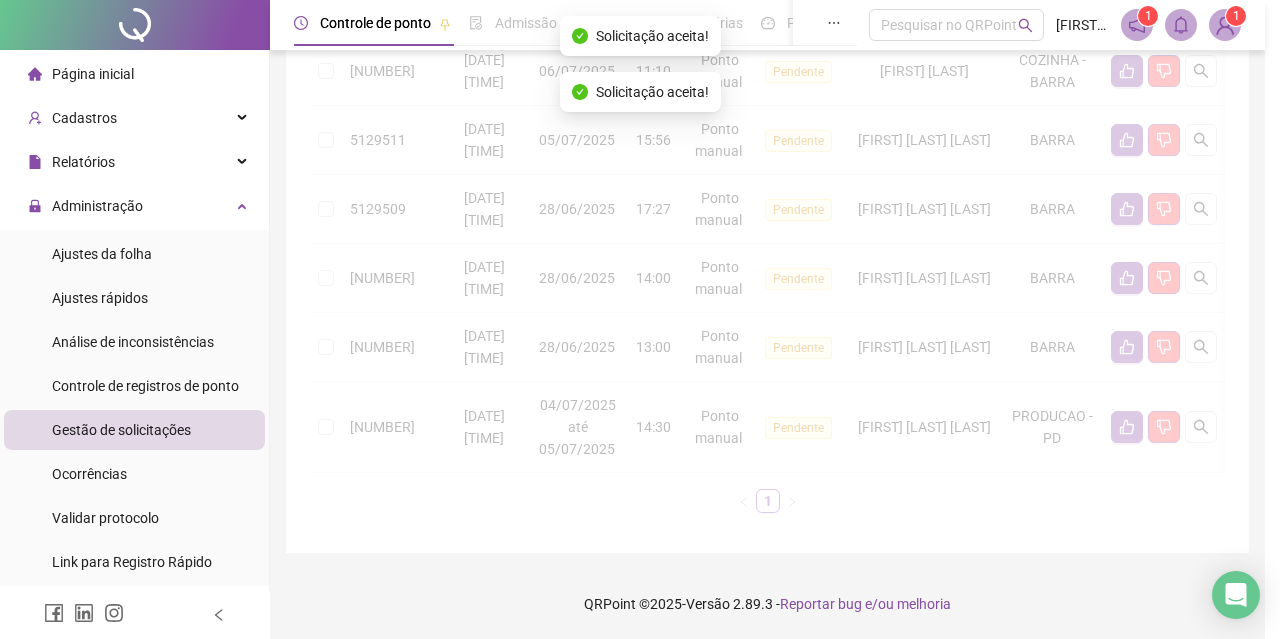 scroll, scrollTop: 776, scrollLeft: 0, axis: vertical 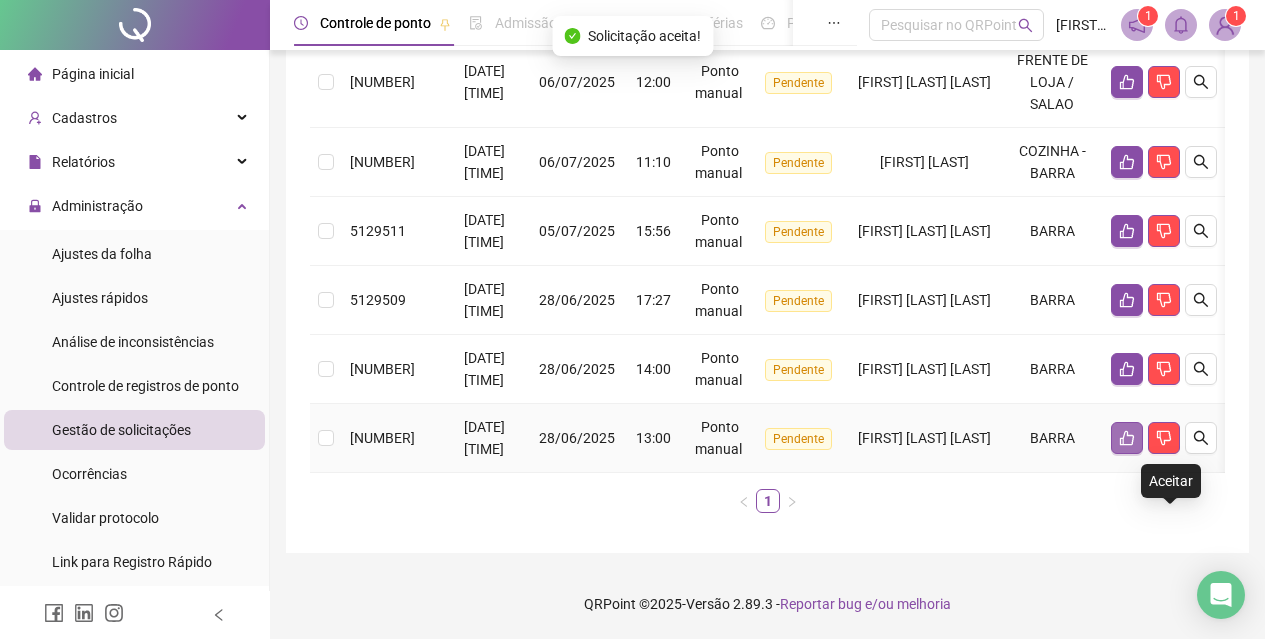 click at bounding box center (1127, 438) 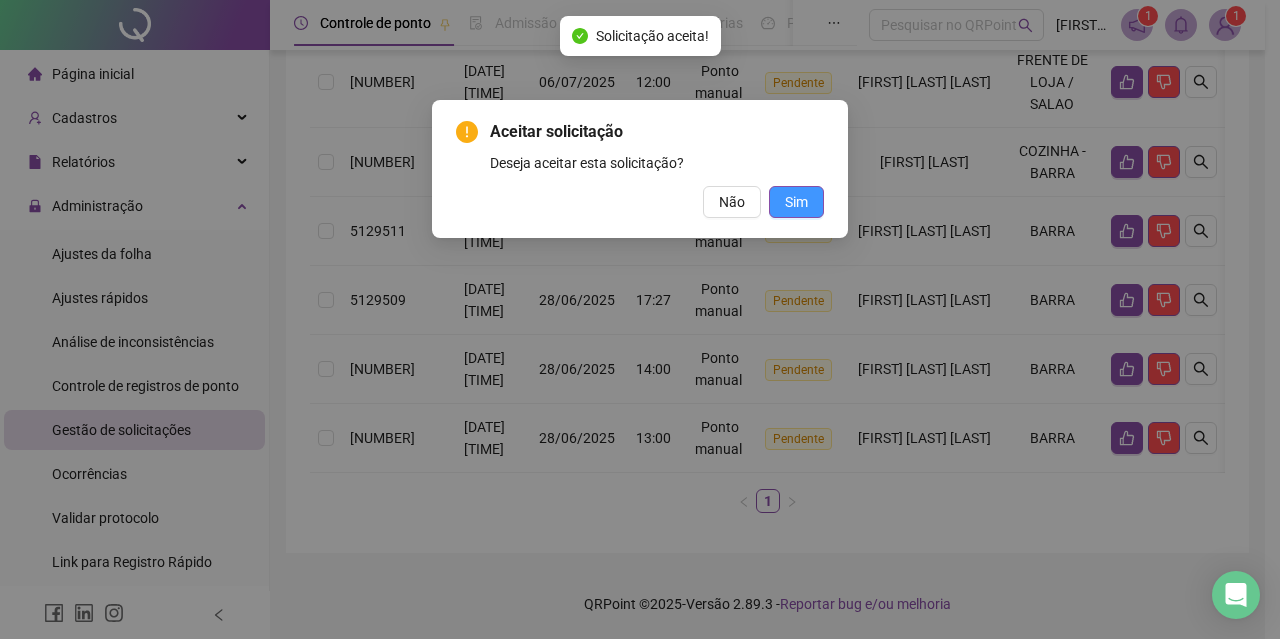 click on "Sim" at bounding box center [796, 202] 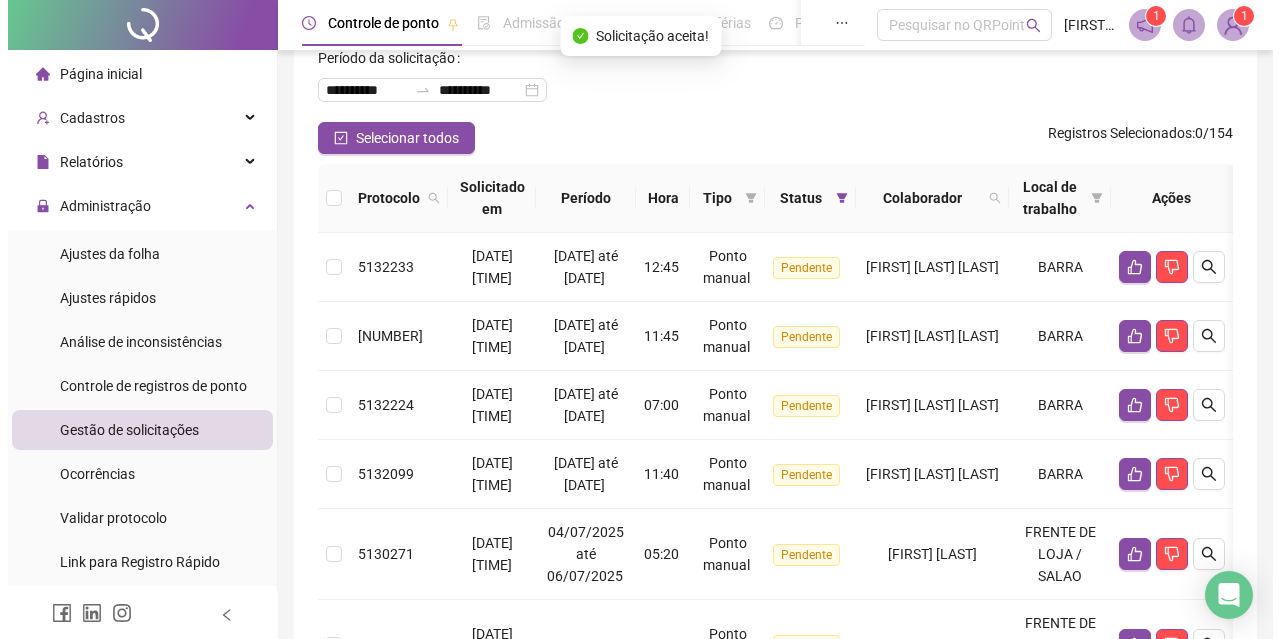 scroll, scrollTop: 107, scrollLeft: 0, axis: vertical 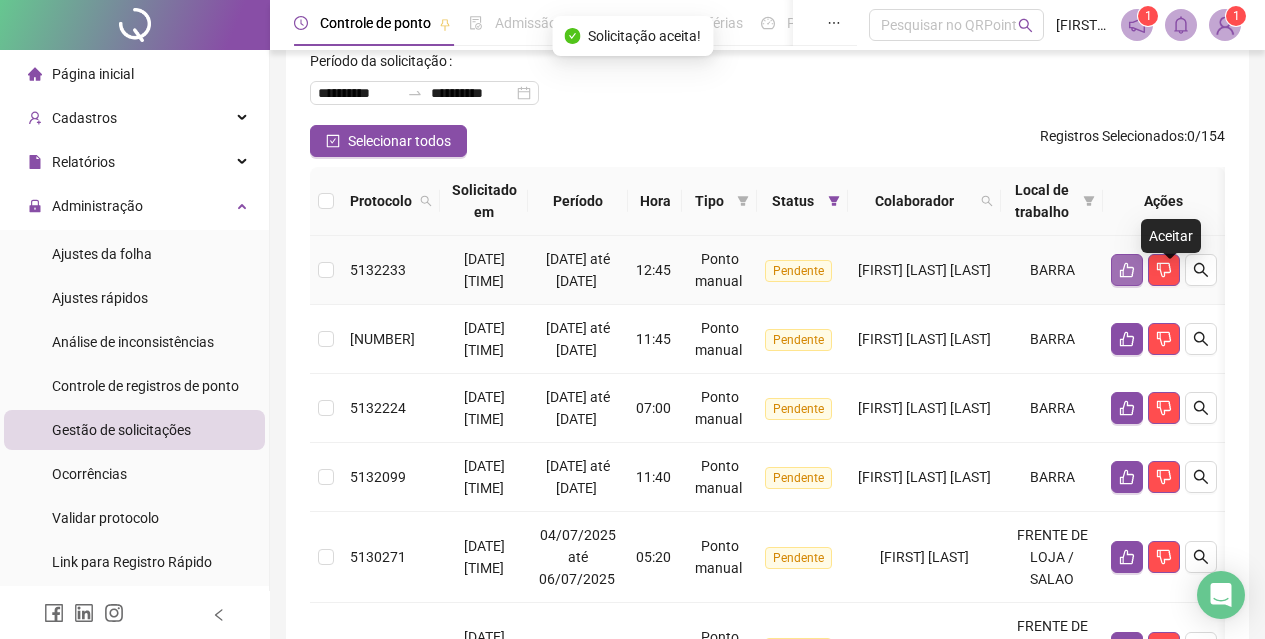 click at bounding box center [1127, 270] 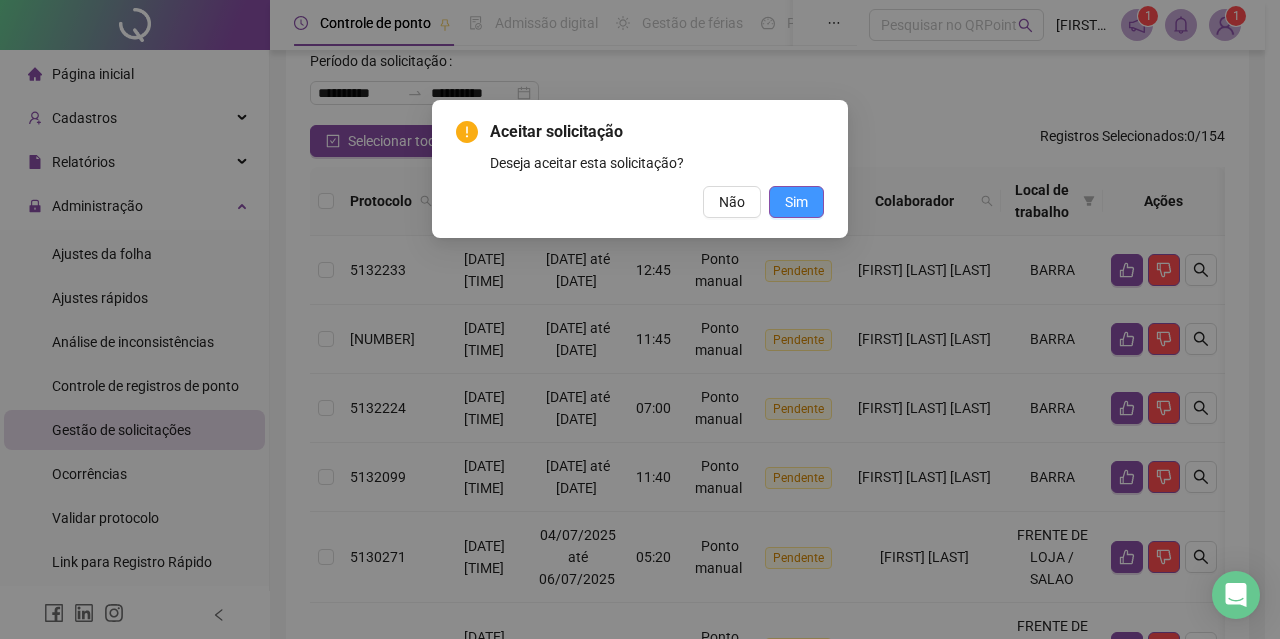 click on "Sim" at bounding box center (796, 202) 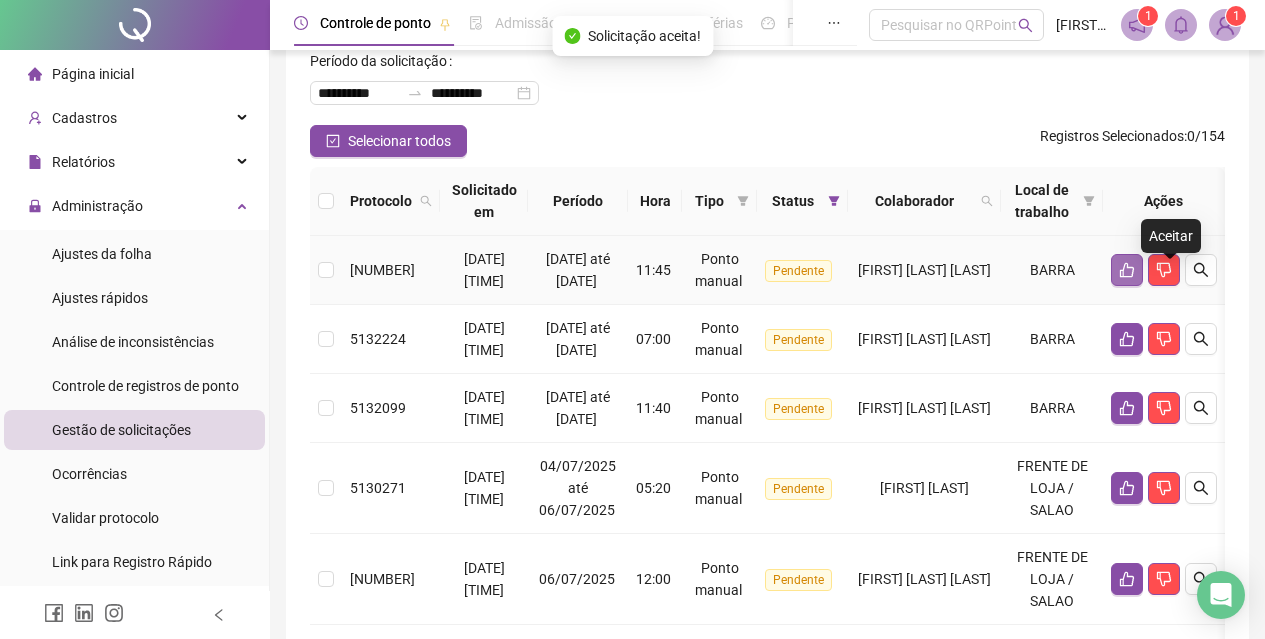 click 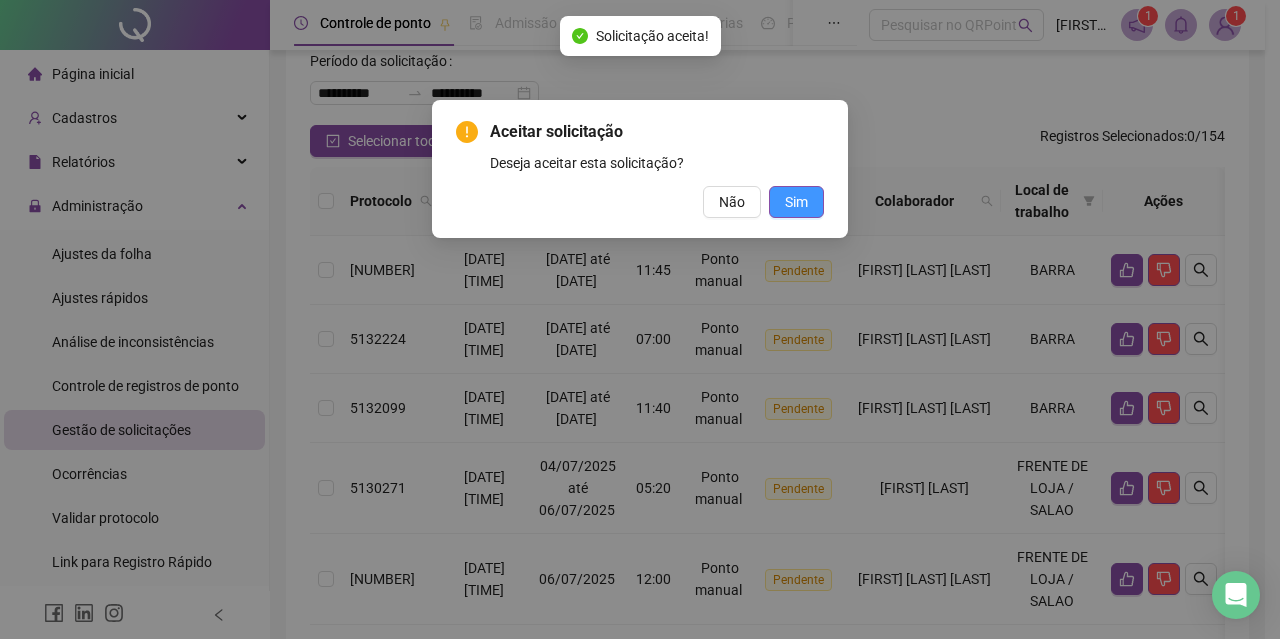 click on "Sim" at bounding box center (796, 202) 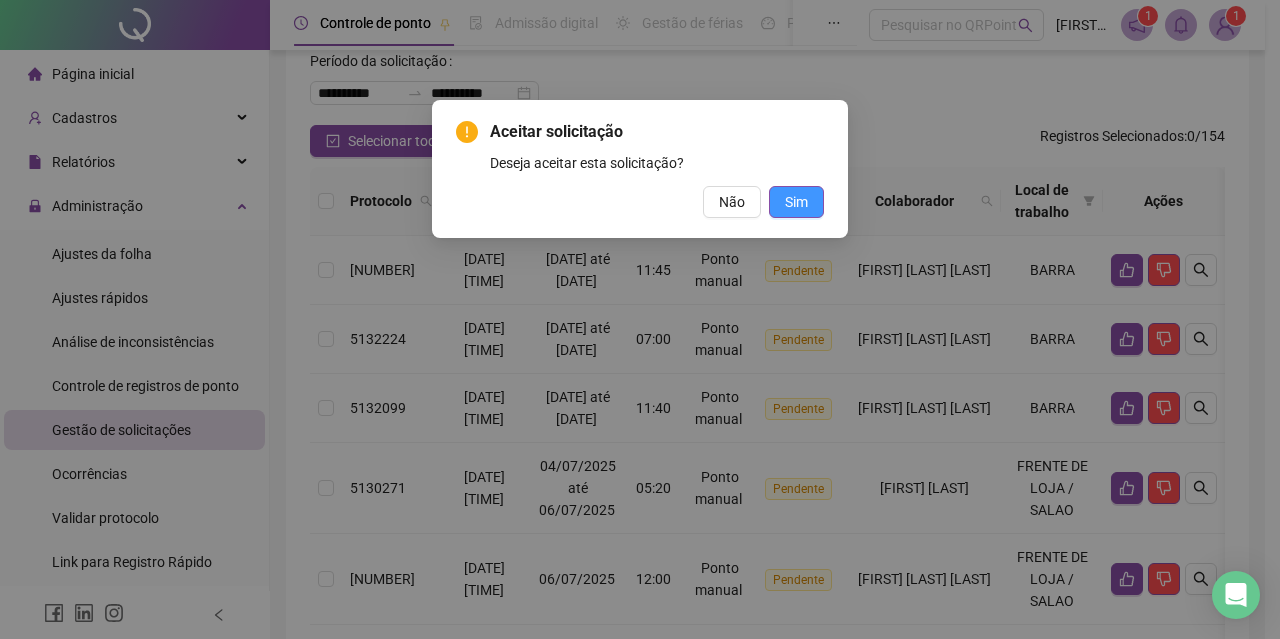 drag, startPoint x: 789, startPoint y: 205, endPoint x: 1131, endPoint y: 349, distance: 371.0795 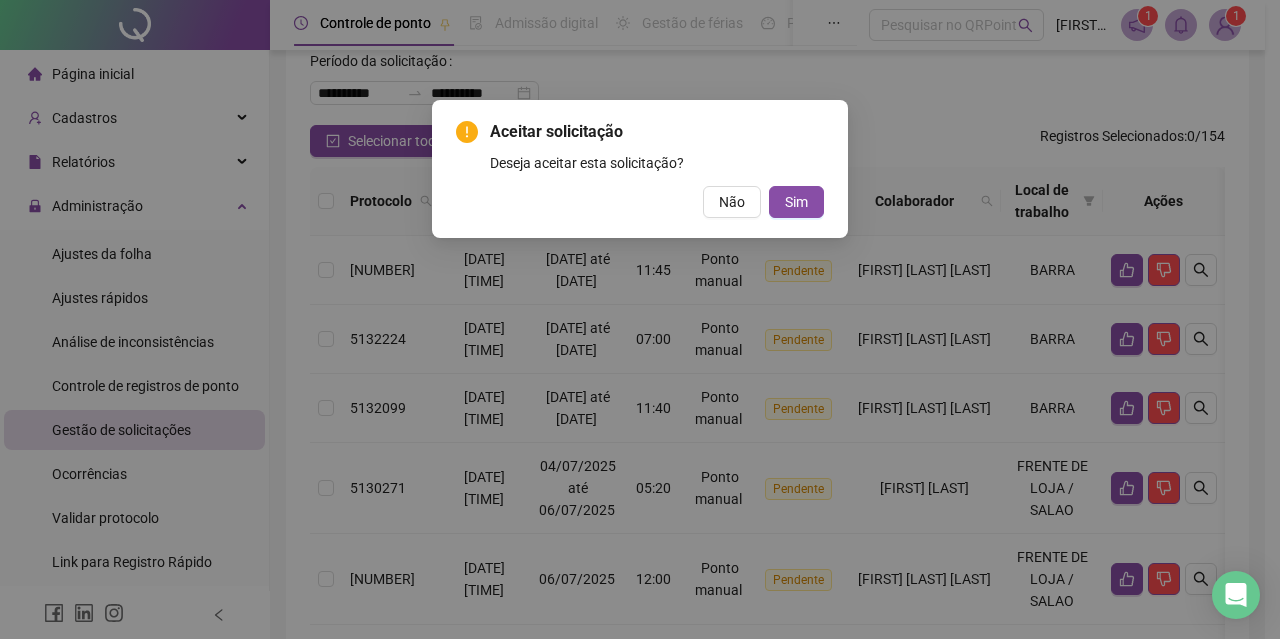 click on "Sim" at bounding box center (796, 202) 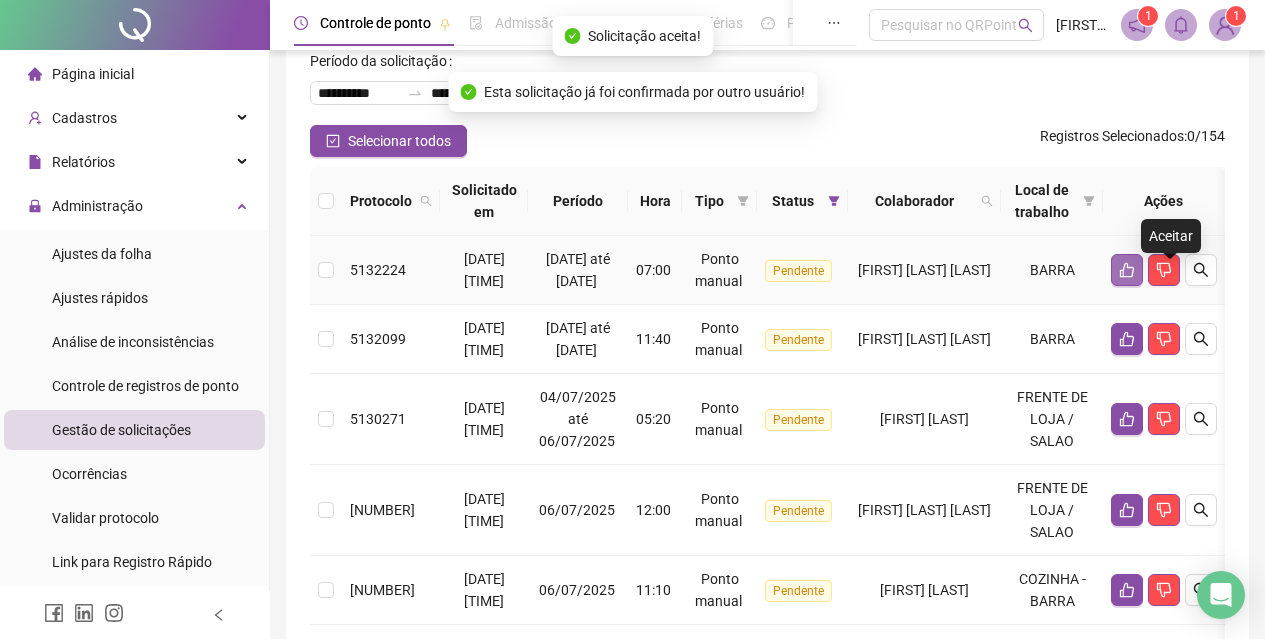 click 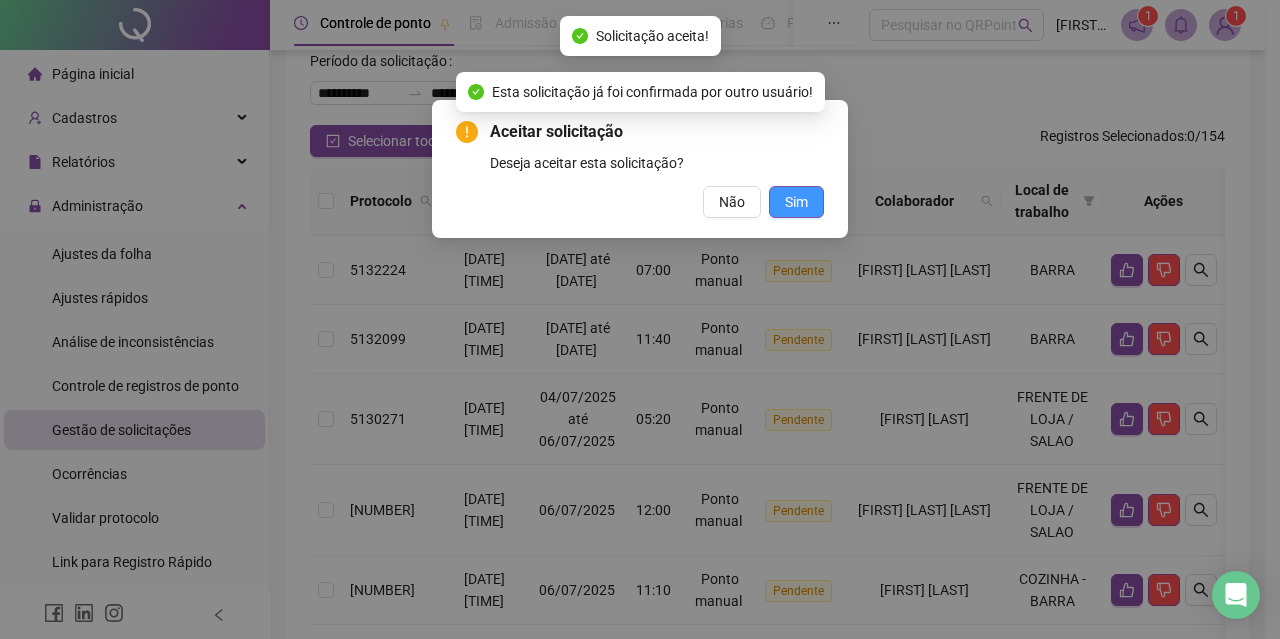 click on "Sim" at bounding box center [796, 202] 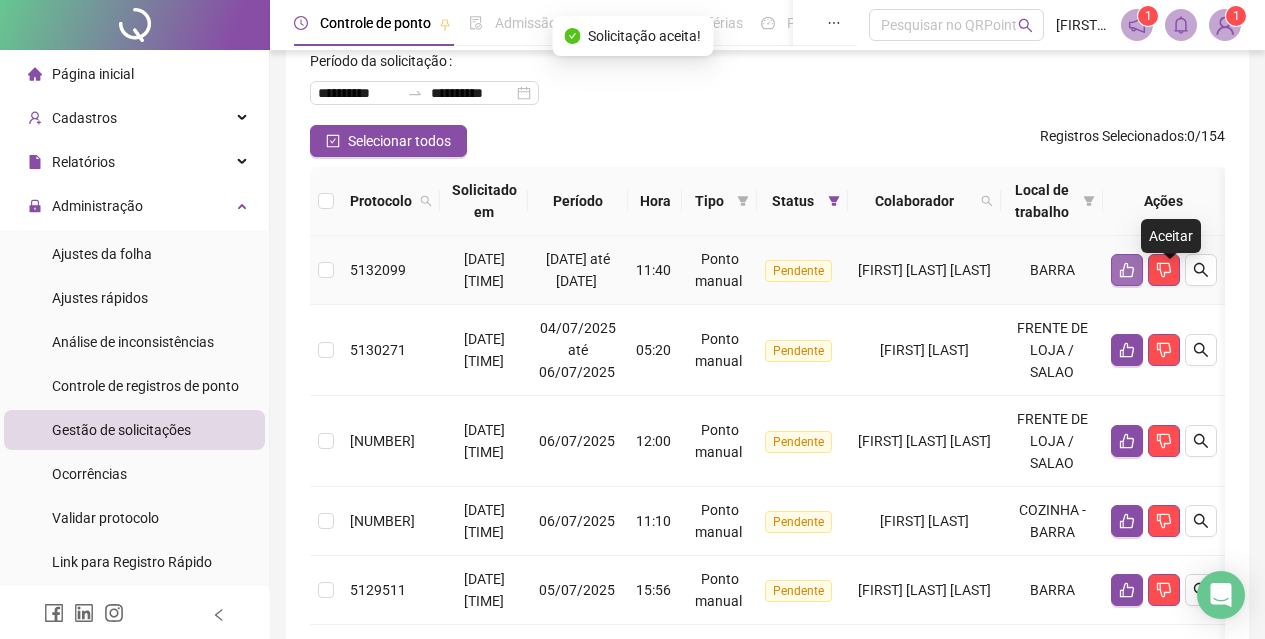 click at bounding box center [1127, 270] 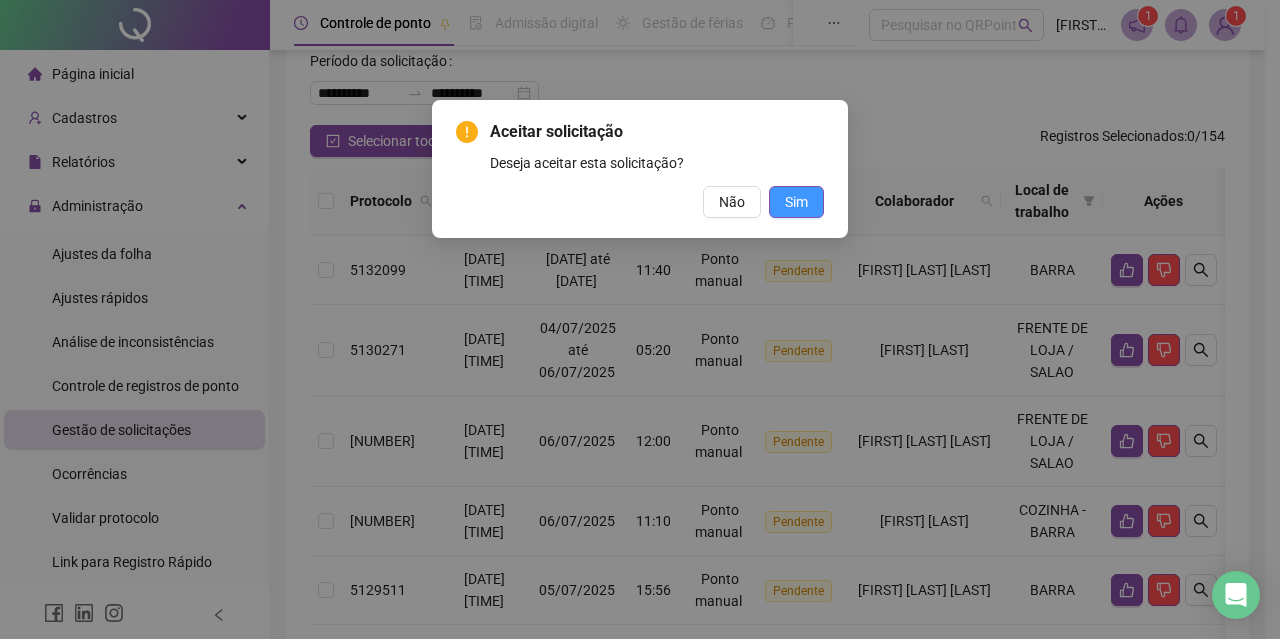 click on "Sim" at bounding box center (796, 202) 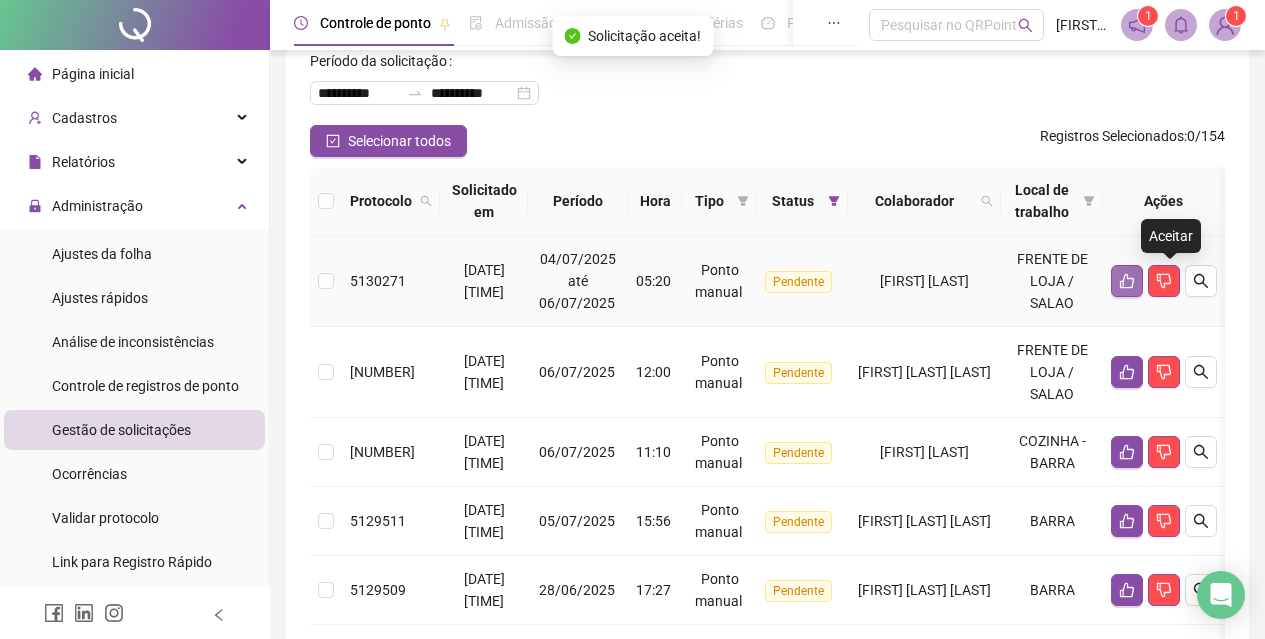 click 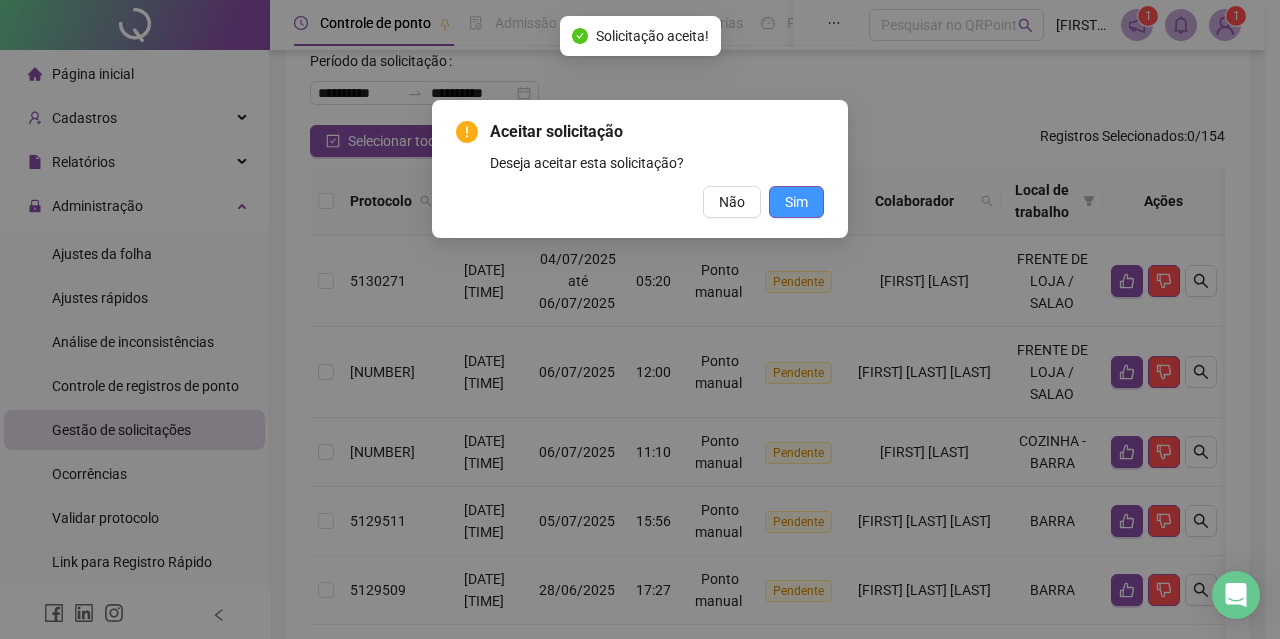 click on "Sim" at bounding box center (796, 202) 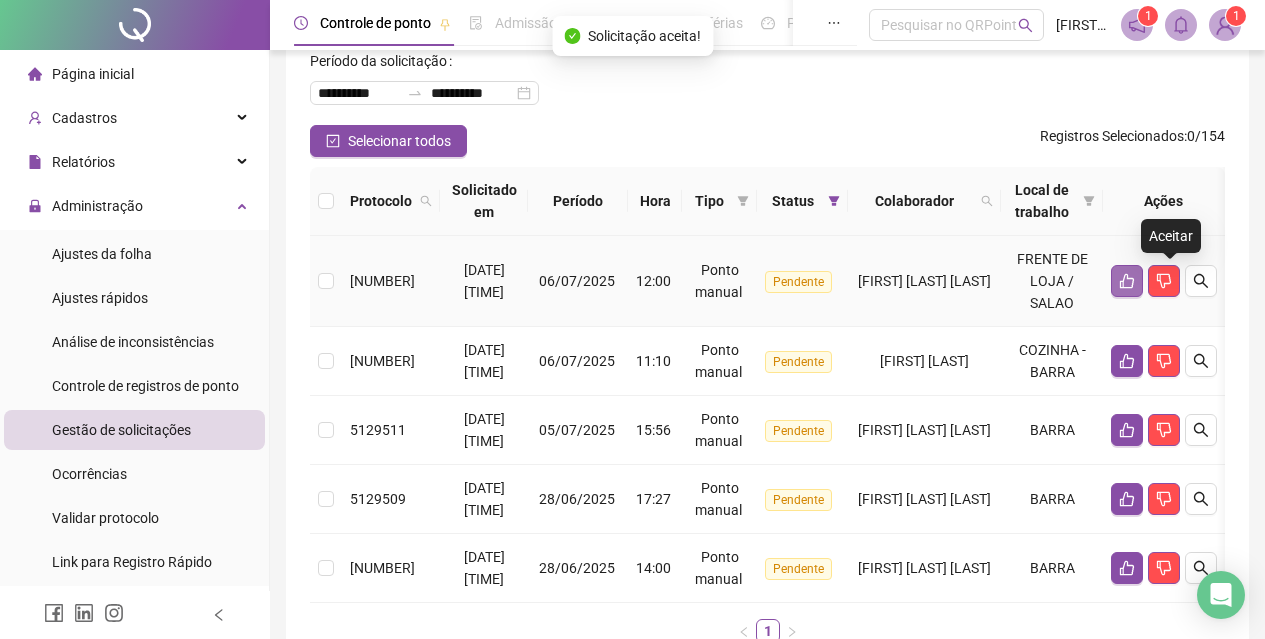 click 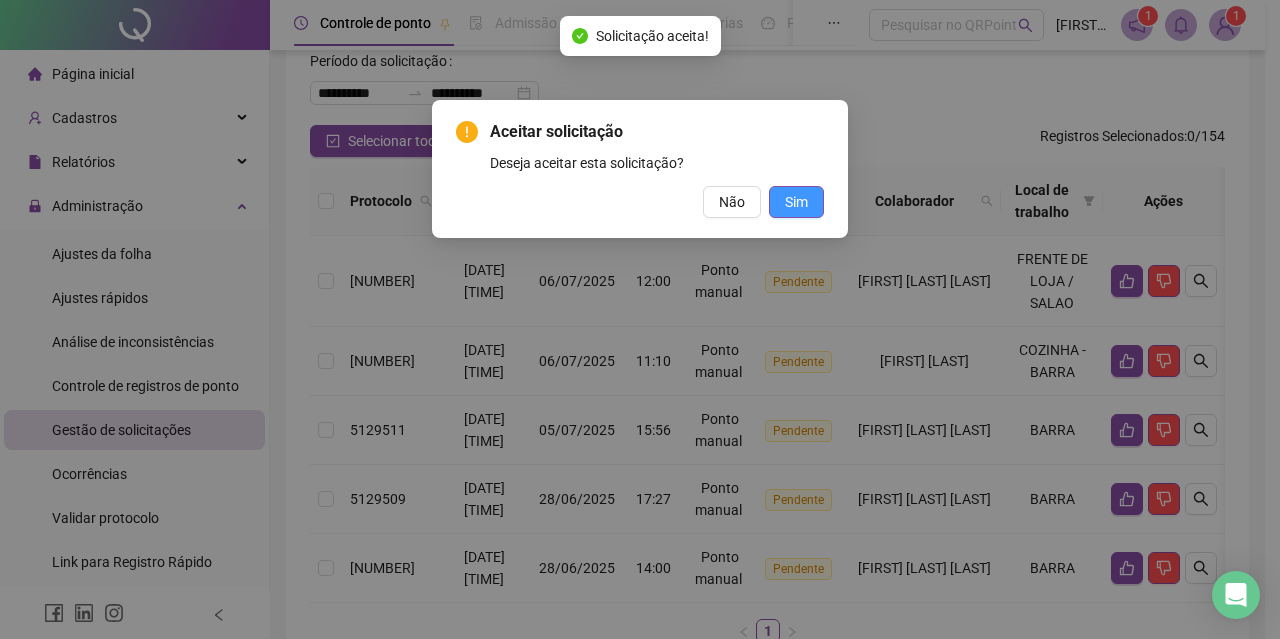 click on "Sim" at bounding box center [796, 202] 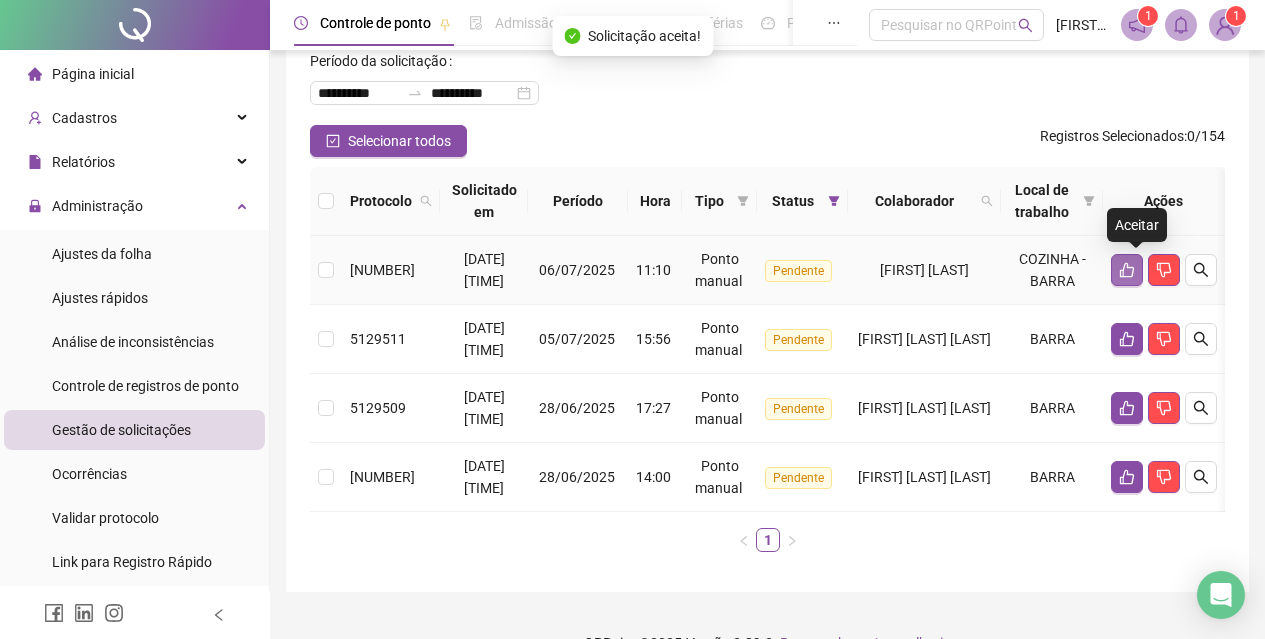 click 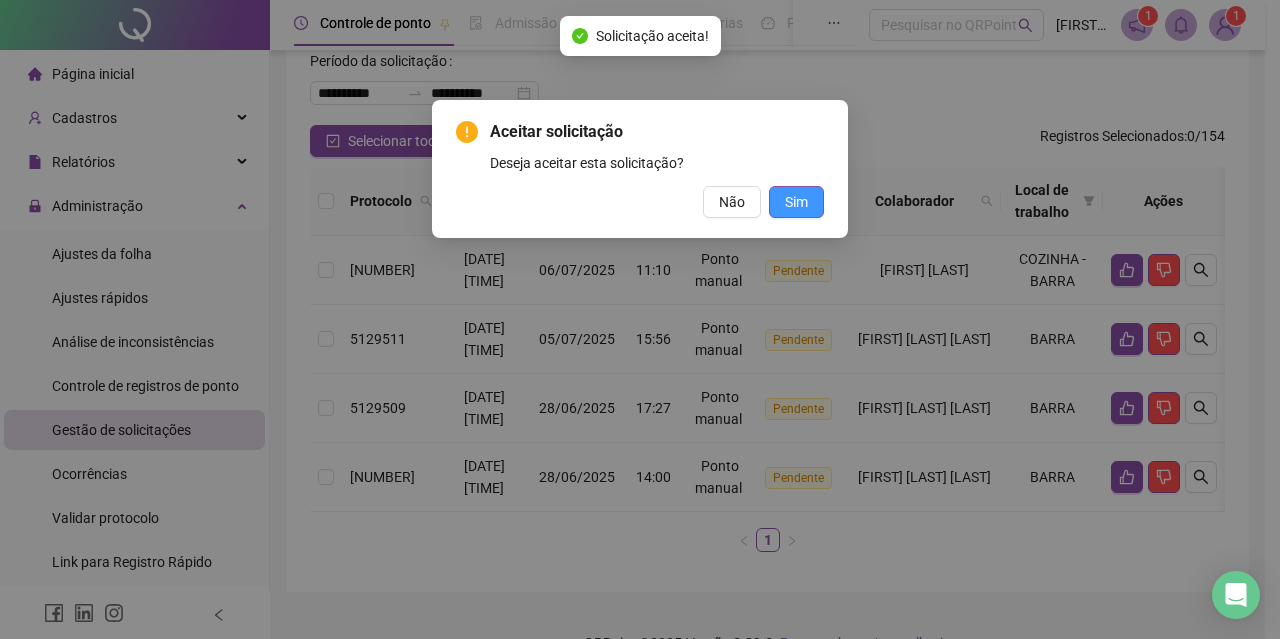 click on "Sim" at bounding box center [796, 202] 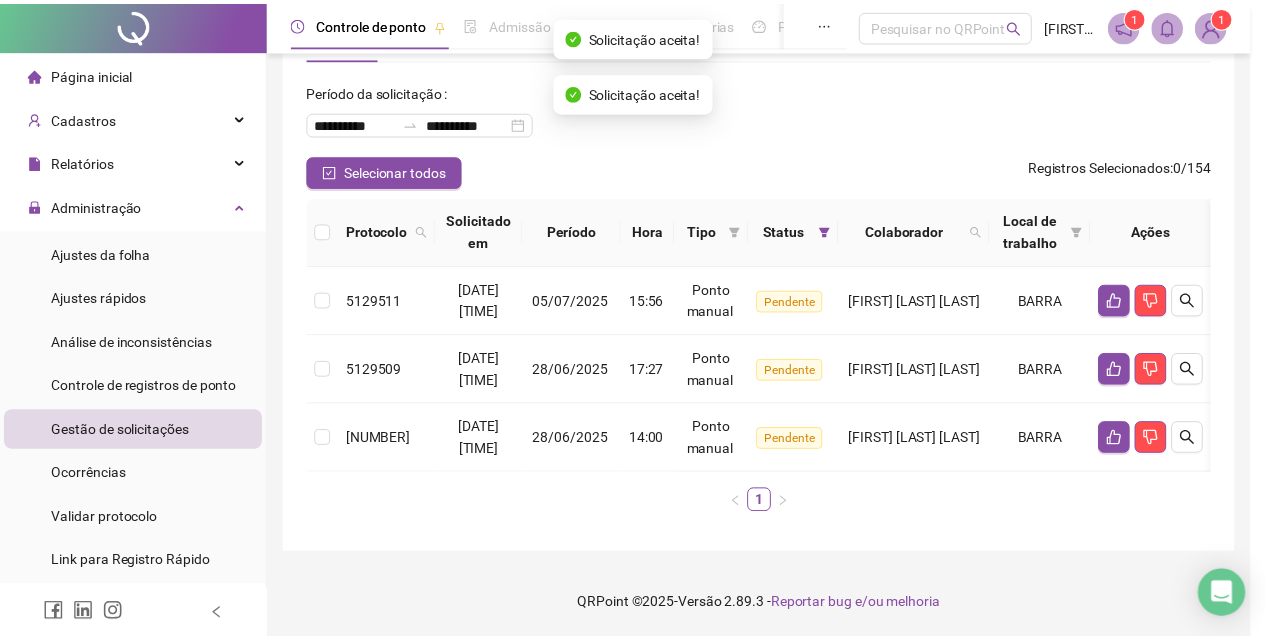 scroll, scrollTop: 77, scrollLeft: 0, axis: vertical 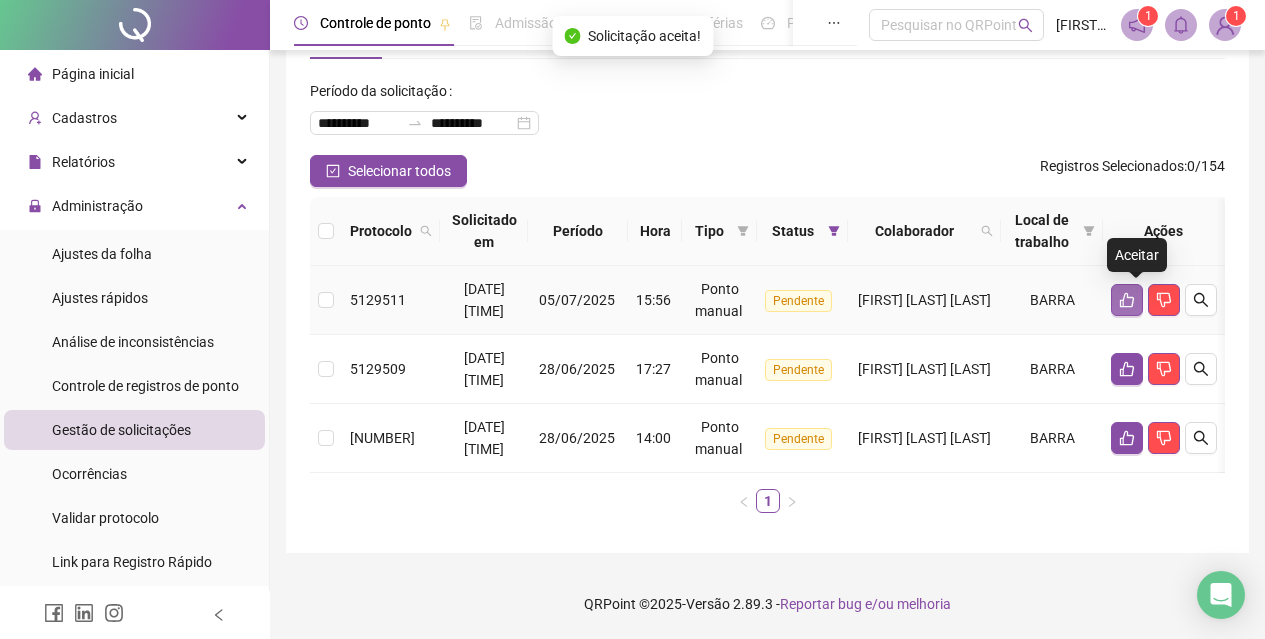 click 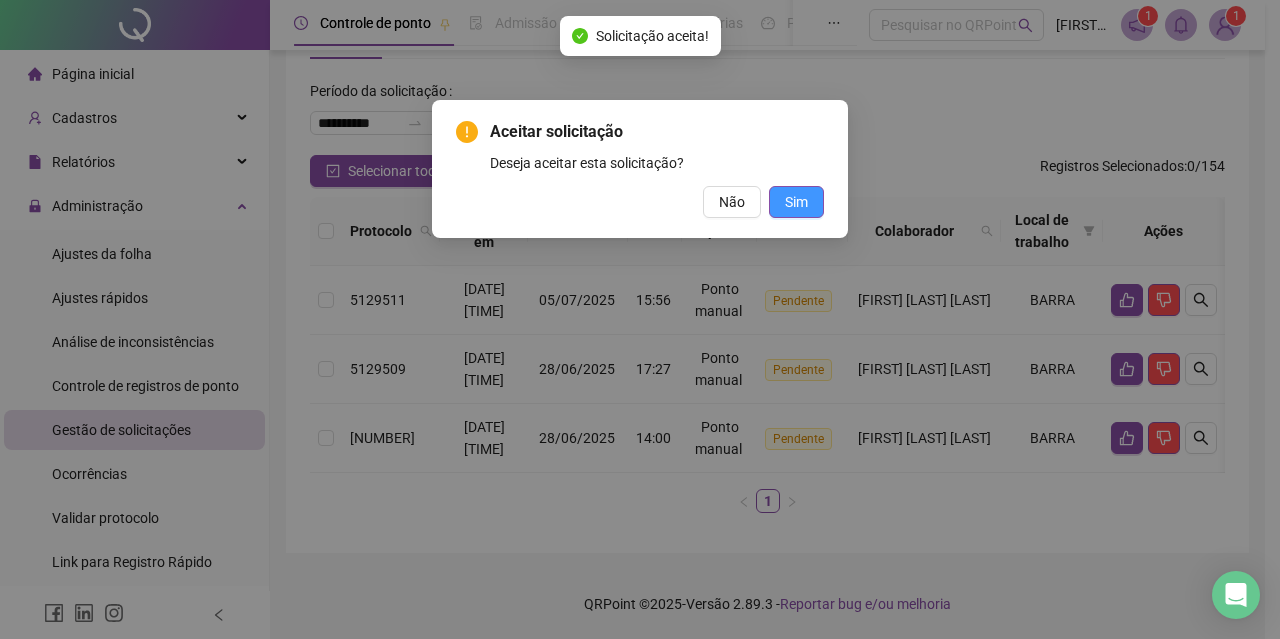click on "Sim" at bounding box center [796, 202] 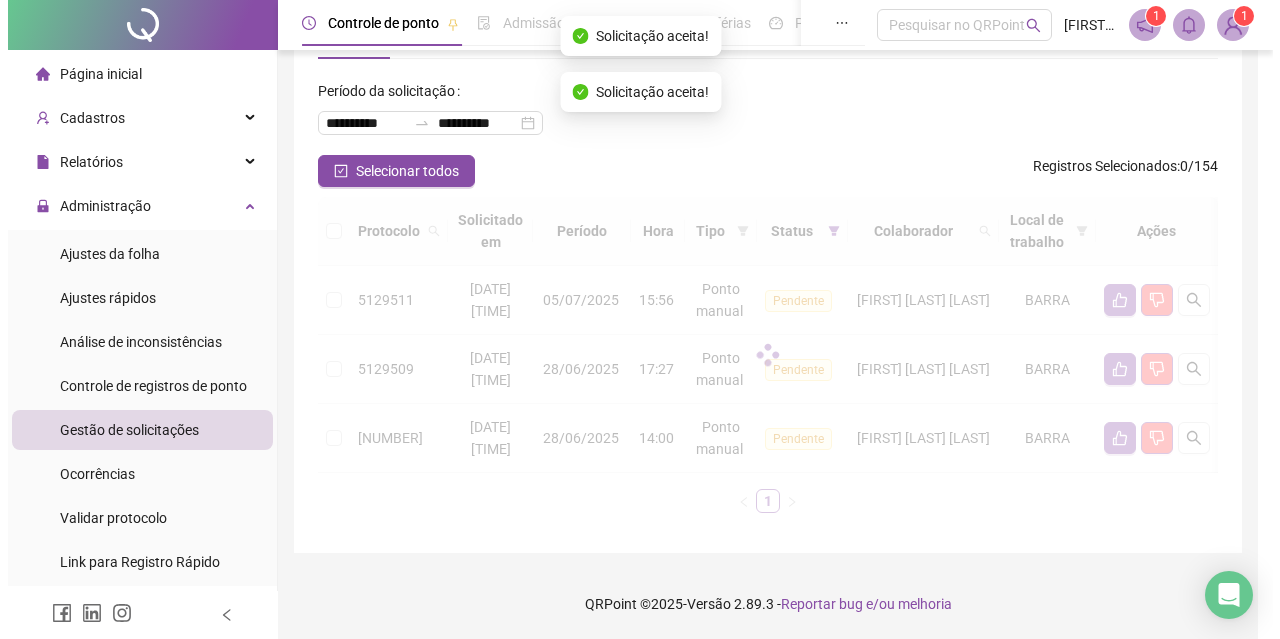 scroll, scrollTop: 23, scrollLeft: 0, axis: vertical 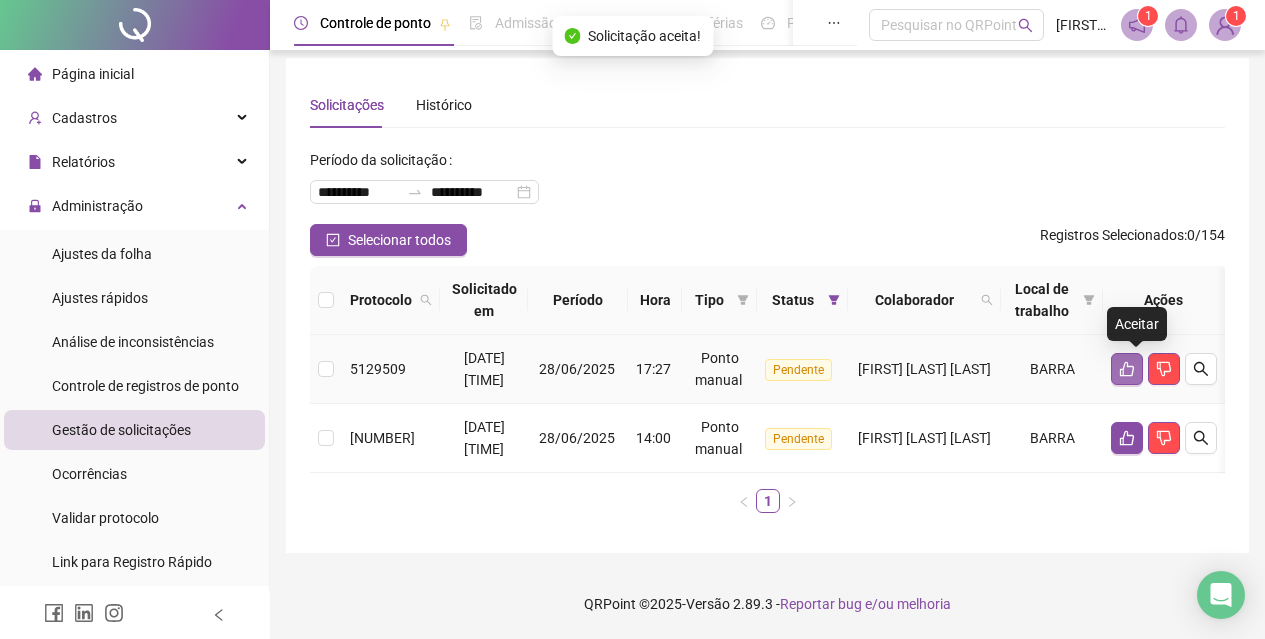 click 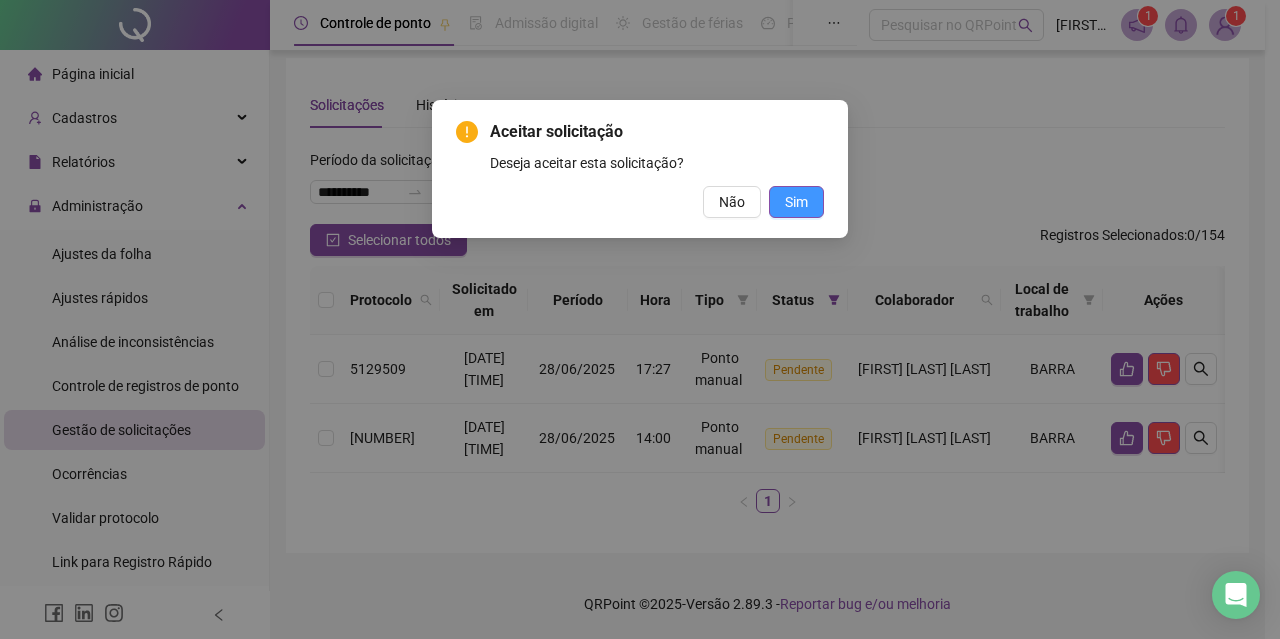 drag, startPoint x: 795, startPoint y: 200, endPoint x: 865, endPoint y: 298, distance: 120.432556 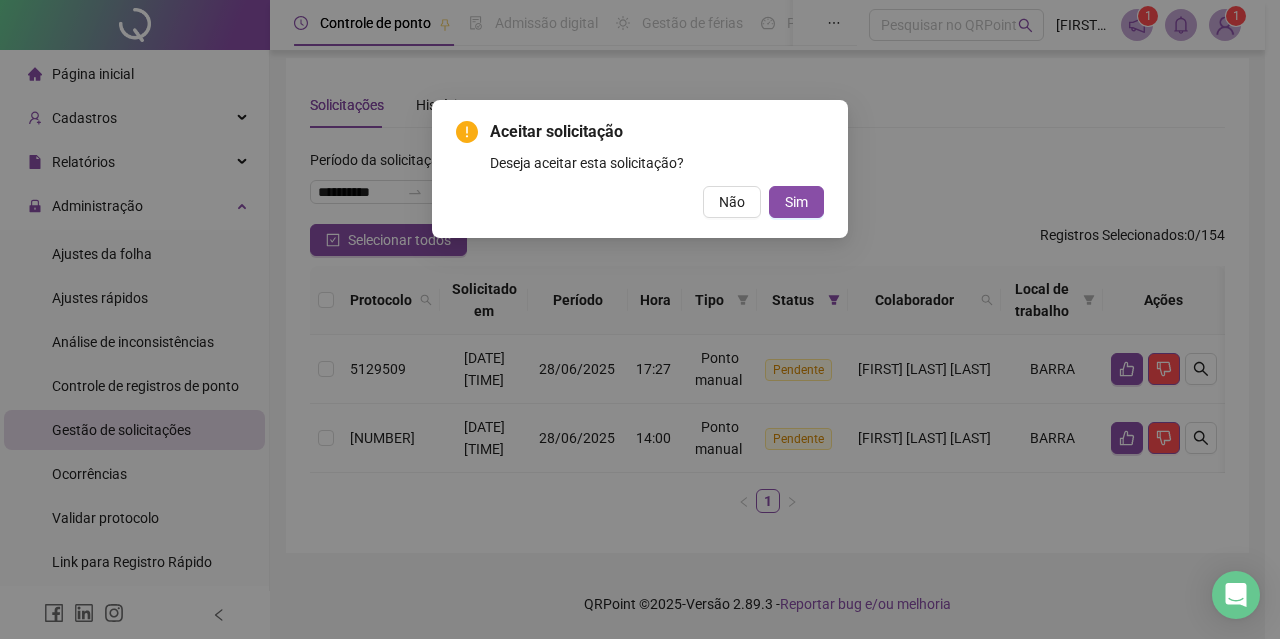 click on "Sim" at bounding box center [796, 202] 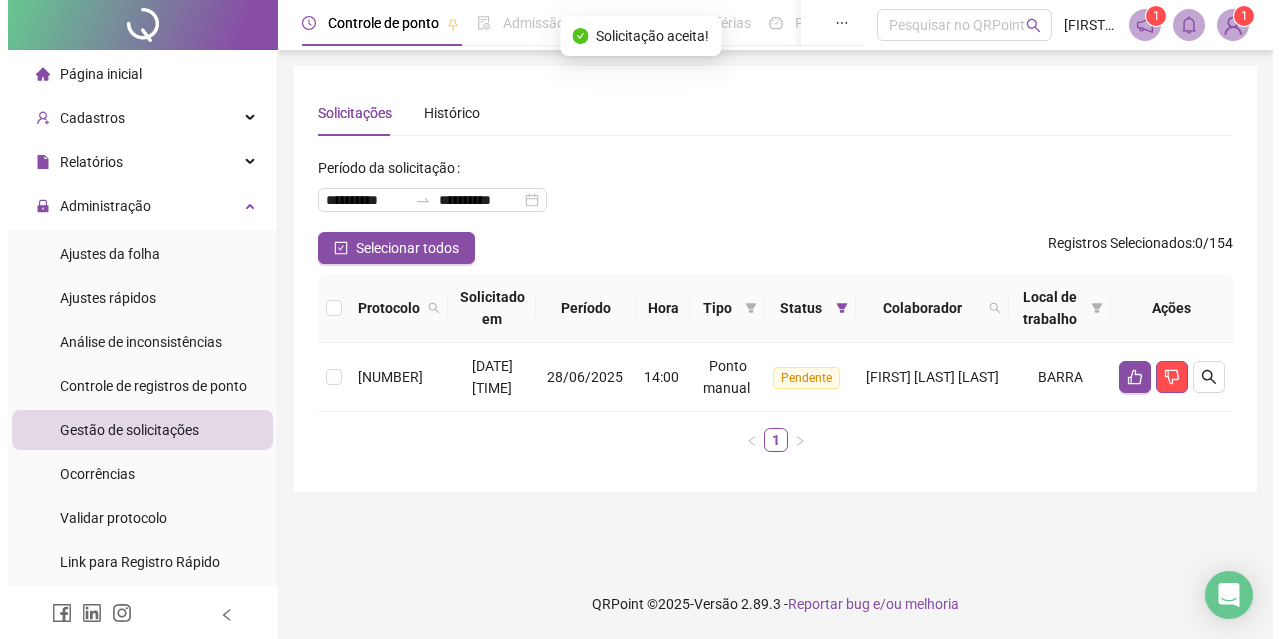 scroll, scrollTop: 0, scrollLeft: 0, axis: both 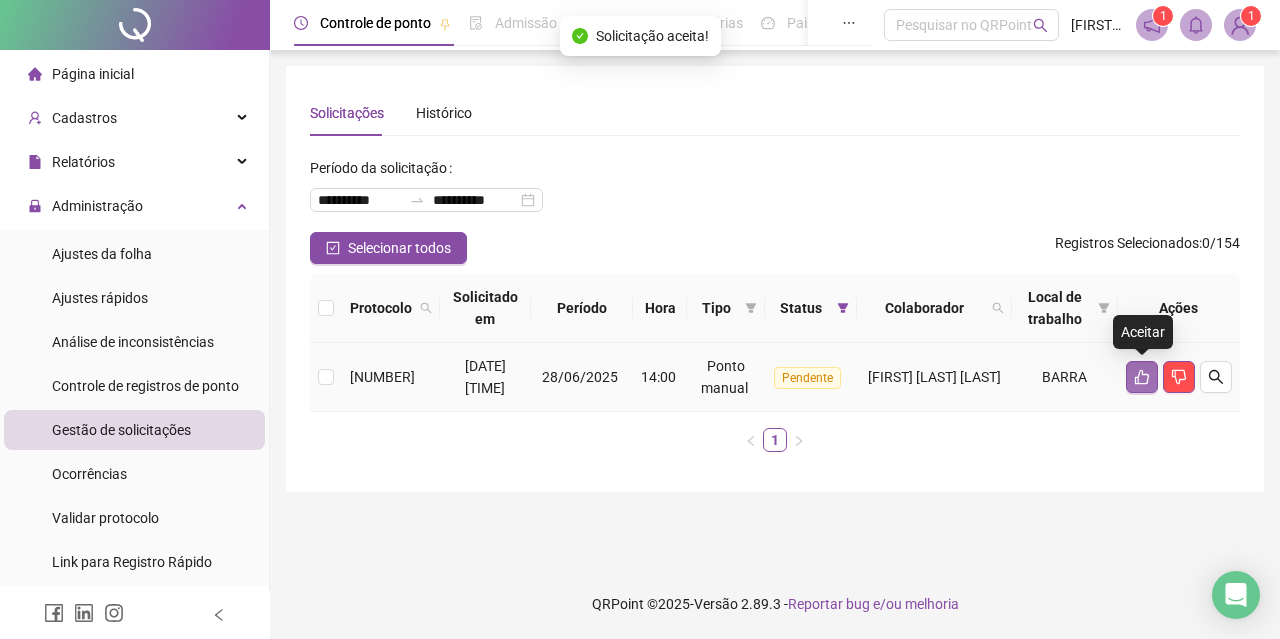 click 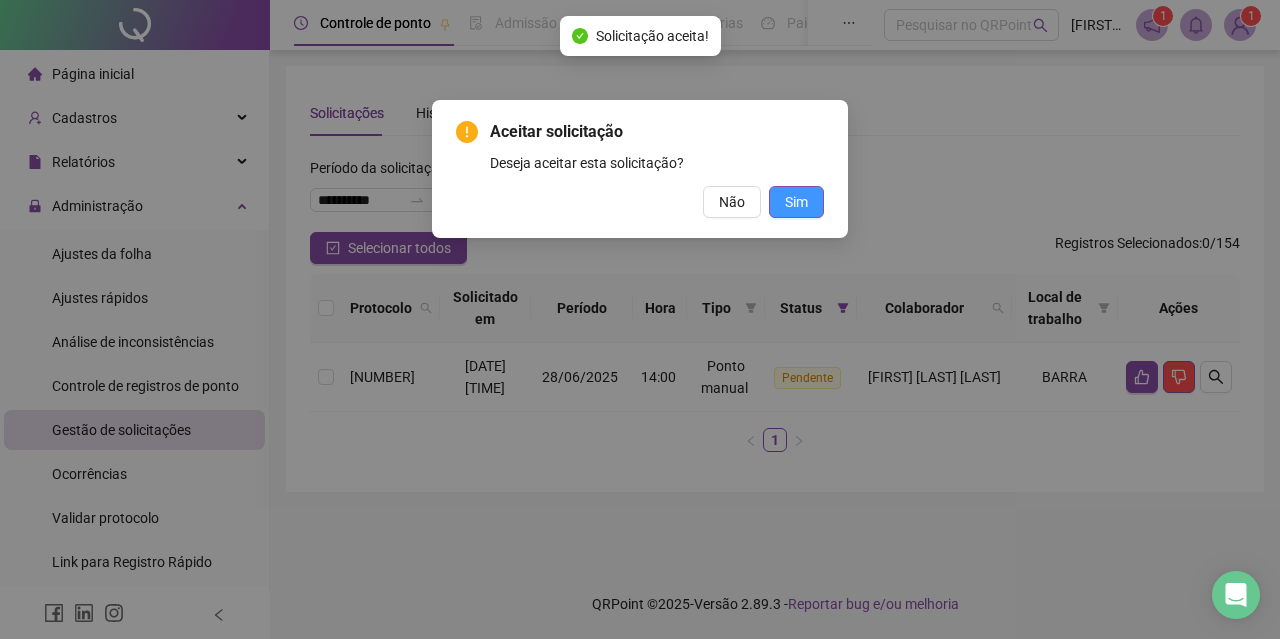 click on "Sim" at bounding box center (796, 202) 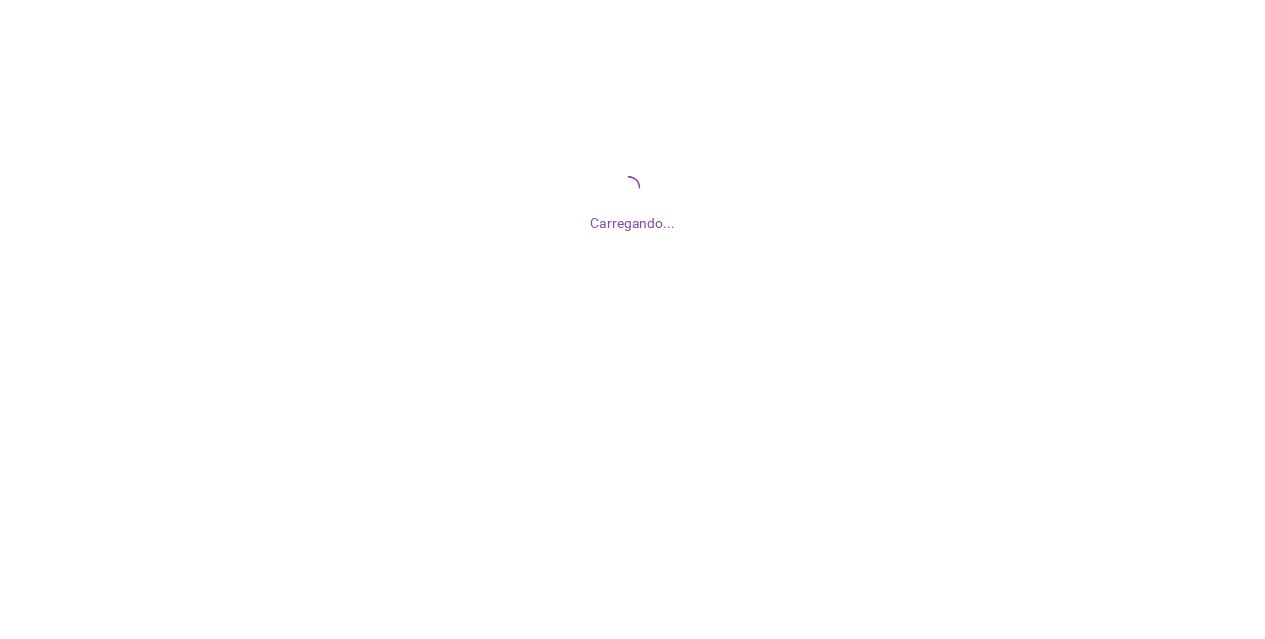 scroll, scrollTop: 0, scrollLeft: 0, axis: both 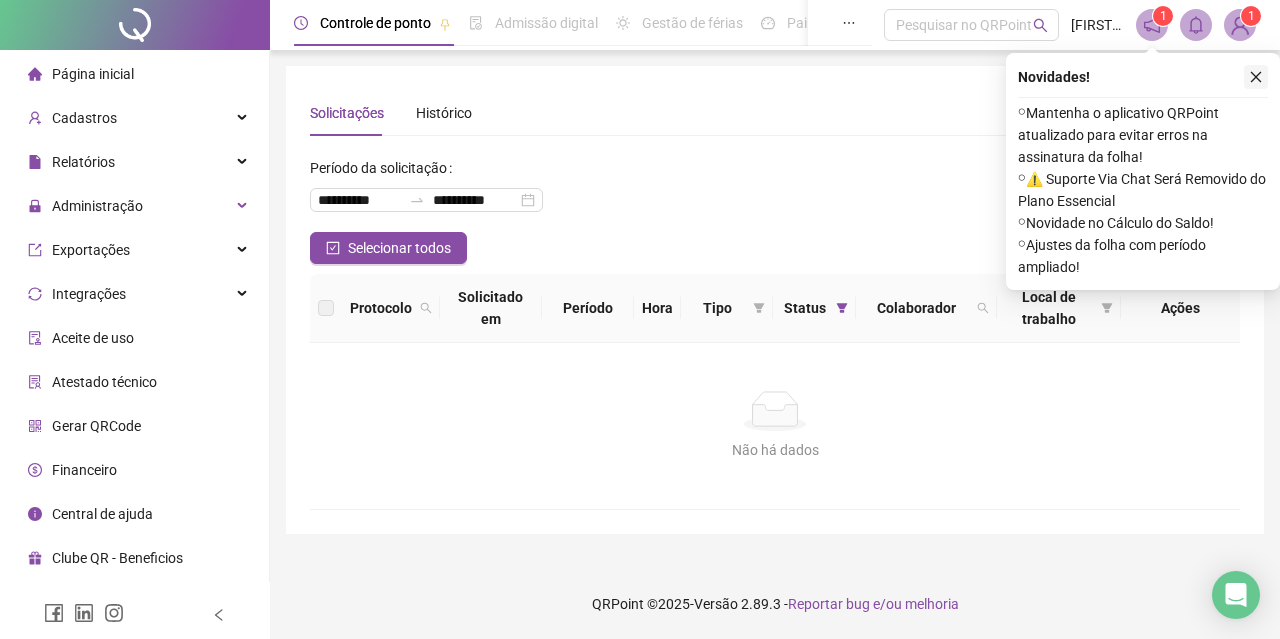 click at bounding box center (1256, 77) 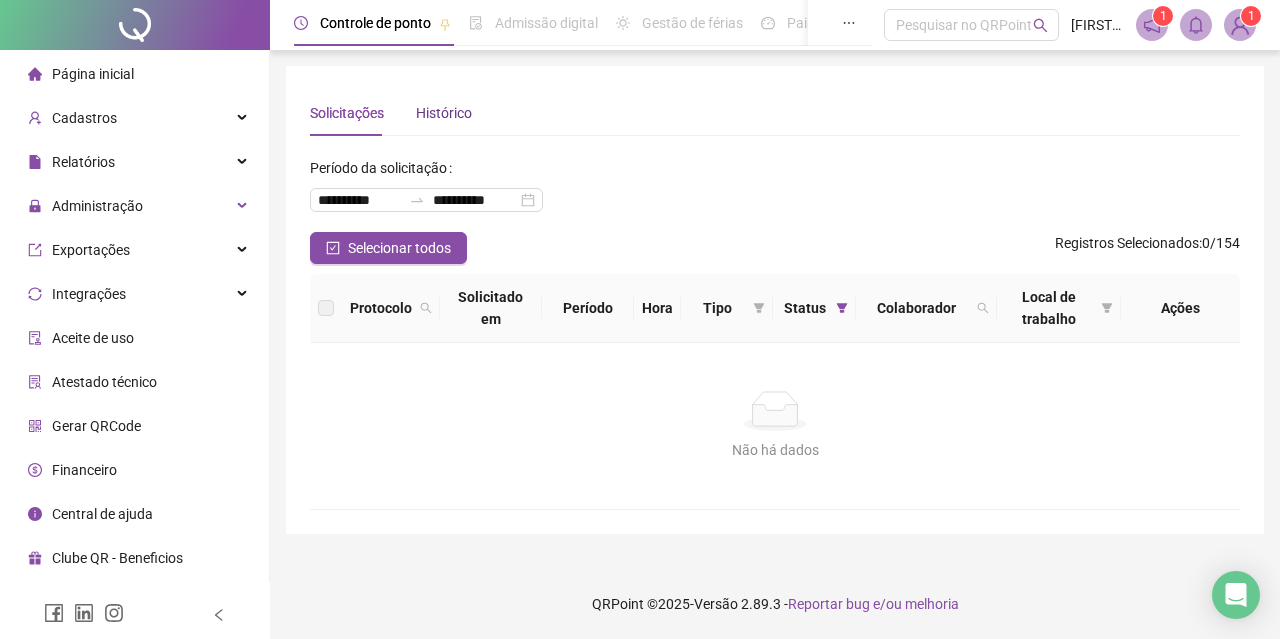 click on "Histórico" at bounding box center [444, 113] 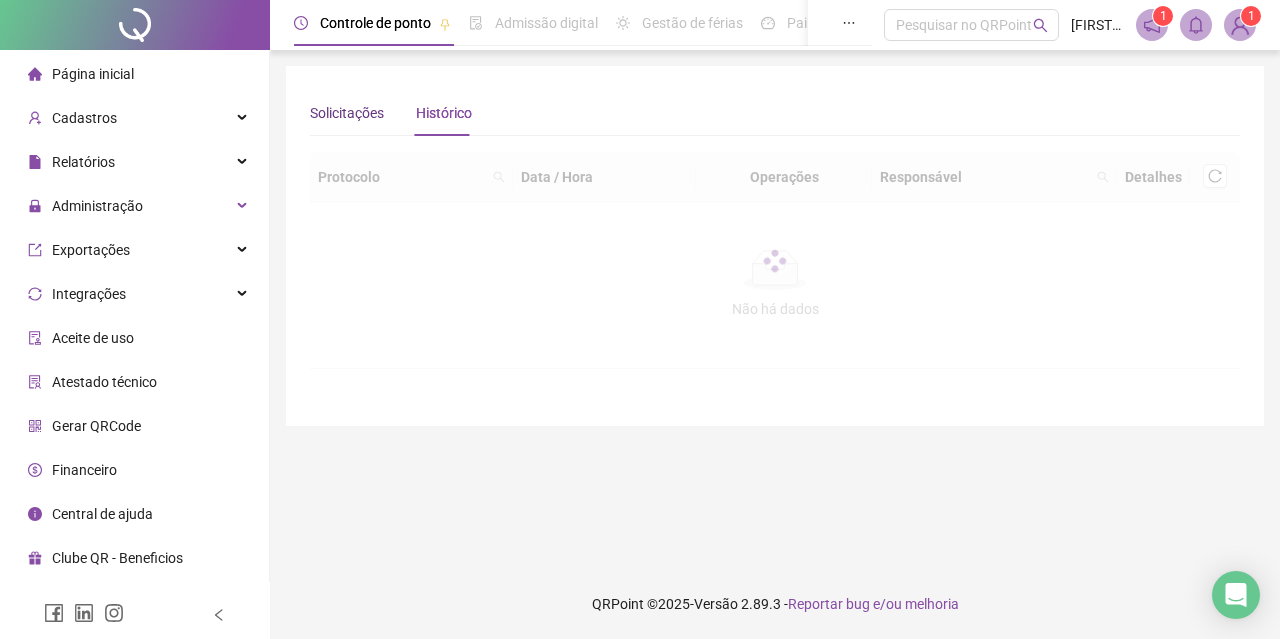 click on "Solicitações" at bounding box center [347, 113] 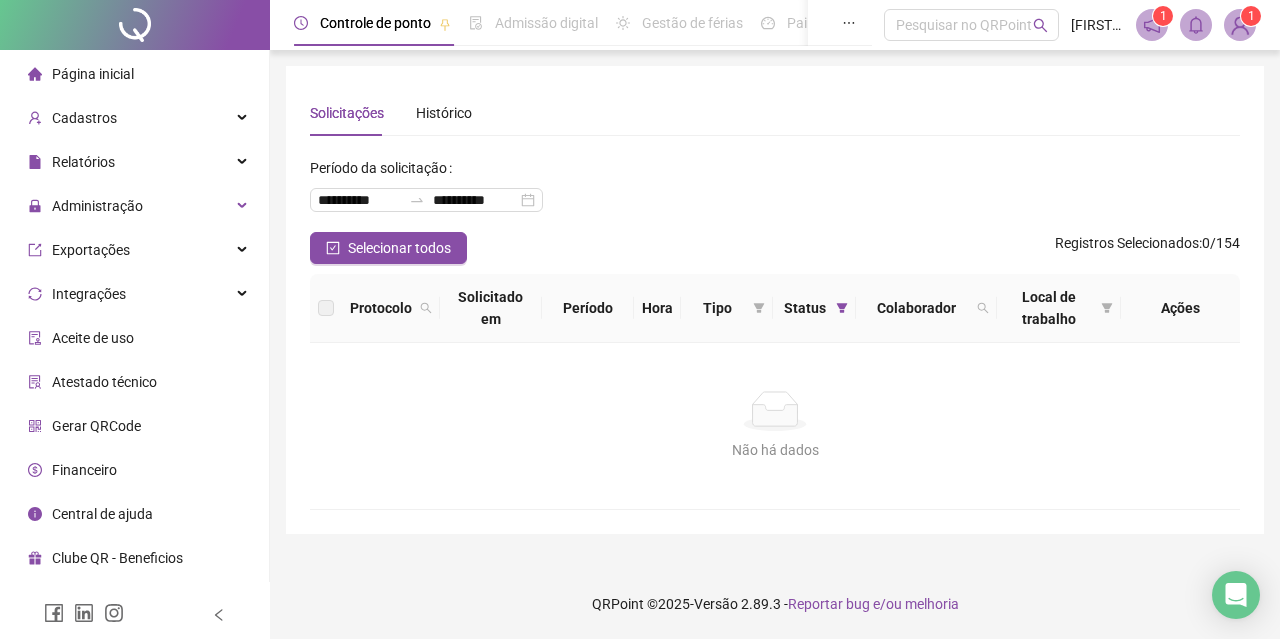 click on "Página inicial" at bounding box center [81, 74] 